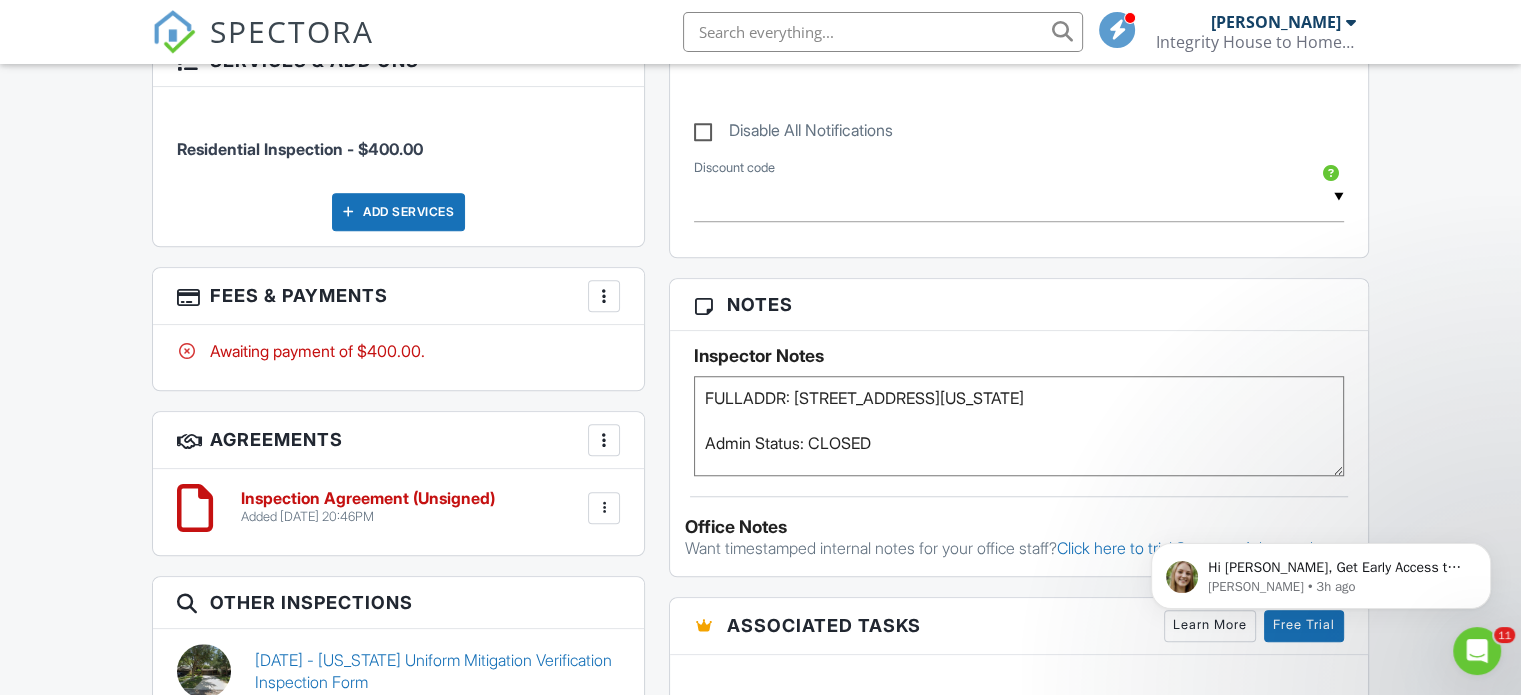 scroll, scrollTop: 0, scrollLeft: 0, axis: both 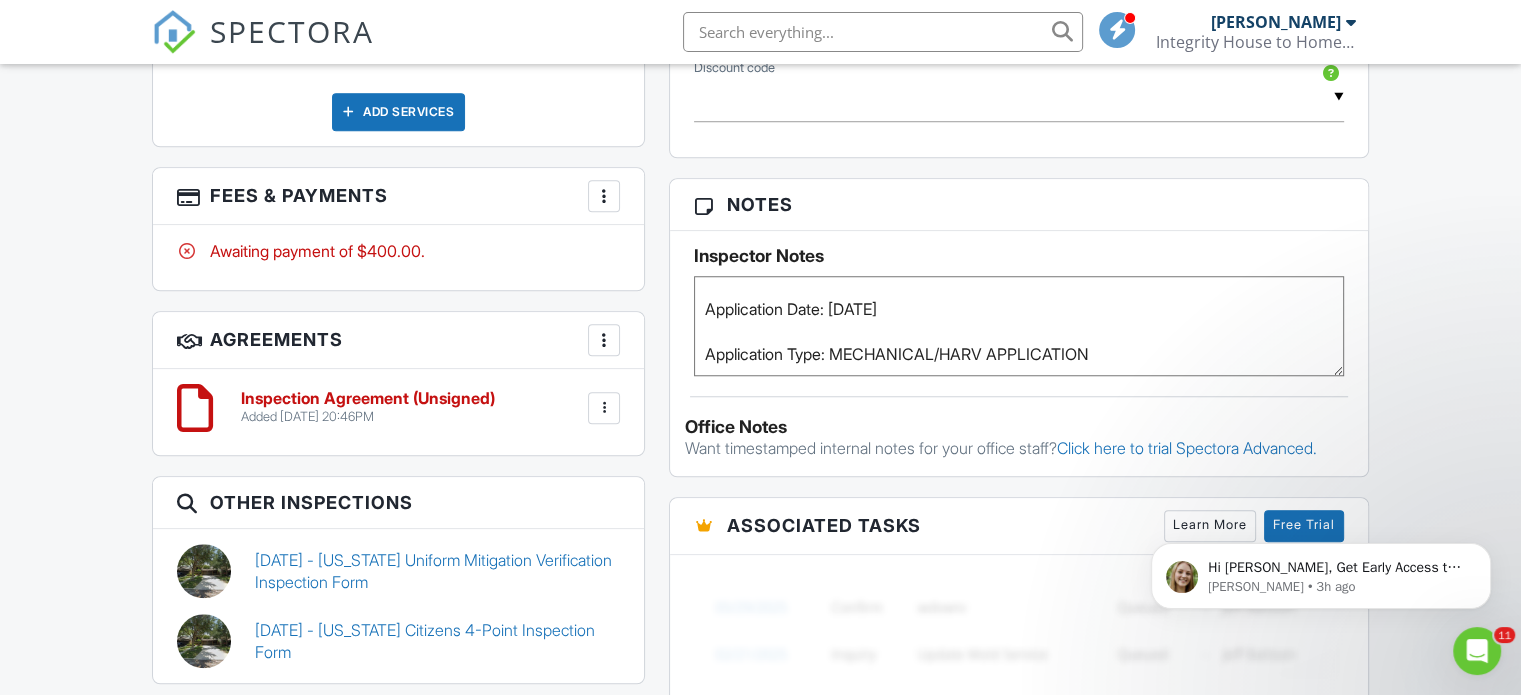 drag, startPoint x: 702, startPoint y: 312, endPoint x: 1119, endPoint y: 375, distance: 421.73215 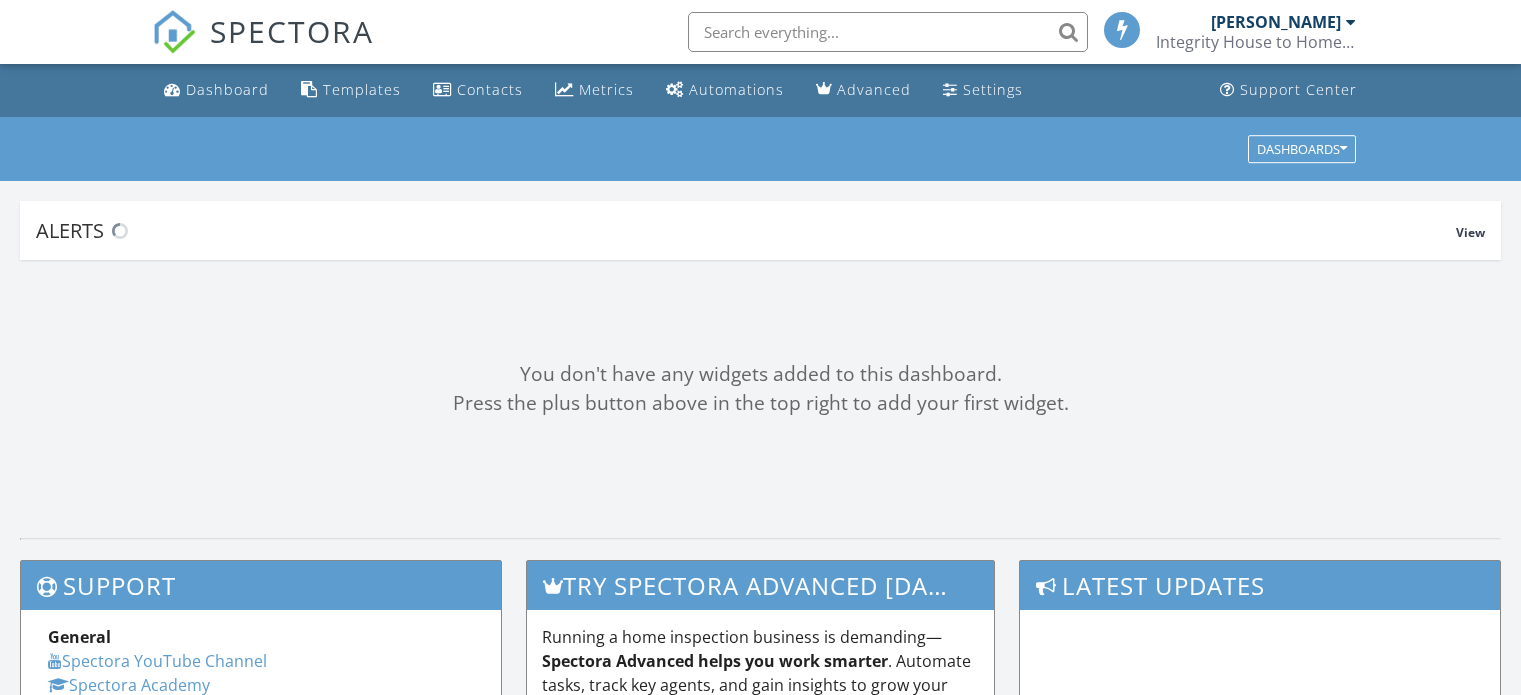 scroll, scrollTop: 0, scrollLeft: 0, axis: both 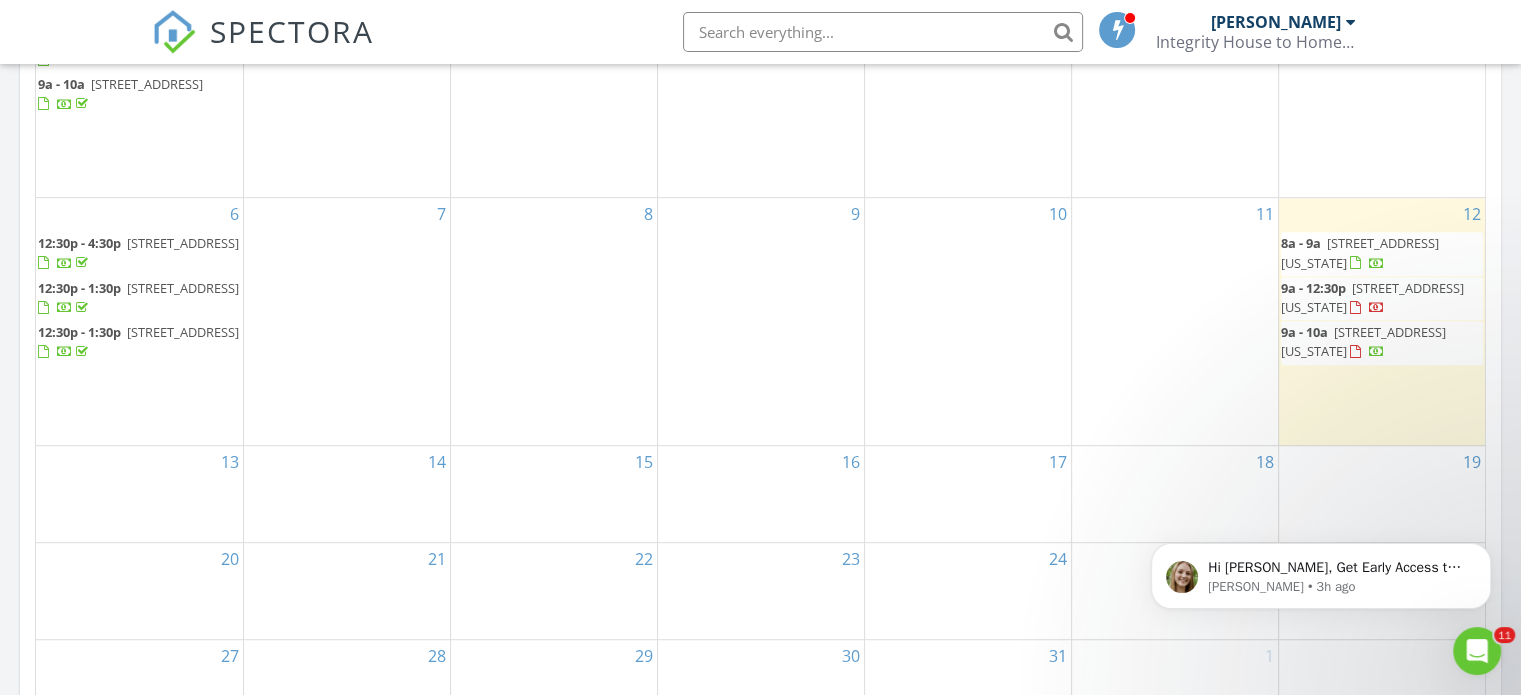 click on "1122 Washington Ave 7, Winter Park 32789" at bounding box center [1372, 297] 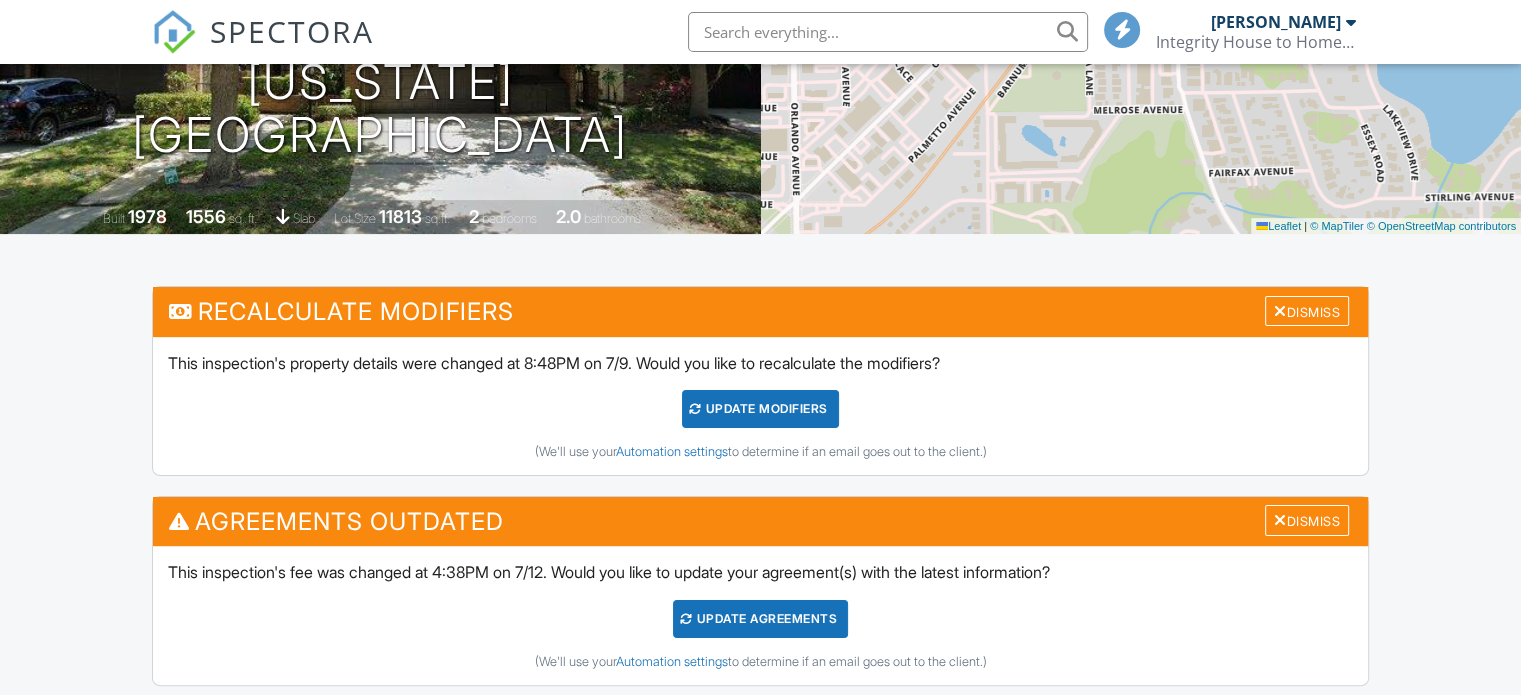 scroll, scrollTop: 200, scrollLeft: 0, axis: vertical 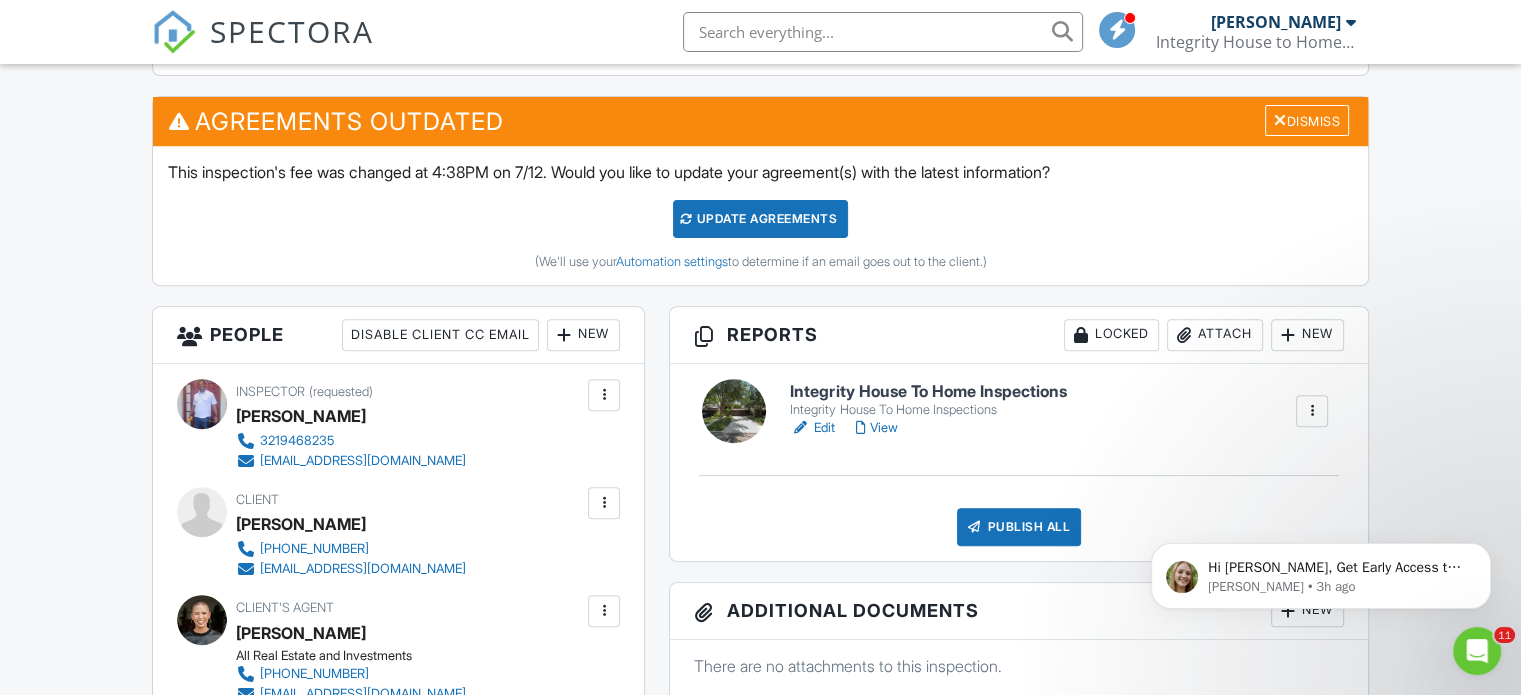 click on "Edit" at bounding box center (812, 428) 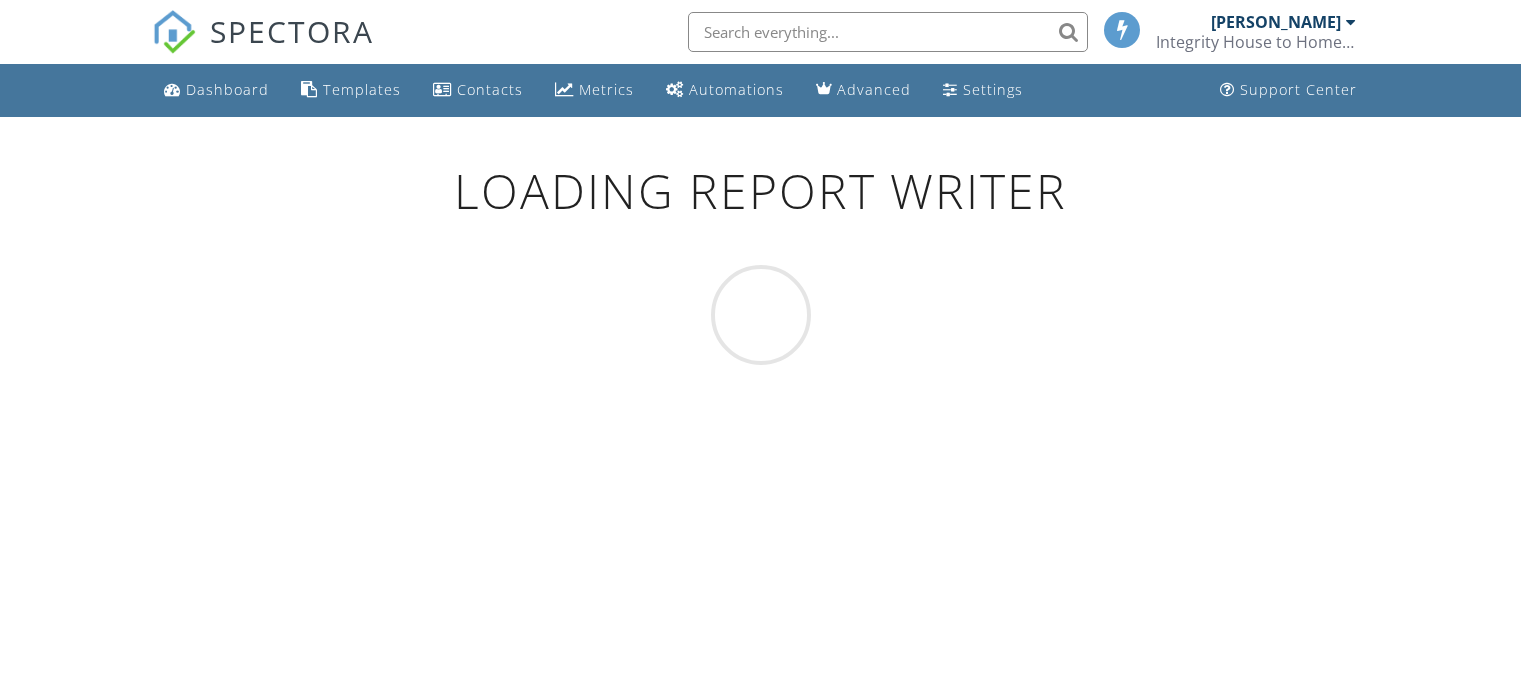 scroll, scrollTop: 0, scrollLeft: 0, axis: both 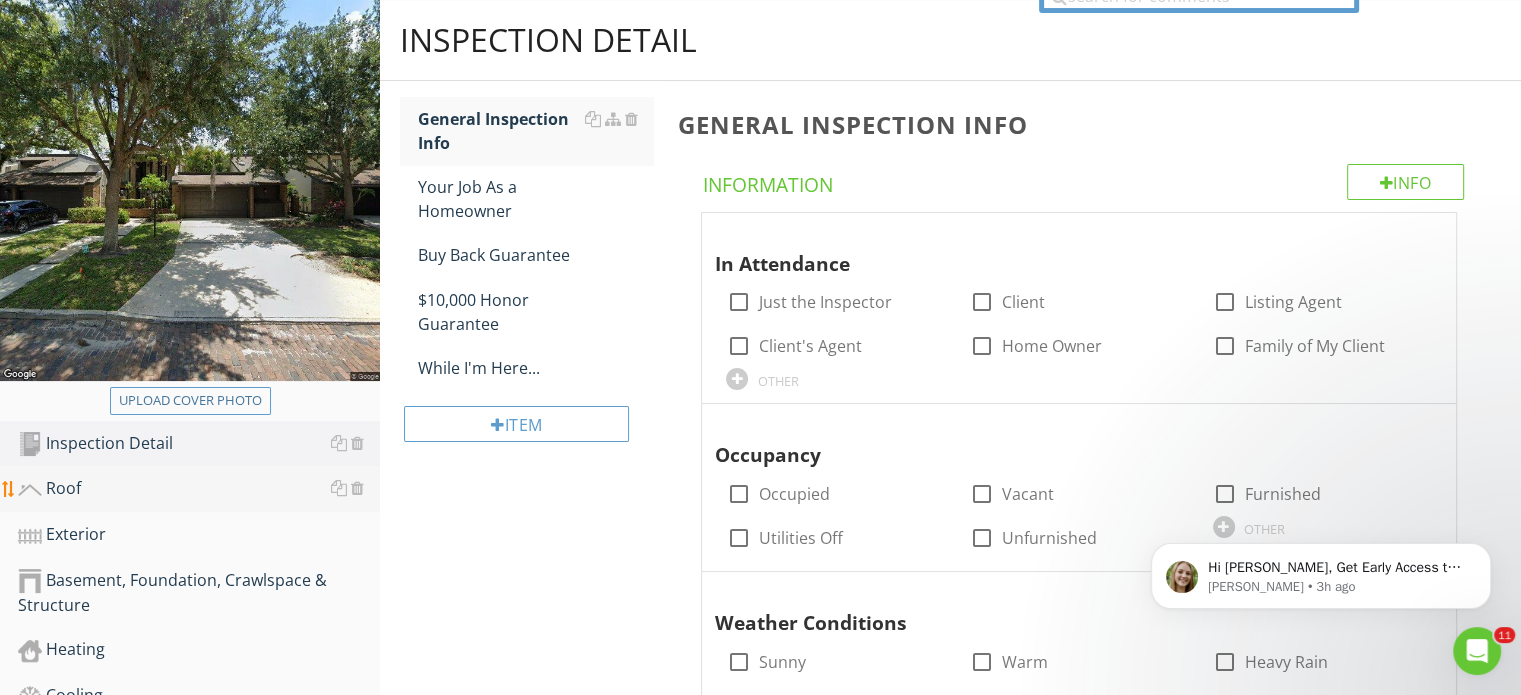 click on "Roof" at bounding box center [199, 489] 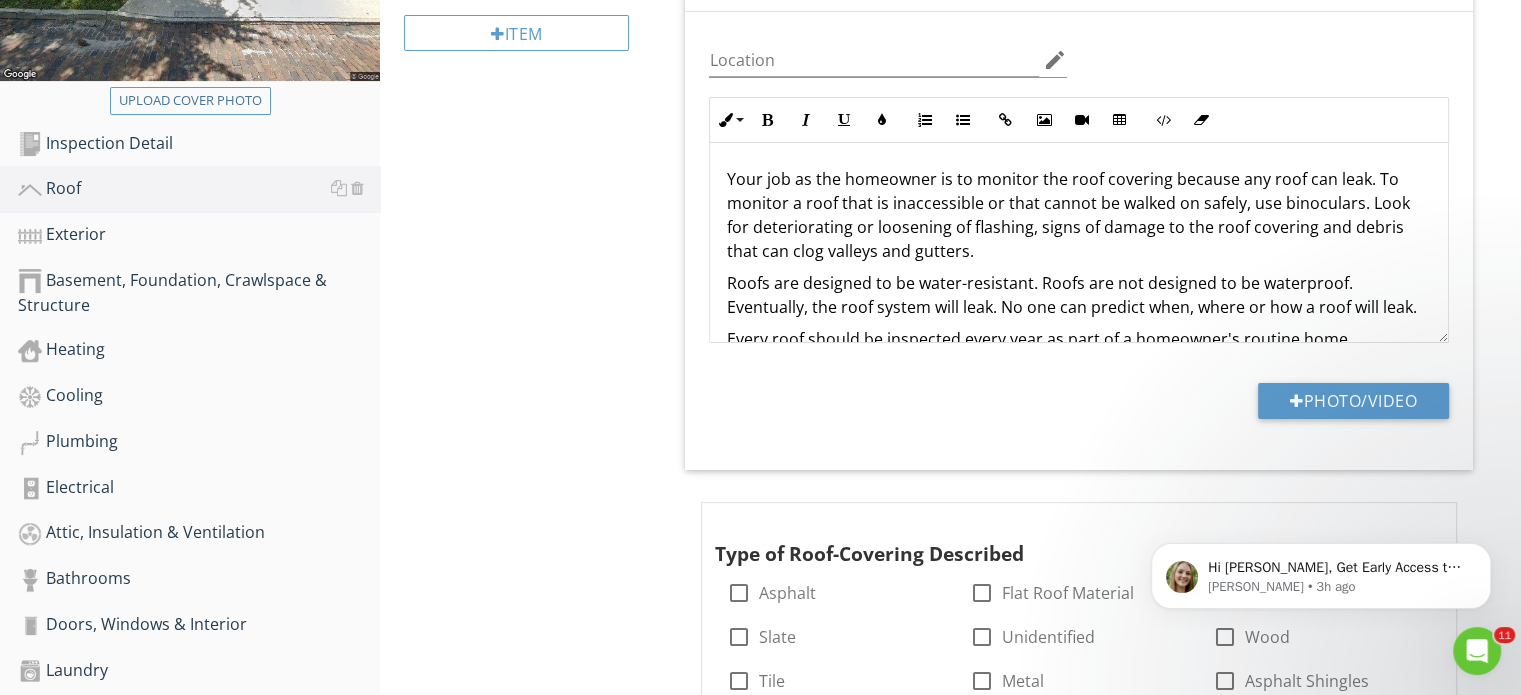 scroll, scrollTop: 700, scrollLeft: 0, axis: vertical 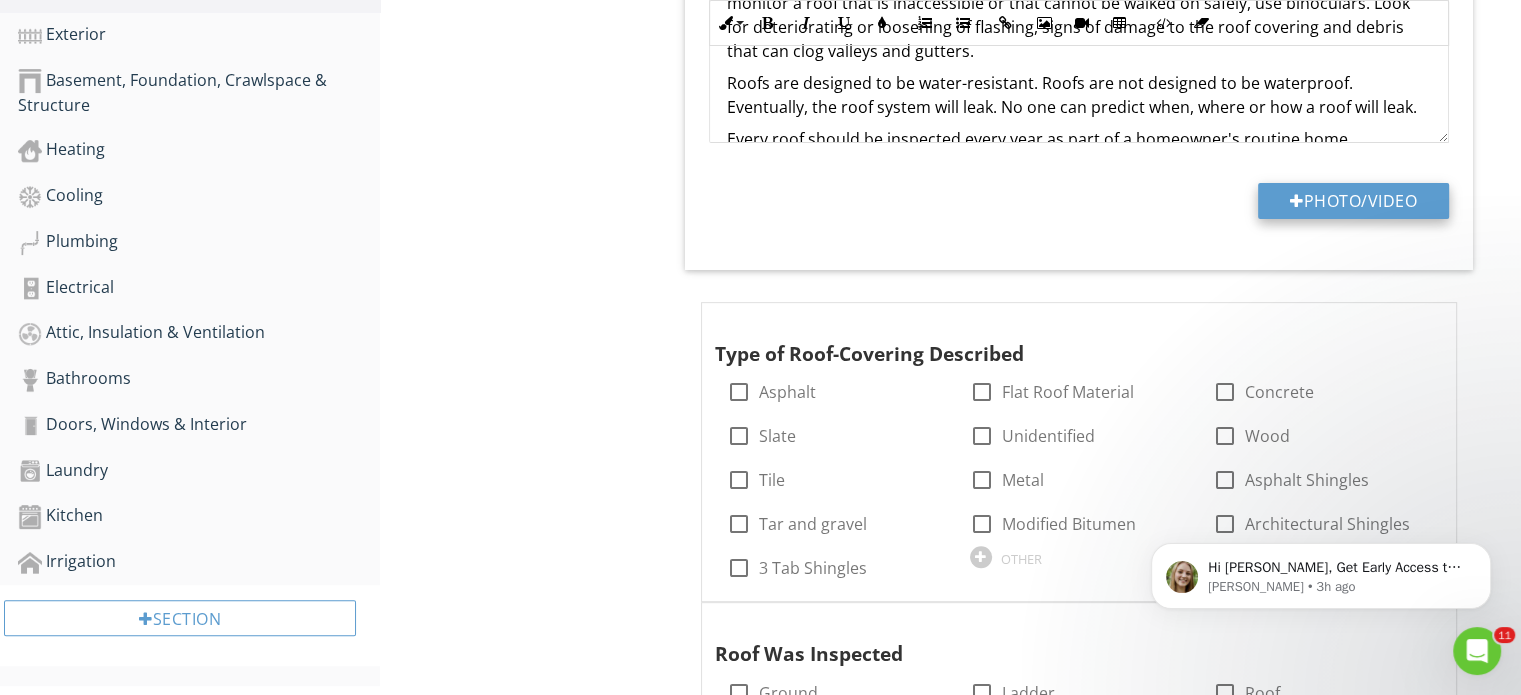 click on "Photo/Video" at bounding box center [1353, 201] 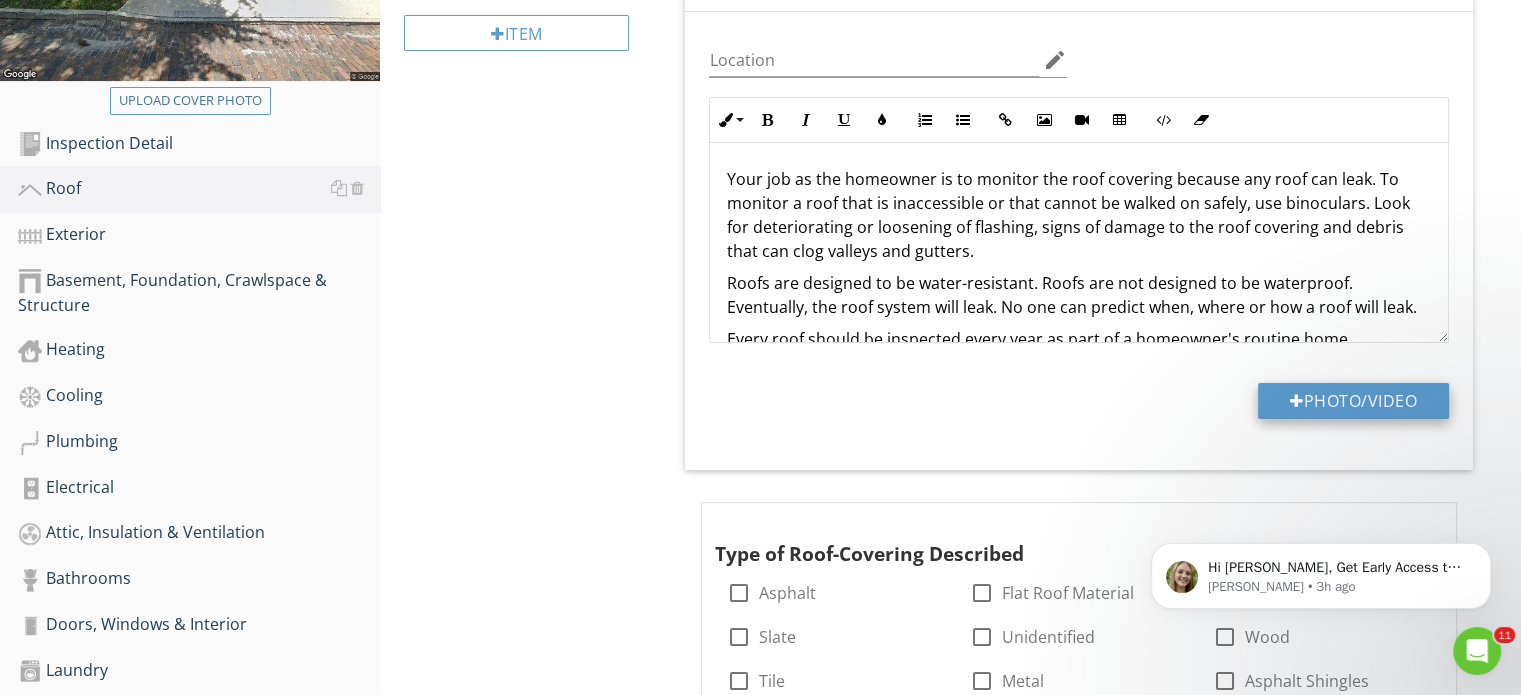 scroll, scrollTop: 400, scrollLeft: 0, axis: vertical 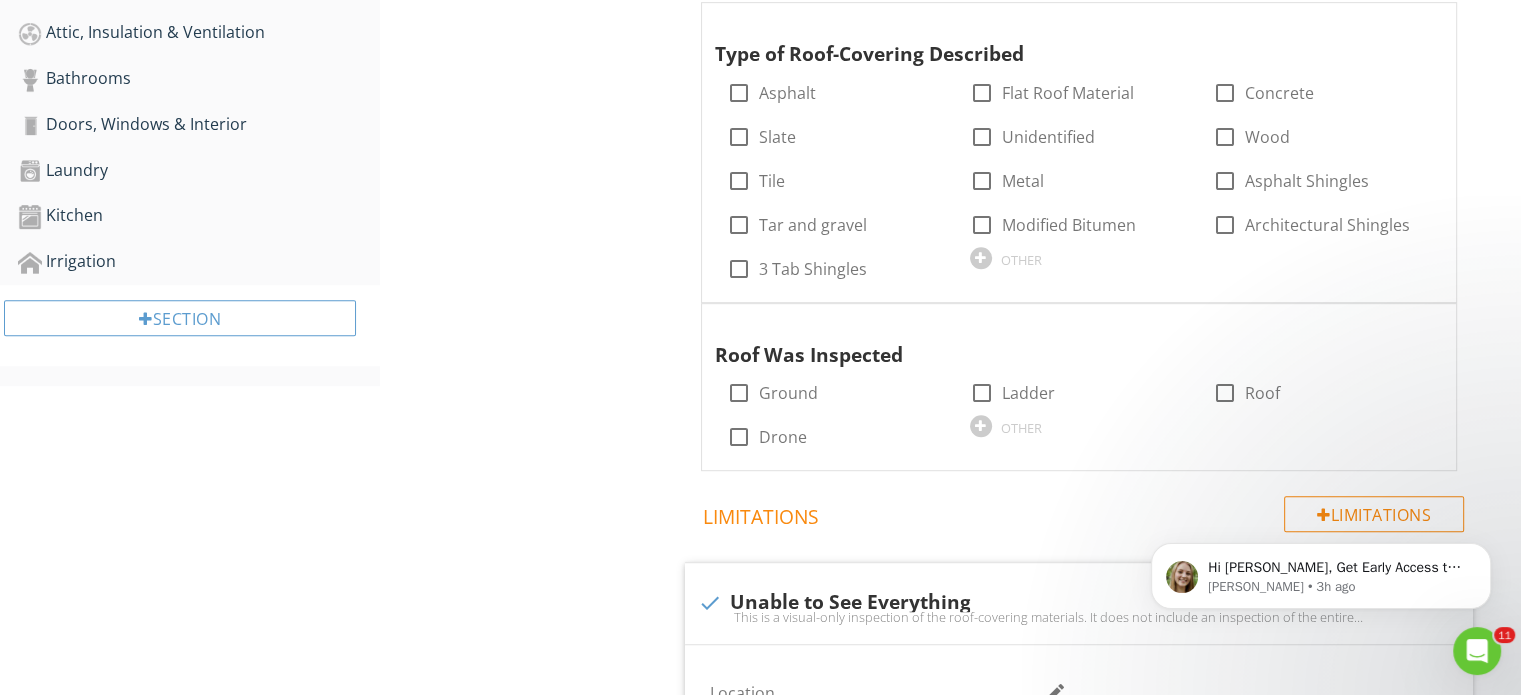 type on "C:\fakepath\DJI_0156.JPG" 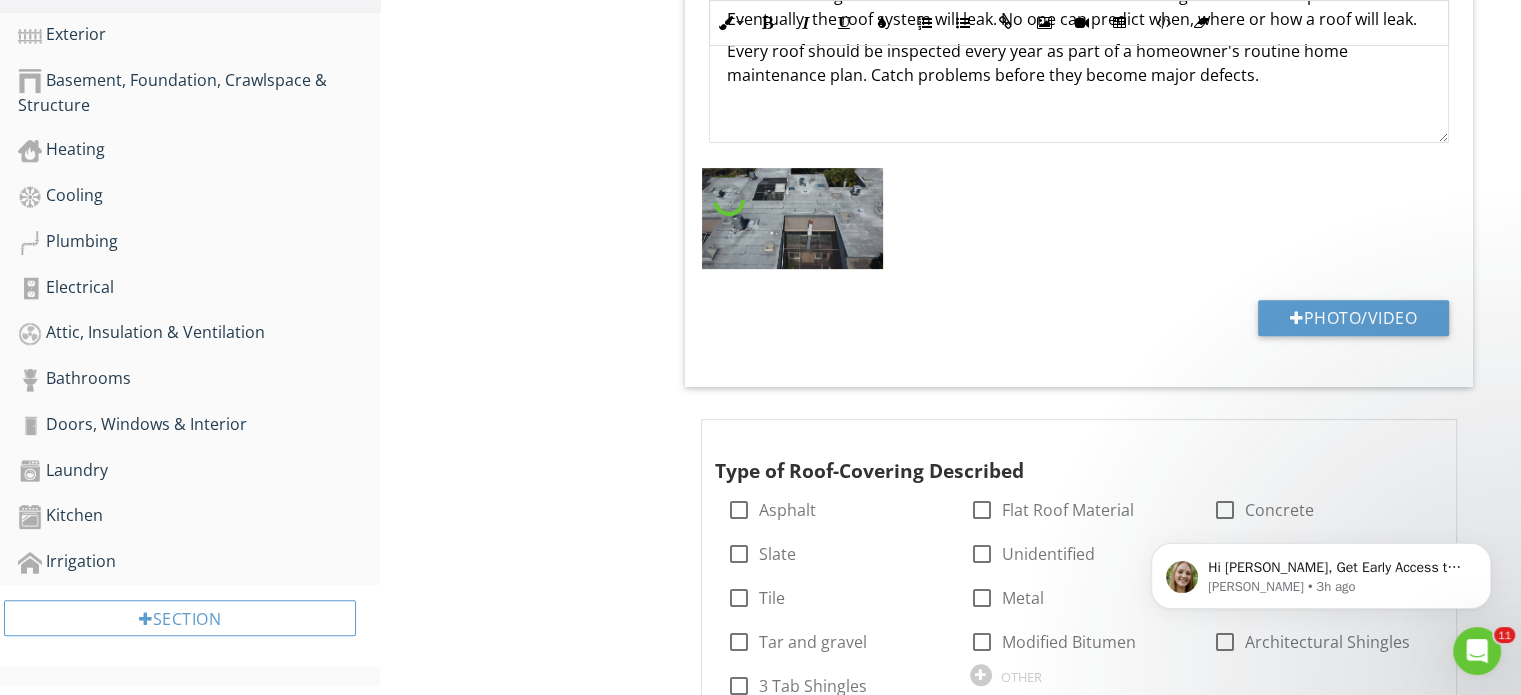 scroll, scrollTop: 600, scrollLeft: 0, axis: vertical 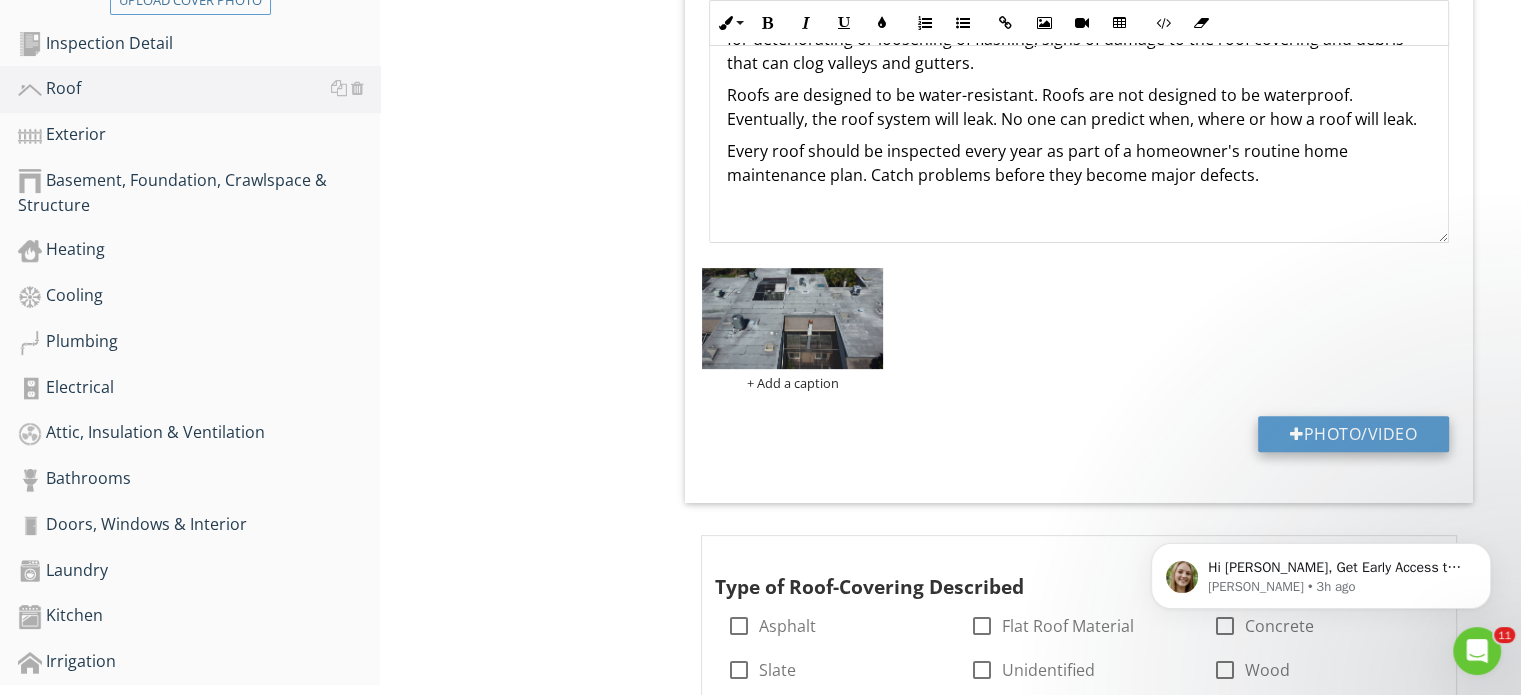 click on "Photo/Video" at bounding box center [1353, 434] 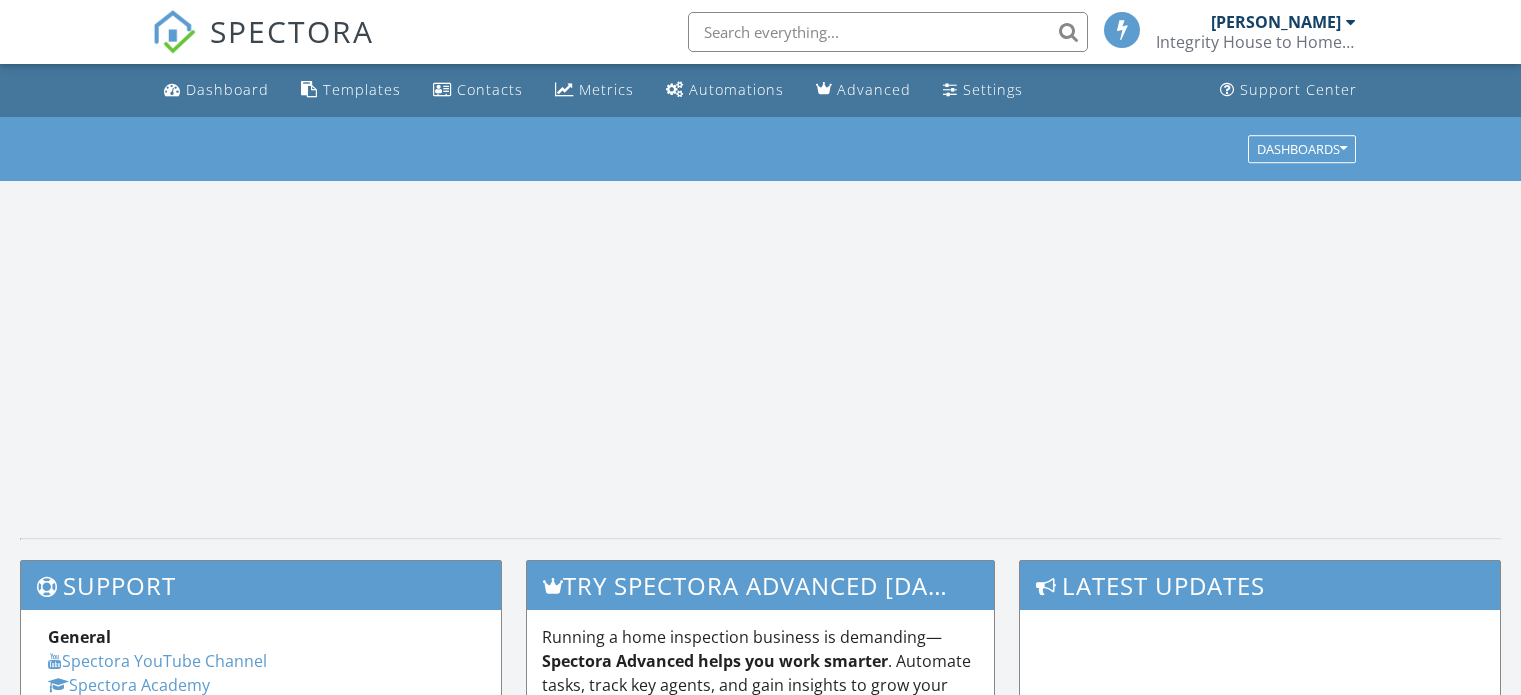 scroll, scrollTop: 0, scrollLeft: 0, axis: both 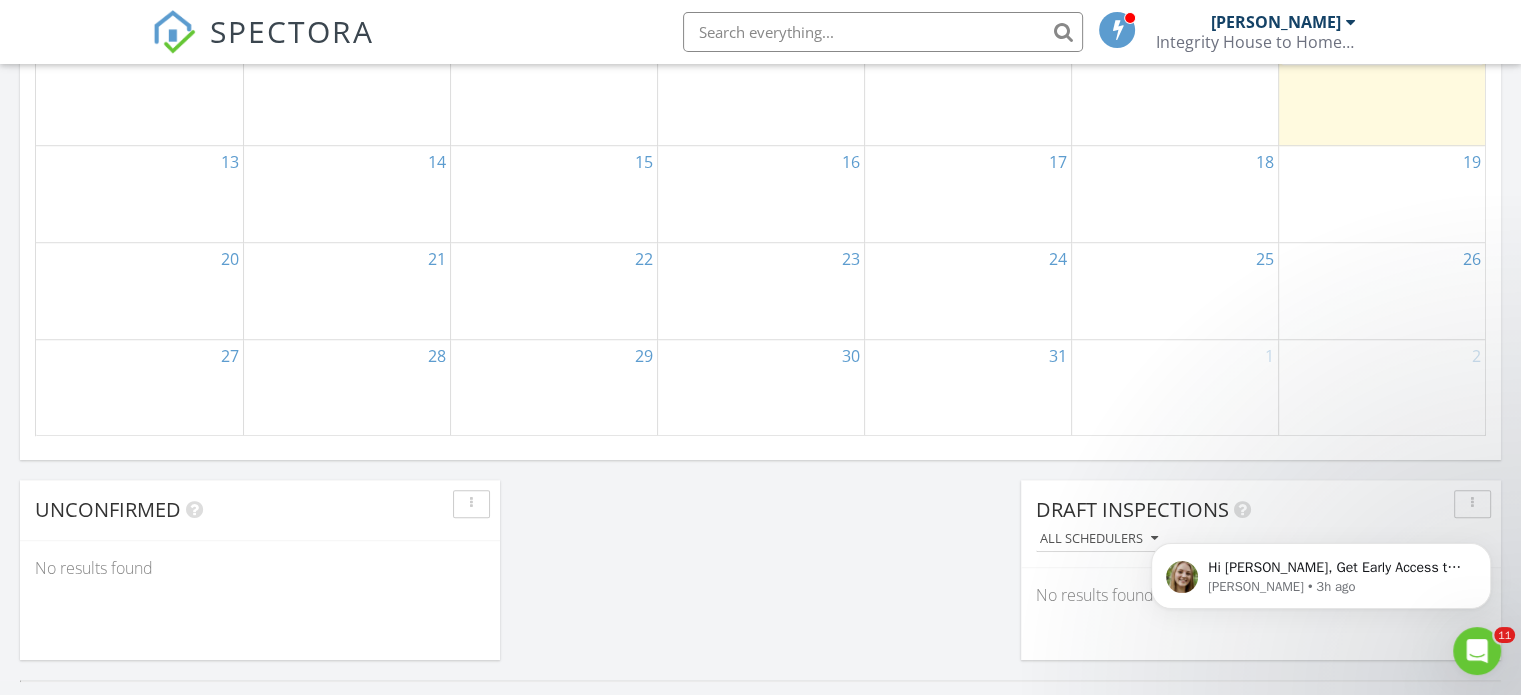click on "[DATE]
[PERSON_NAME]
8:00 am
[STREET_ADDRESS][US_STATE]
[PERSON_NAME]
26 minutes drive time   11.4 miles       9:00 am
[STREET_ADDRESS][US_STATE]
[PERSON_NAME]
0 minutes drive time   0.0 miles       9:00 am
[STREET_ADDRESS][US_STATE]
[PERSON_NAME]
0 minutes drive time   0.0 miles       New Inspection     New Quote         Map               1 2 3 + − [GEOGRAPHIC_DATA], ,  18.4 km, 26 min Head east on [GEOGRAPHIC_DATA] 150 m Turn left to stay on [GEOGRAPHIC_DATA] 80 m Turn left onto [GEOGRAPHIC_DATA] 200 m Turn left onto [PERSON_NAME][GEOGRAPHIC_DATA] 1 km Turn left onto [GEOGRAPHIC_DATA] (FL 438) 8 km Keep left onto [GEOGRAPHIC_DATA] (FL 416) 3.5 km 200 m 1 km 300 m 1.5 km 50 m" at bounding box center [760, -230] 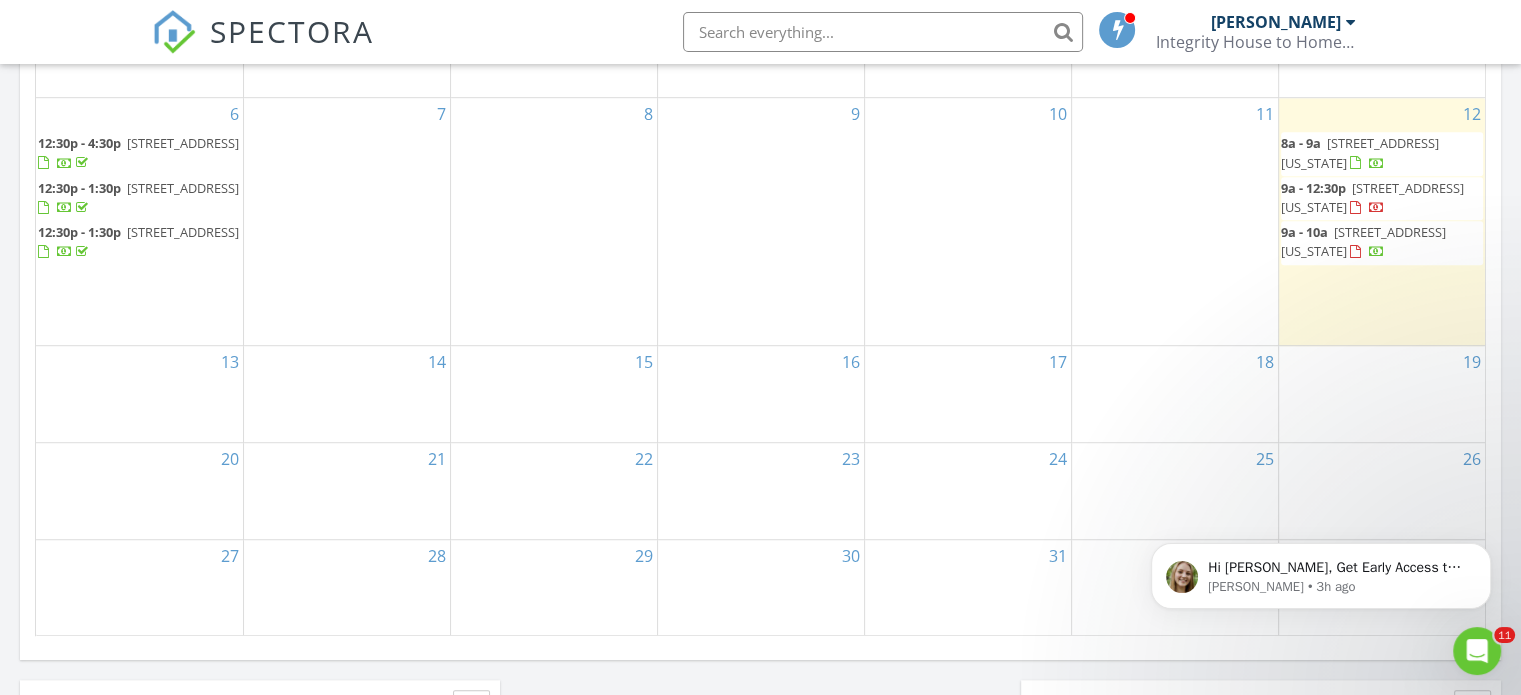 scroll, scrollTop: 1100, scrollLeft: 0, axis: vertical 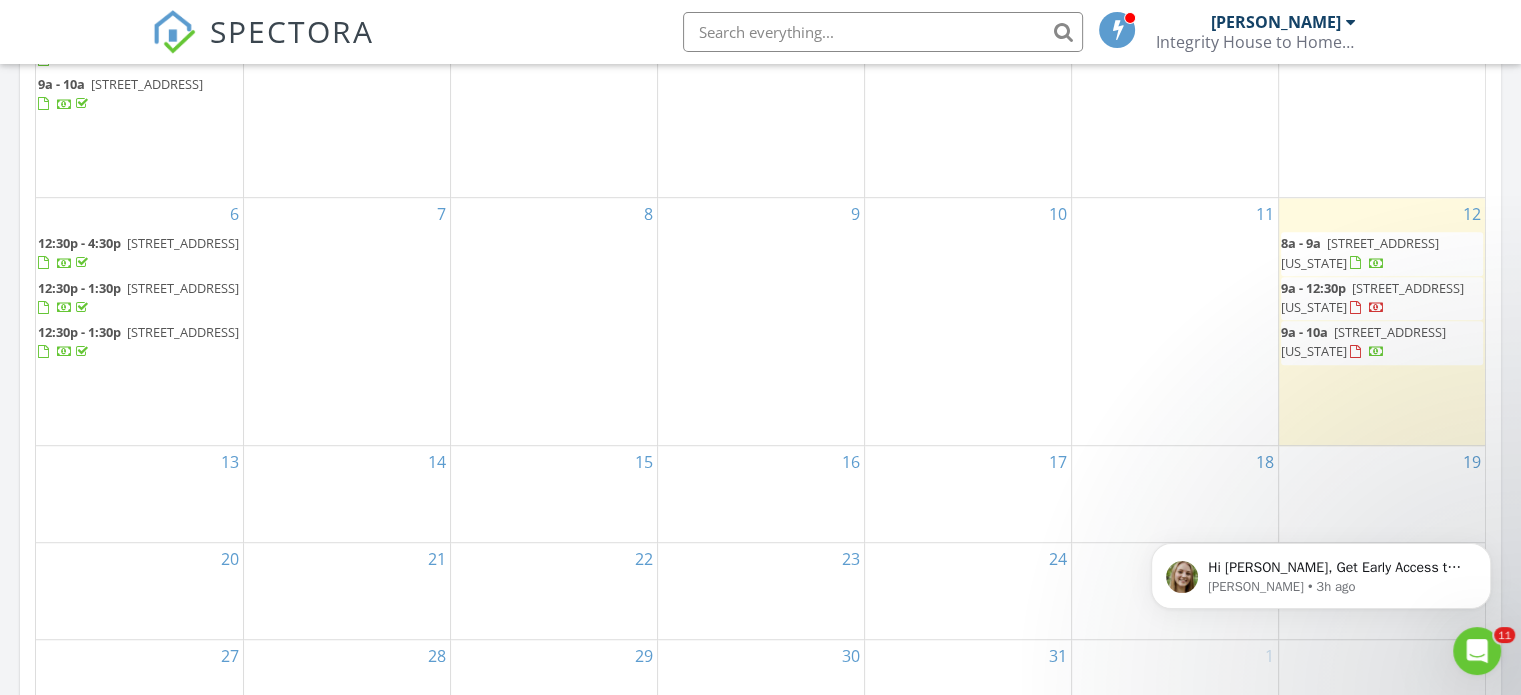 click on "[STREET_ADDRESS][US_STATE]" at bounding box center [1363, 341] 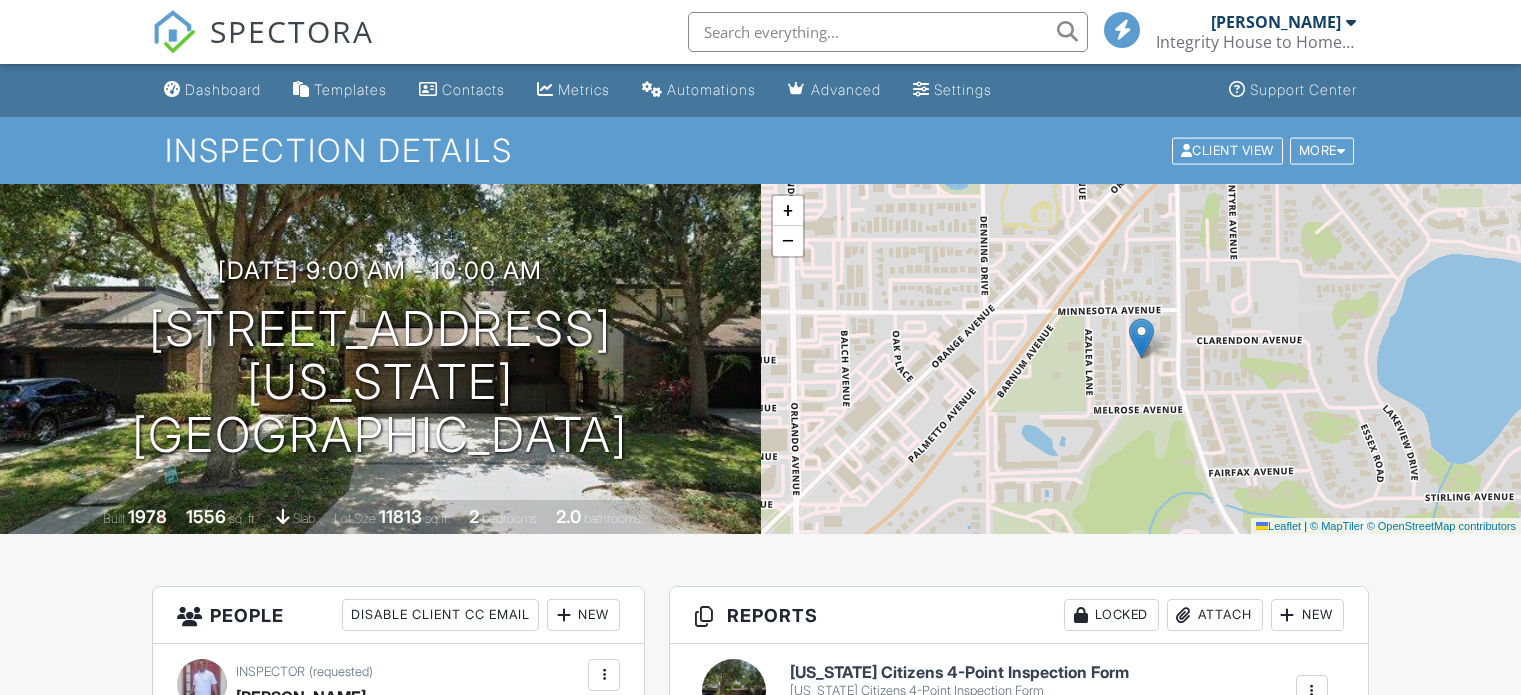 scroll, scrollTop: 0, scrollLeft: 0, axis: both 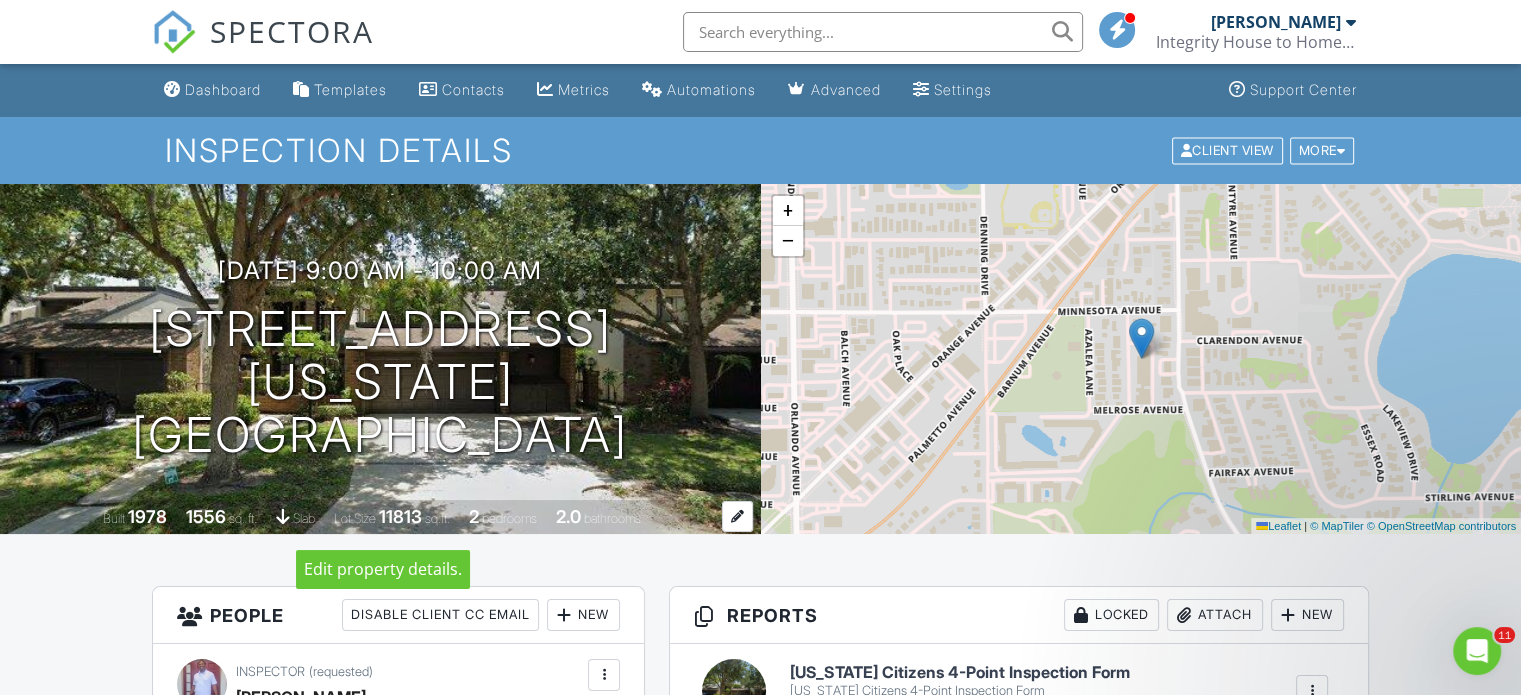 click at bounding box center (737, 516) 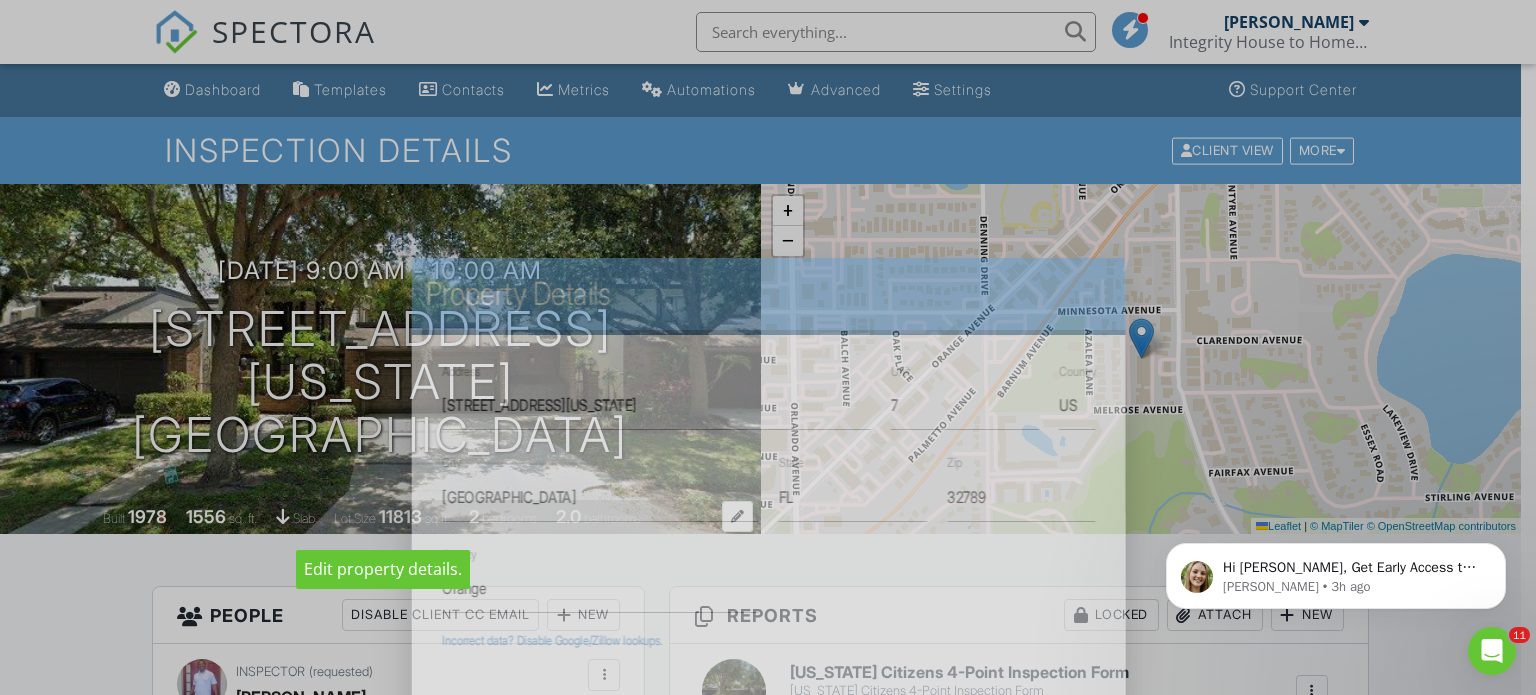 scroll, scrollTop: 0, scrollLeft: 0, axis: both 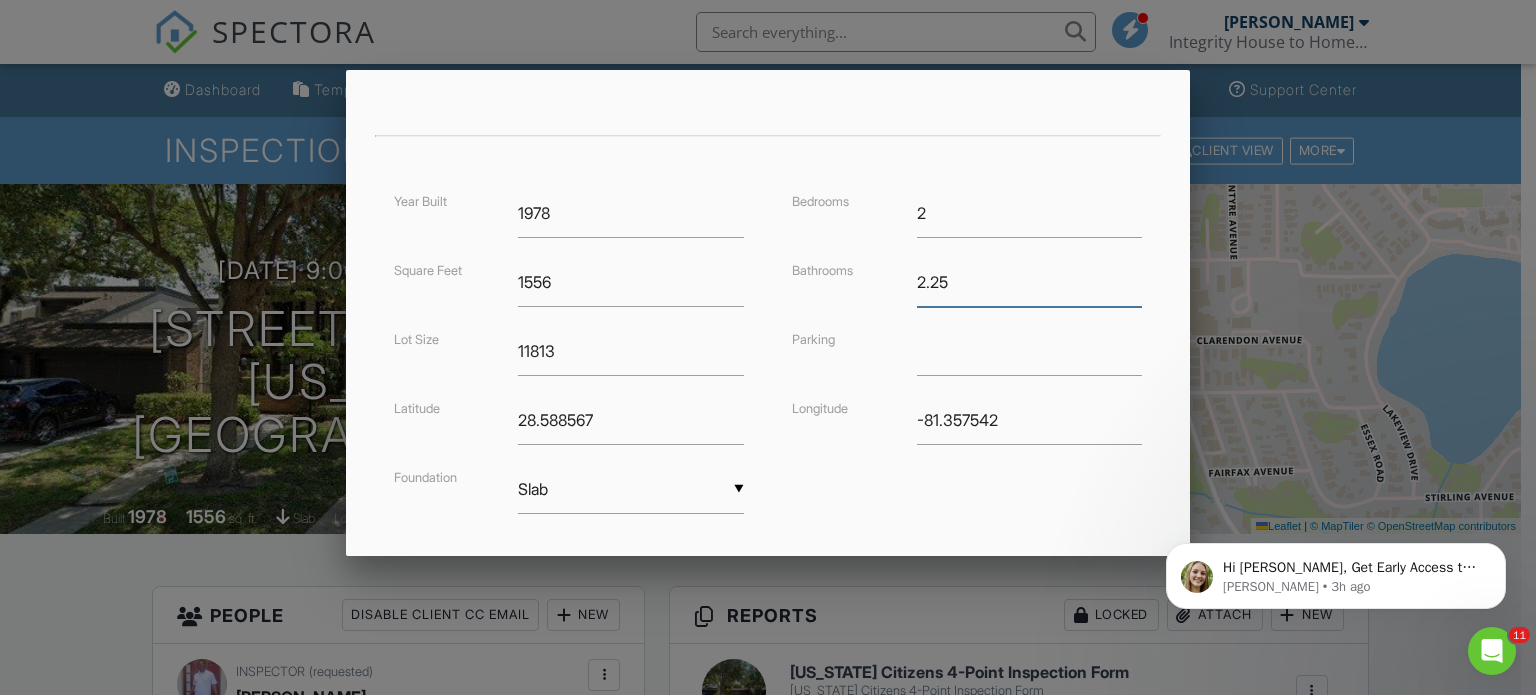 click on "2.25" at bounding box center (1030, 282) 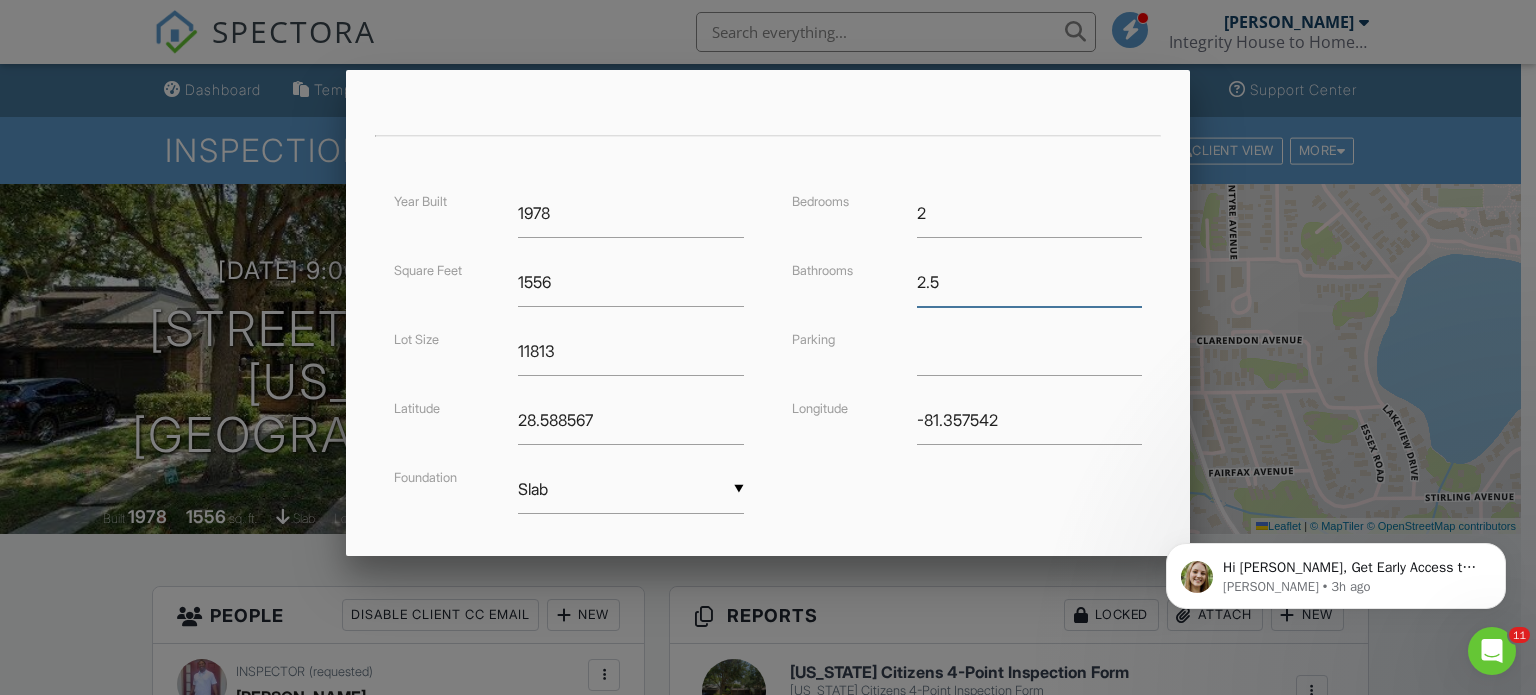type on "2.5" 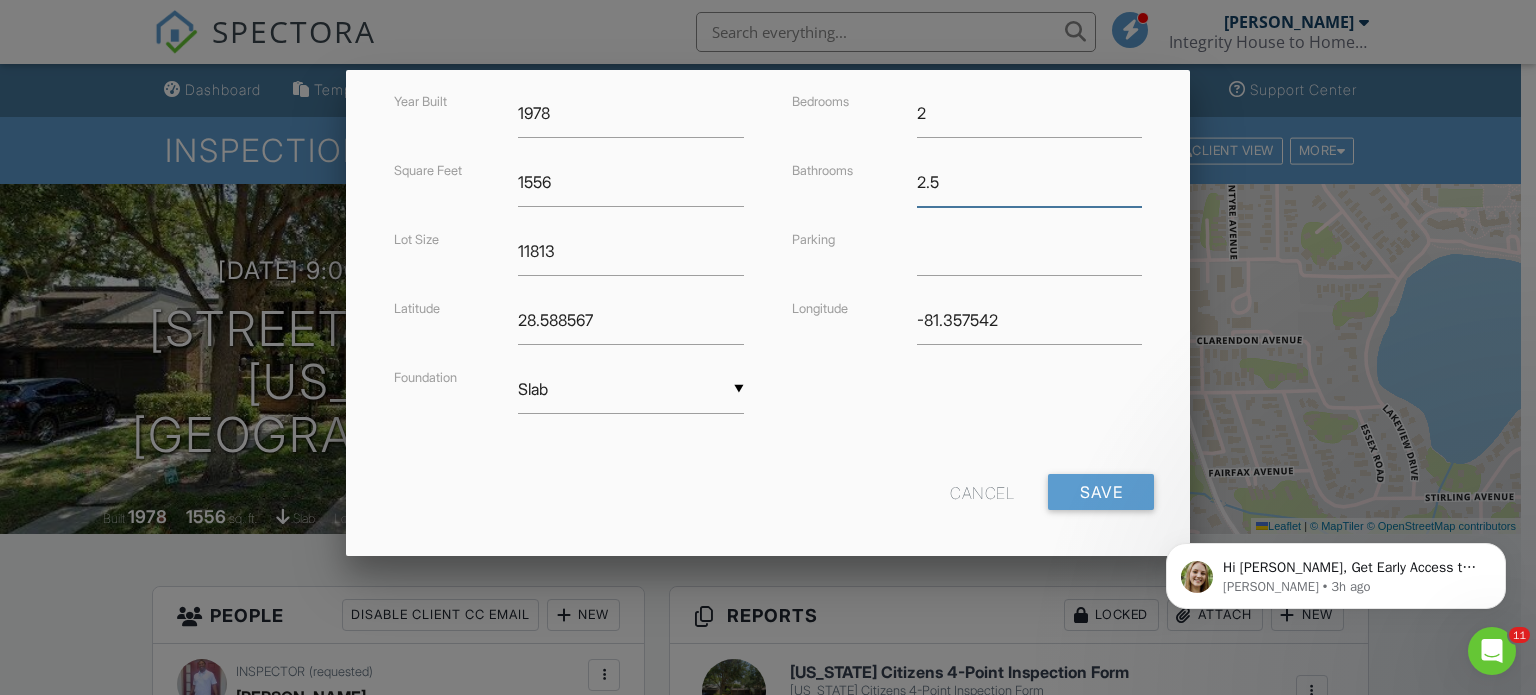 scroll, scrollTop: 511, scrollLeft: 0, axis: vertical 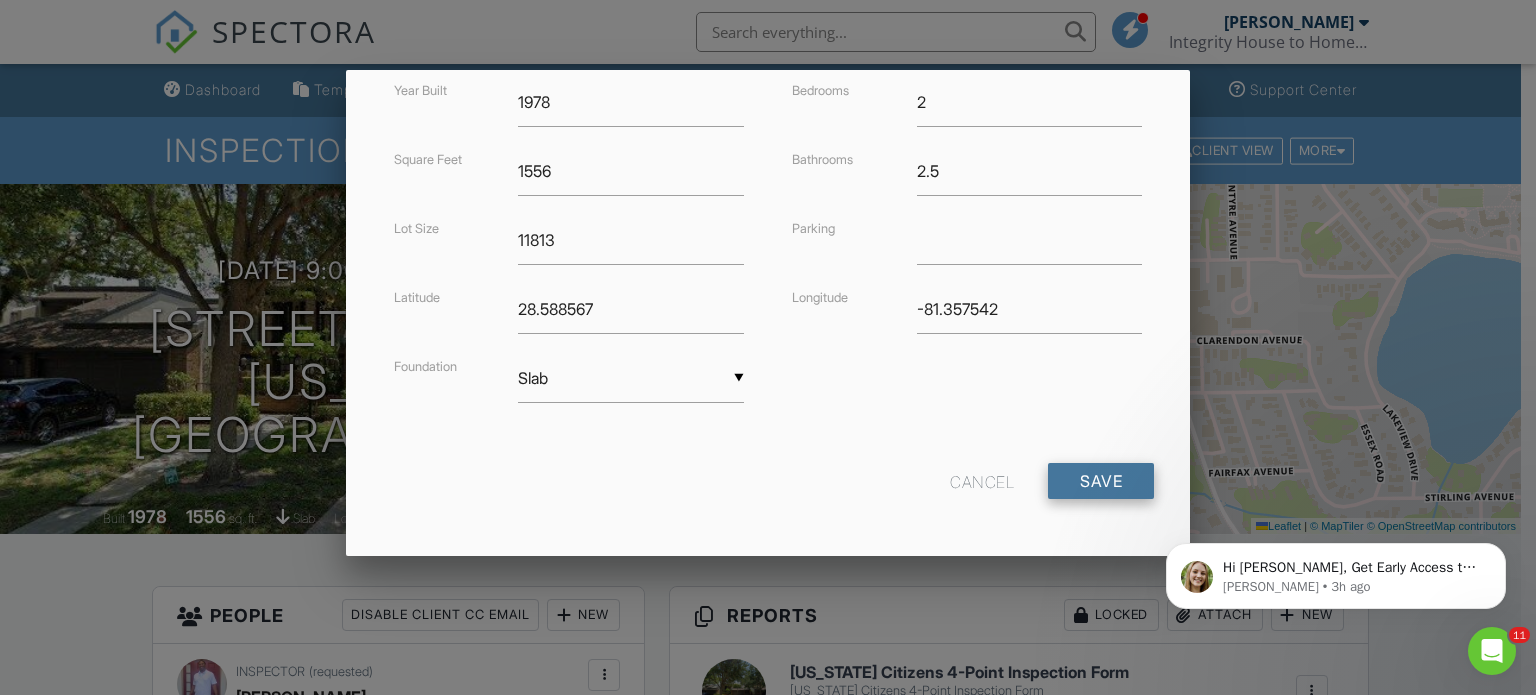 click on "Save" at bounding box center (1101, 481) 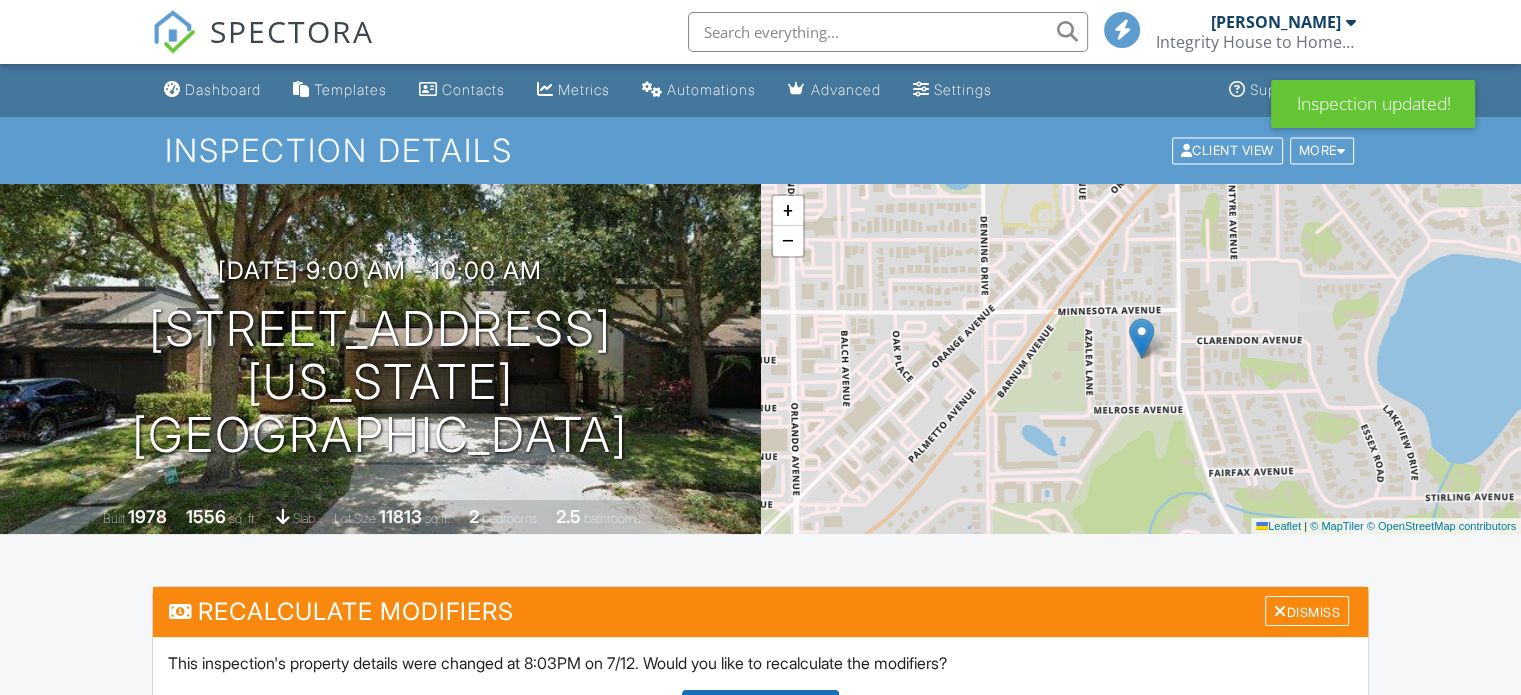 scroll, scrollTop: 400, scrollLeft: 0, axis: vertical 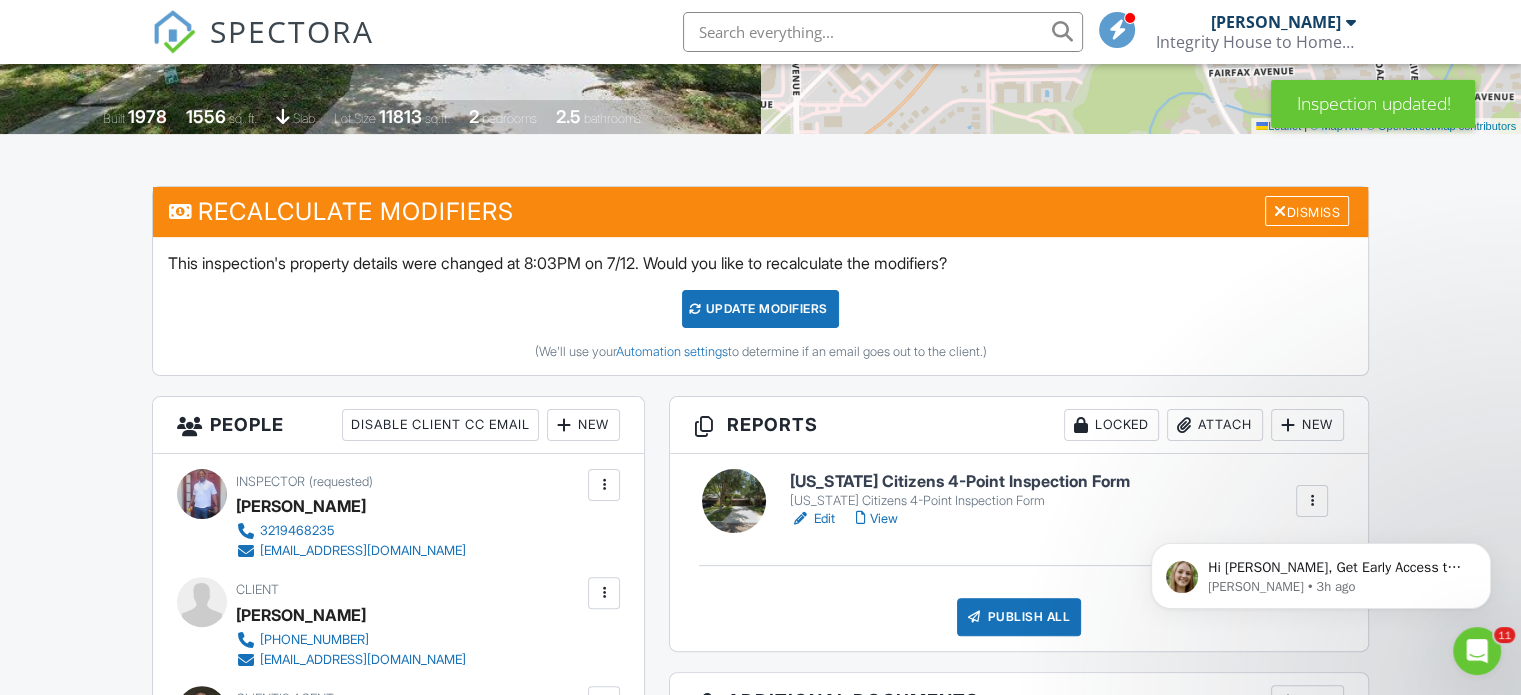 click on "Edit" at bounding box center (812, 519) 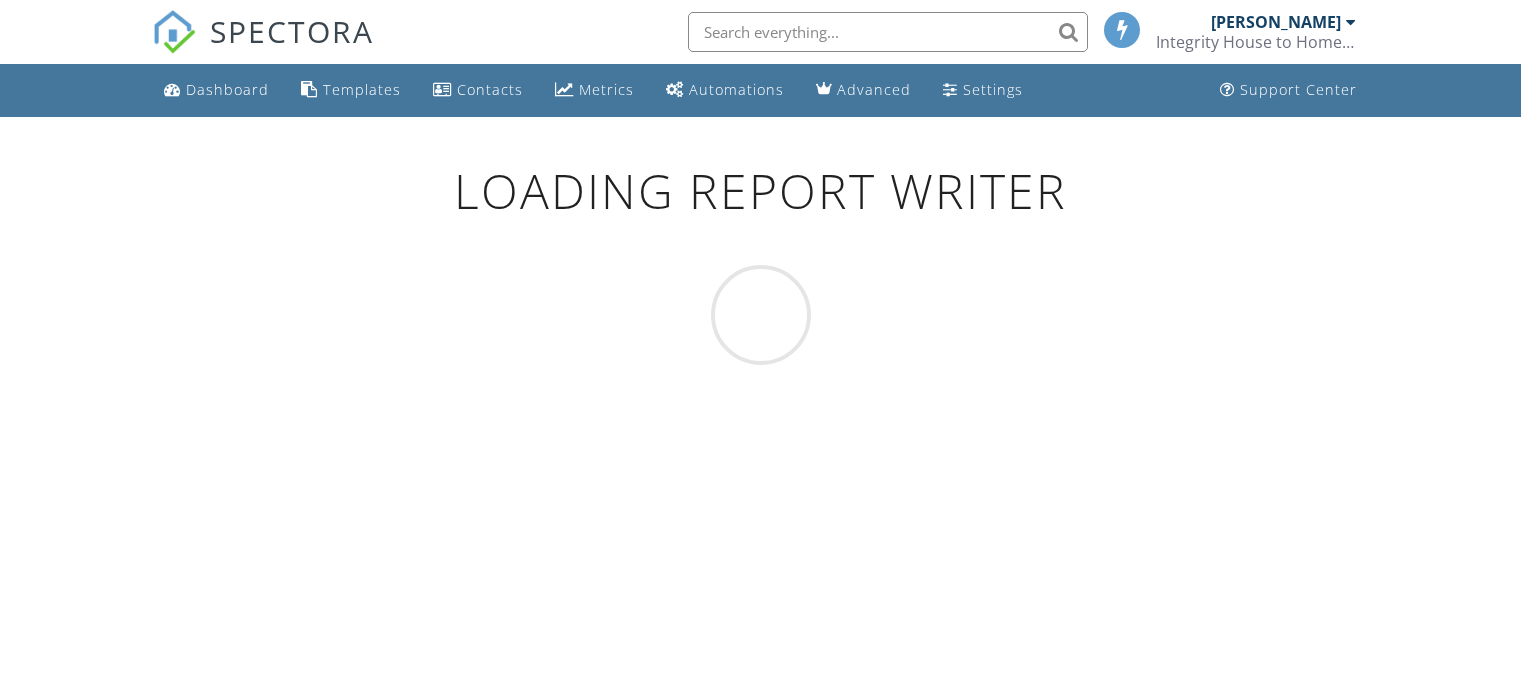 scroll, scrollTop: 0, scrollLeft: 0, axis: both 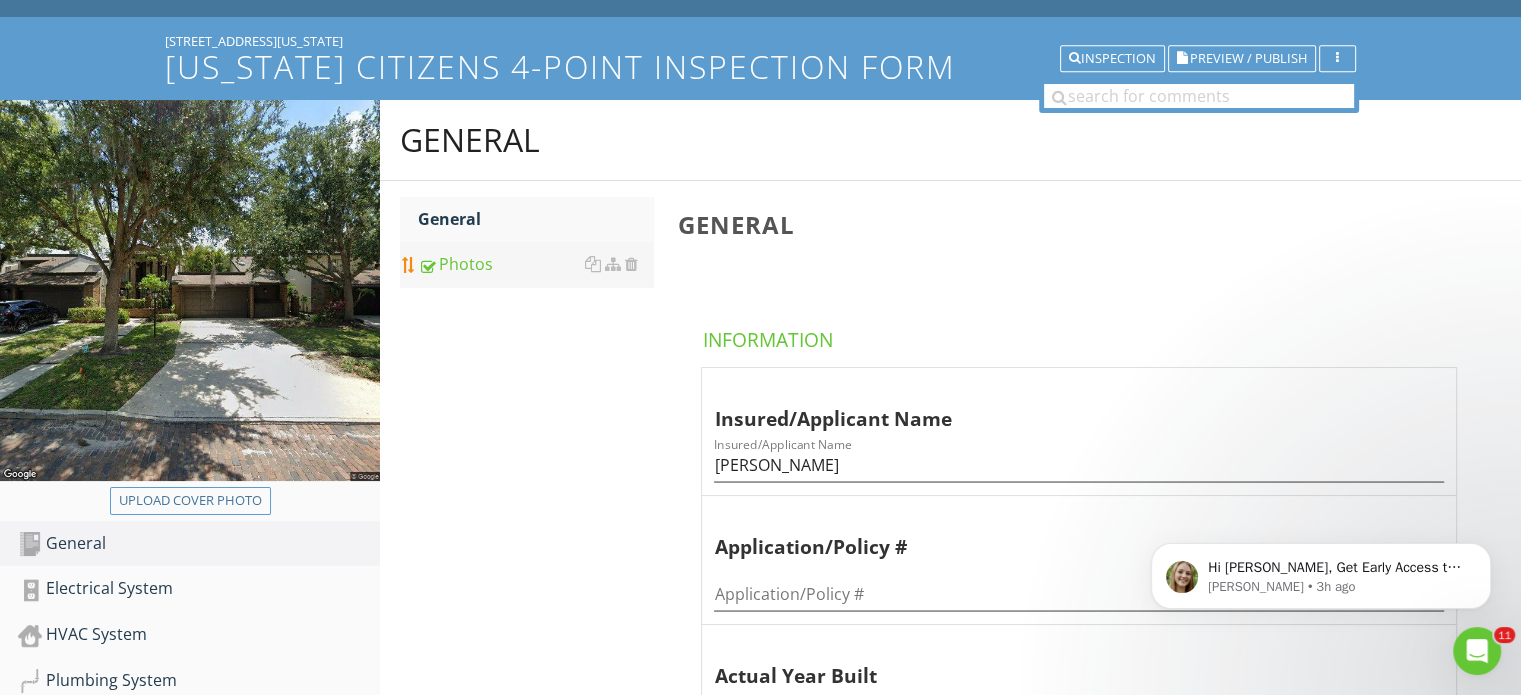 click on "Photos" at bounding box center [535, 264] 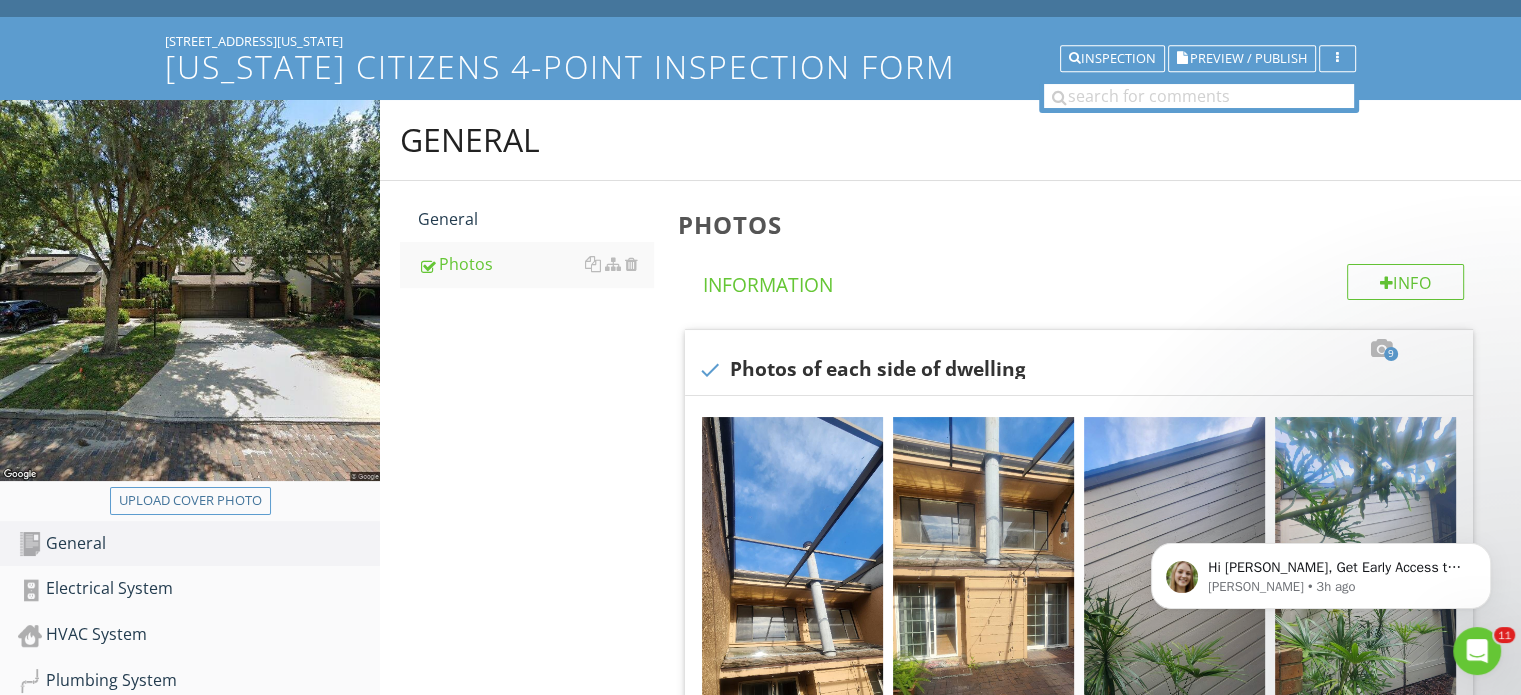 scroll, scrollTop: 300, scrollLeft: 0, axis: vertical 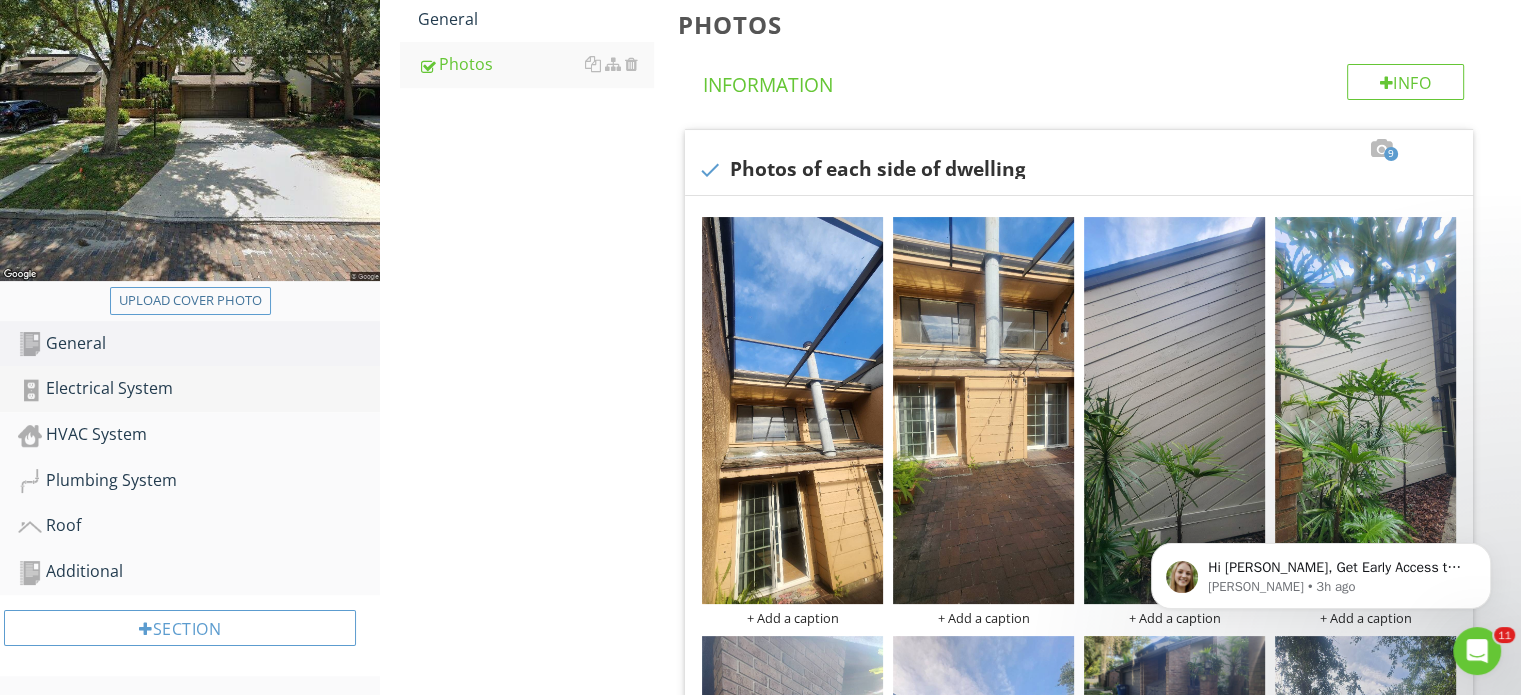 click on "Electrical System" at bounding box center [199, 389] 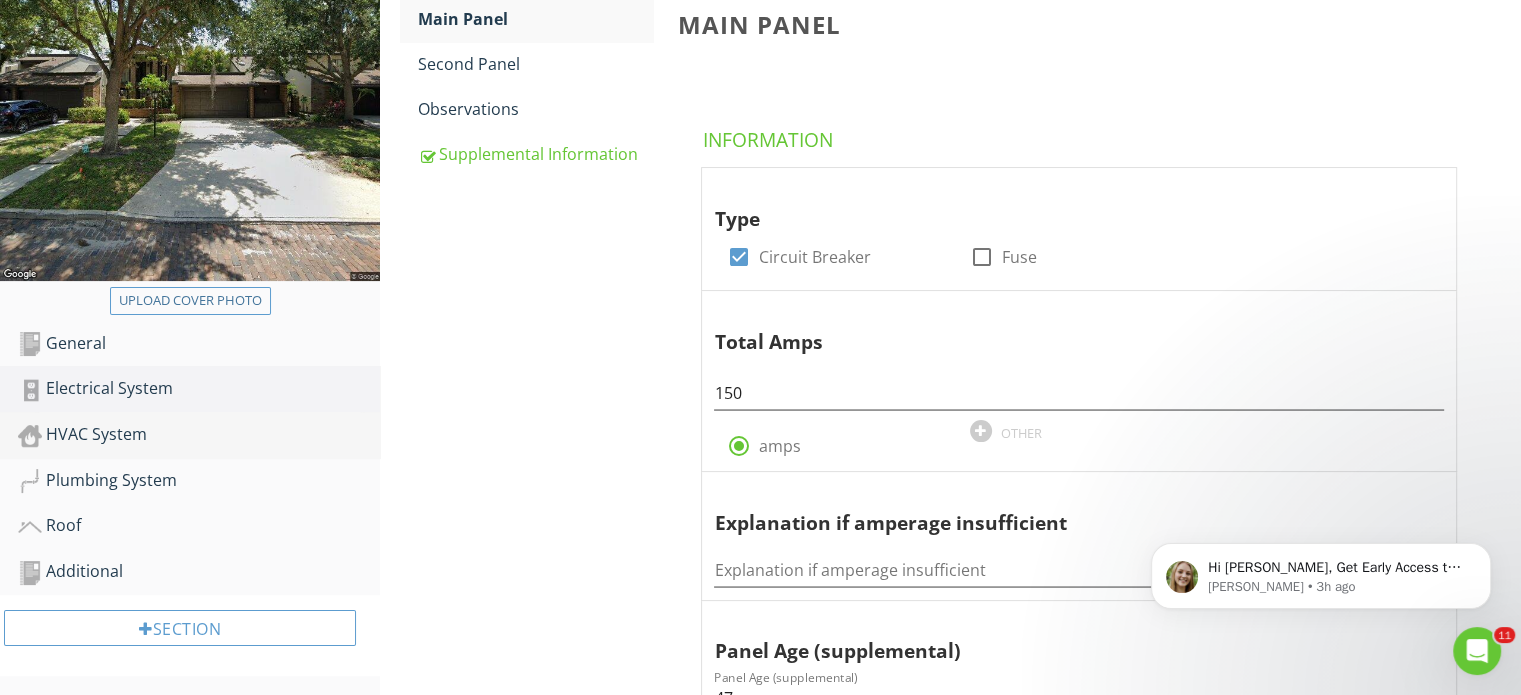 click on "HVAC System" at bounding box center [199, 435] 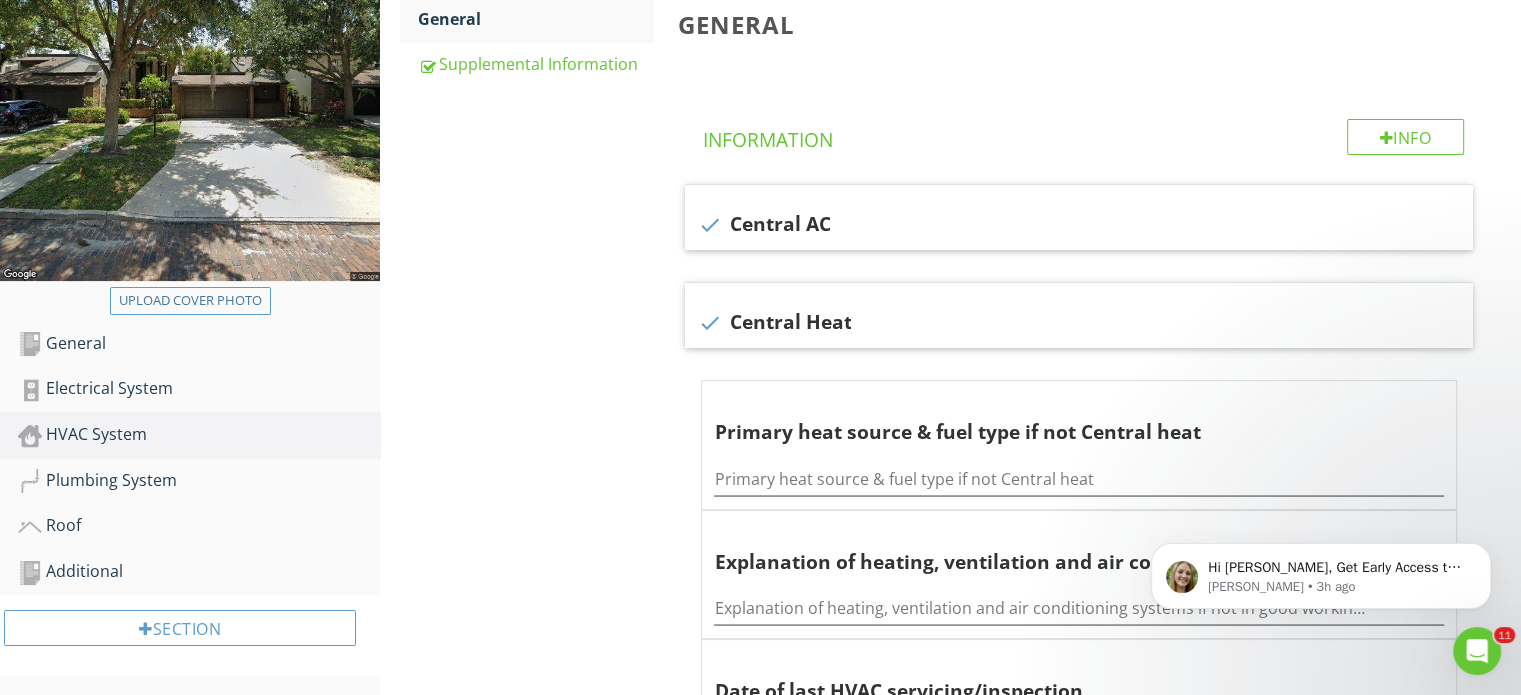 scroll, scrollTop: 400, scrollLeft: 0, axis: vertical 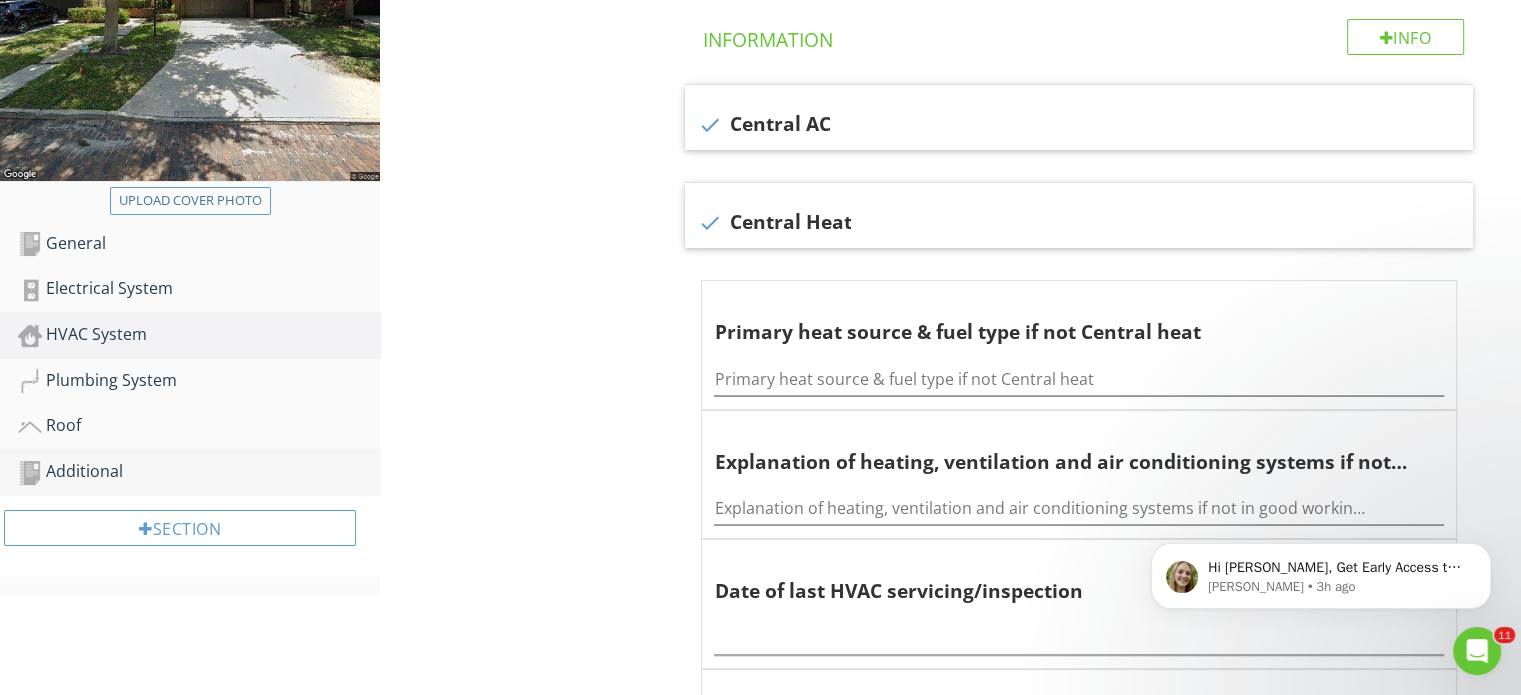 click on "Additional" at bounding box center [199, 472] 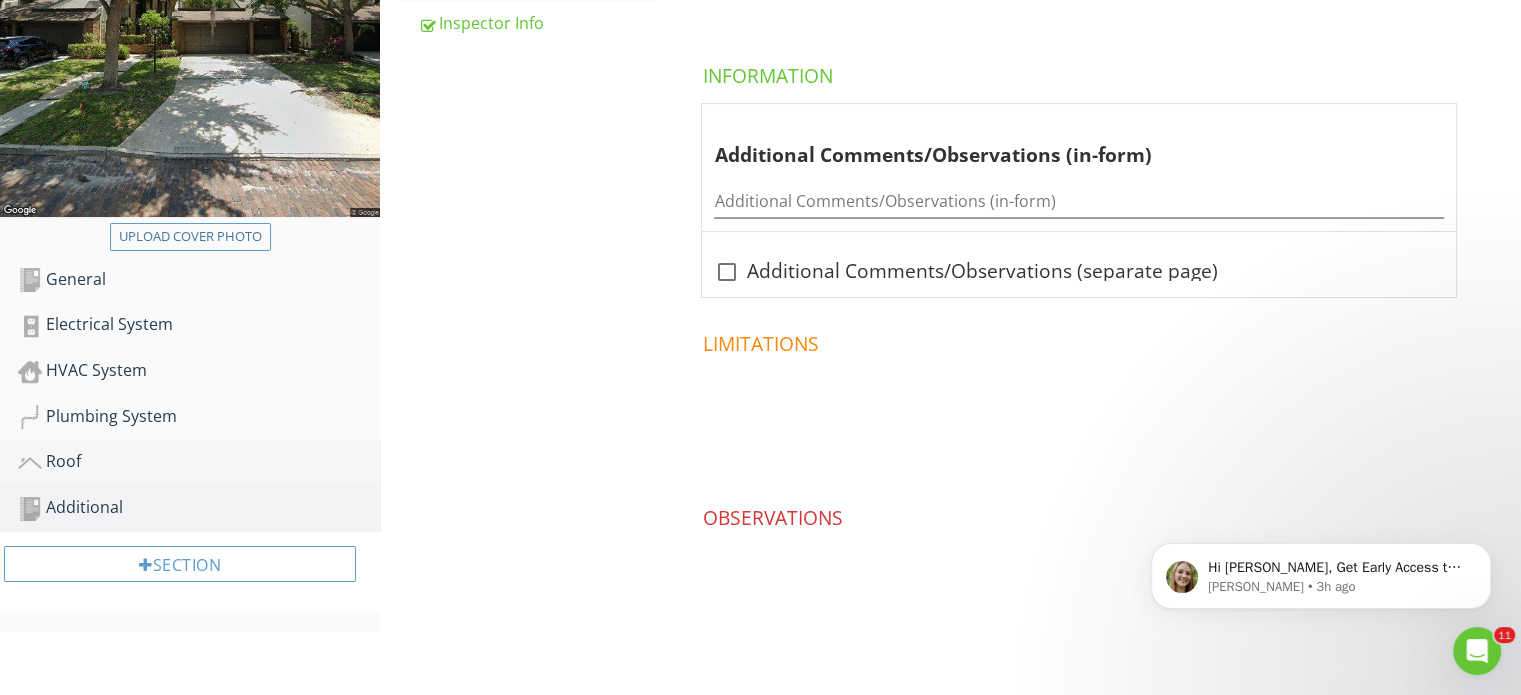 scroll, scrollTop: 362, scrollLeft: 0, axis: vertical 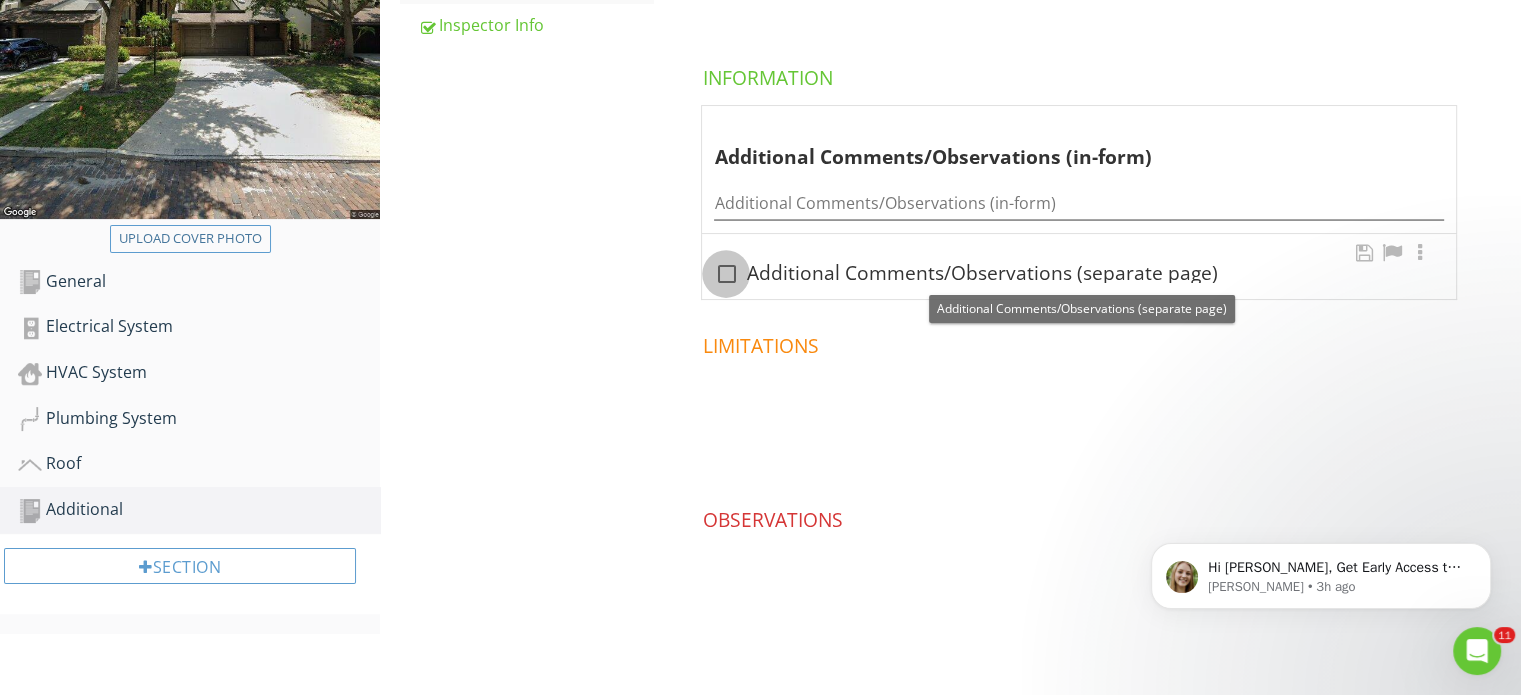 click at bounding box center (726, 274) 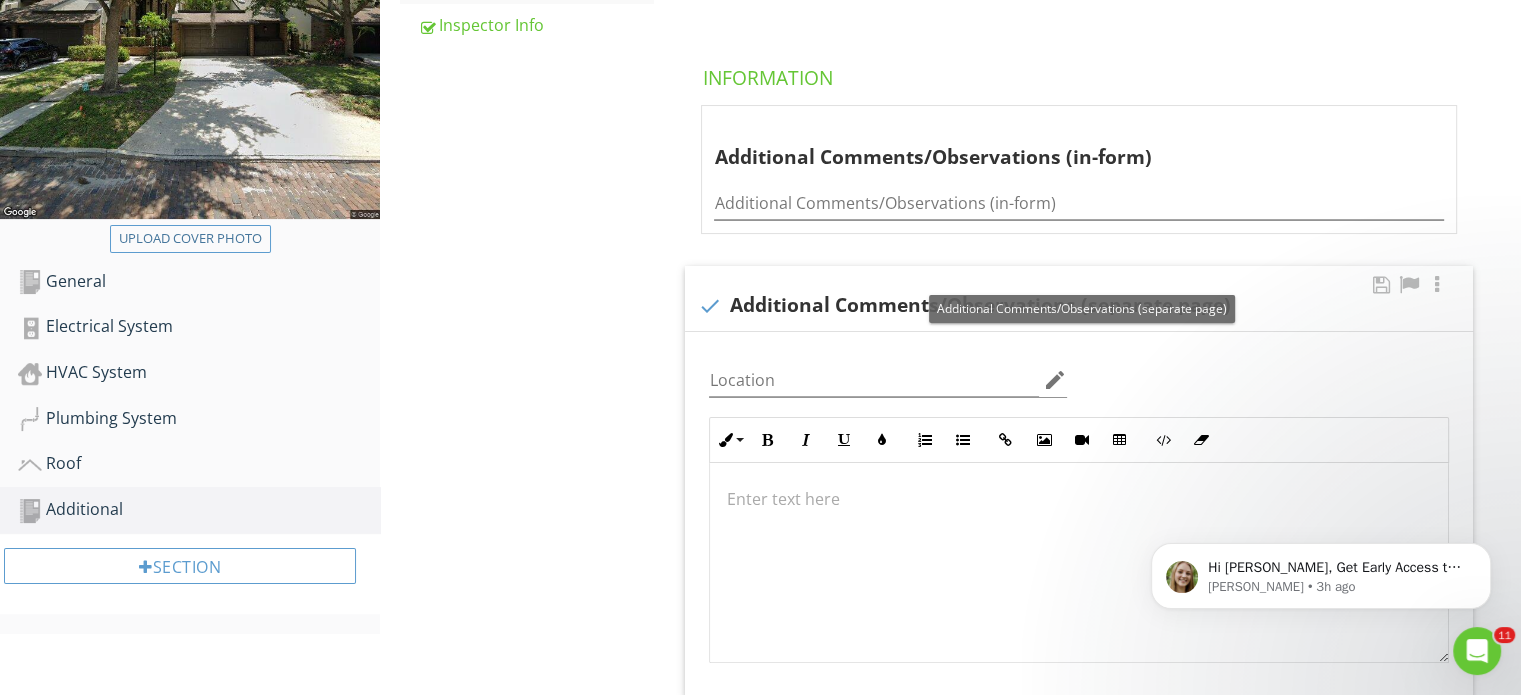 scroll, scrollTop: 400, scrollLeft: 0, axis: vertical 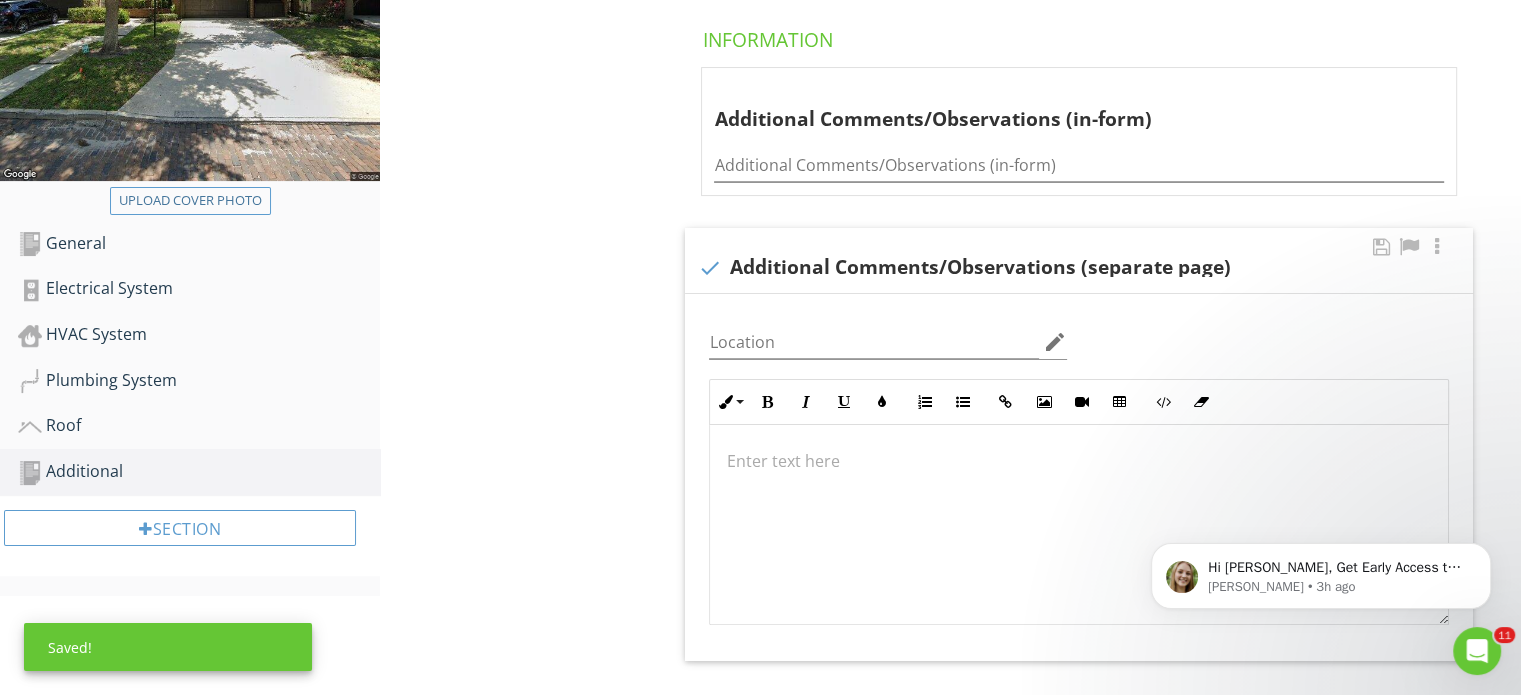 click at bounding box center (1079, 461) 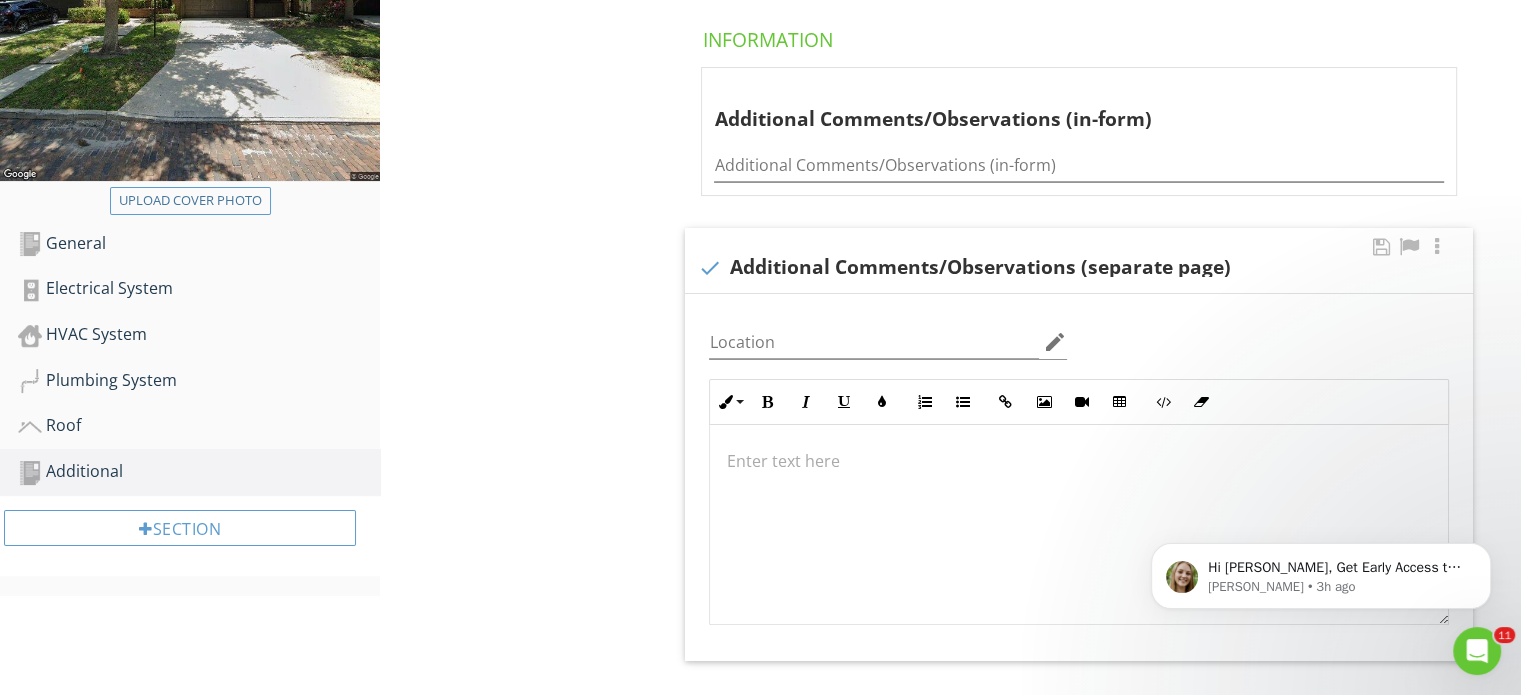 click at bounding box center (1079, 461) 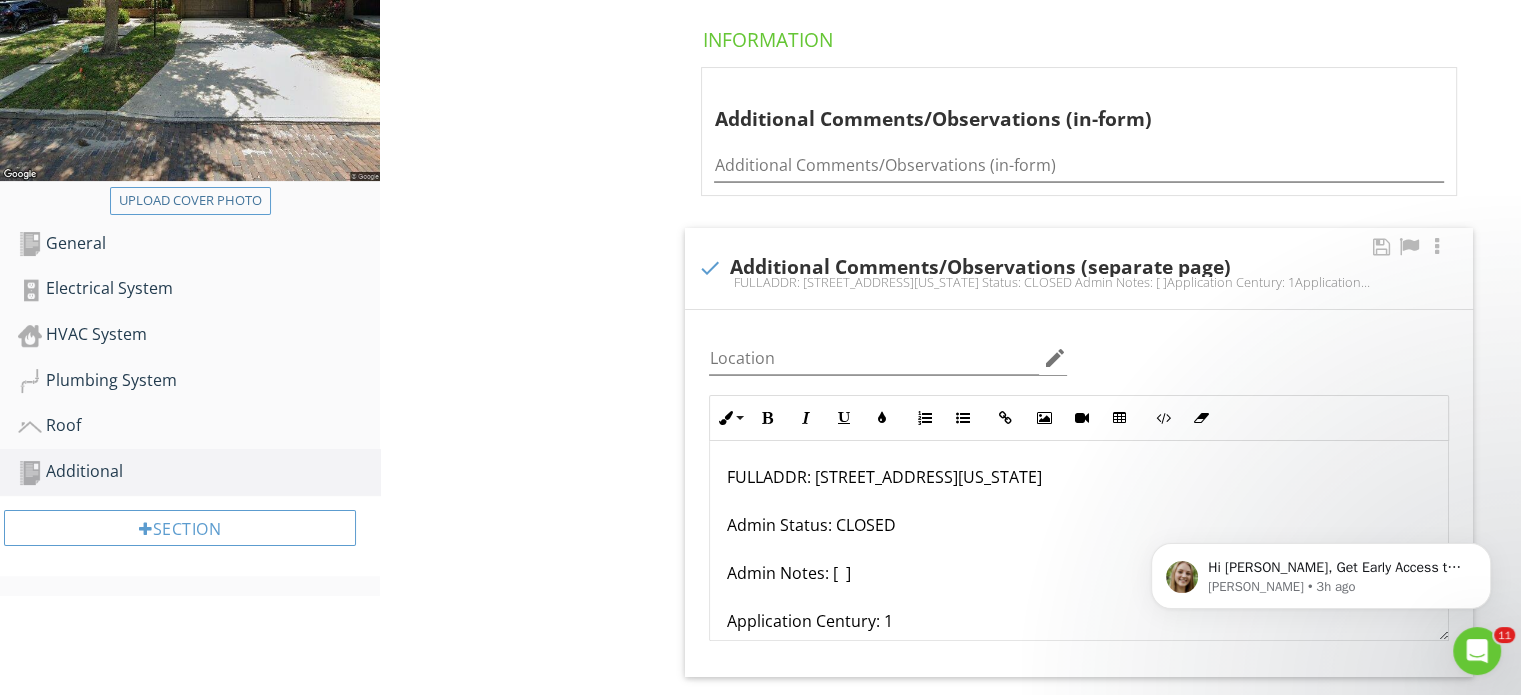 scroll, scrollTop: 416, scrollLeft: 0, axis: vertical 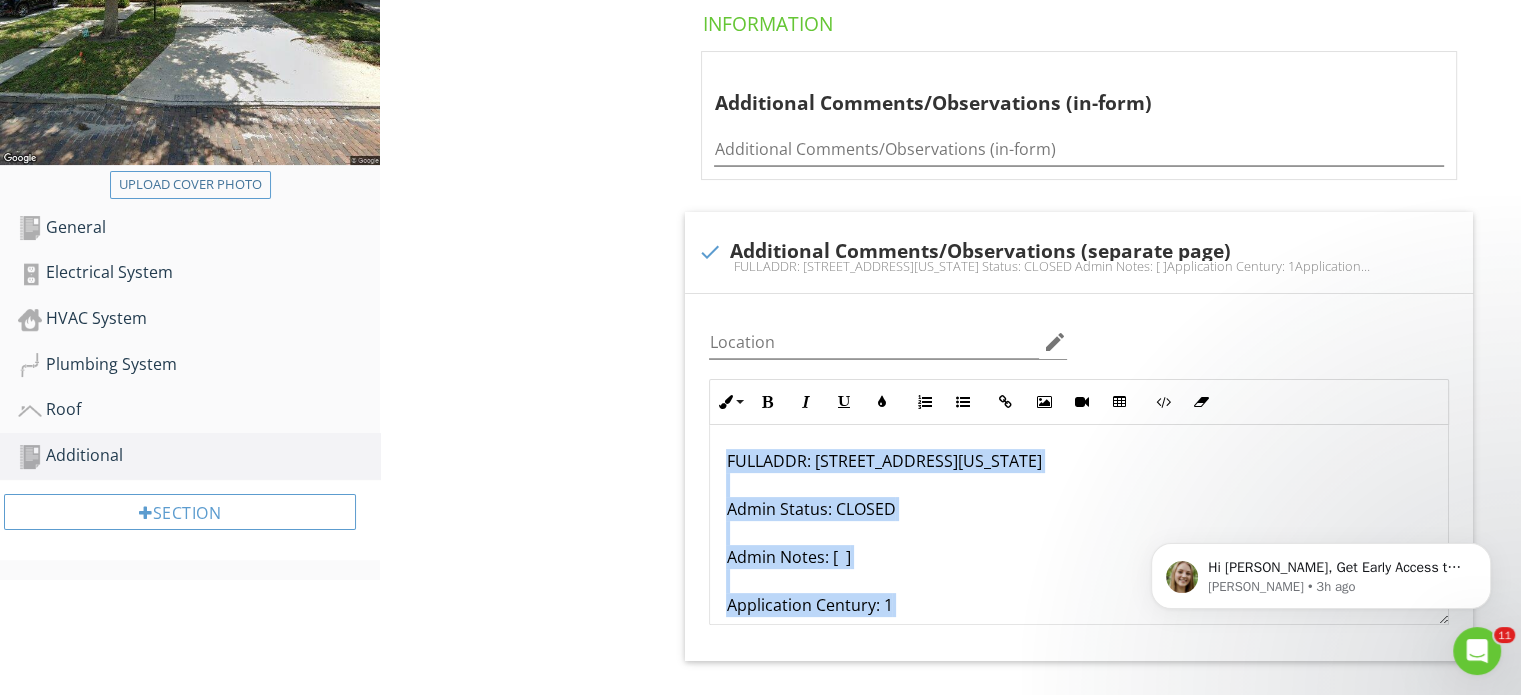 drag, startPoint x: 897, startPoint y: 519, endPoint x: 674, endPoint y: 419, distance: 244.39517 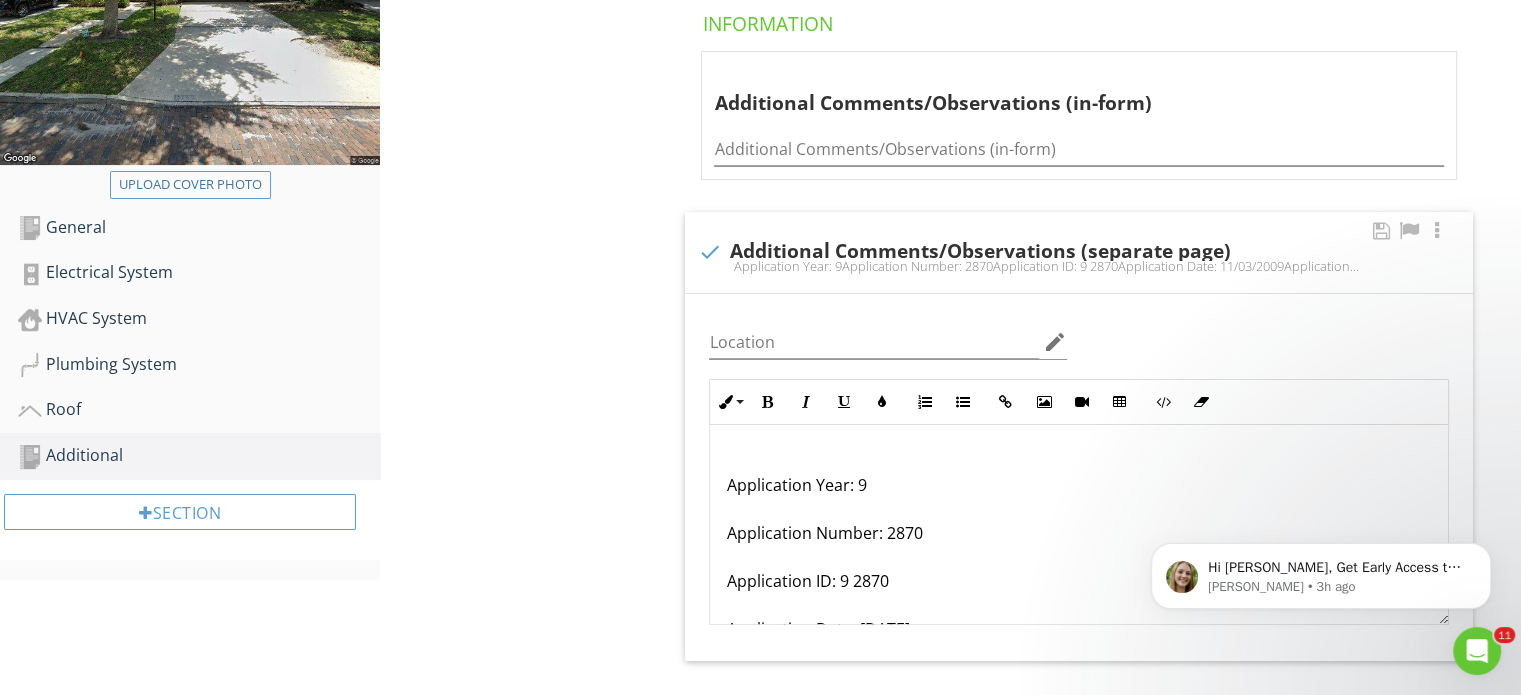 scroll, scrollTop: 100, scrollLeft: 0, axis: vertical 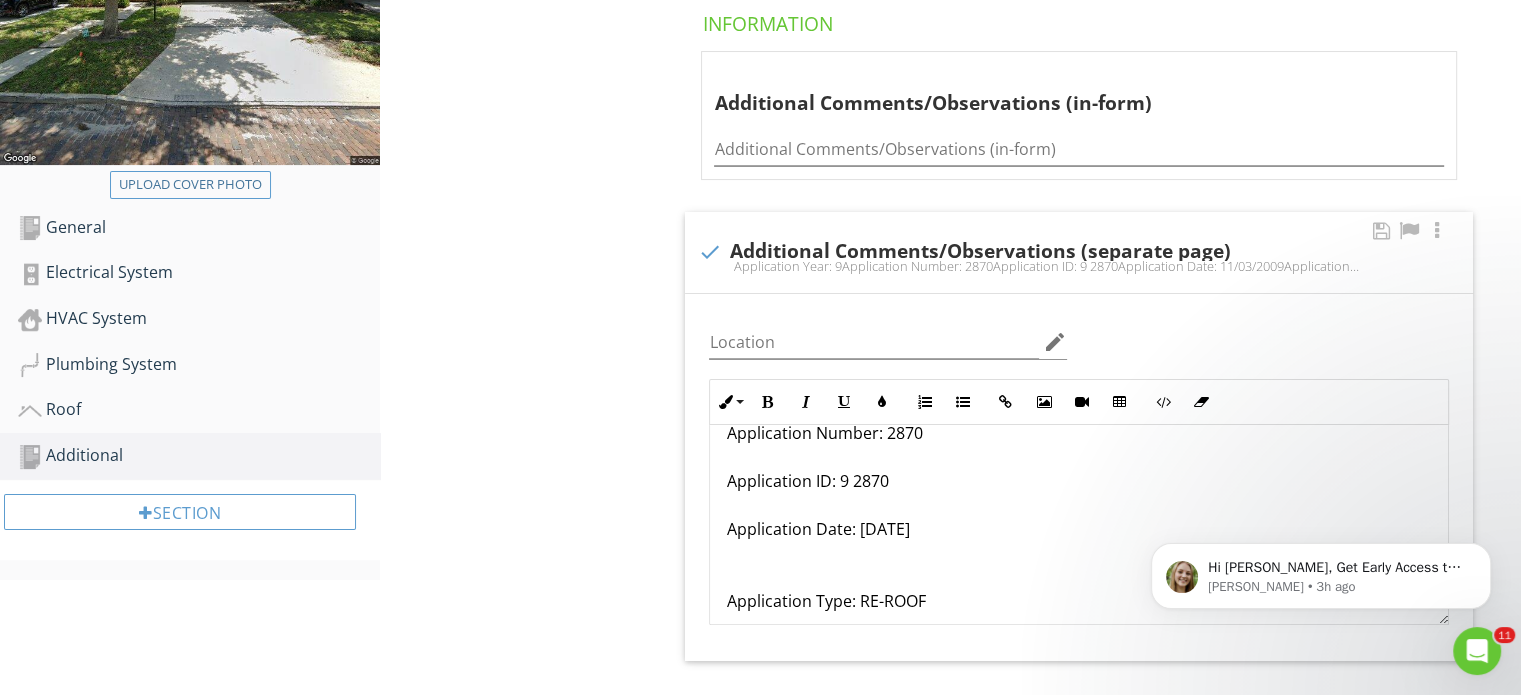 drag, startPoint x: 948, startPoint y: 527, endPoint x: 859, endPoint y: 538, distance: 89.6772 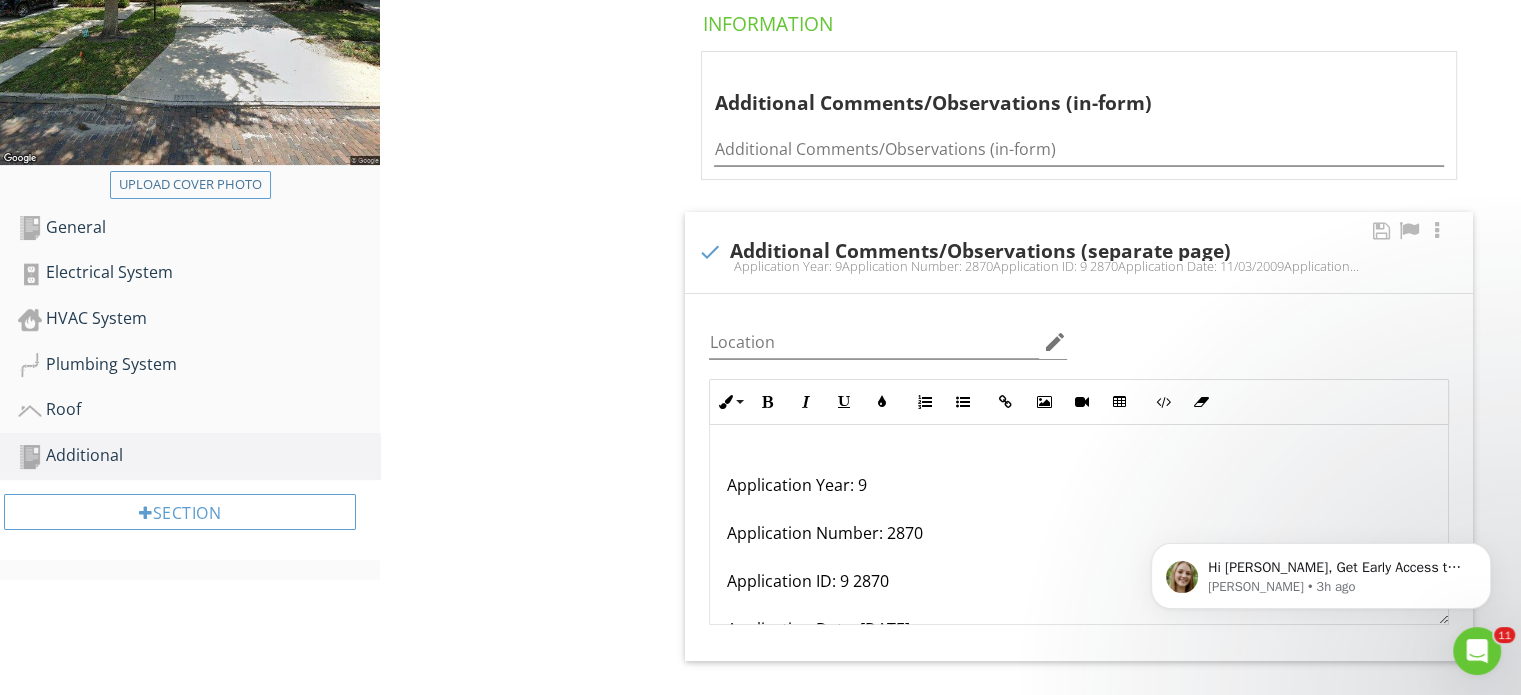 click on "Application Year: 9 Application Number: 2870 Application ID: 9 2870 Application Date: 11/03/2009 Application Type: RE-ROOF   FULLADDR: 1122 WASHINGTON AVE    7B Admin Status: CLOSED                   Admin Notes: [  ] Application Century: 1 Application Year: 7 Application Number: 2932 Application ID: 7 2932 Application Date: 08/16/2007 Application Type: MECHANICAL/HARV APPLICATION" at bounding box center [1079, 821] 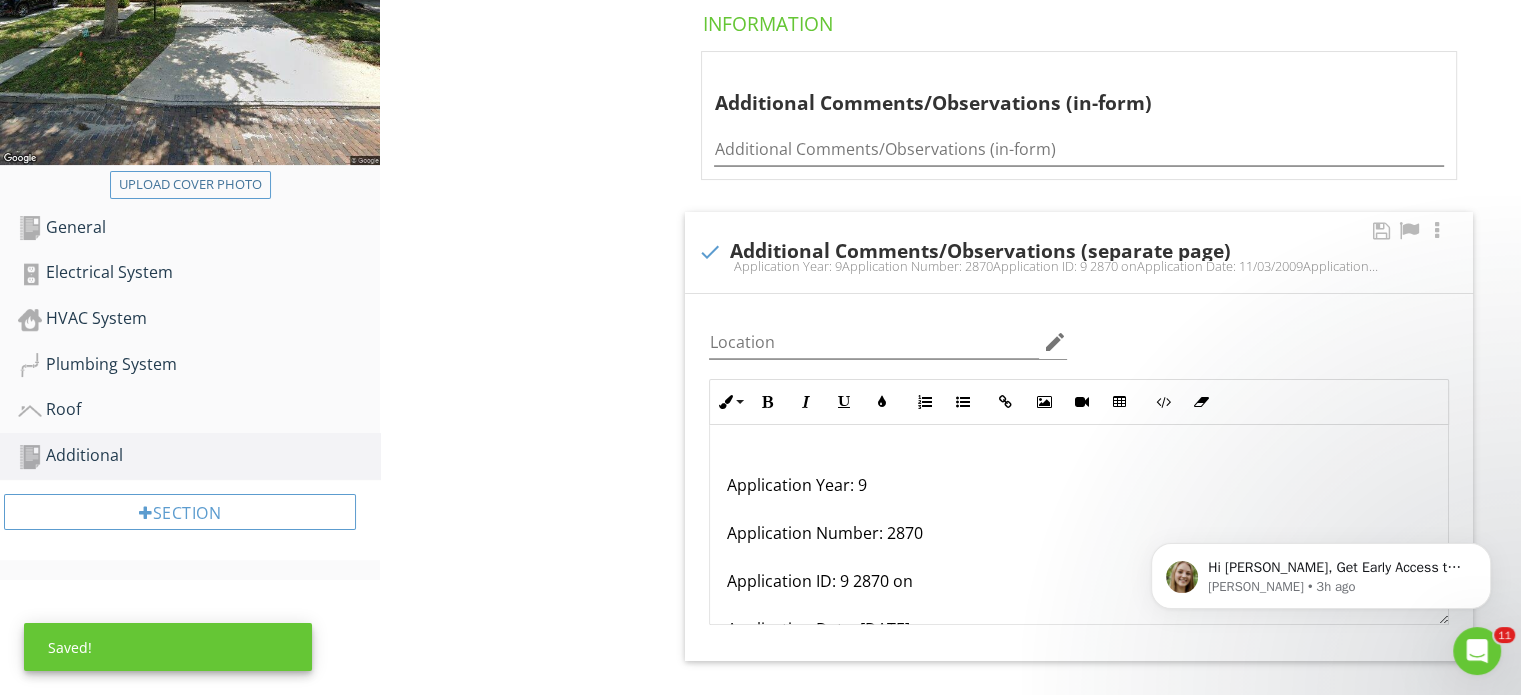 click on "Application Year: 9 Application Number: 2870  Application ID: 9 2870 on  Application Date: 11/03/2009 Application Type: RE-ROOF   FULLADDR: 1122 WASHINGTON AVE    7B Admin Status: CLOSED                   Admin Notes: [  ] Application Century: 1 Application Year: 7 Application Number: 2932 Application ID: 7 2932 Application Date: 08/16/2007 Application Type: MECHANICAL/HARV APPLICATION" at bounding box center (1079, 821) 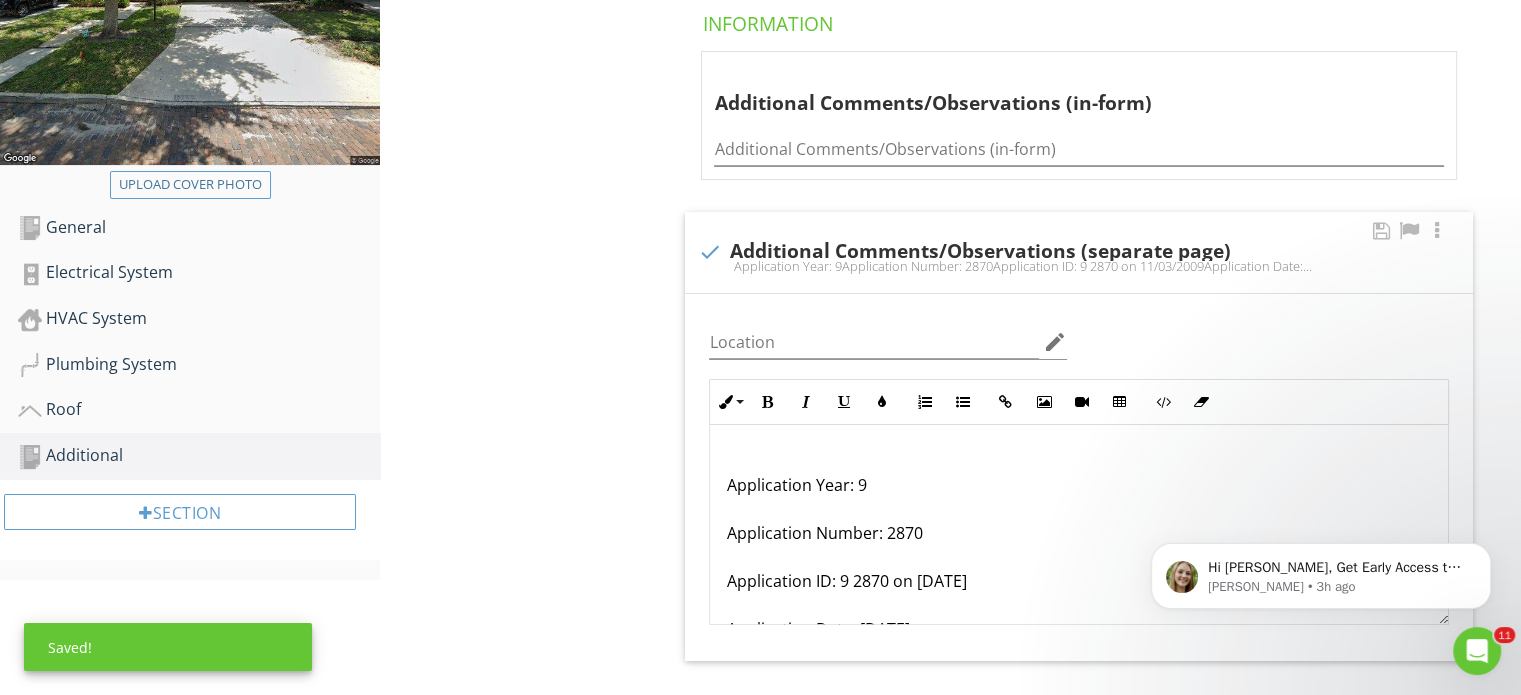 click on "Application Year: 9 Application Number: 2870  Application ID: 9 2870 on 11/03/2009 Application Date: 11/03/2009 Application Type: RE-ROOF   FULLADDR: 1122 WASHINGTON AVE    7B Admin Status: CLOSED                   Admin Notes: [  ] Application Century: 1 Application Year: 7 Application Number: 2932 Application ID: 7 2932 Application Date: 08/16/2007 Application Type: MECHANICAL/HARV APPLICATION" at bounding box center [1079, 821] 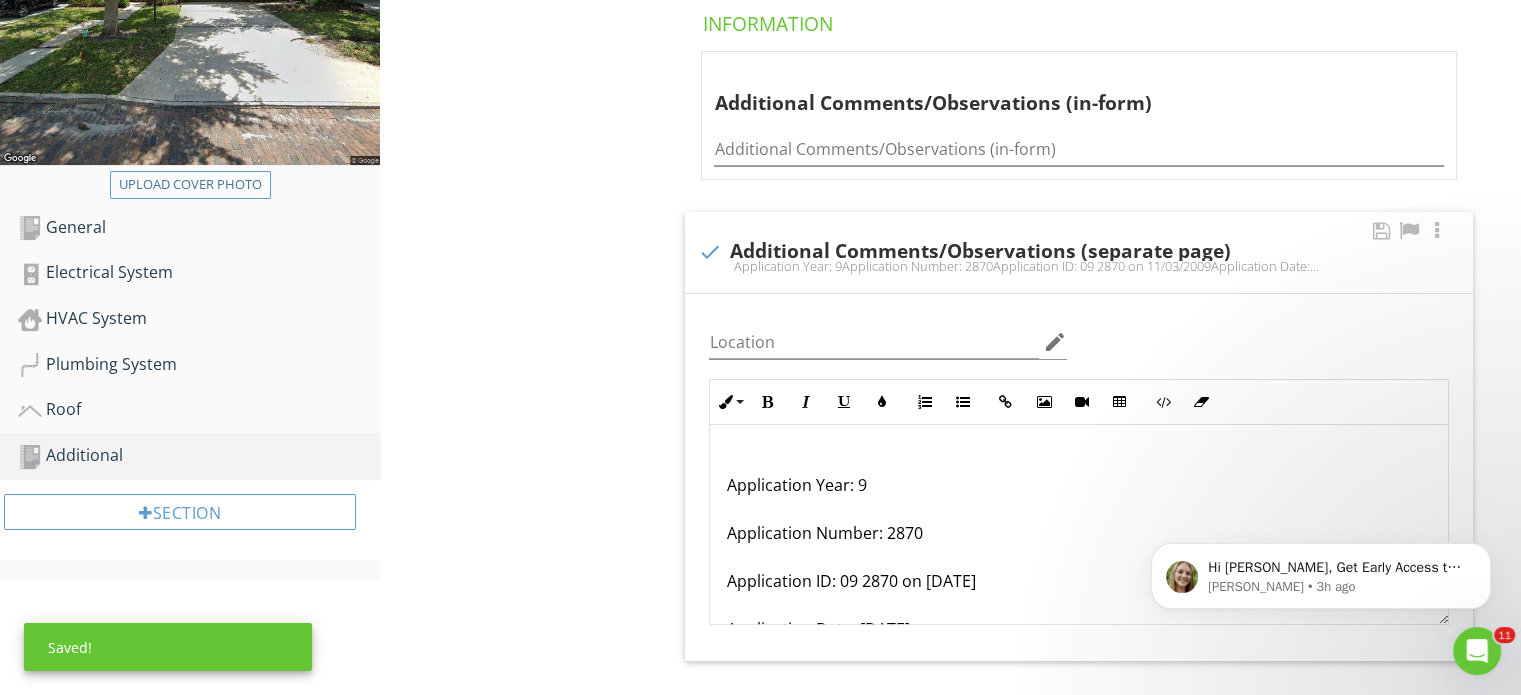 click on "Application Year: 9 Application Number: 2870  Application ID: 09 2870 on 11/03/2009 Application Date: 11/03/2009 Application Type: RE-ROOF   FULLADDR: 1122 WASHINGTON AVE    7B Admin Status: CLOSED                   Admin Notes: [  ] Application Century: 1 Application Year: 7 Application Number: 2932 Application ID: 7 2932 Application Date: 08/16/2007 Application Type: MECHANICAL/HARV APPLICATION" at bounding box center [1079, 821] 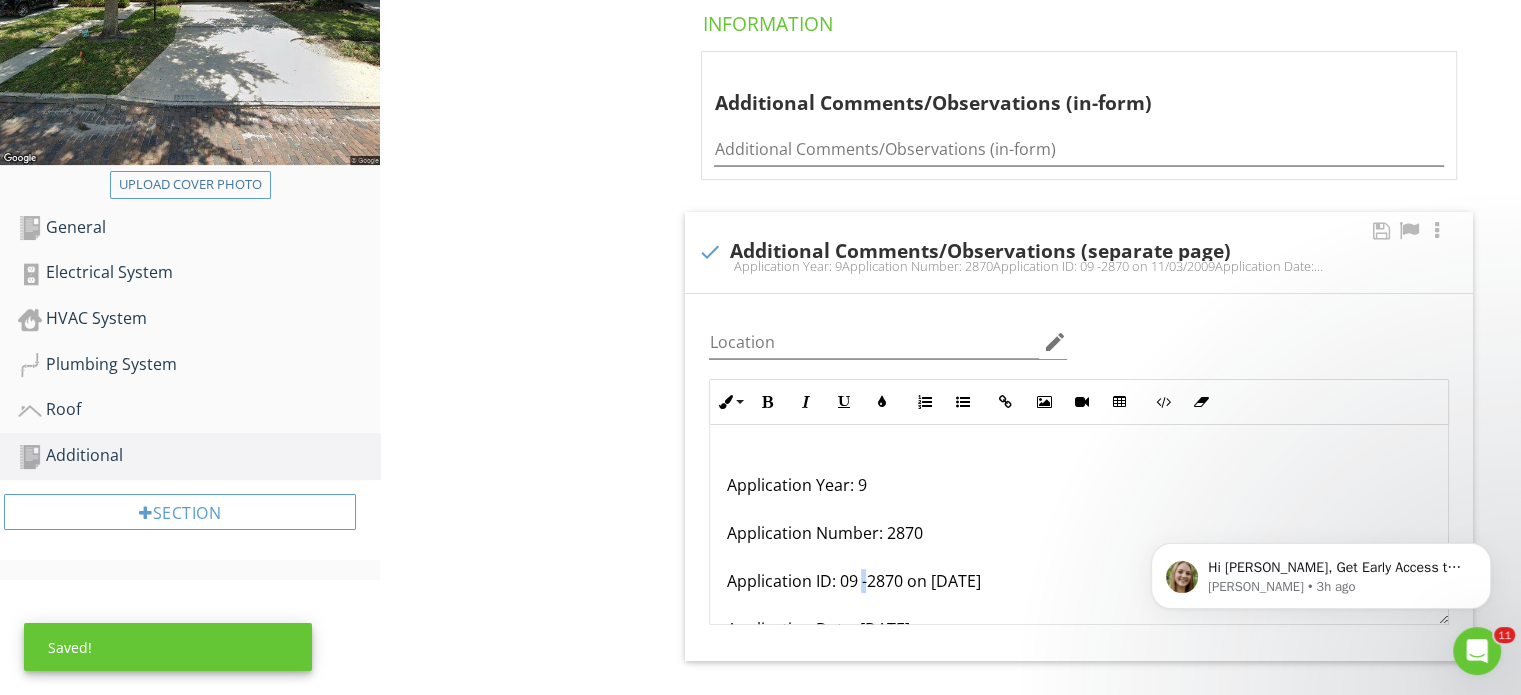 click on "Application Year: 9 Application Number: 2870  Application ID: 09 -2870 on 11/03/2009 Application Date: 11/03/2009 Application Type: RE-ROOF   FULLADDR: 1122 WASHINGTON AVE    7B Admin Status: CLOSED                   Admin Notes: [  ] Application Century: 1 Application Year: 7 Application Number: 2932 Application ID: 7 2932 Application Date: 08/16/2007 Application Type: MECHANICAL/HARV APPLICATION" at bounding box center [1079, 821] 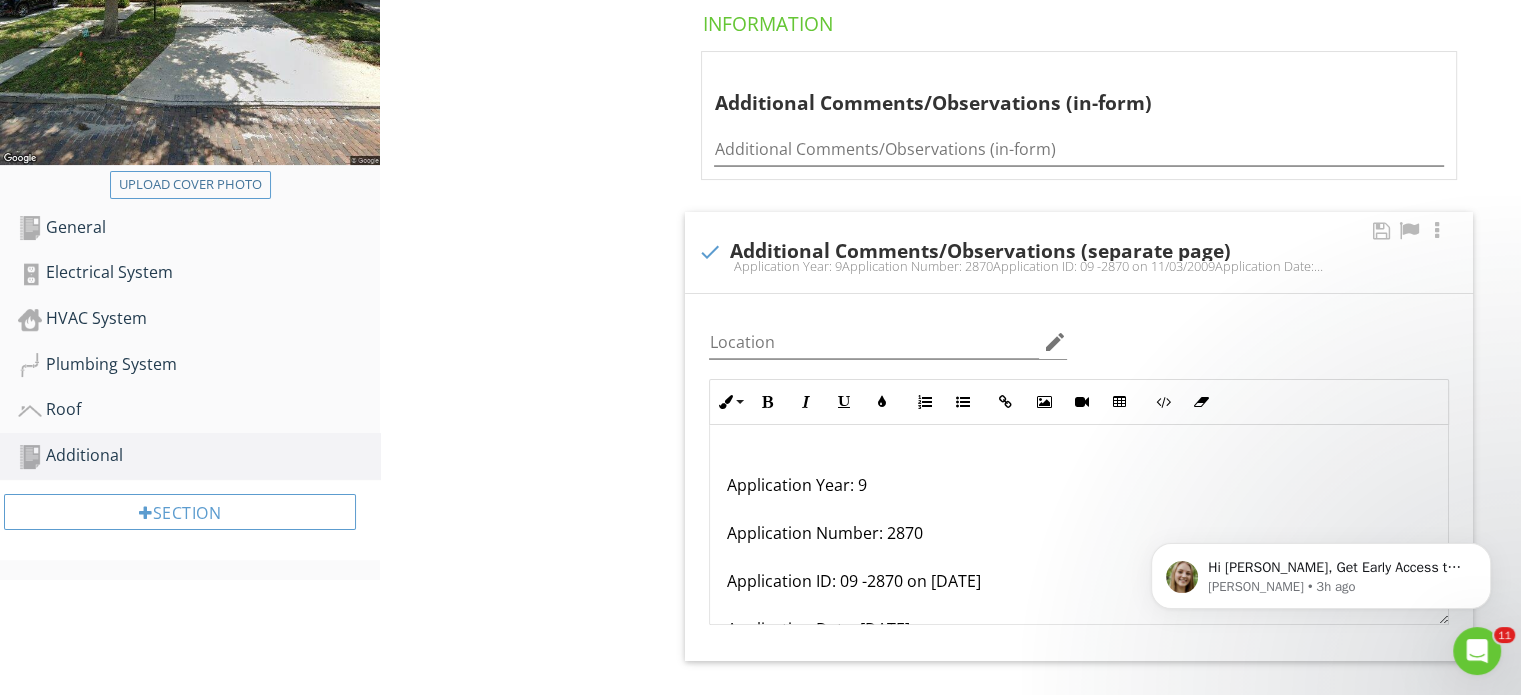 click on "Application Year: 9 Application Number: 2870  Application ID: 09 -2870 on 11/03/2009 Application Date: 11/03/2009 Application Type: RE-ROOF   FULLADDR: 1122 WASHINGTON AVE    7B Admin Status: CLOSED                   Admin Notes: [  ] Application Century: 1 Application Year: 7 Application Number: 2932 Application ID: 7 2932 Application Date: 08/16/2007 Application Type: MECHANICAL/HARV APPLICATION" at bounding box center (1079, 821) 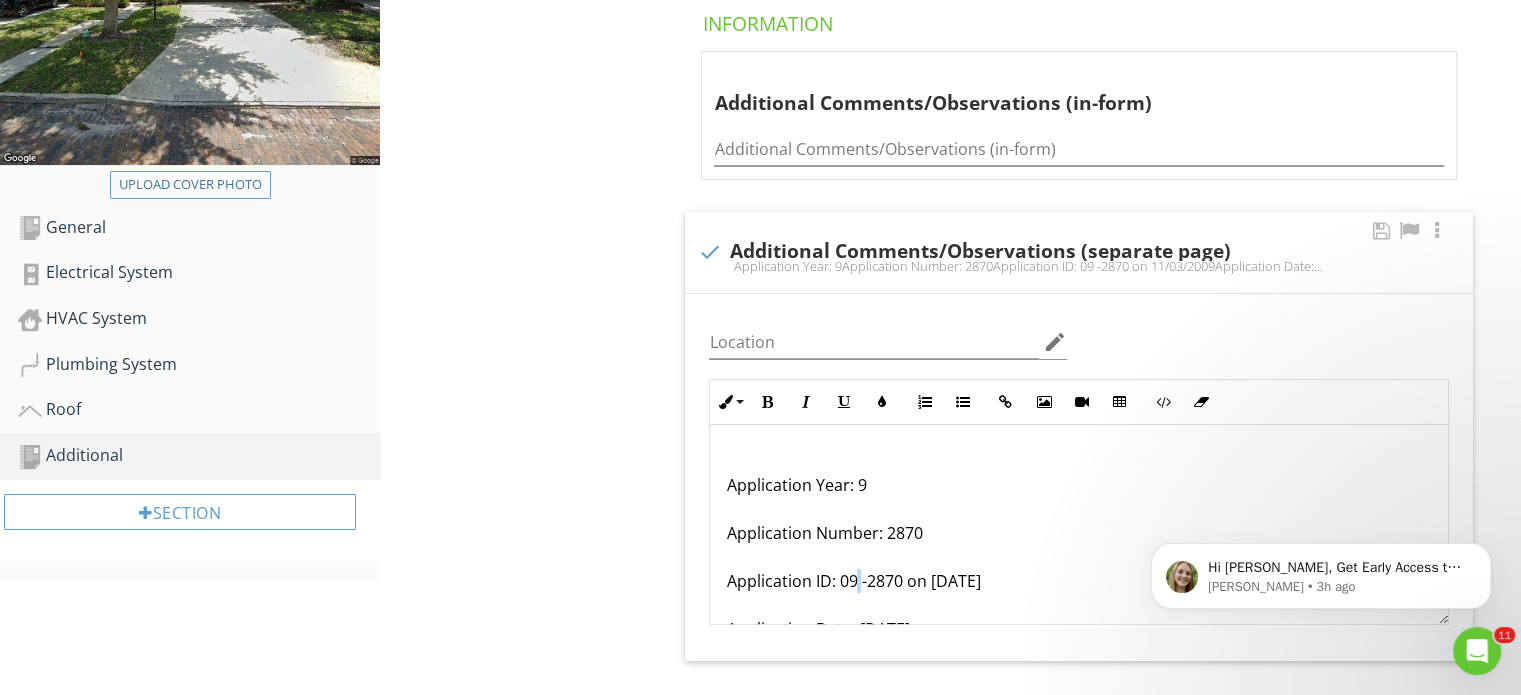 click on "Application Year: 9 Application Number: 2870  Application ID: 09 -2870 on 11/03/2009 Application Date: 11/03/2009 Application Type: RE-ROOF   FULLADDR: 1122 WASHINGTON AVE    7B Admin Status: CLOSED                   Admin Notes: [  ] Application Century: 1 Application Year: 7 Application Number: 2932 Application ID: 7 2932 Application Date: 08/16/2007 Application Type: MECHANICAL/HARV APPLICATION" at bounding box center [1079, 821] 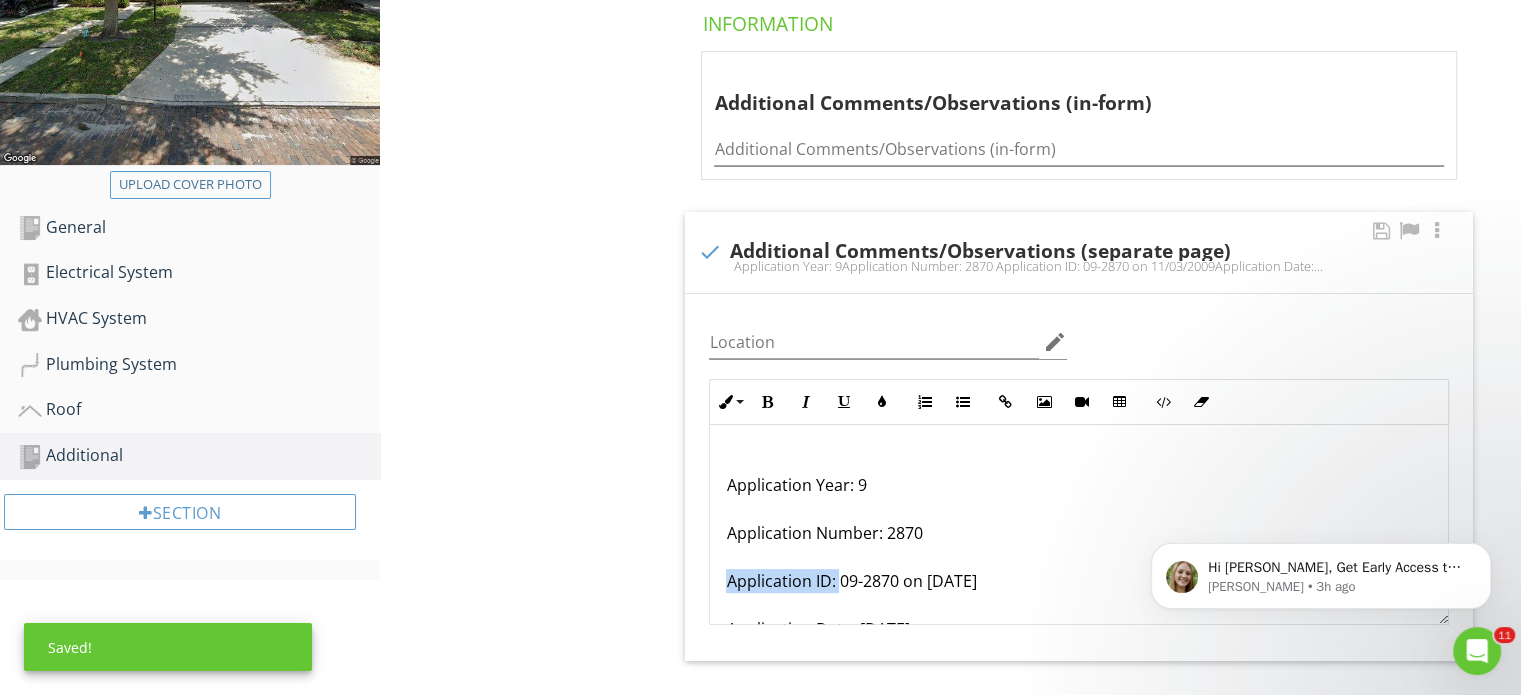 drag, startPoint x: 838, startPoint y: 579, endPoint x: 700, endPoint y: 585, distance: 138.13037 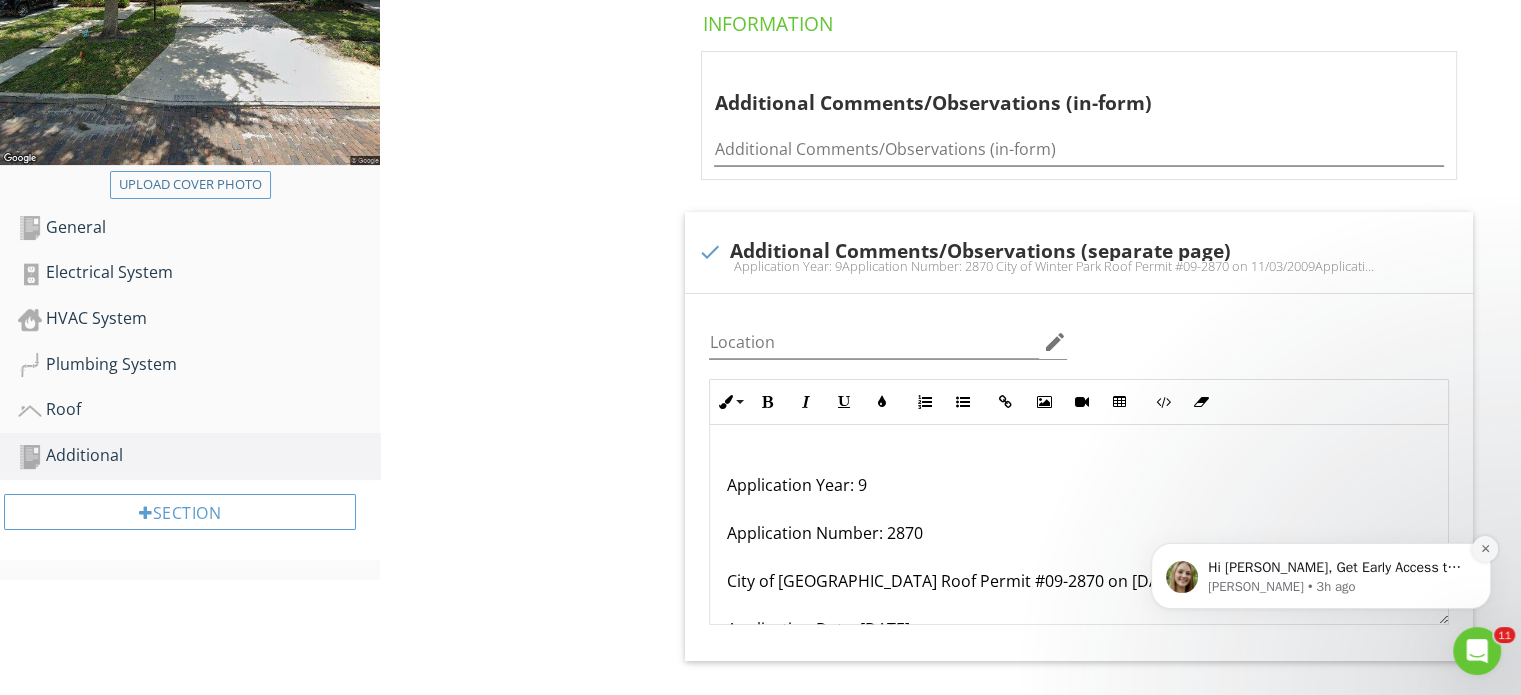 click 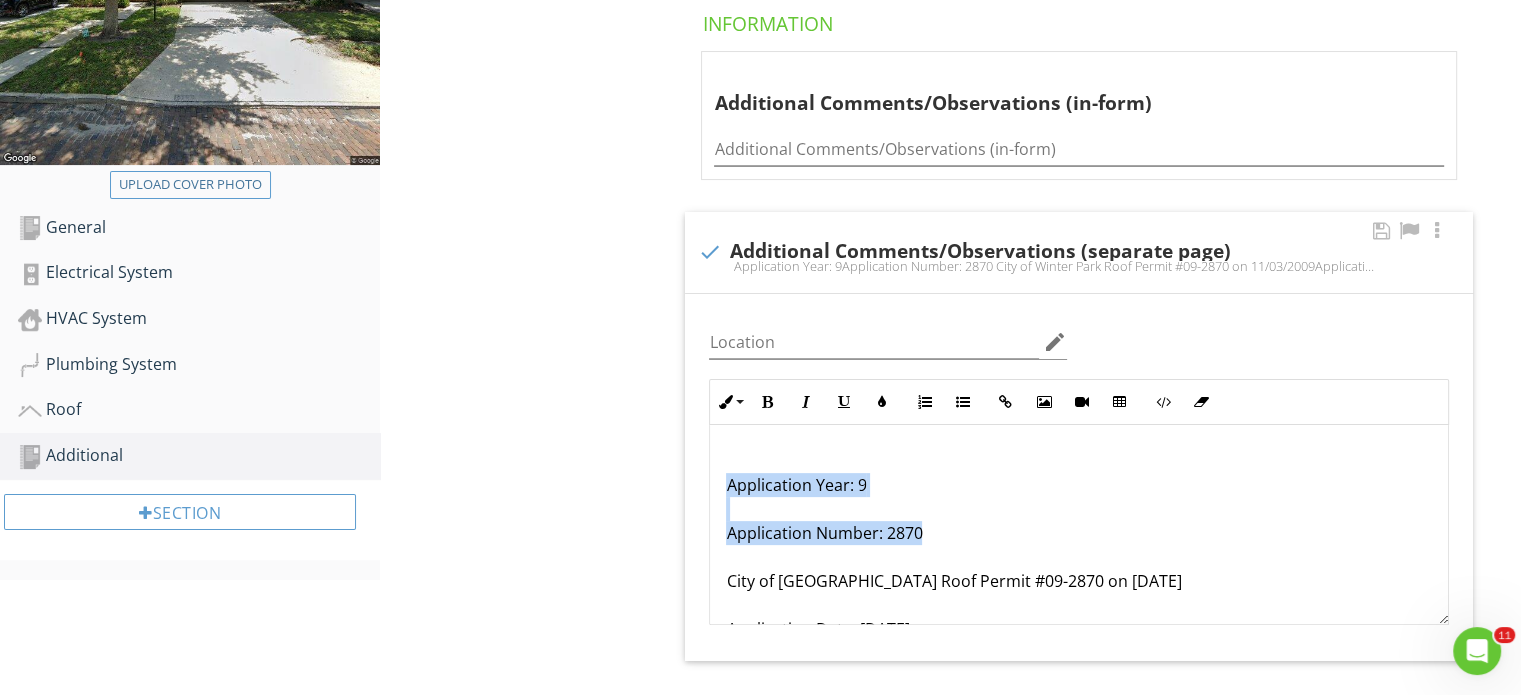 drag, startPoint x: 945, startPoint y: 543, endPoint x: 700, endPoint y: 486, distance: 251.54324 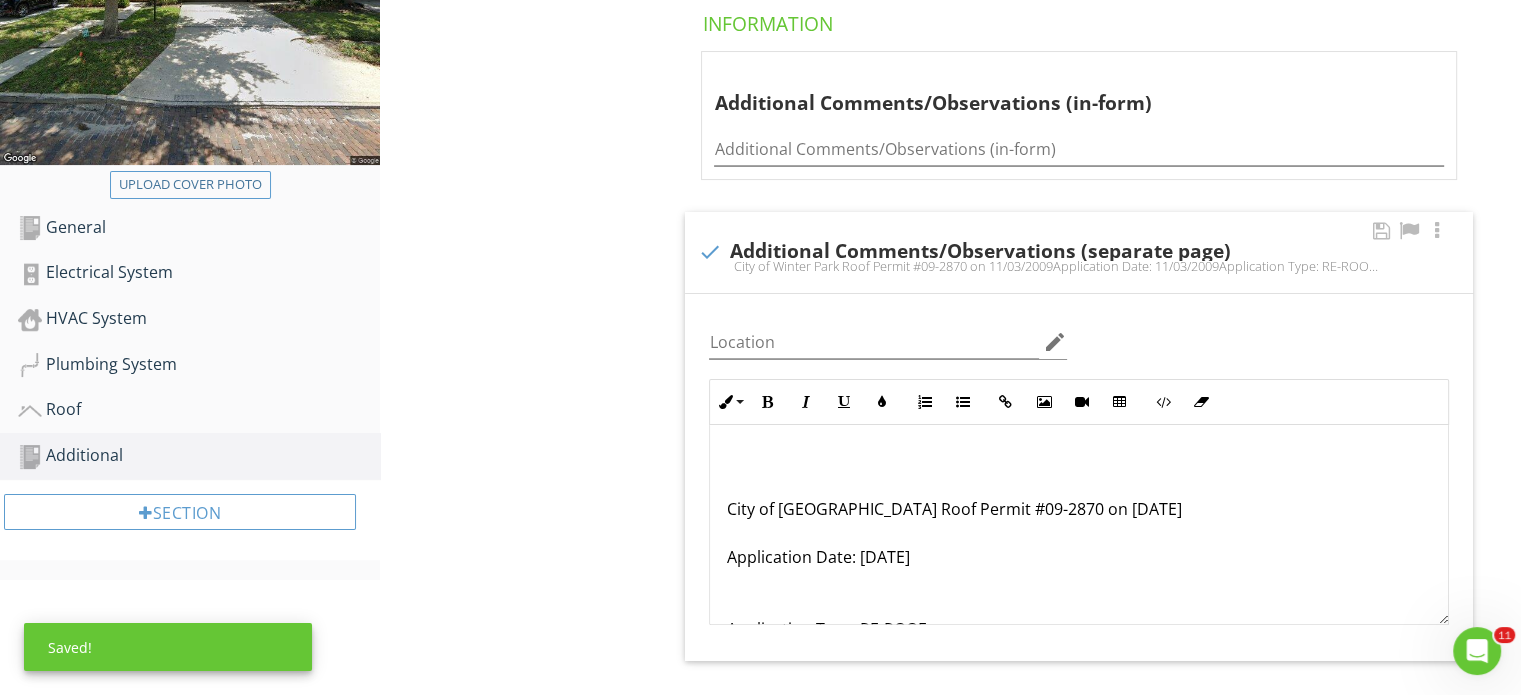 drag, startPoint x: 960, startPoint y: 551, endPoint x: 716, endPoint y: 561, distance: 244.20483 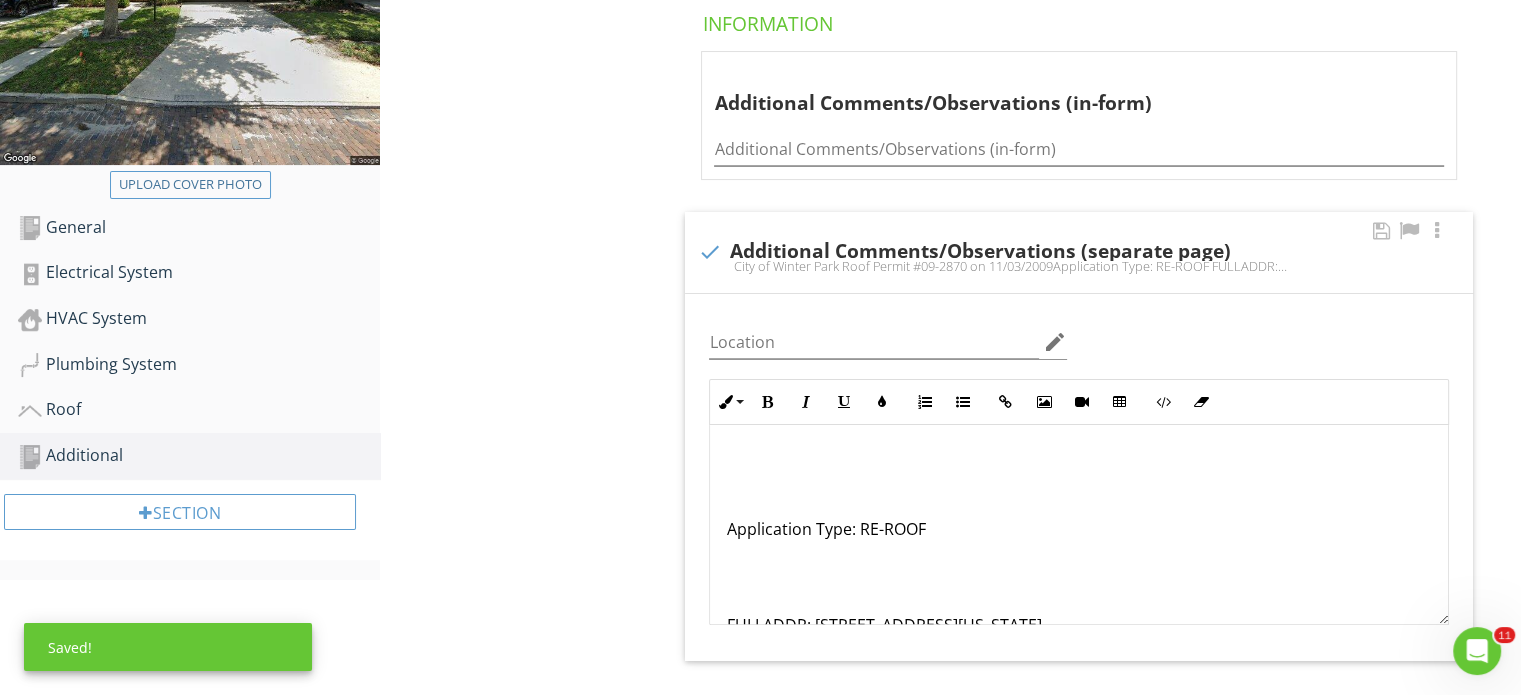 scroll, scrollTop: 200, scrollLeft: 0, axis: vertical 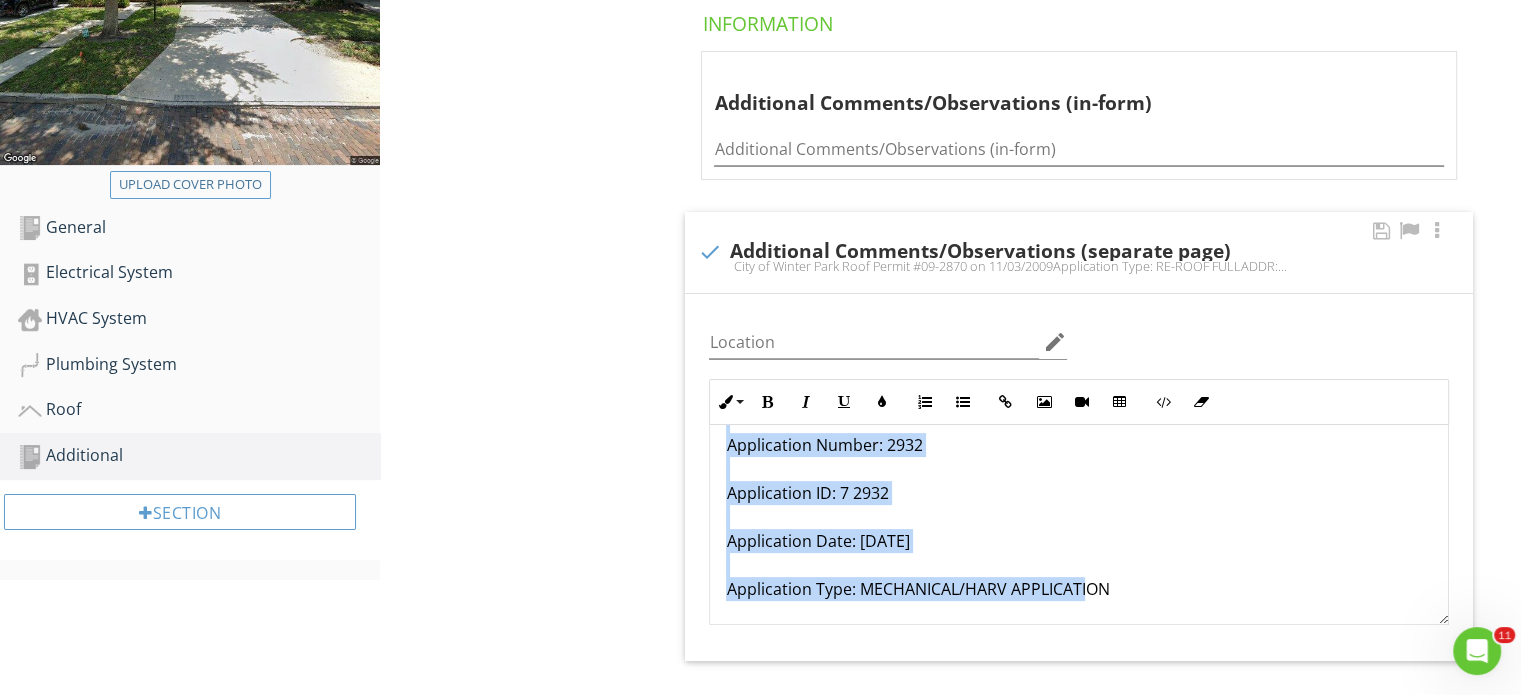 drag, startPoint x: 732, startPoint y: 522, endPoint x: 1084, endPoint y: 652, distance: 375.2386 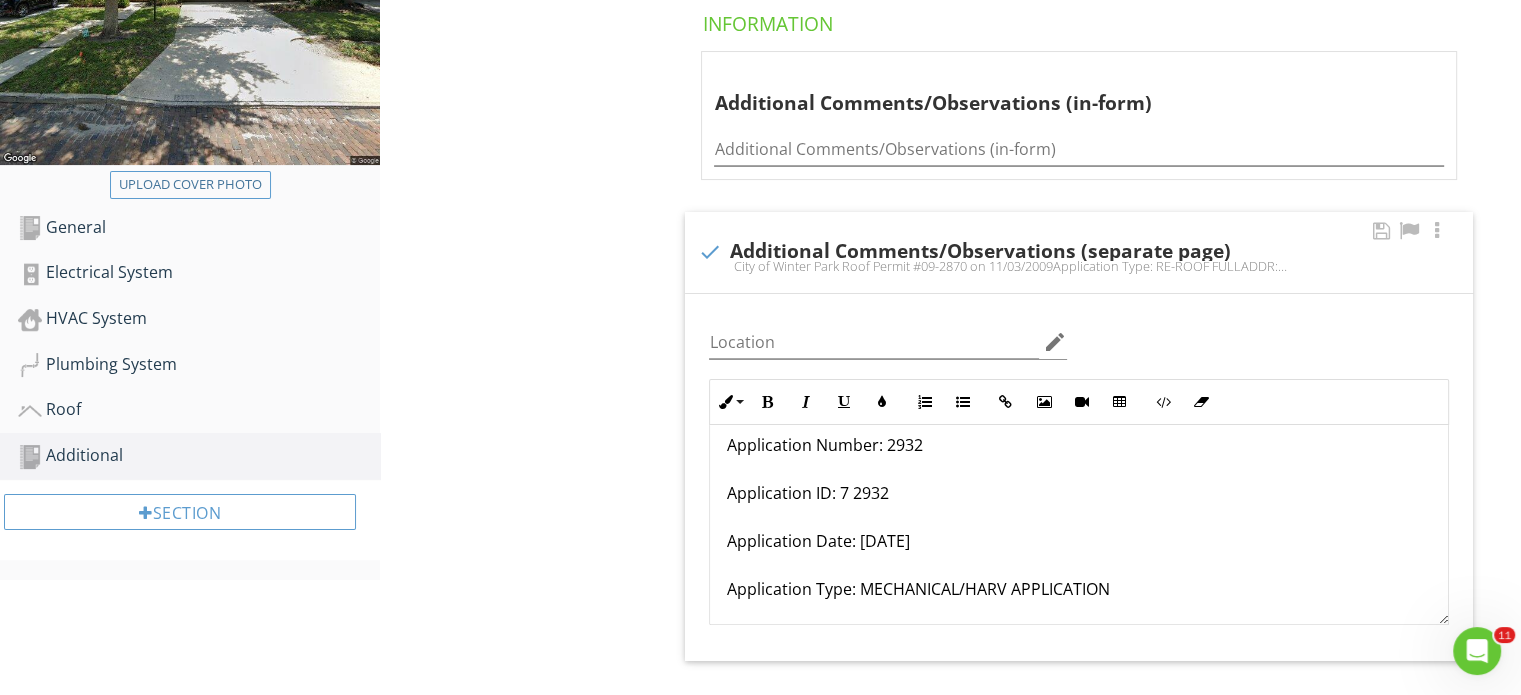scroll, scrollTop: 136, scrollLeft: 0, axis: vertical 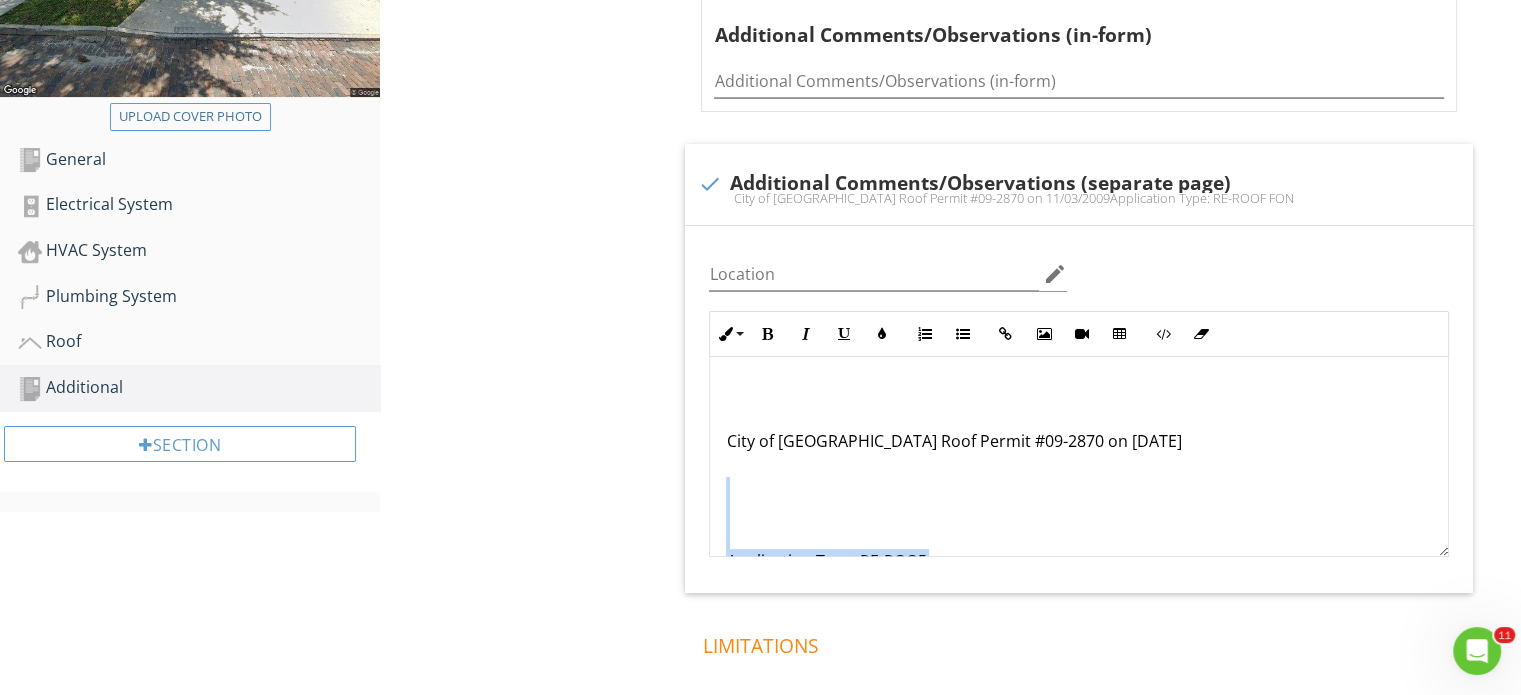 drag, startPoint x: 771, startPoint y: 533, endPoint x: 672, endPoint y: 522, distance: 99.60924 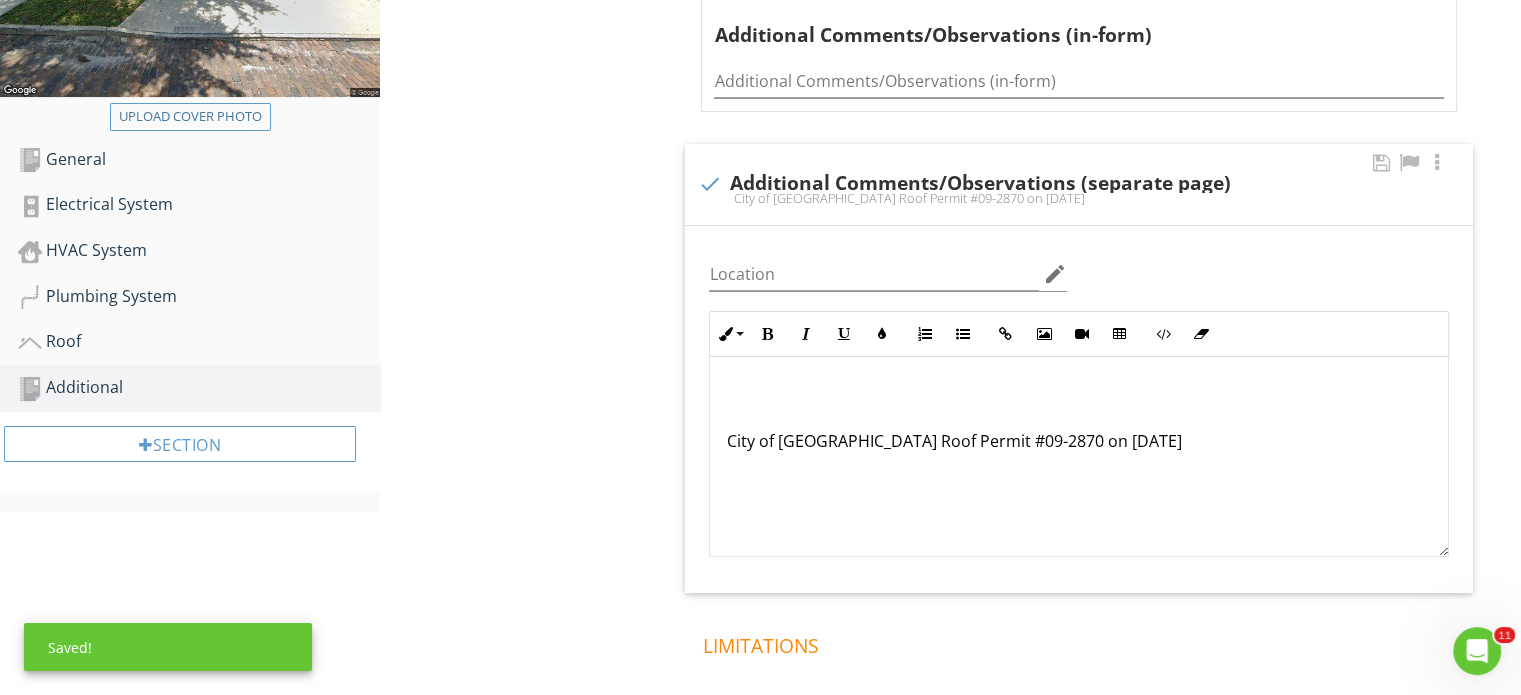 click on "City of Winter  Park Roof Permit #09-2870 on 11/03/2009" at bounding box center (1079, 429) 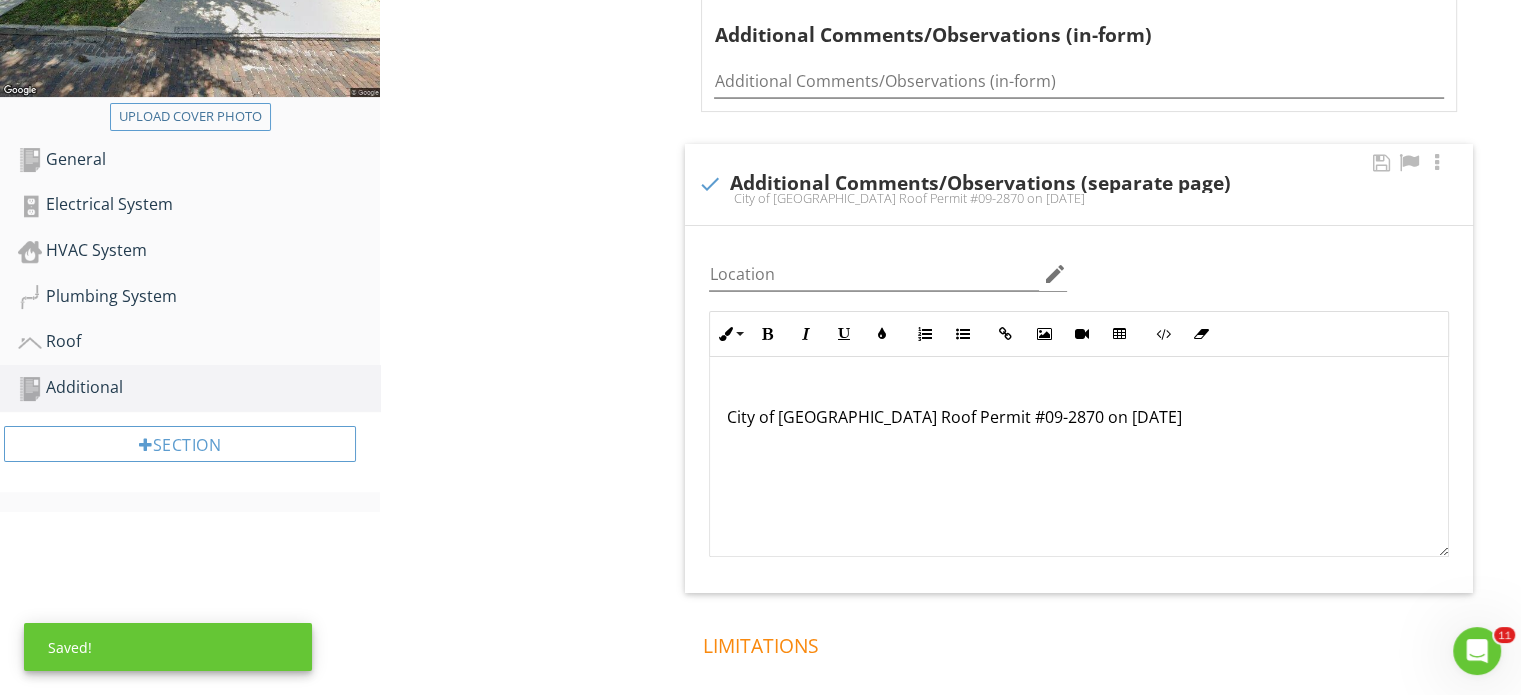 click on "City of Winter  Park Roof Permit #09-2870 on 11/03/2009" at bounding box center (1079, 457) 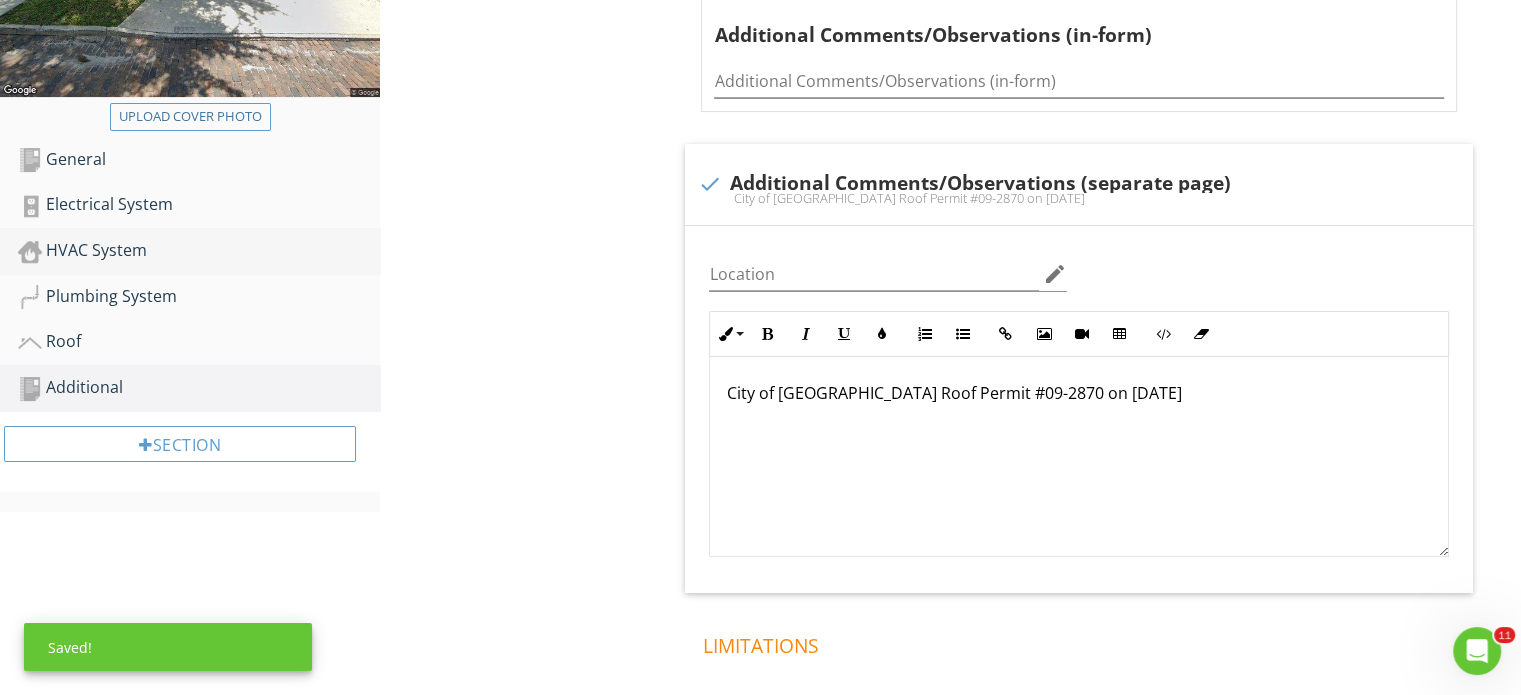 click on "HVAC System" at bounding box center (199, 251) 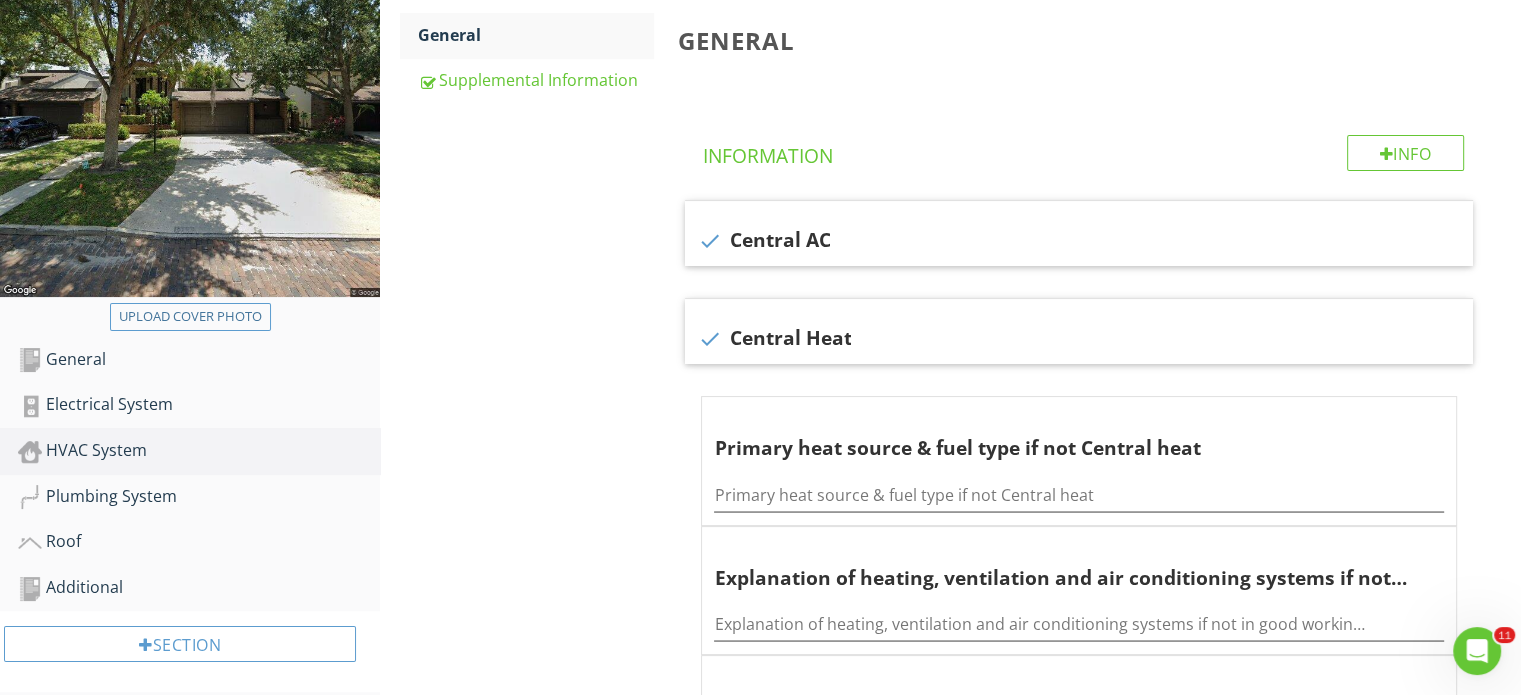 scroll, scrollTop: 84, scrollLeft: 0, axis: vertical 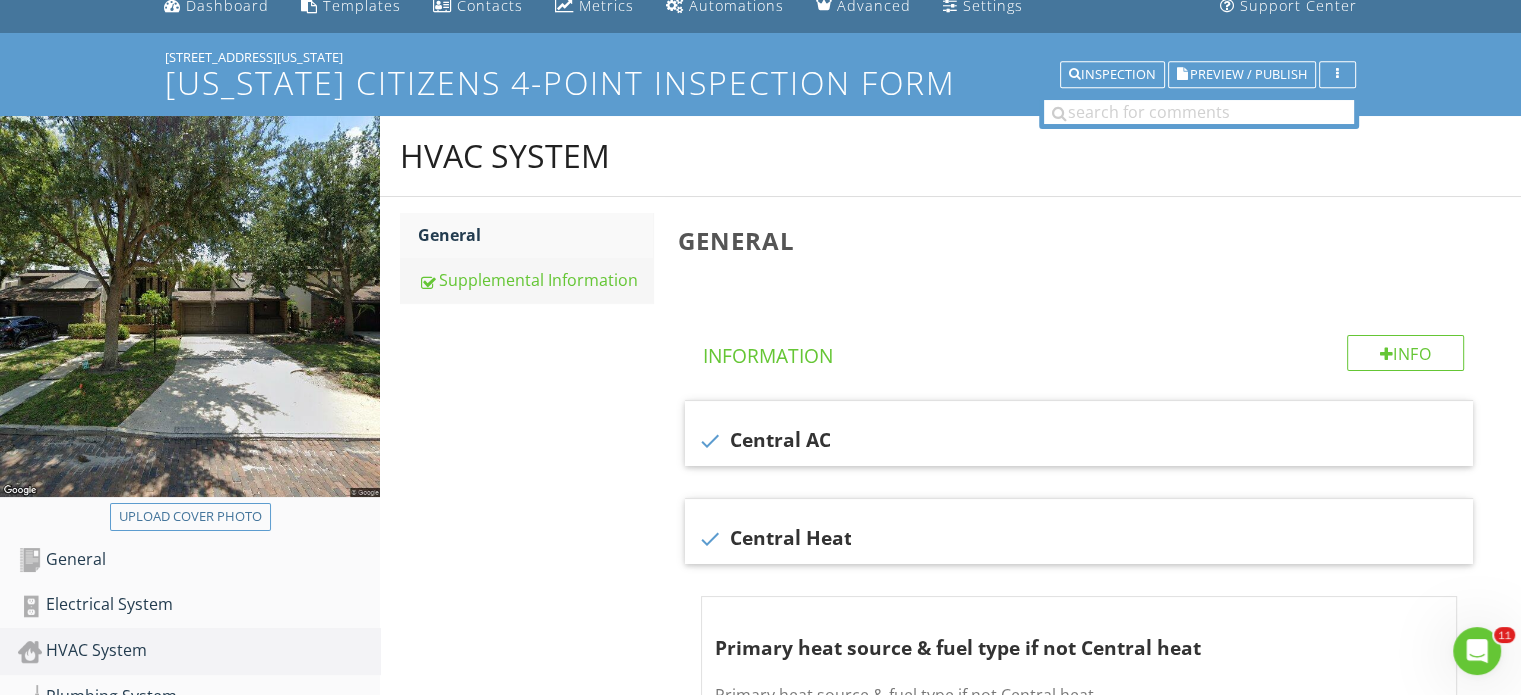 click on "Supplemental Information" at bounding box center (535, 280) 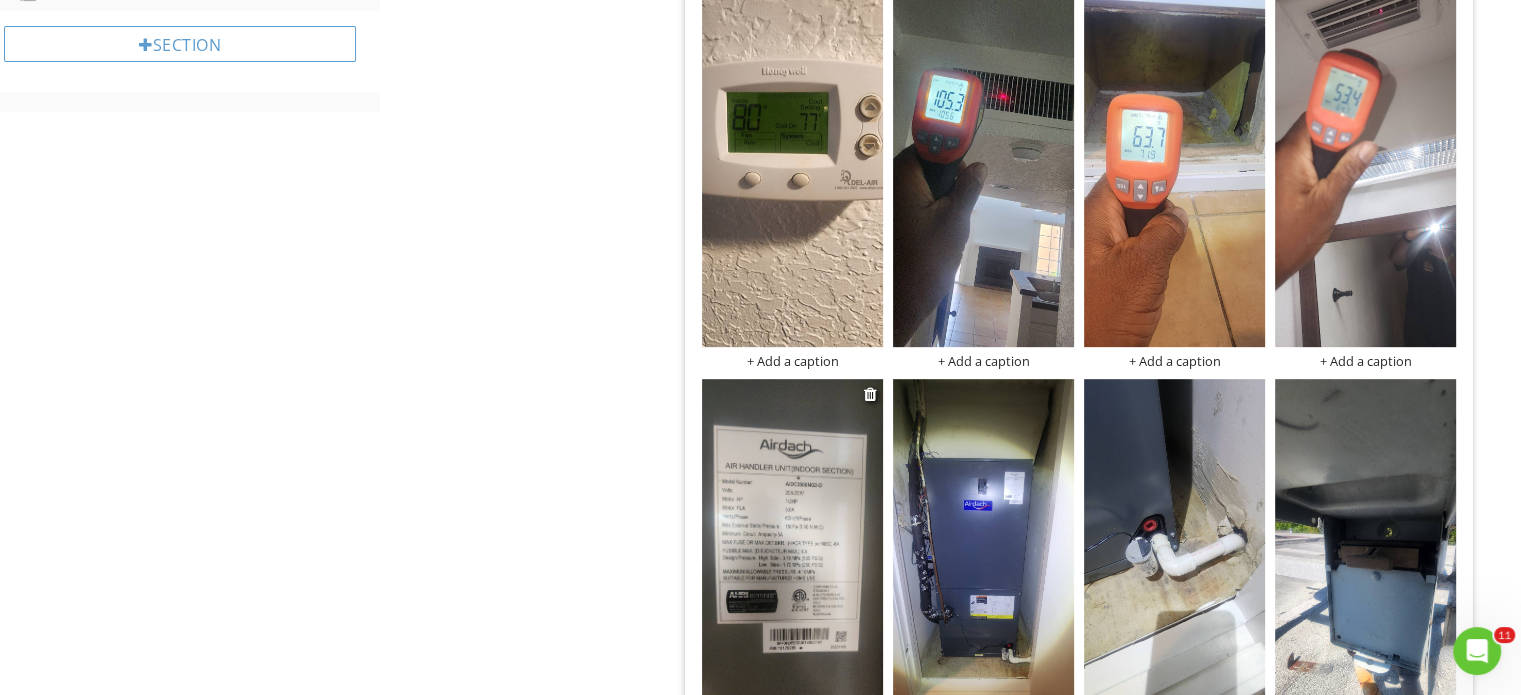 scroll, scrollTop: 1184, scrollLeft: 0, axis: vertical 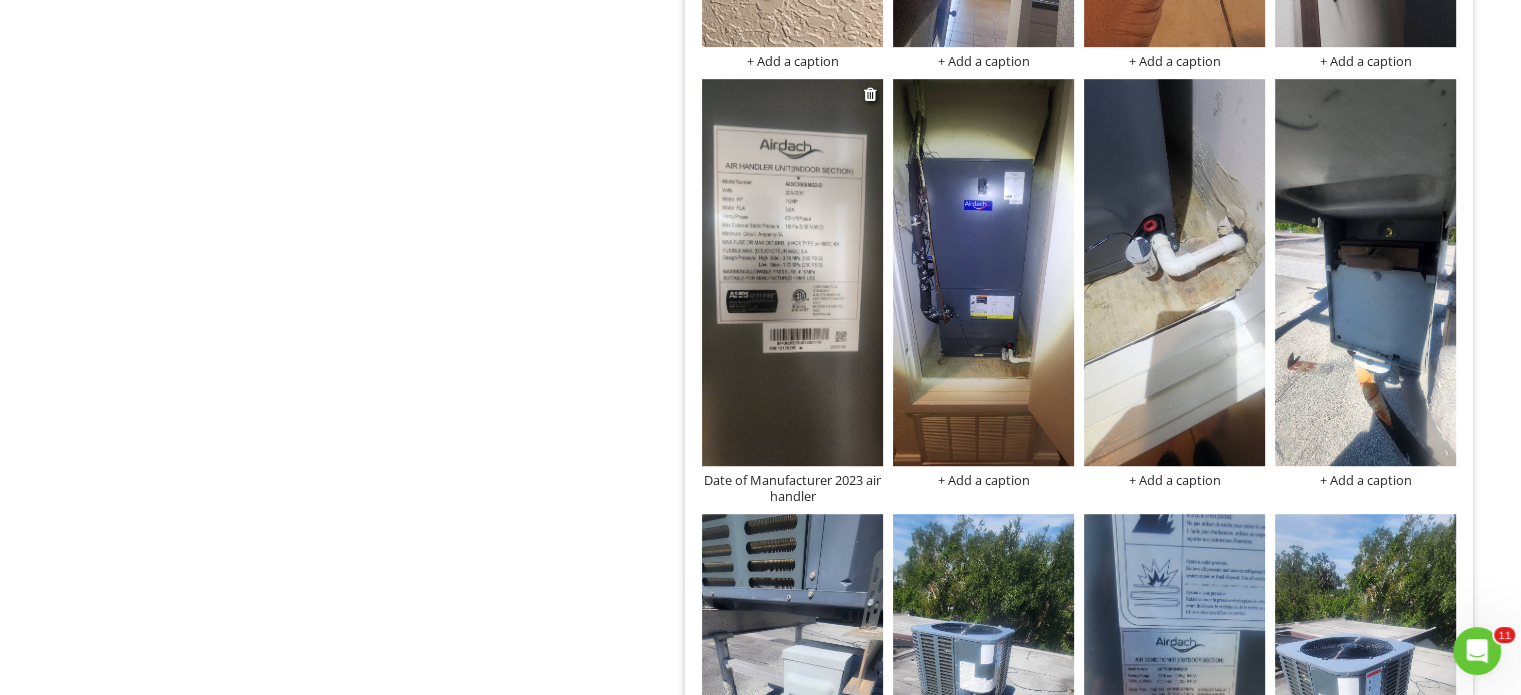 click on "Date of Manufacturer 2023 air handler" at bounding box center (792, 488) 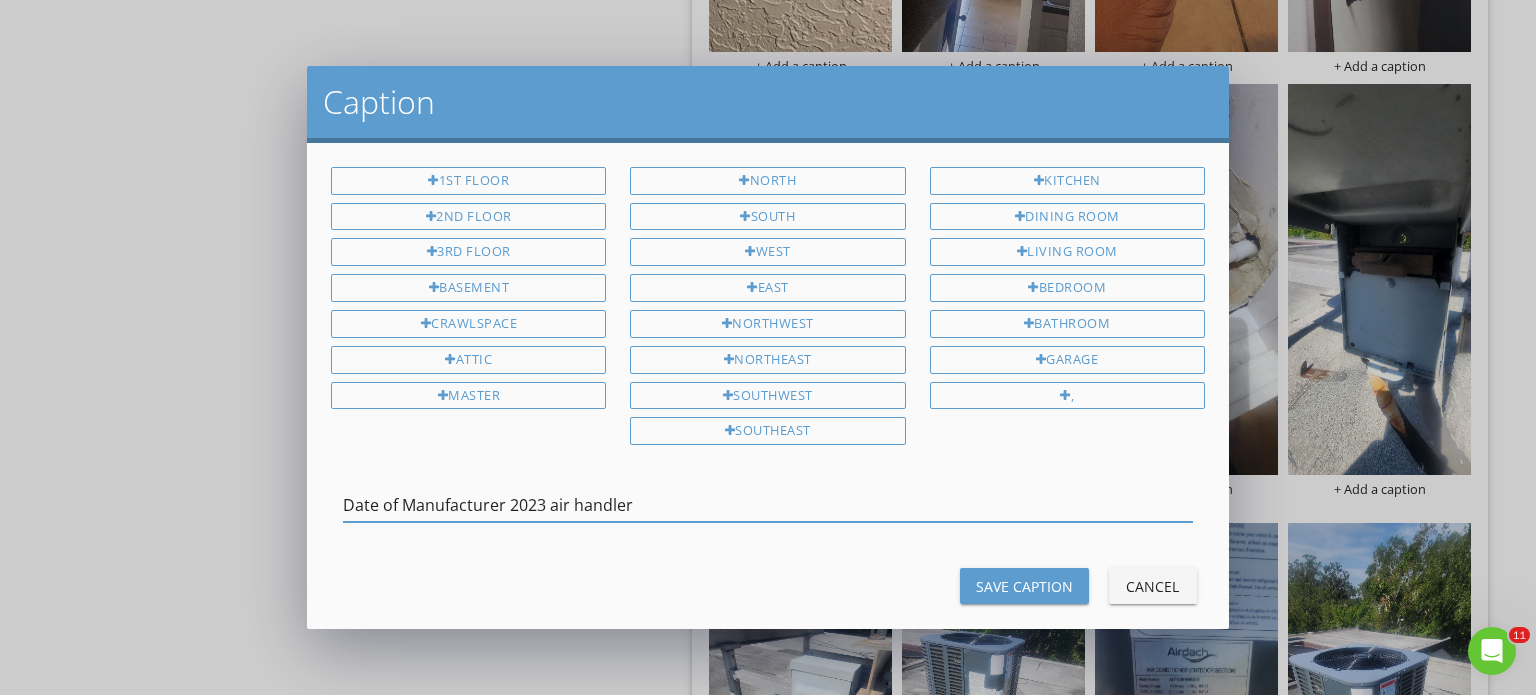 drag, startPoint x: 660, startPoint y: 508, endPoint x: 328, endPoint y: 488, distance: 332.60187 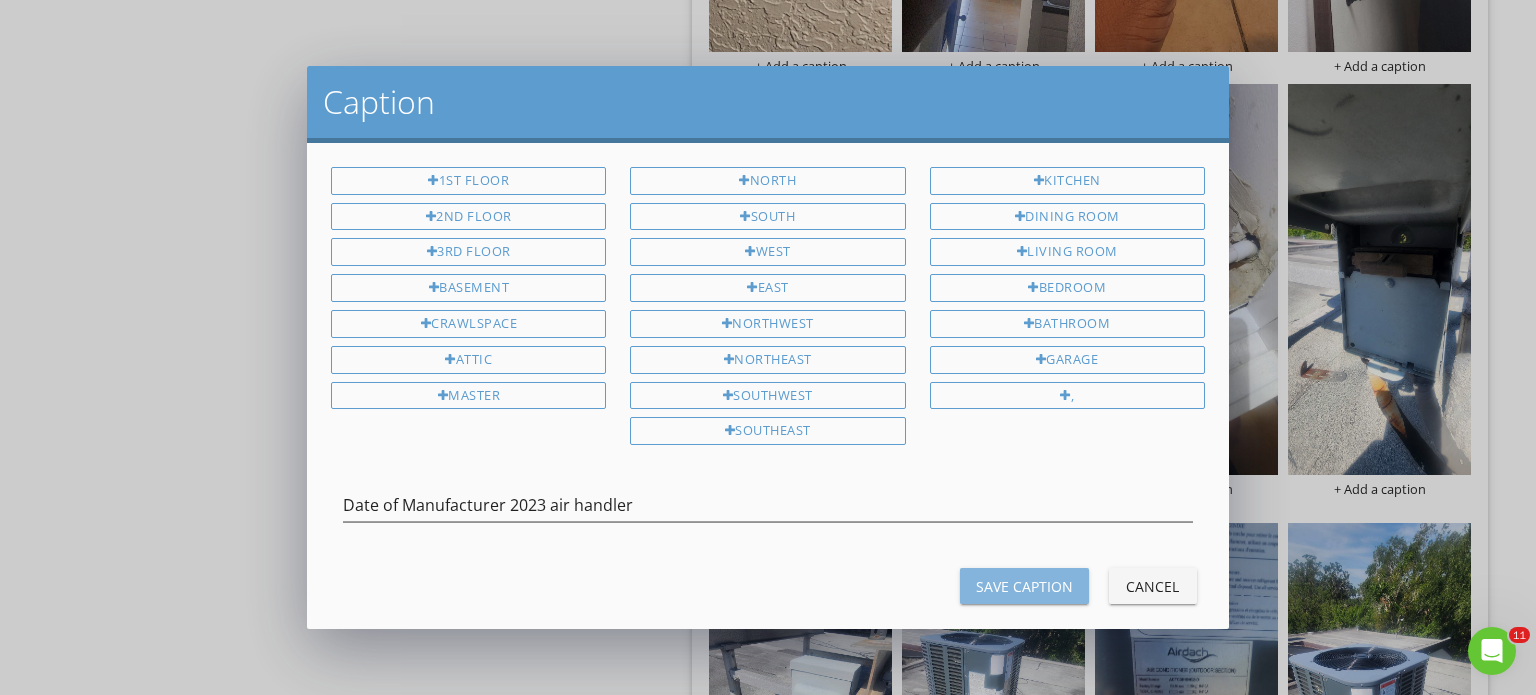 click on "Save Caption" at bounding box center [1024, 586] 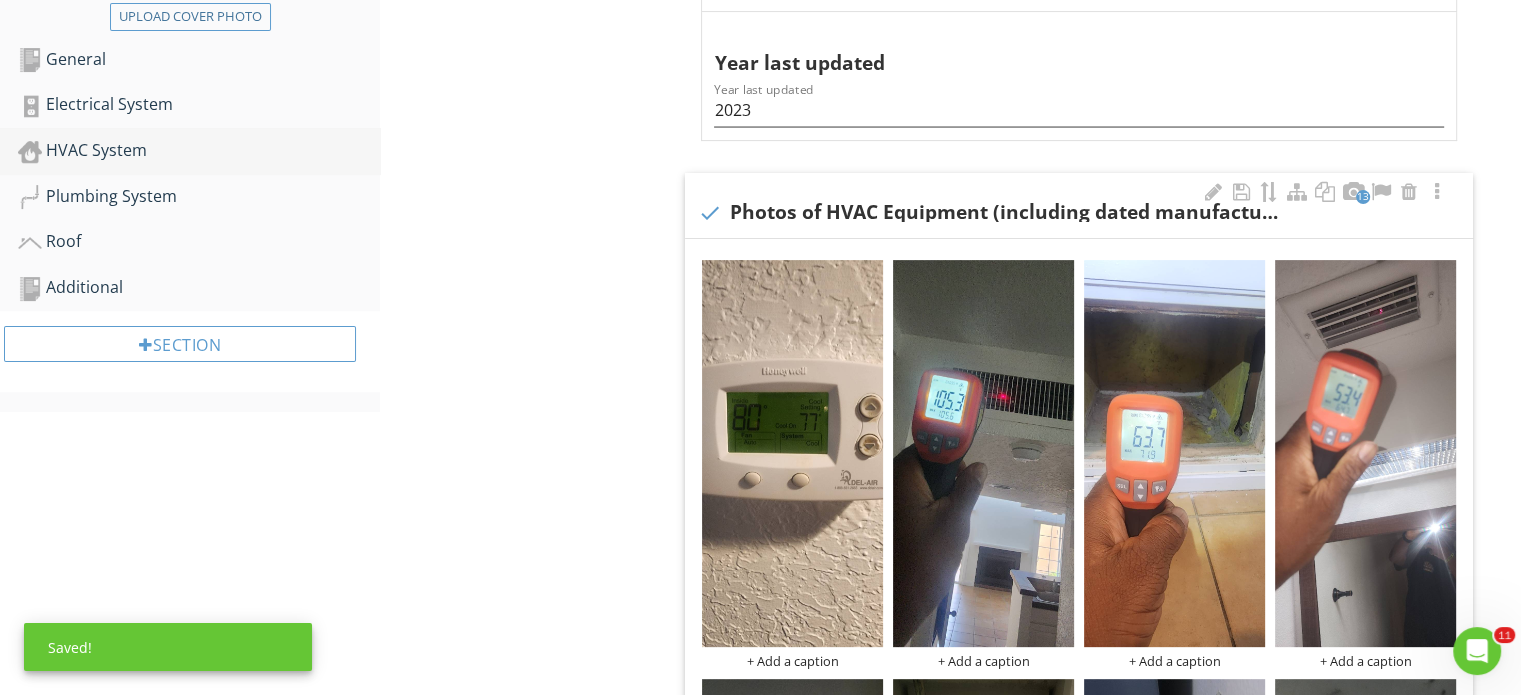 scroll, scrollTop: 484, scrollLeft: 0, axis: vertical 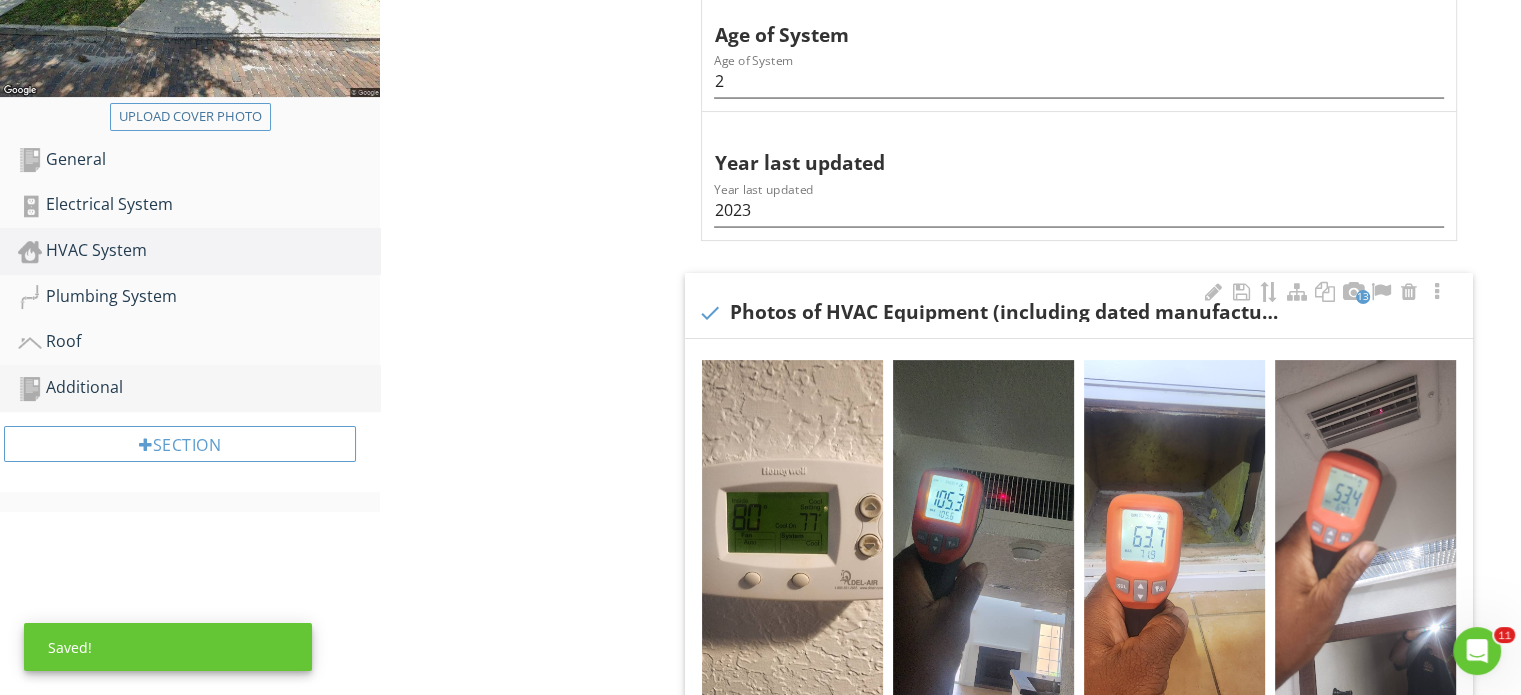 click on "Additional" at bounding box center (199, 388) 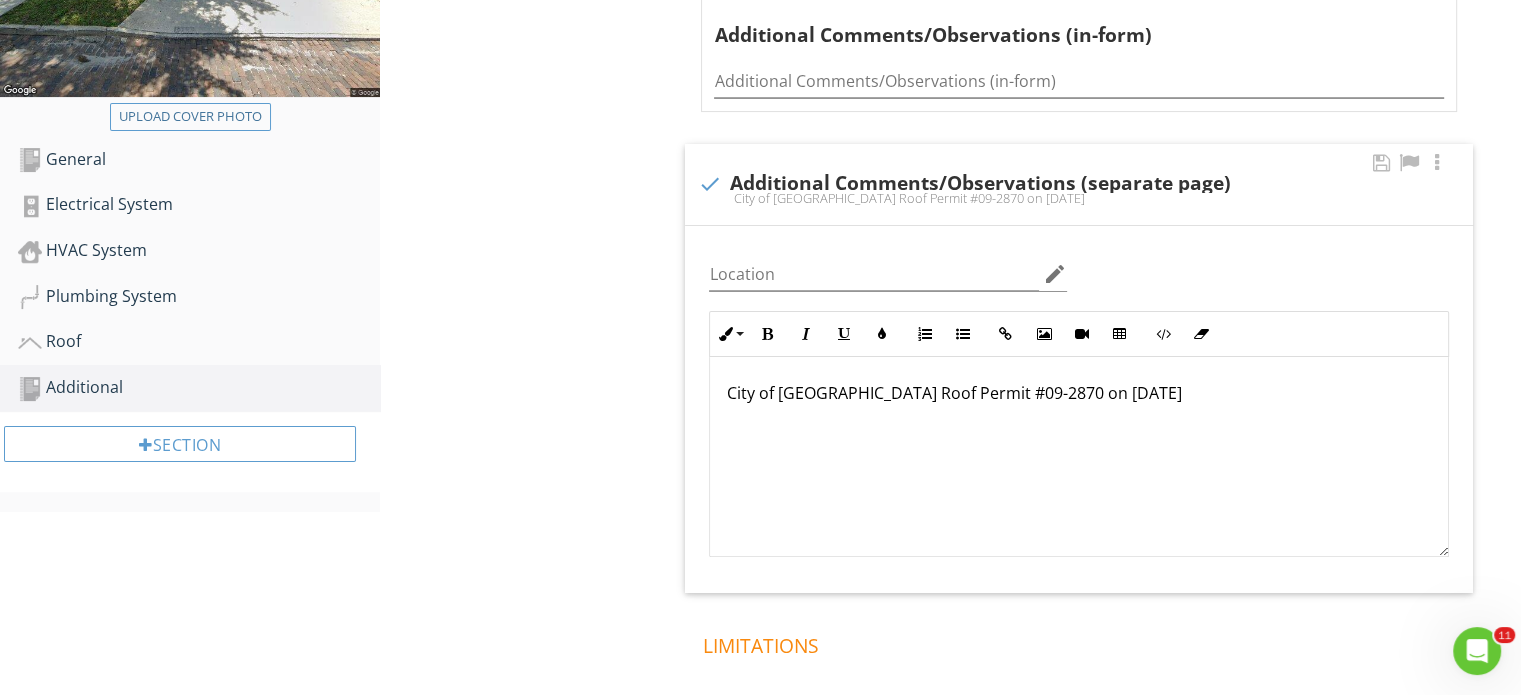 scroll, scrollTop: 0, scrollLeft: 0, axis: both 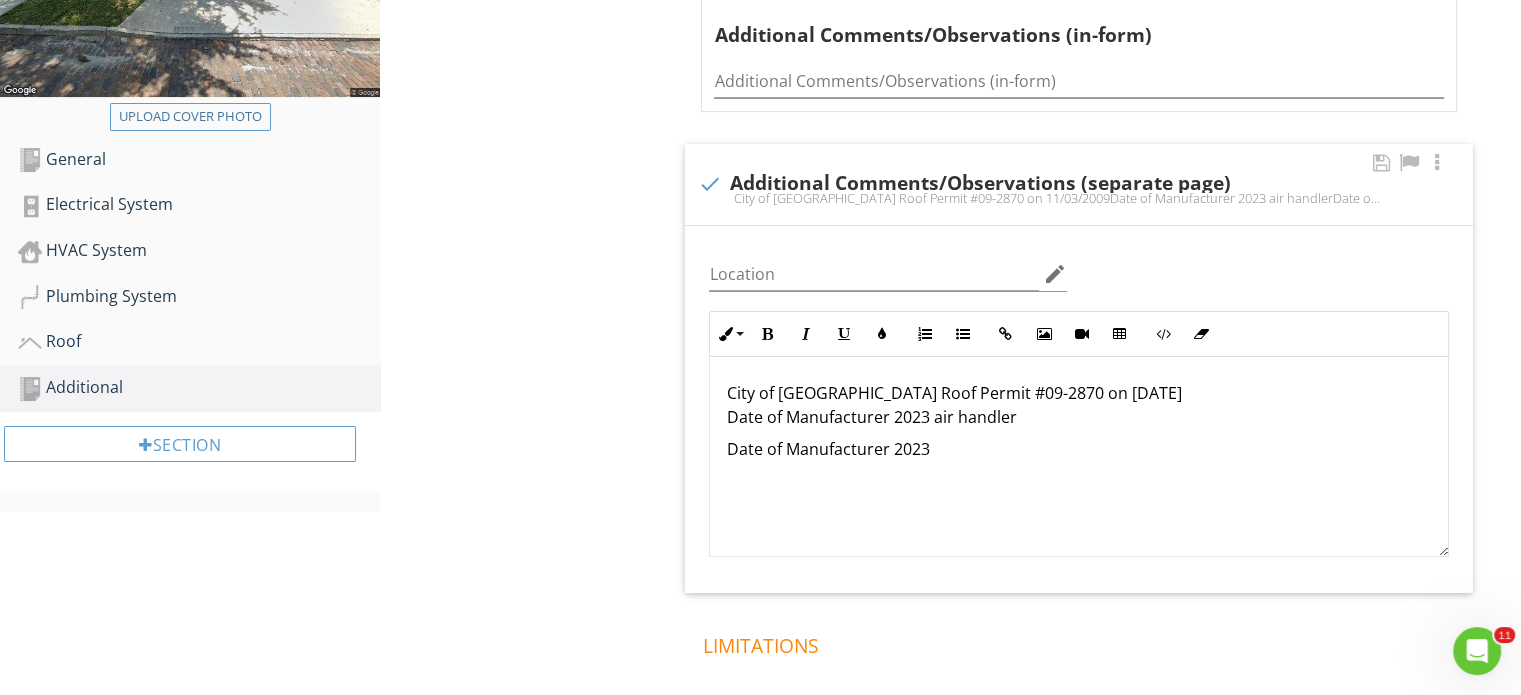 type 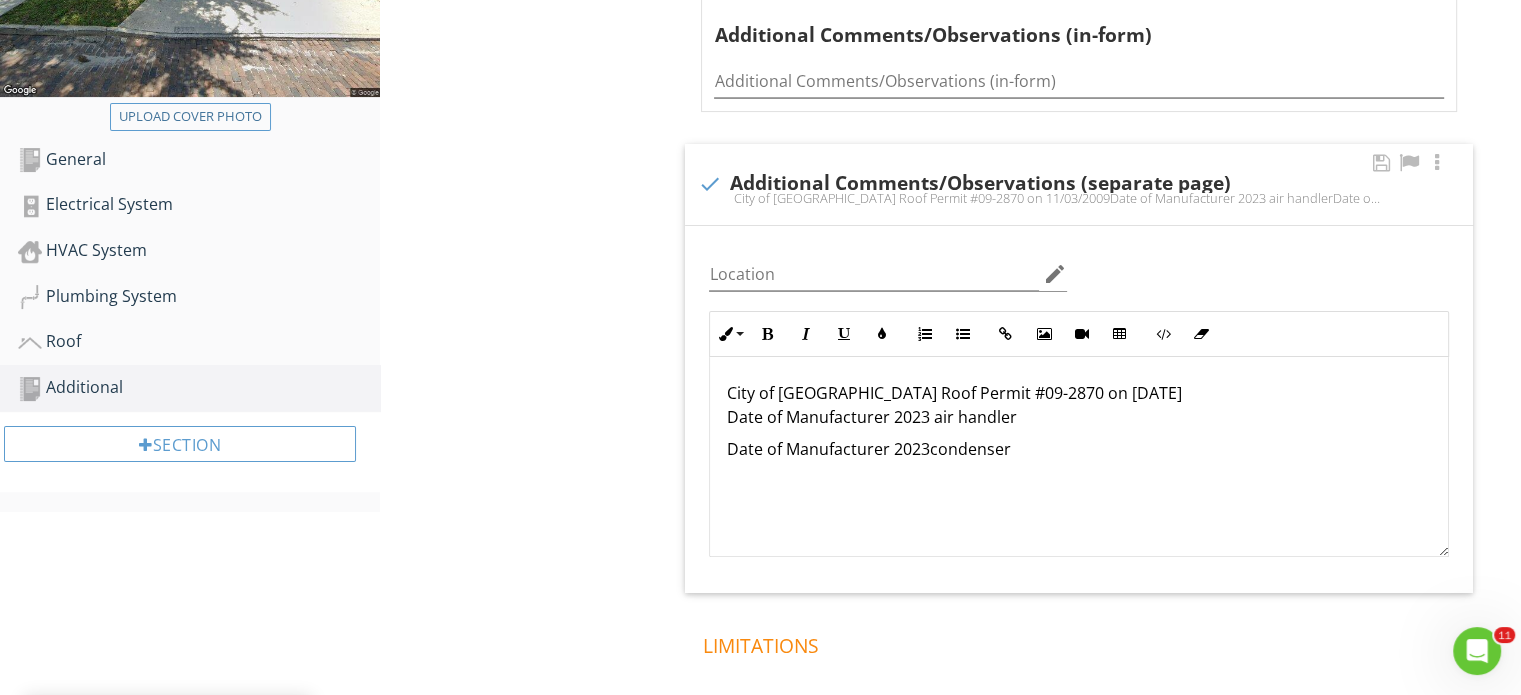 click on "Date of Manufacturer 2023condenser" at bounding box center (1079, 449) 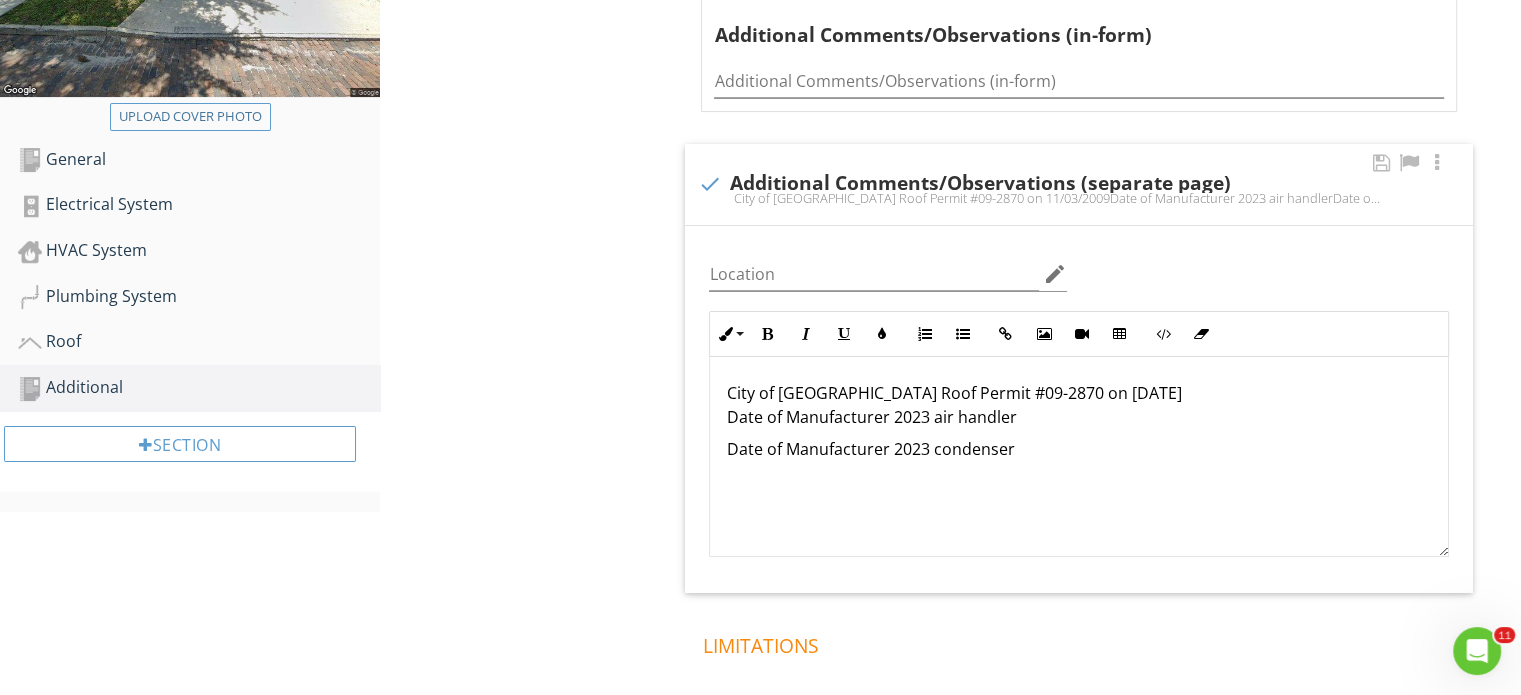 click on "Date of Manufacturer 2023 condenser" at bounding box center [1079, 449] 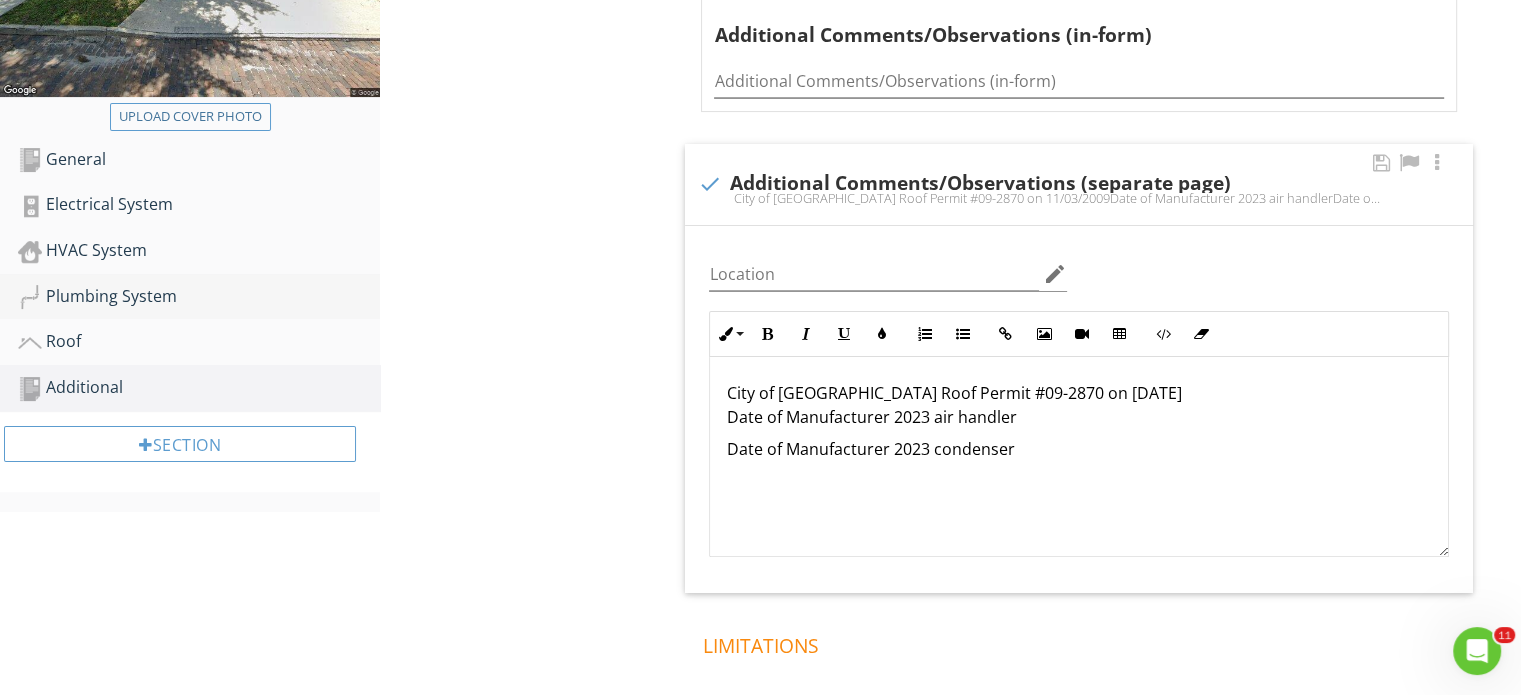 click on "Plumbing System" at bounding box center [199, 297] 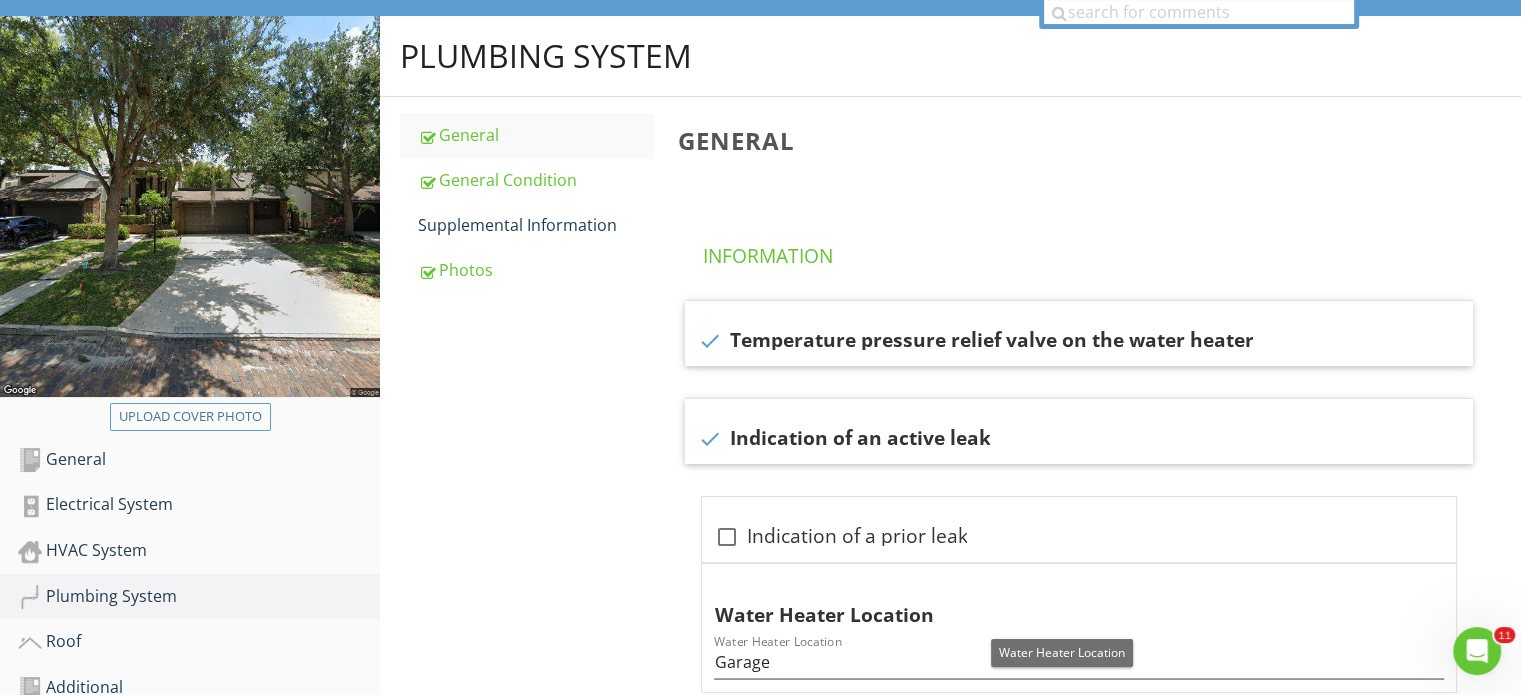 scroll, scrollTop: 84, scrollLeft: 0, axis: vertical 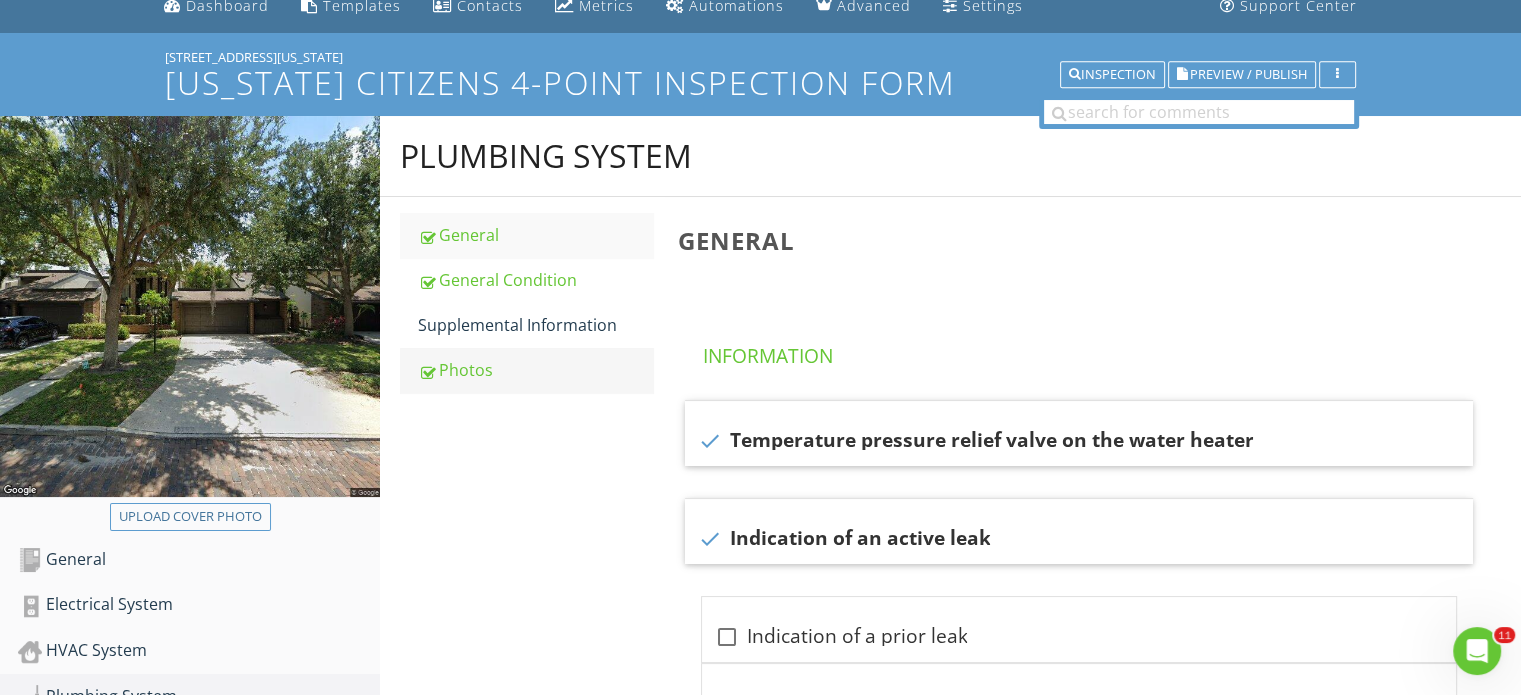 click on "Photos" at bounding box center [535, 370] 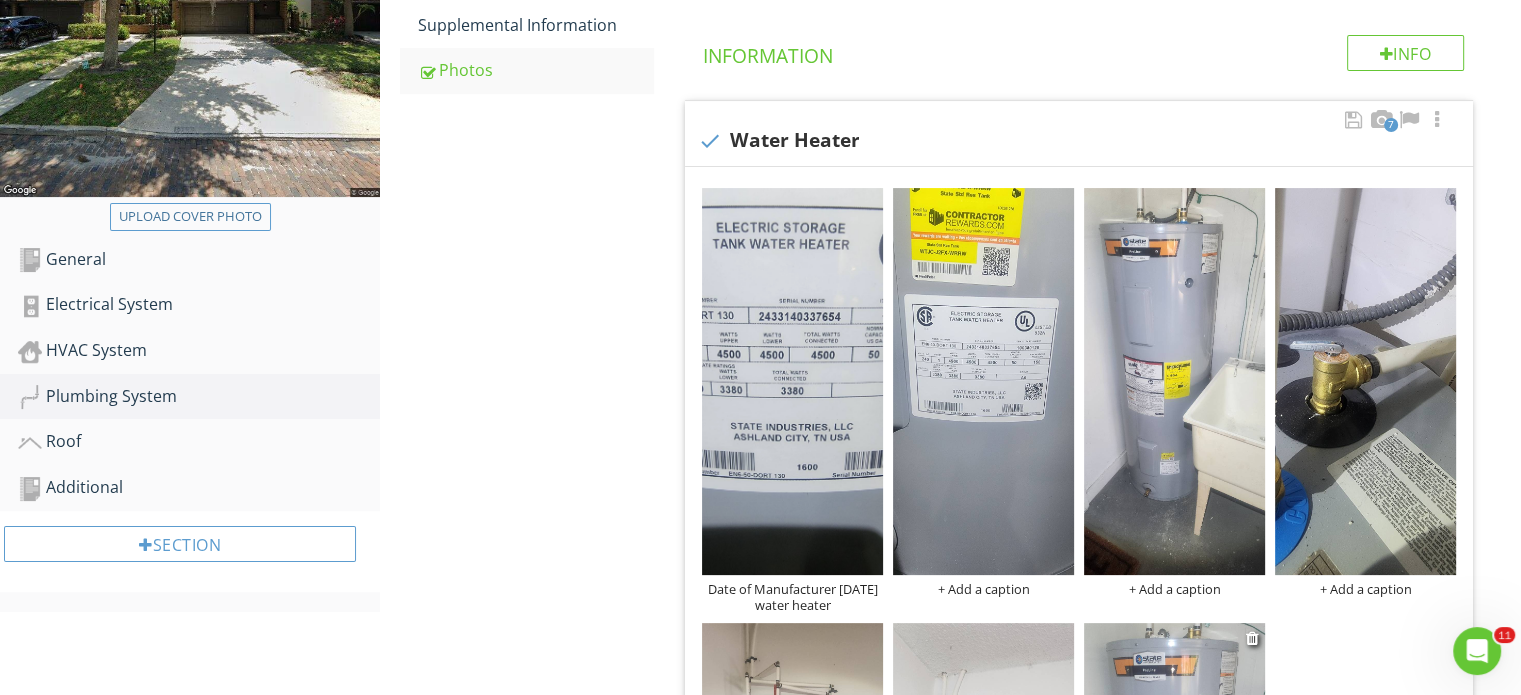 scroll, scrollTop: 484, scrollLeft: 0, axis: vertical 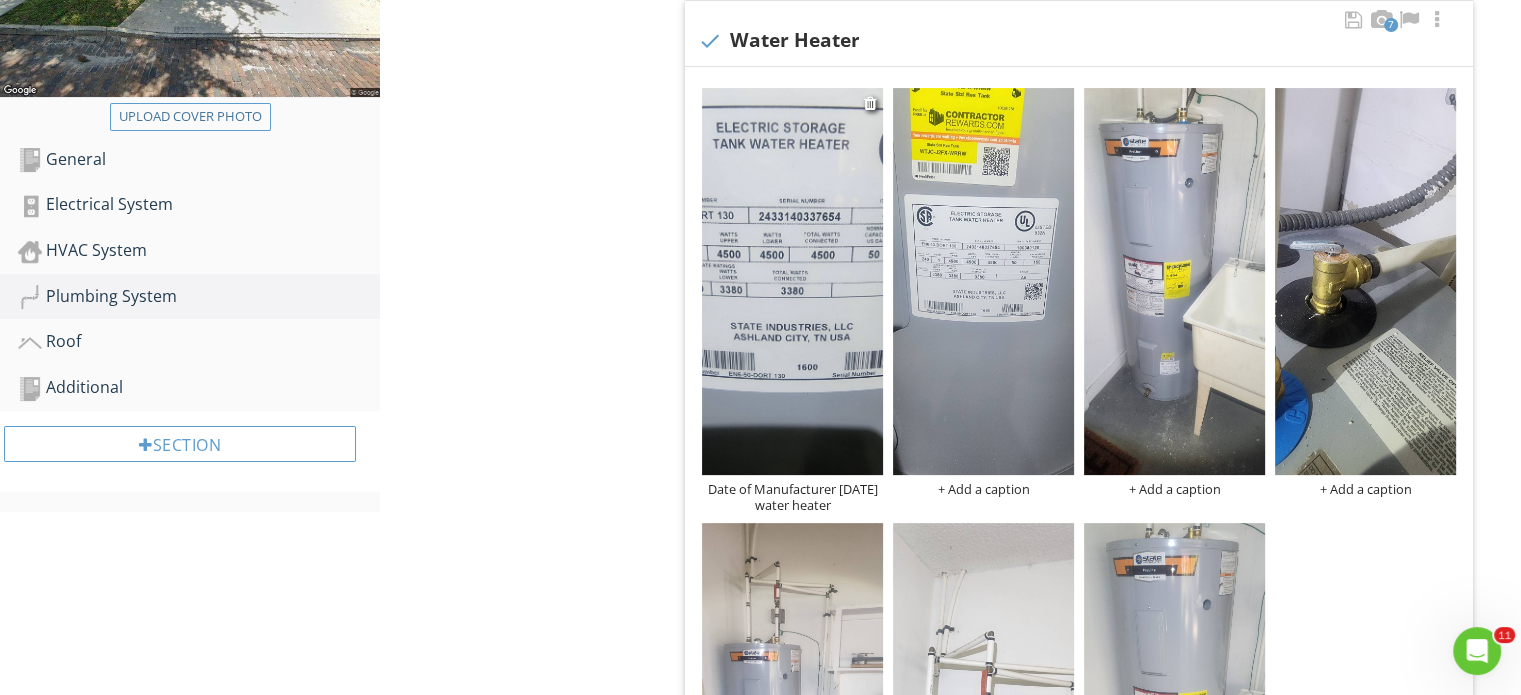 click on "Date of Manufacturer August 2024 water heater" at bounding box center [792, 497] 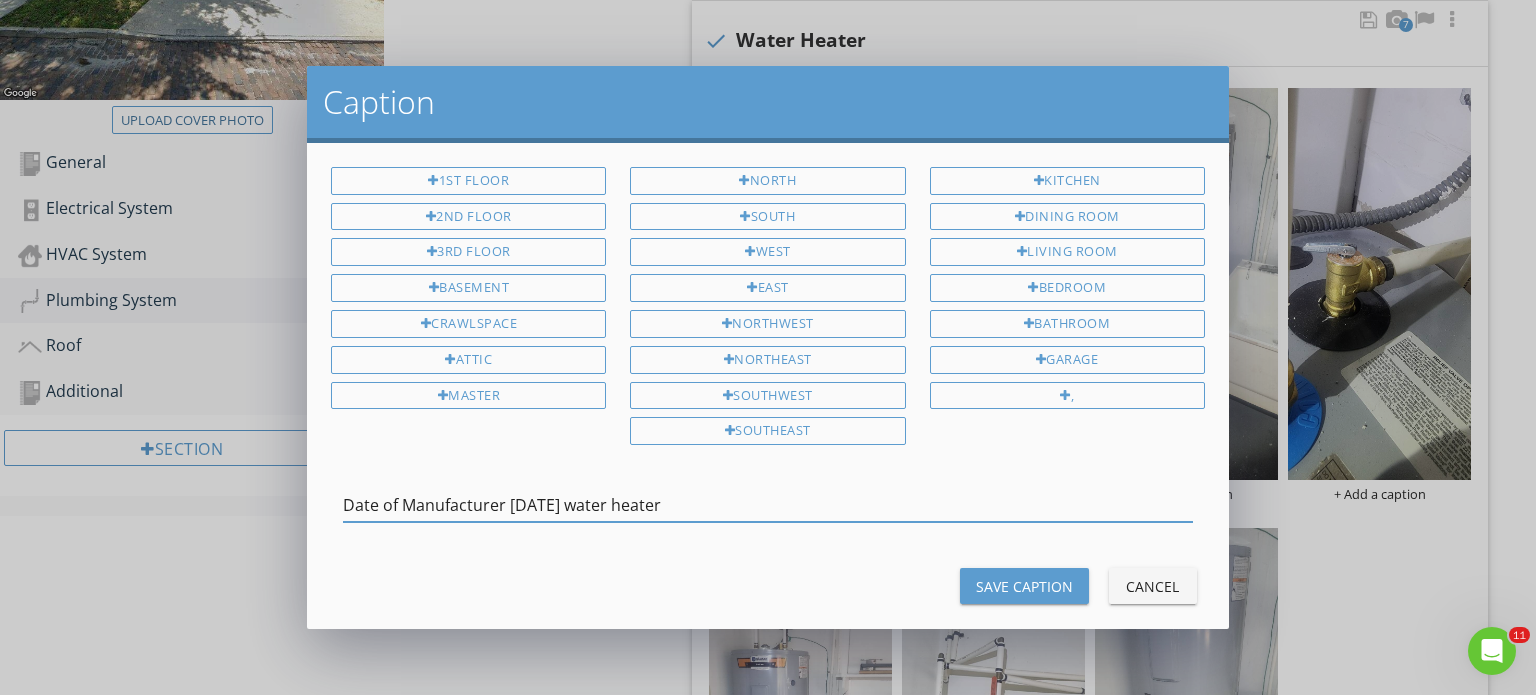 drag, startPoint x: 692, startPoint y: 508, endPoint x: 611, endPoint y: 511, distance: 81.055534 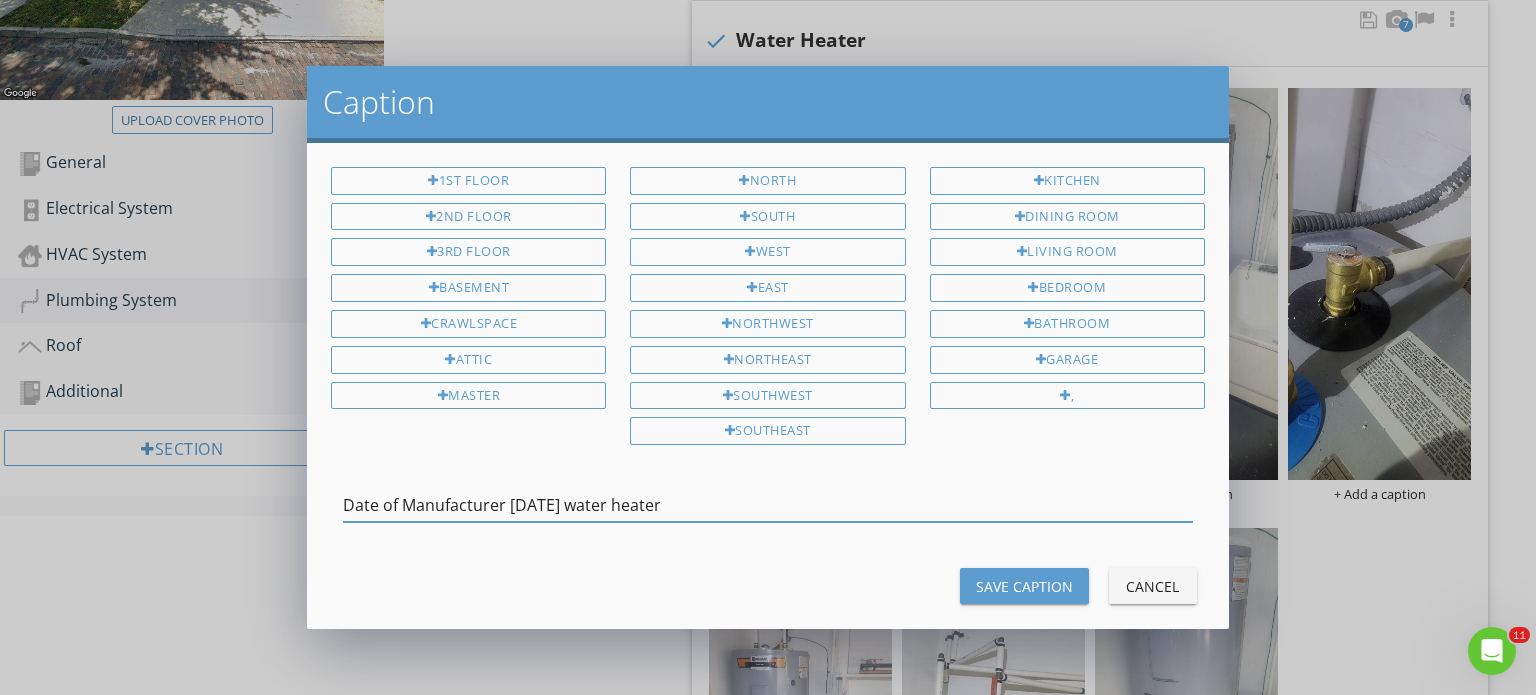 drag, startPoint x: 691, startPoint y: 498, endPoint x: 327, endPoint y: 503, distance: 364.03433 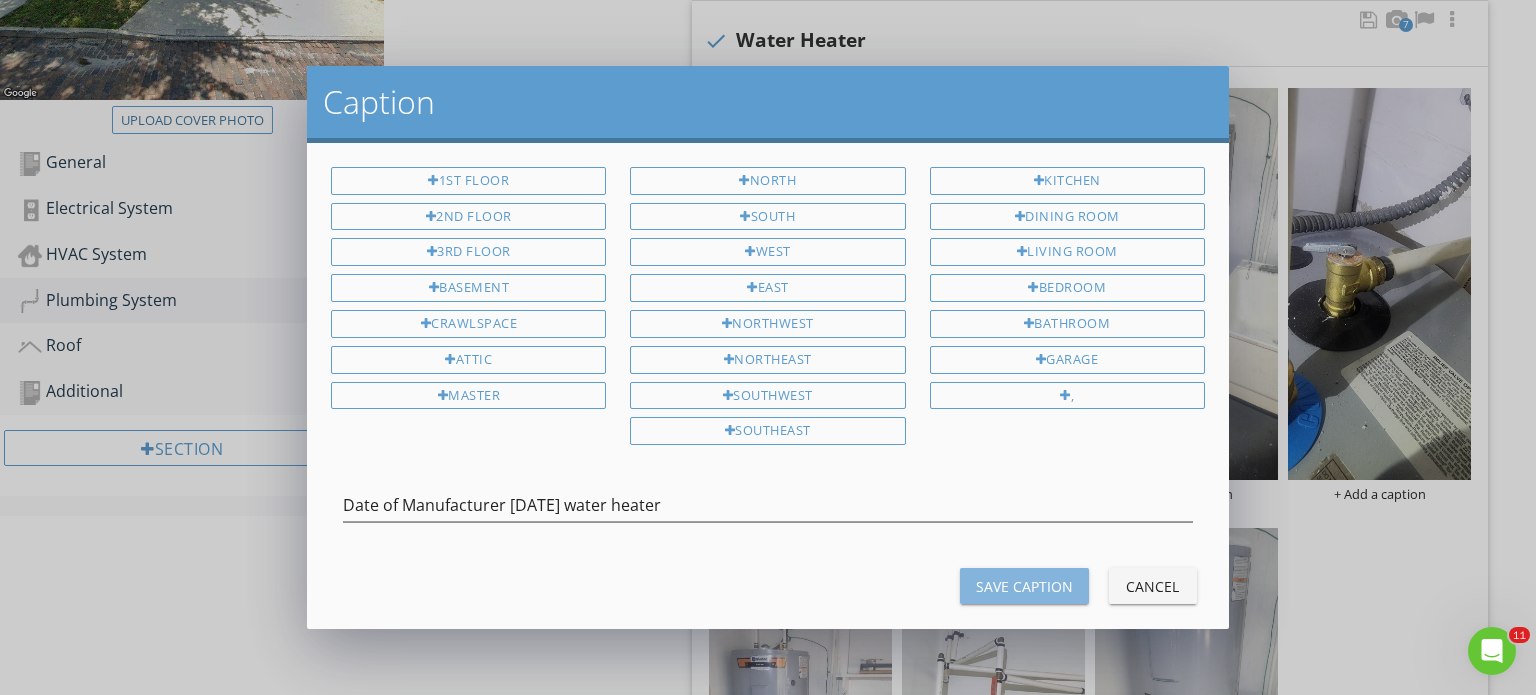 click on "Save Caption" at bounding box center [1024, 586] 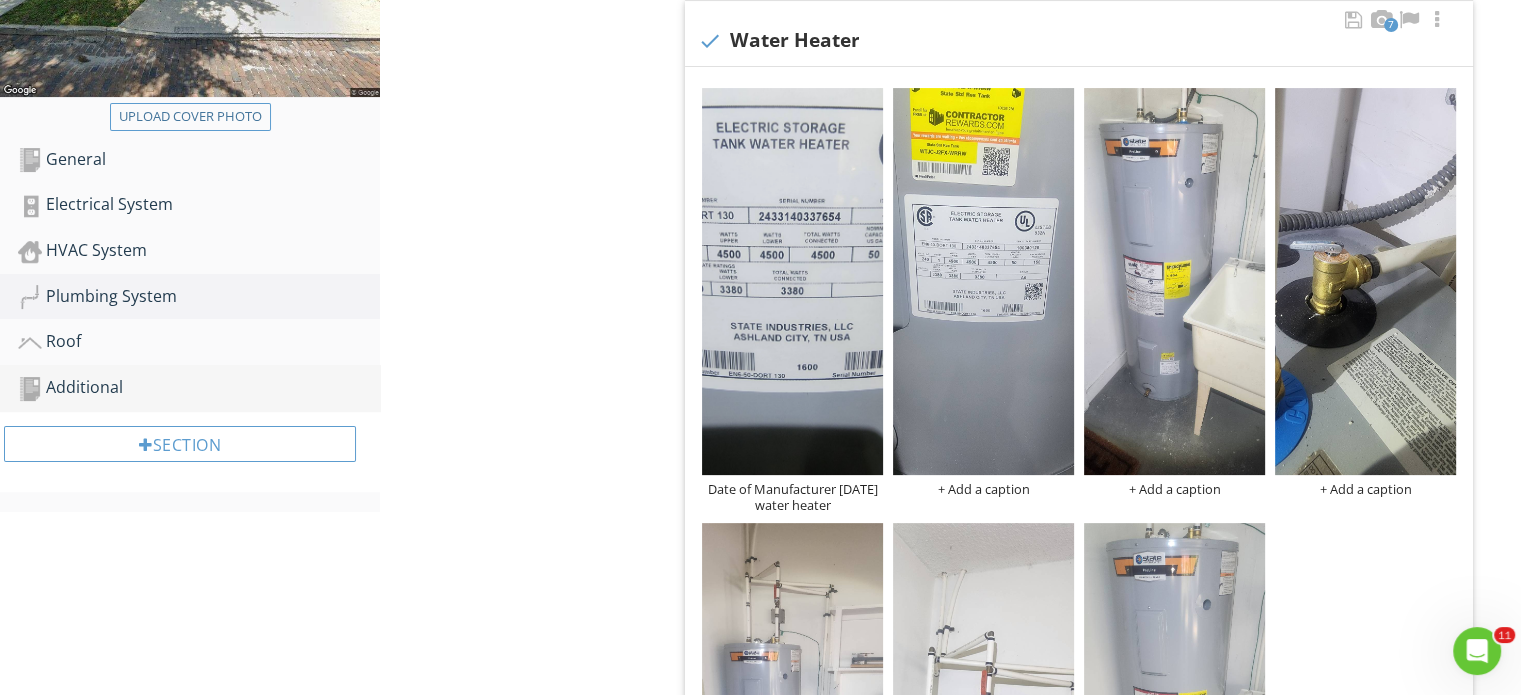 click on "Additional" at bounding box center (199, 388) 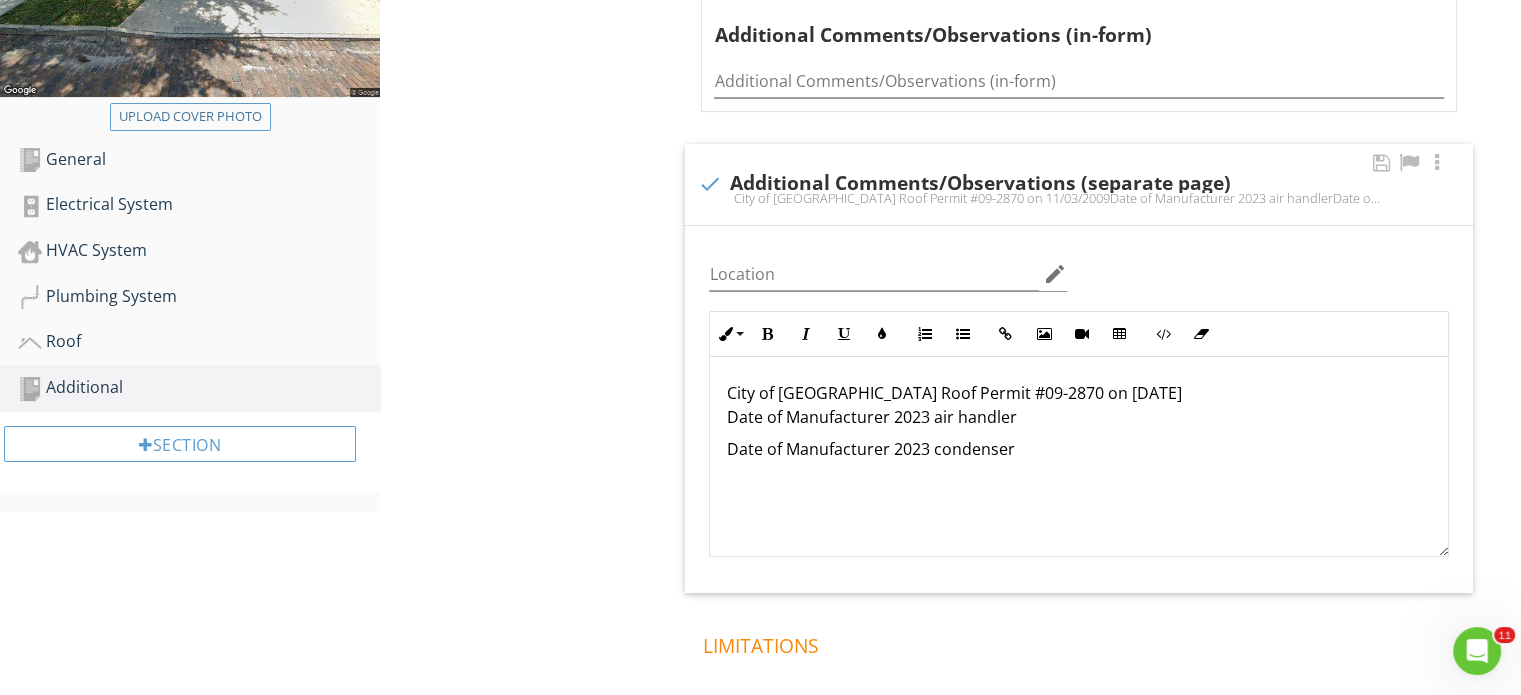 click at bounding box center [1079, 481] 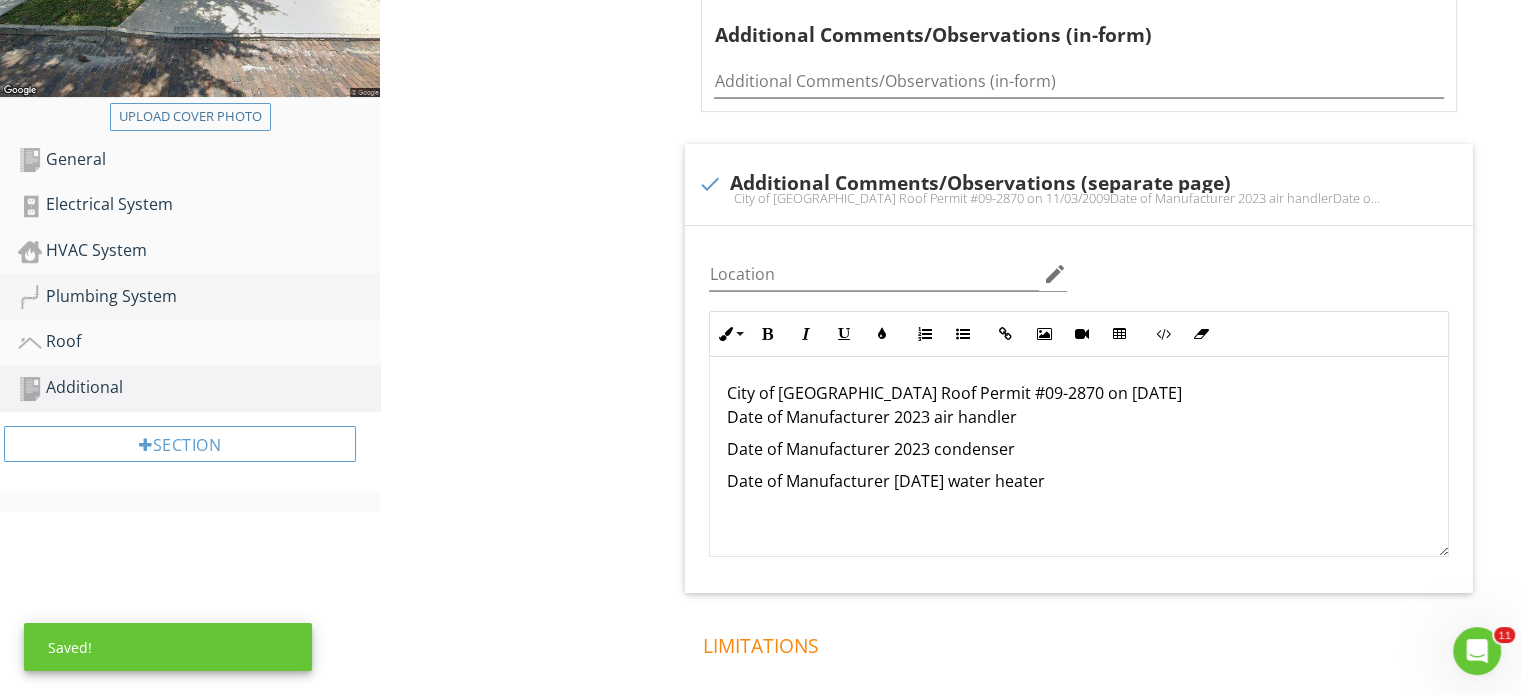 click on "Plumbing System" at bounding box center (199, 297) 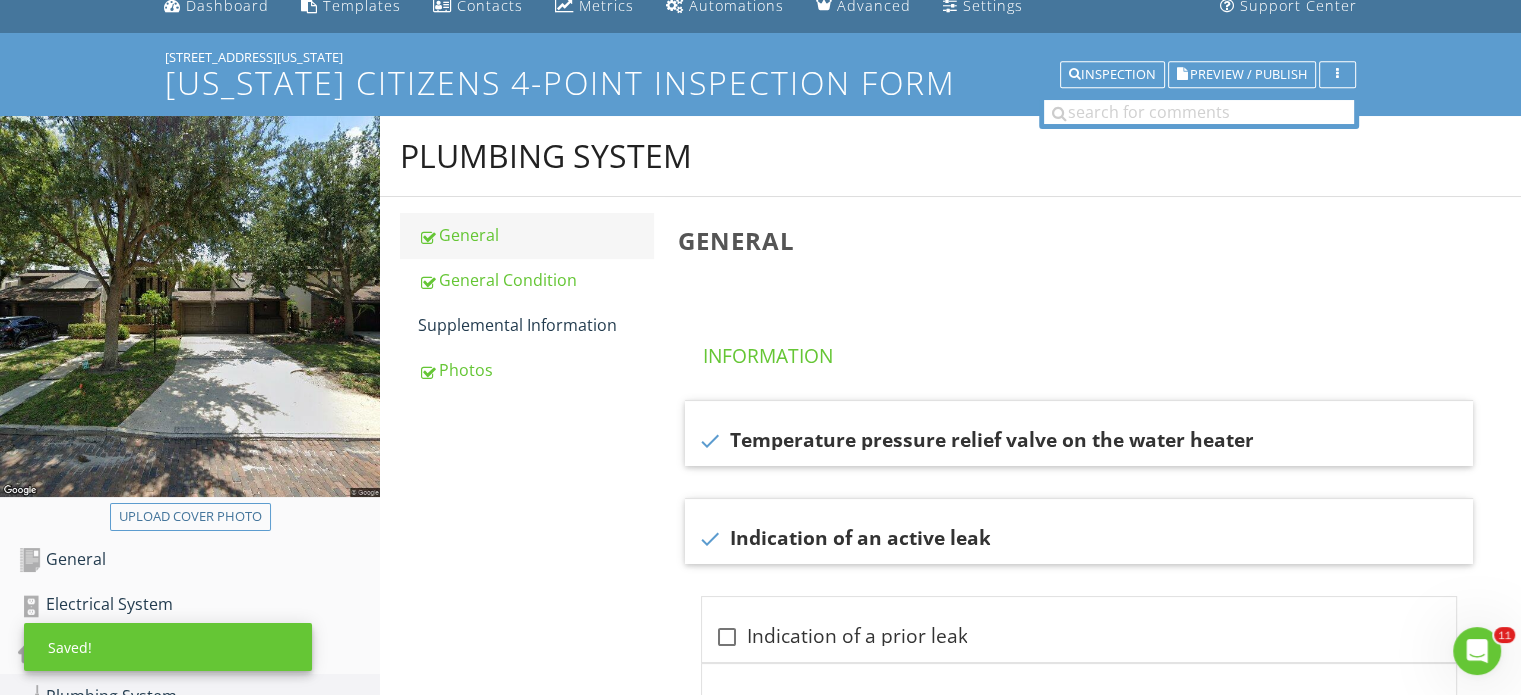 scroll, scrollTop: 0, scrollLeft: 0, axis: both 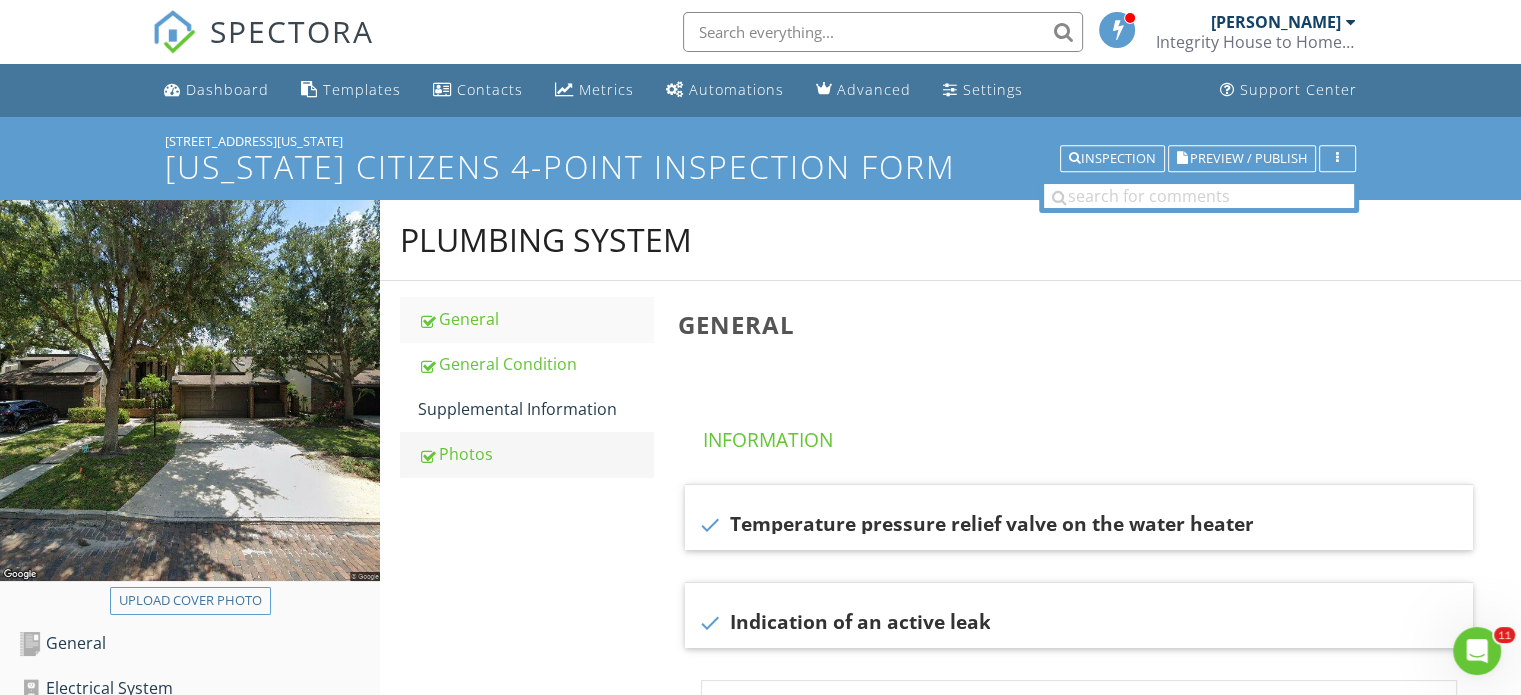 click on "Photos" at bounding box center (535, 454) 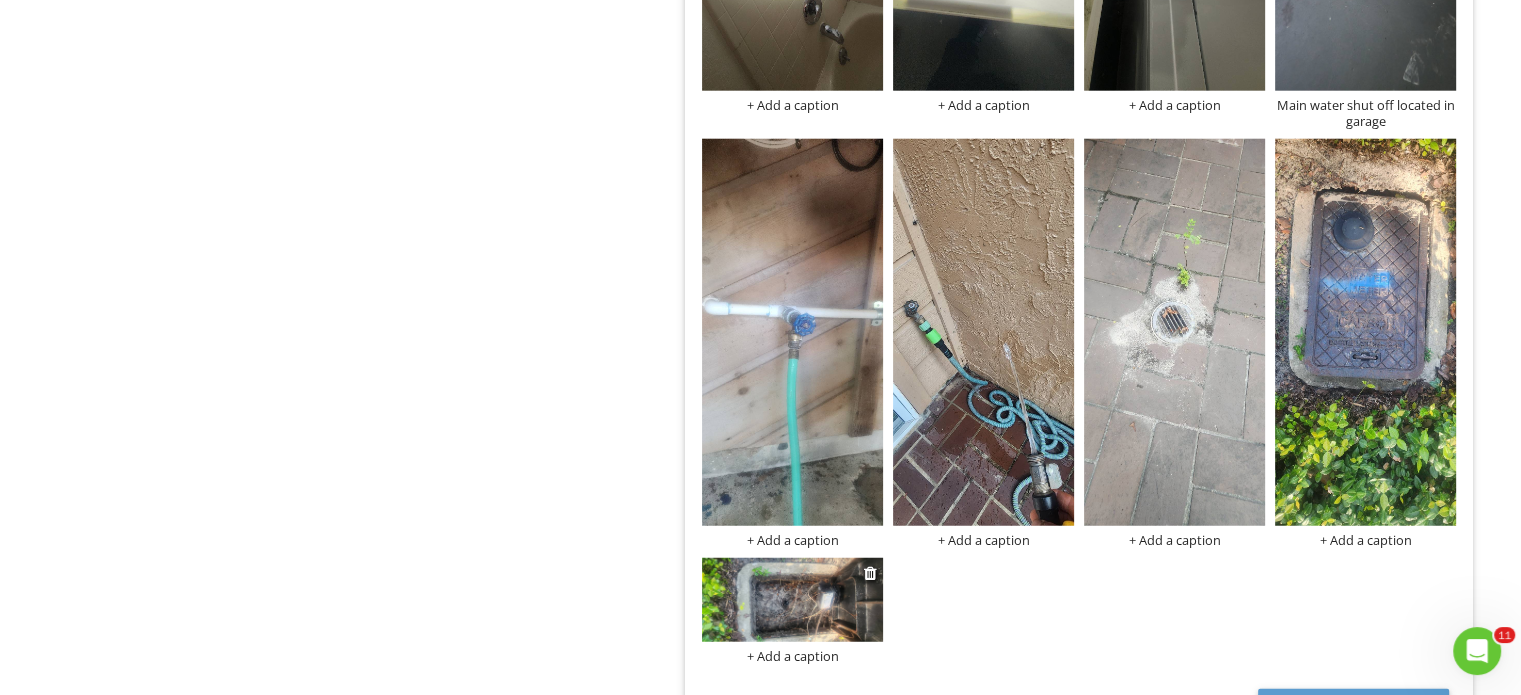 scroll, scrollTop: 4700, scrollLeft: 0, axis: vertical 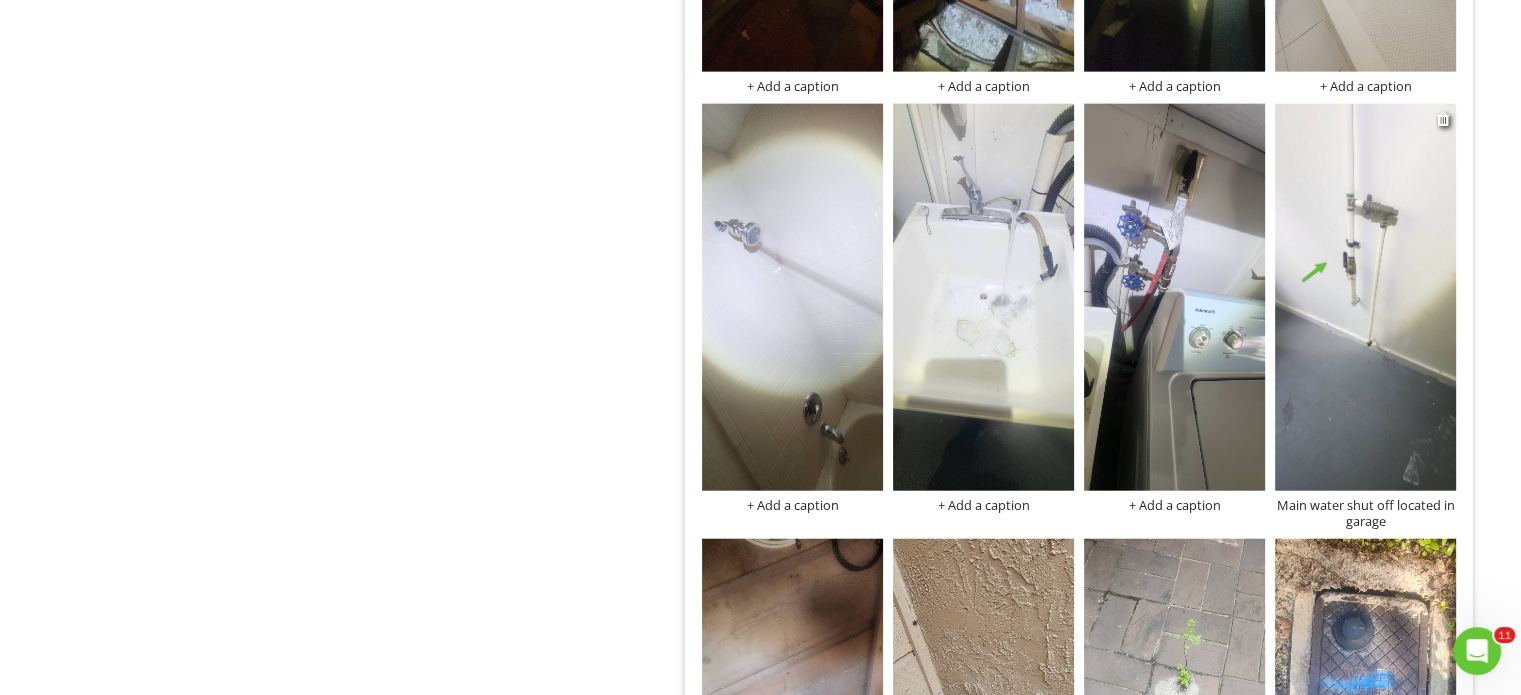click at bounding box center [1365, 297] 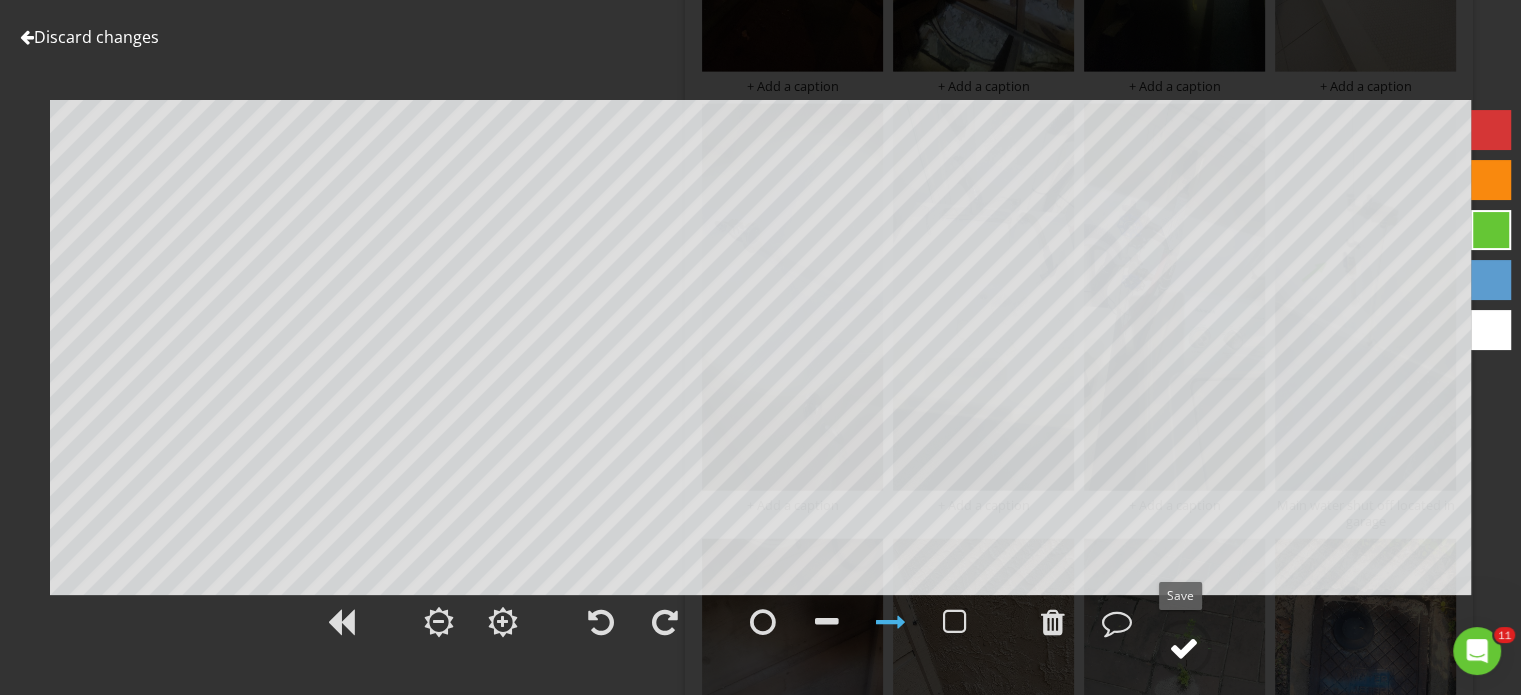 click at bounding box center [1184, 648] 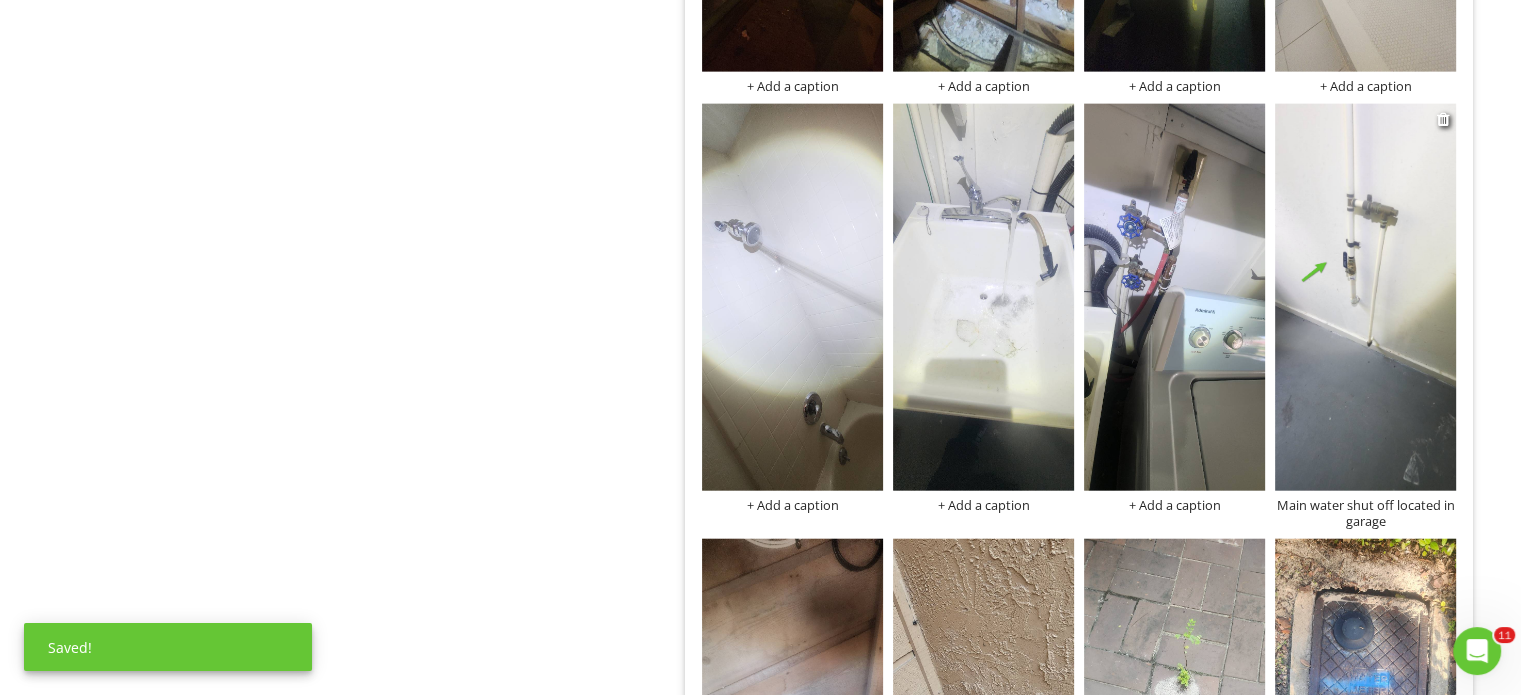 click on "Main water shut off located in garage" at bounding box center (1365, 513) 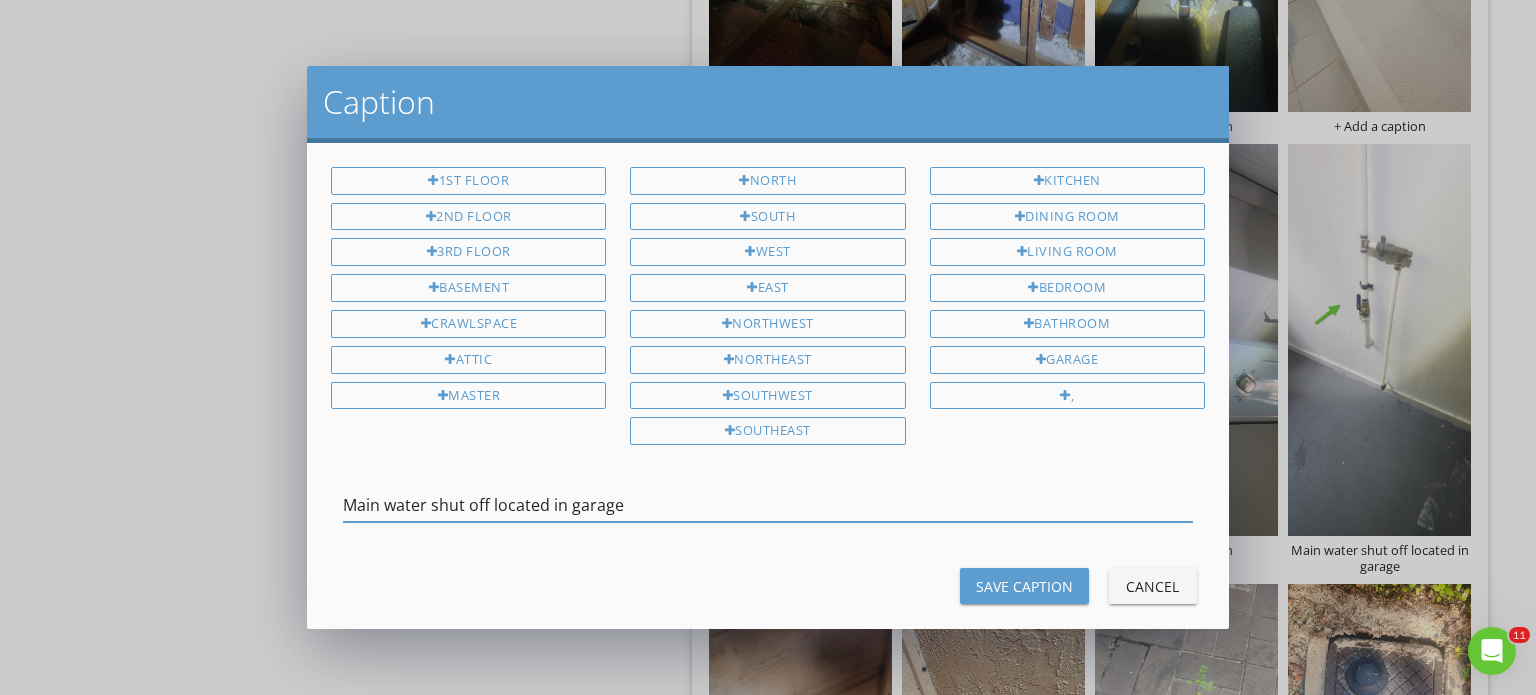 drag, startPoint x: 709, startPoint y: 496, endPoint x: 252, endPoint y: 492, distance: 457.01752 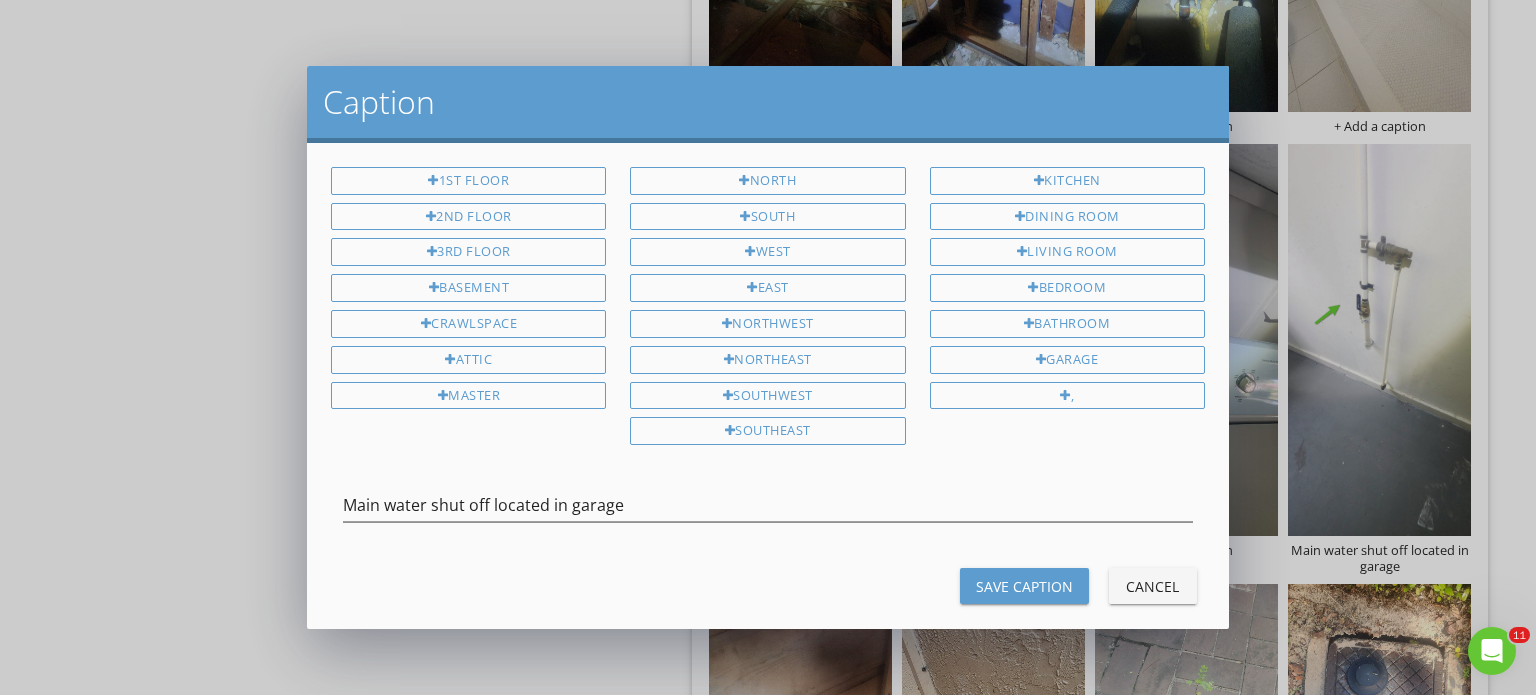 click on "Save Caption" at bounding box center (1024, 586) 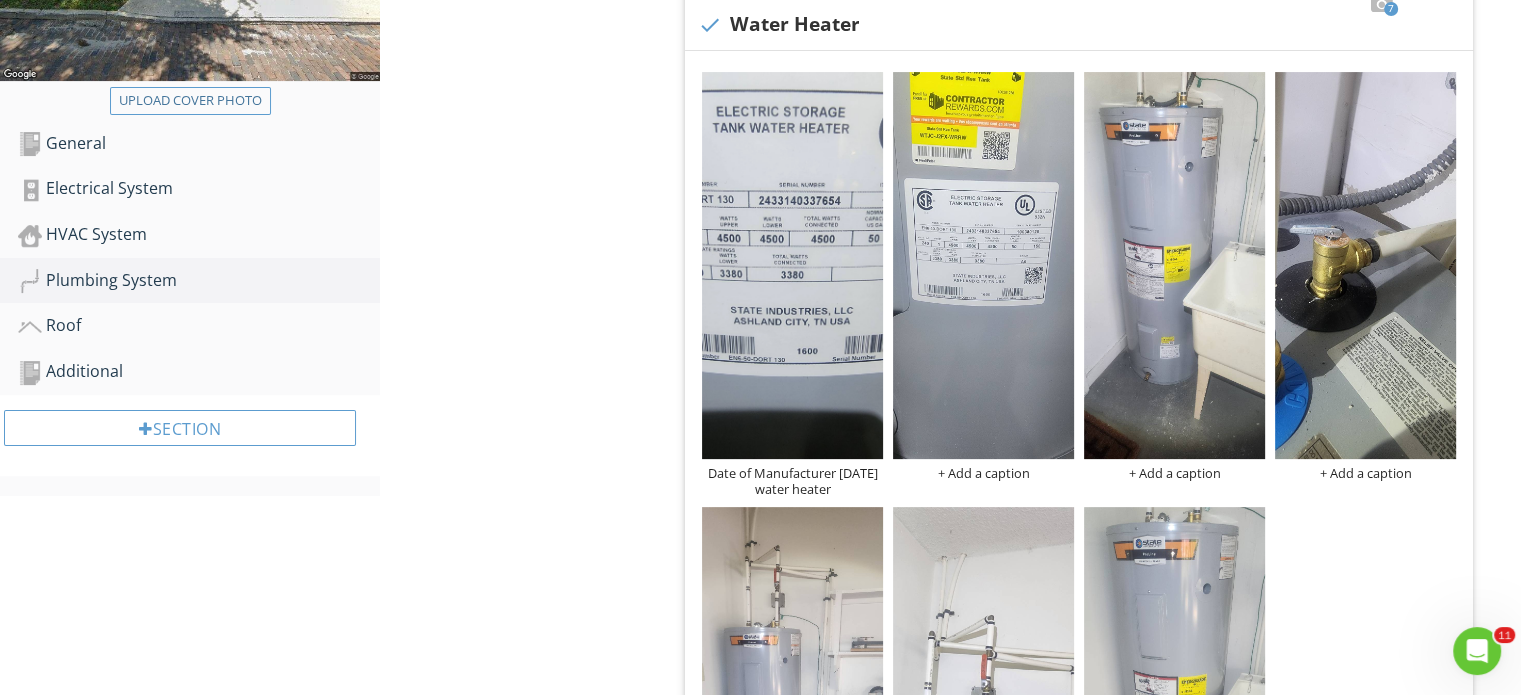 scroll, scrollTop: 400, scrollLeft: 0, axis: vertical 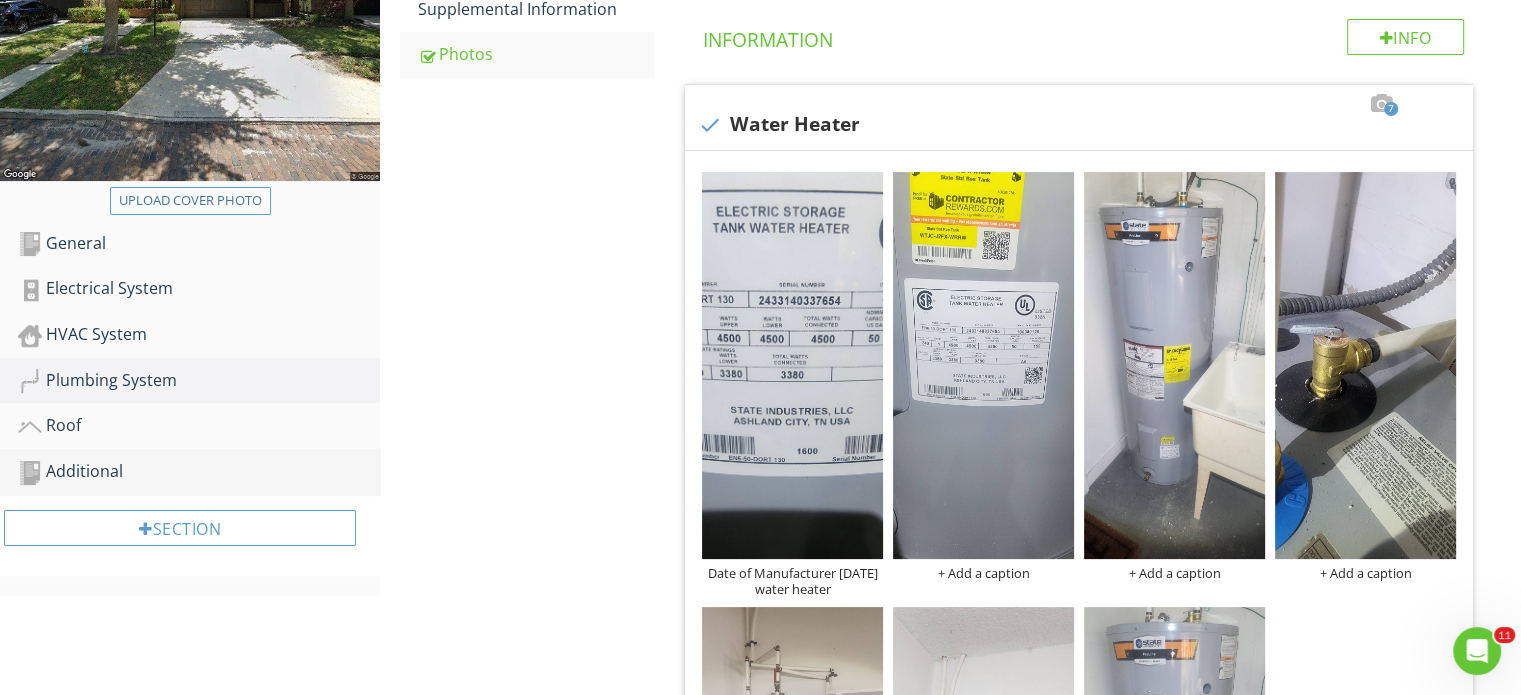 click on "Additional" at bounding box center (199, 472) 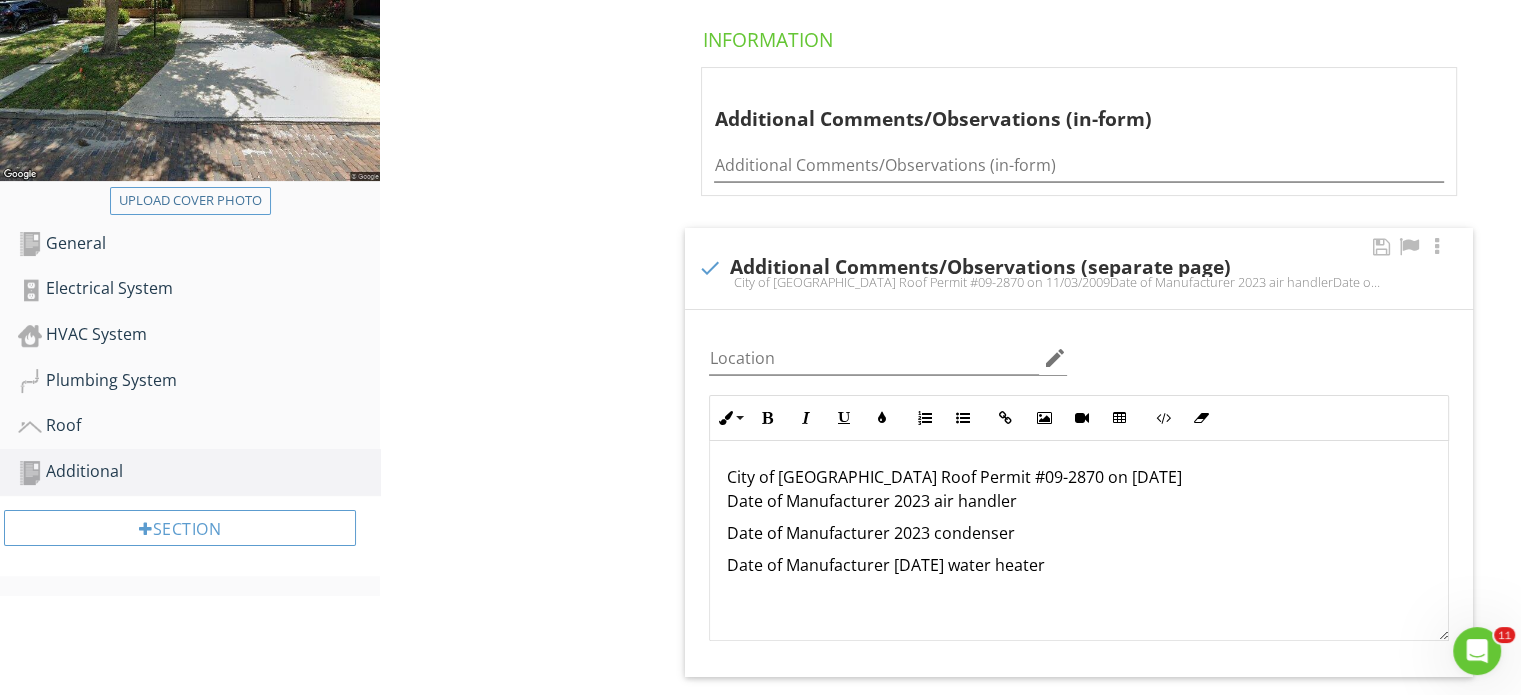 click on "City of Winter  Park Roof Permit #09-2870 on 11/03/2009 Date of Manufacturer 2023 air handler Date of Manufacturer 2023 condenser Date of Manufacturer August 2024 water heater" at bounding box center [1079, 541] 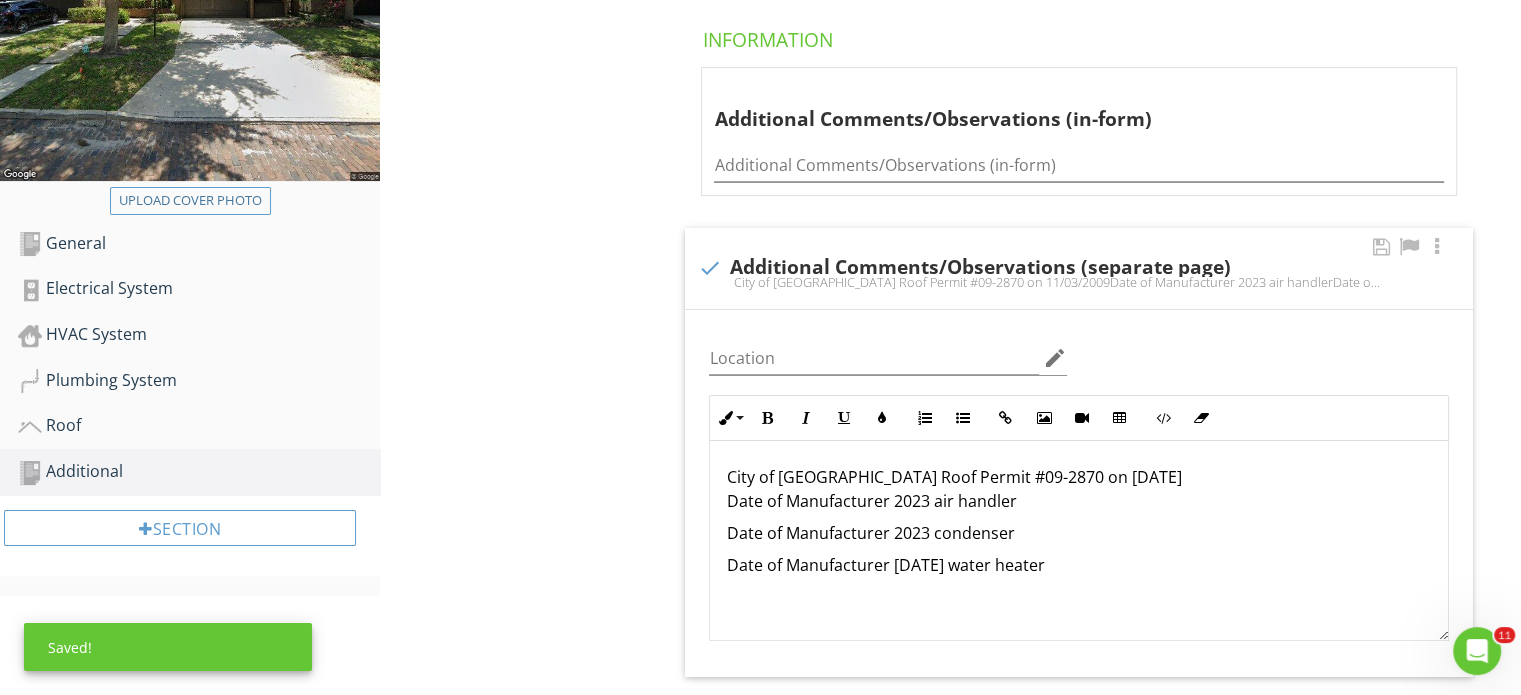 click at bounding box center [1079, 597] 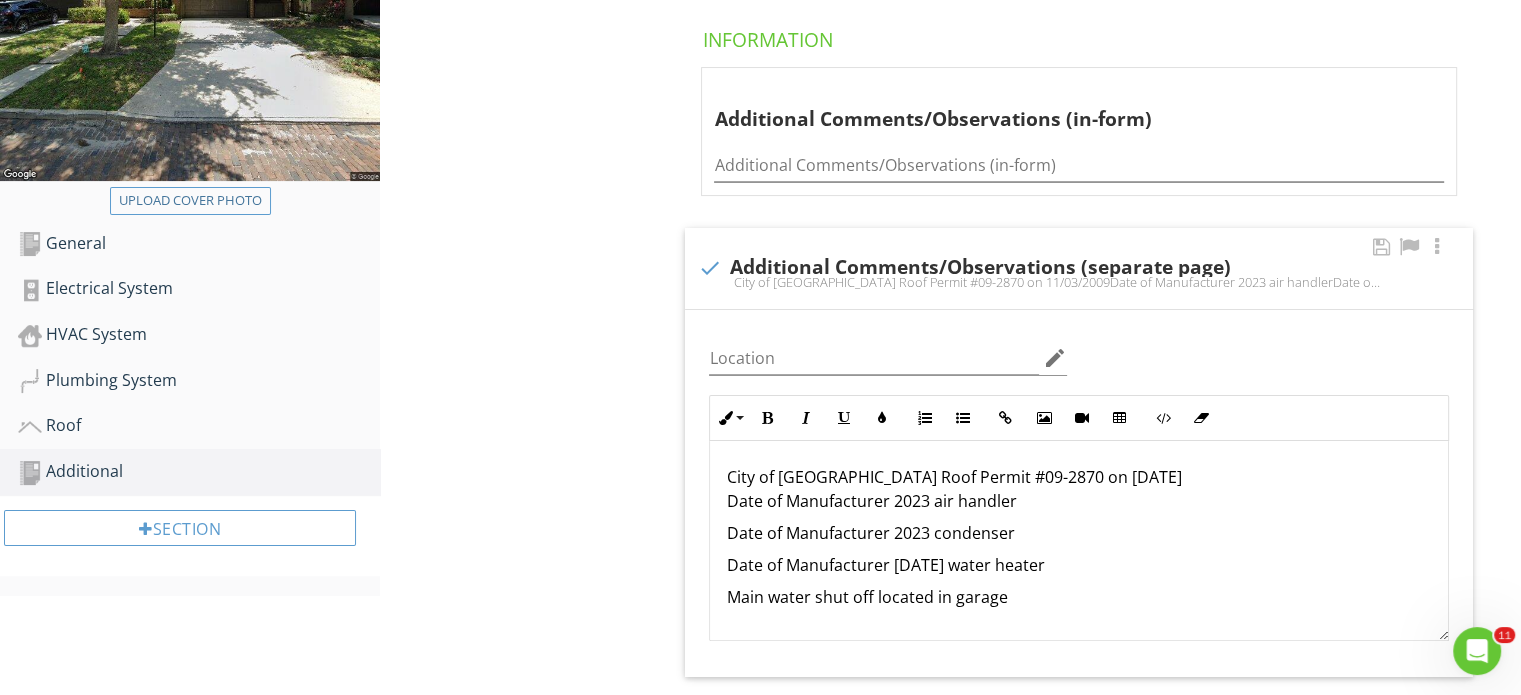 scroll, scrollTop: 24, scrollLeft: 0, axis: vertical 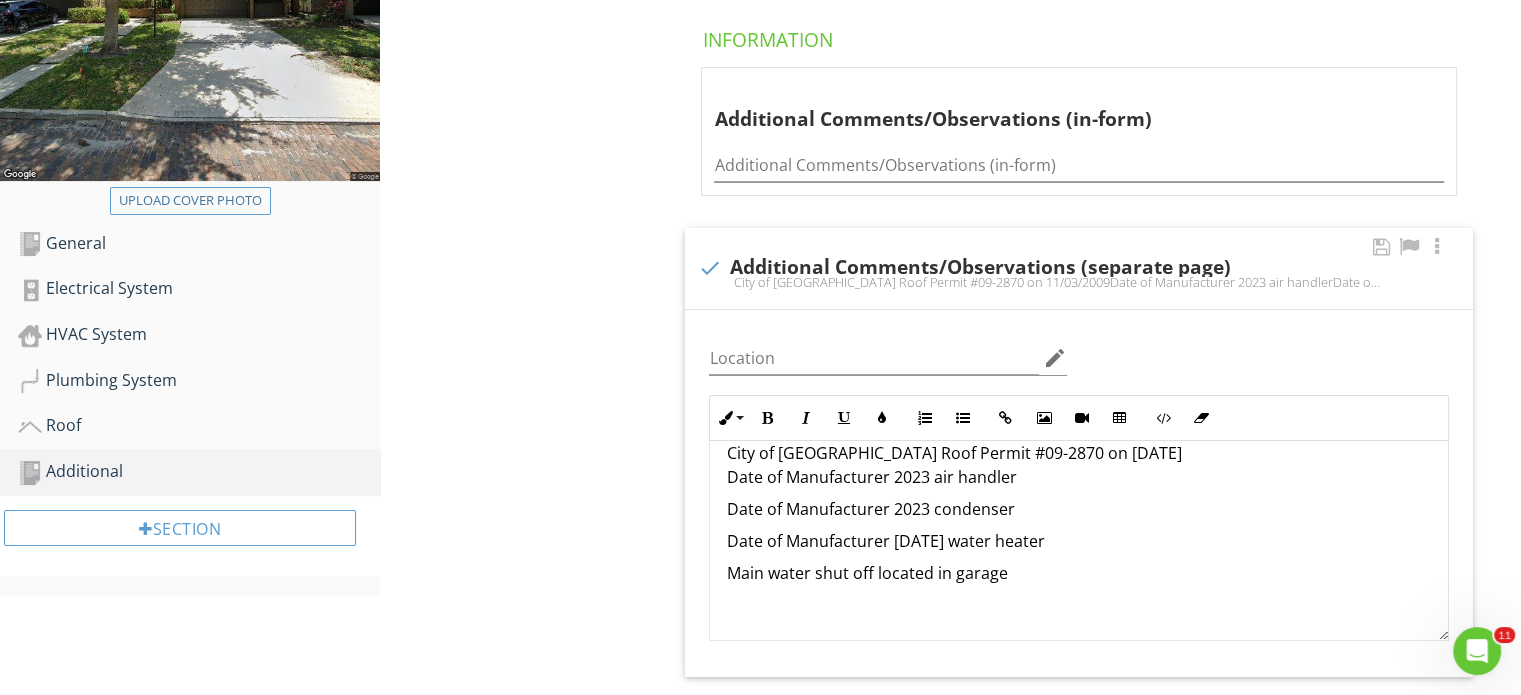 type 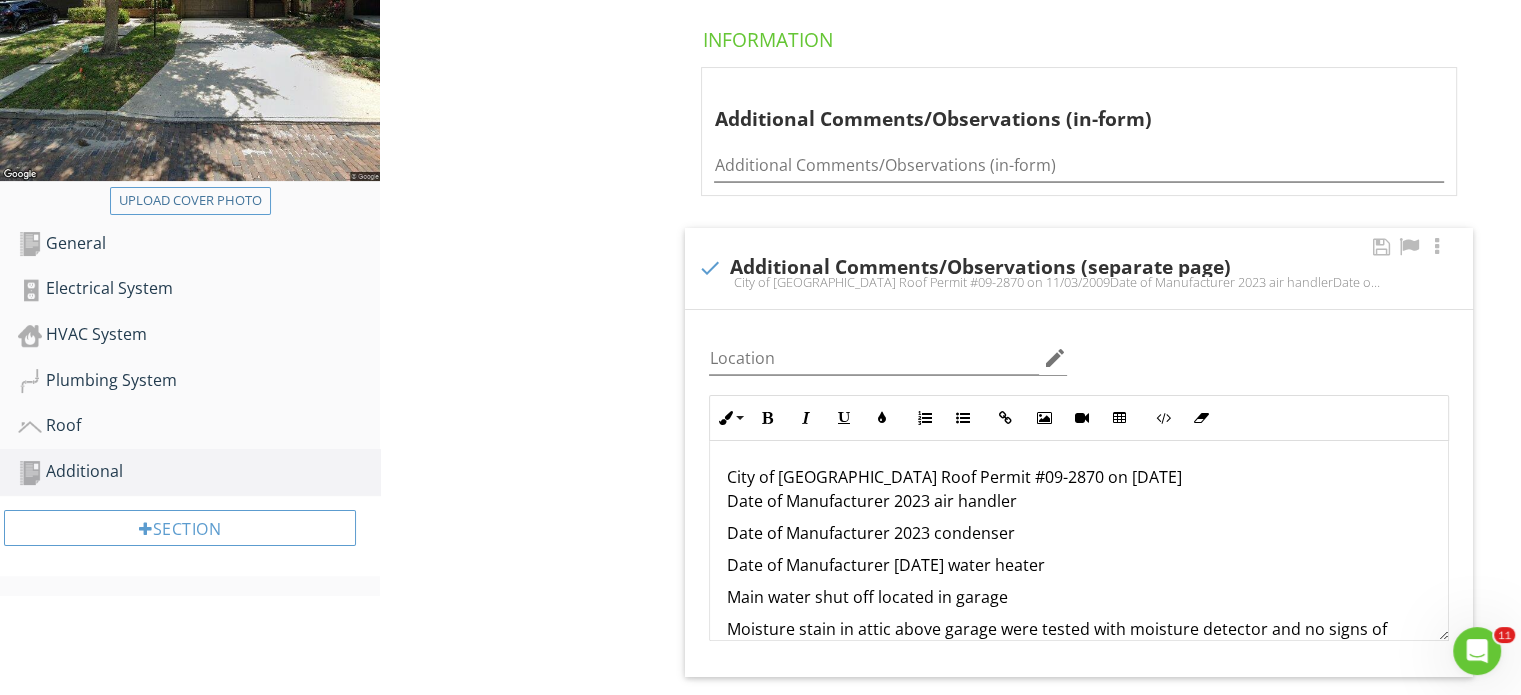 scroll, scrollTop: 112, scrollLeft: 0, axis: vertical 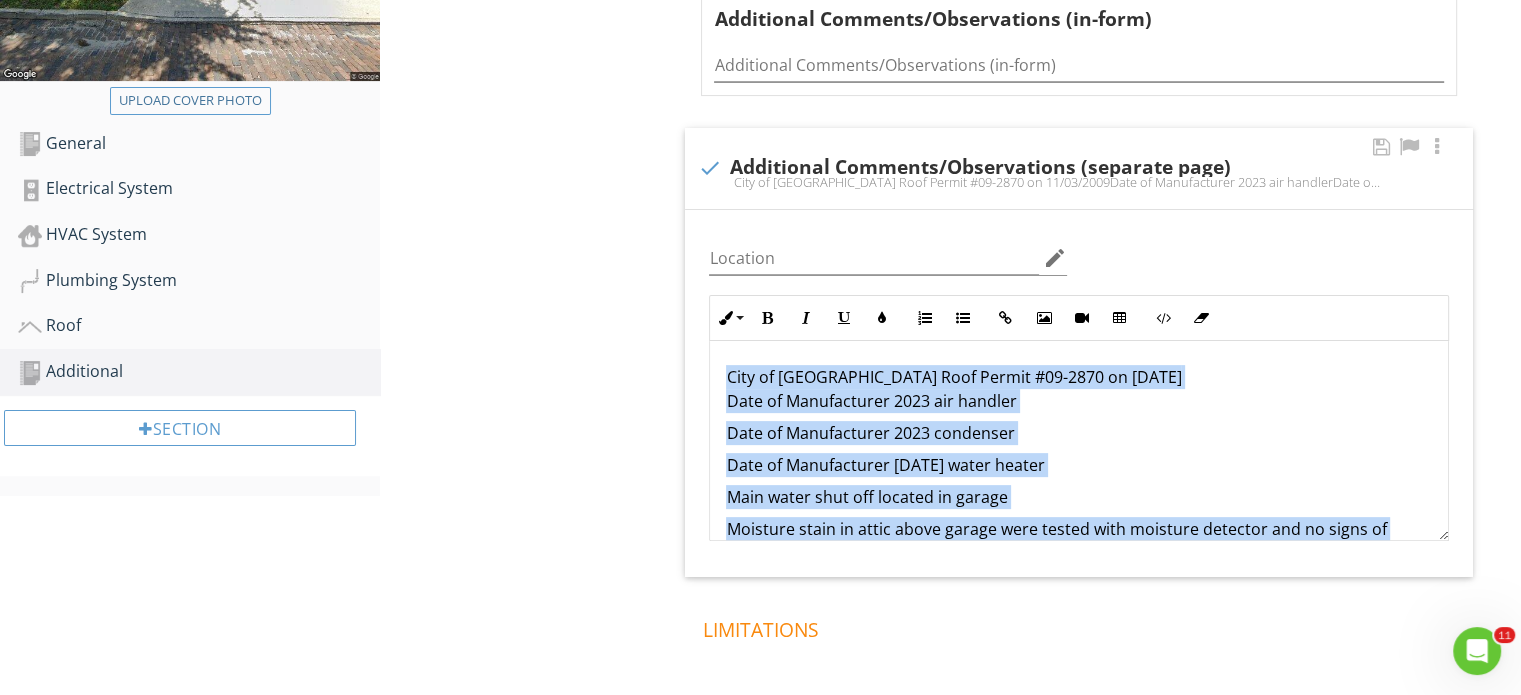 drag, startPoint x: 1076, startPoint y: 507, endPoint x: 718, endPoint y: 344, distance: 393.36115 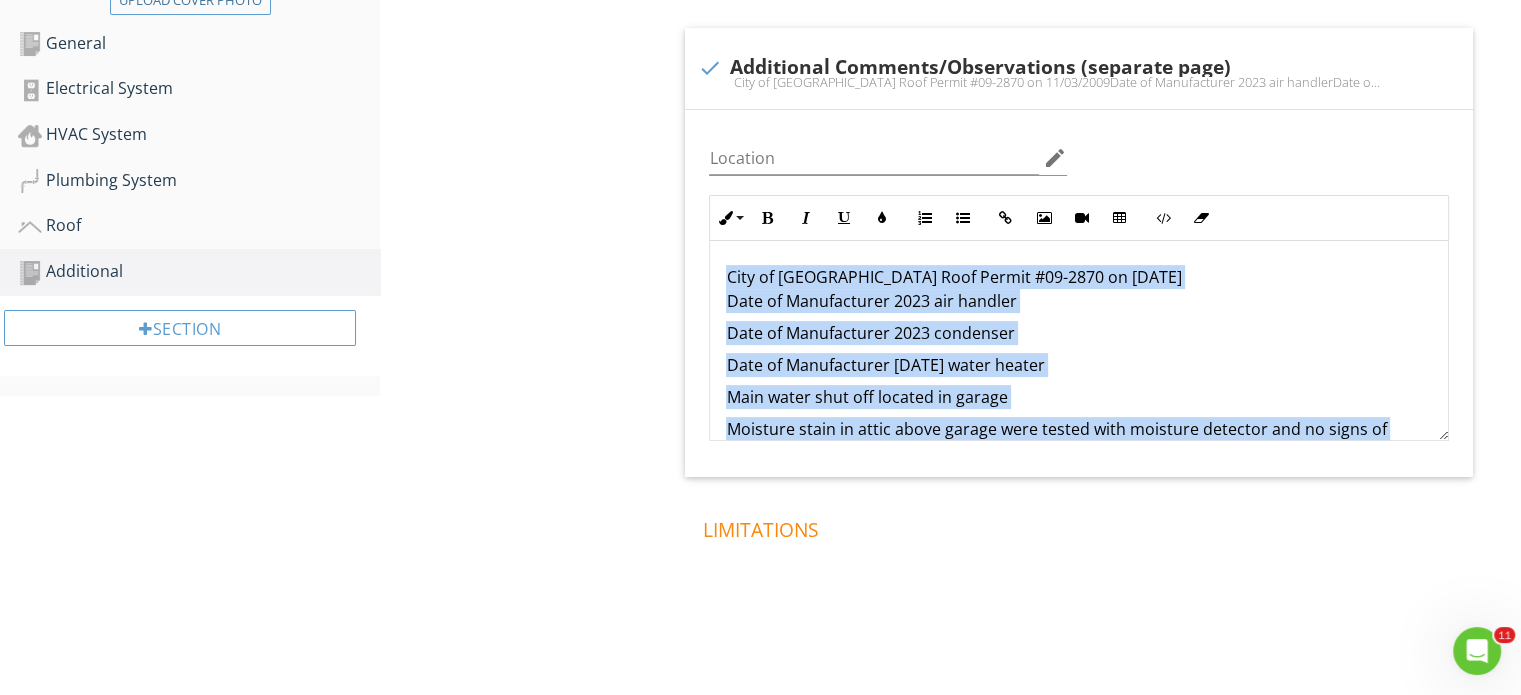 scroll, scrollTop: 500, scrollLeft: 0, axis: vertical 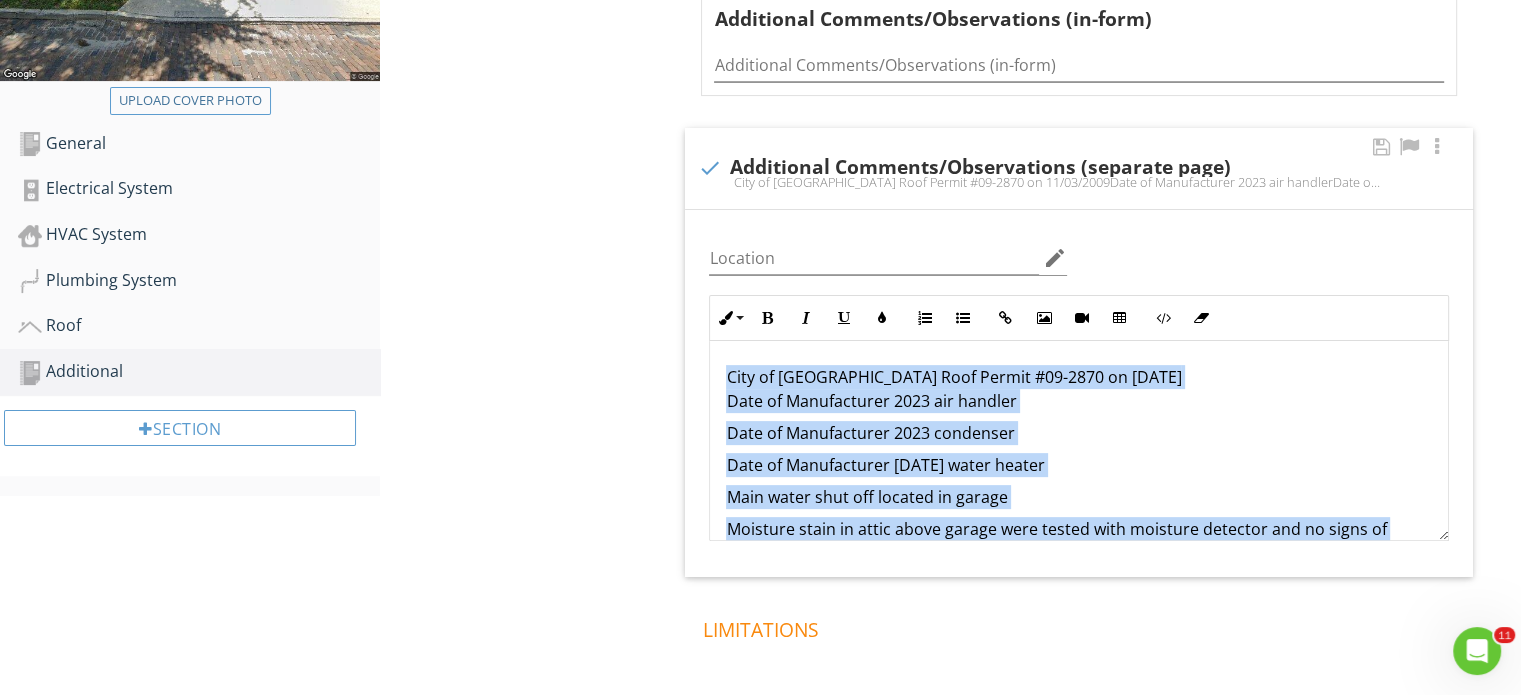click on "City of Winter  Park Roof Permit #09-2870 on 11/03/2009 Date of Manufacturer 2023 air handler" at bounding box center [1079, 389] 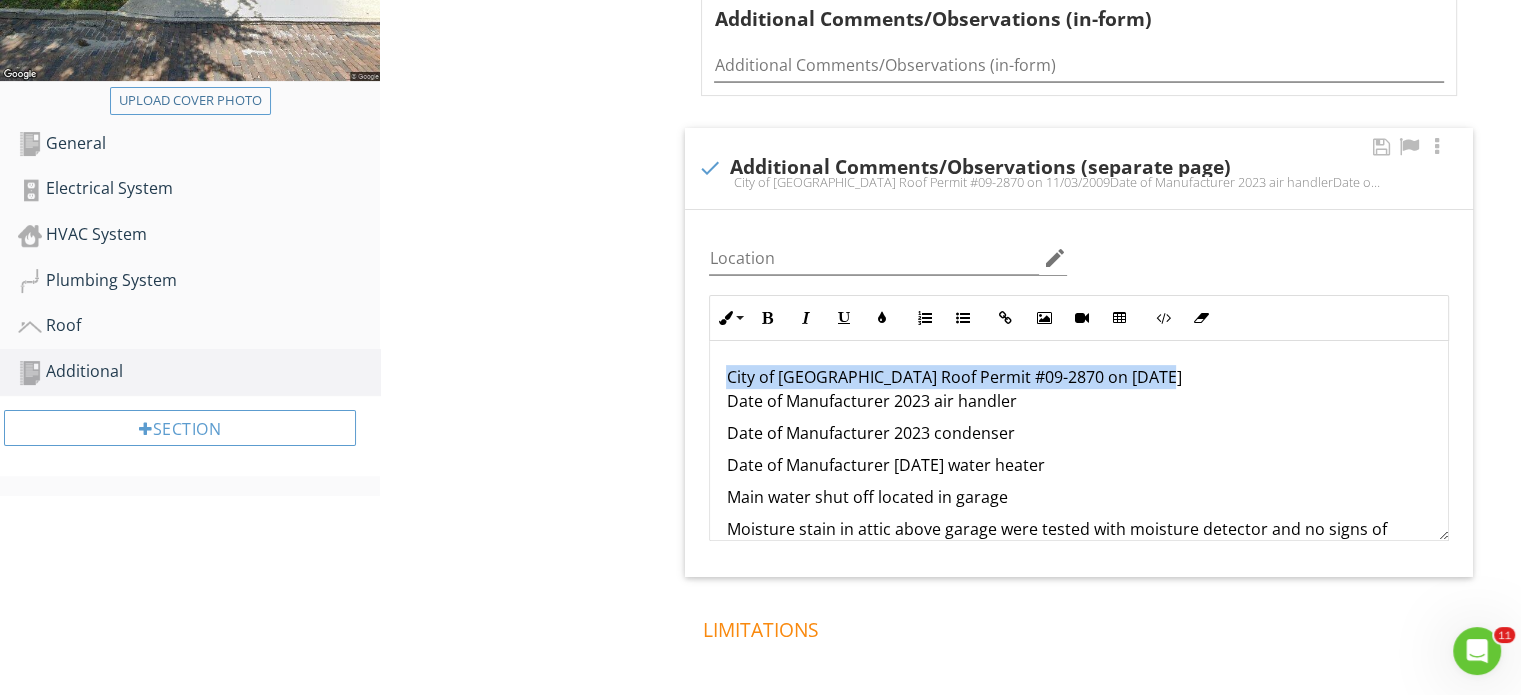 drag, startPoint x: 1150, startPoint y: 370, endPoint x: 728, endPoint y: 371, distance: 422.0012 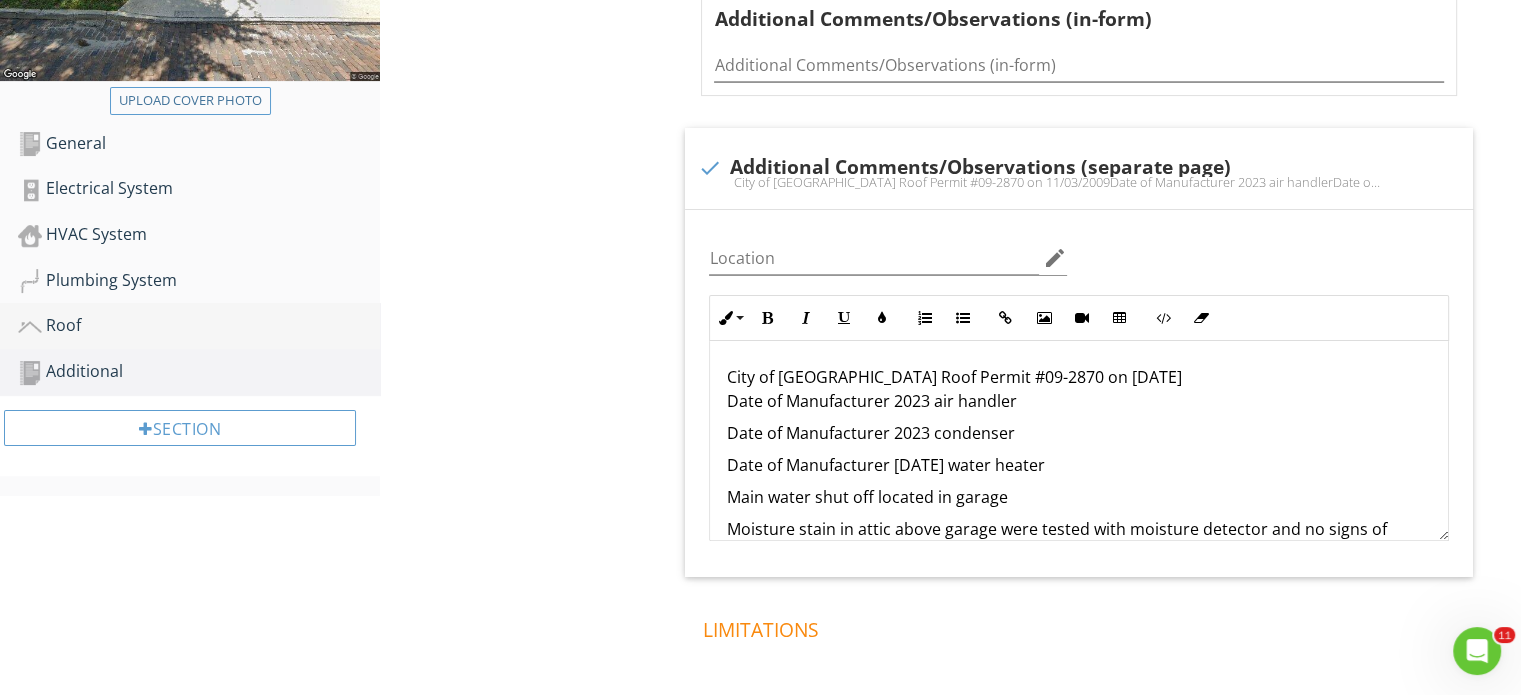 click on "Roof" at bounding box center [199, 326] 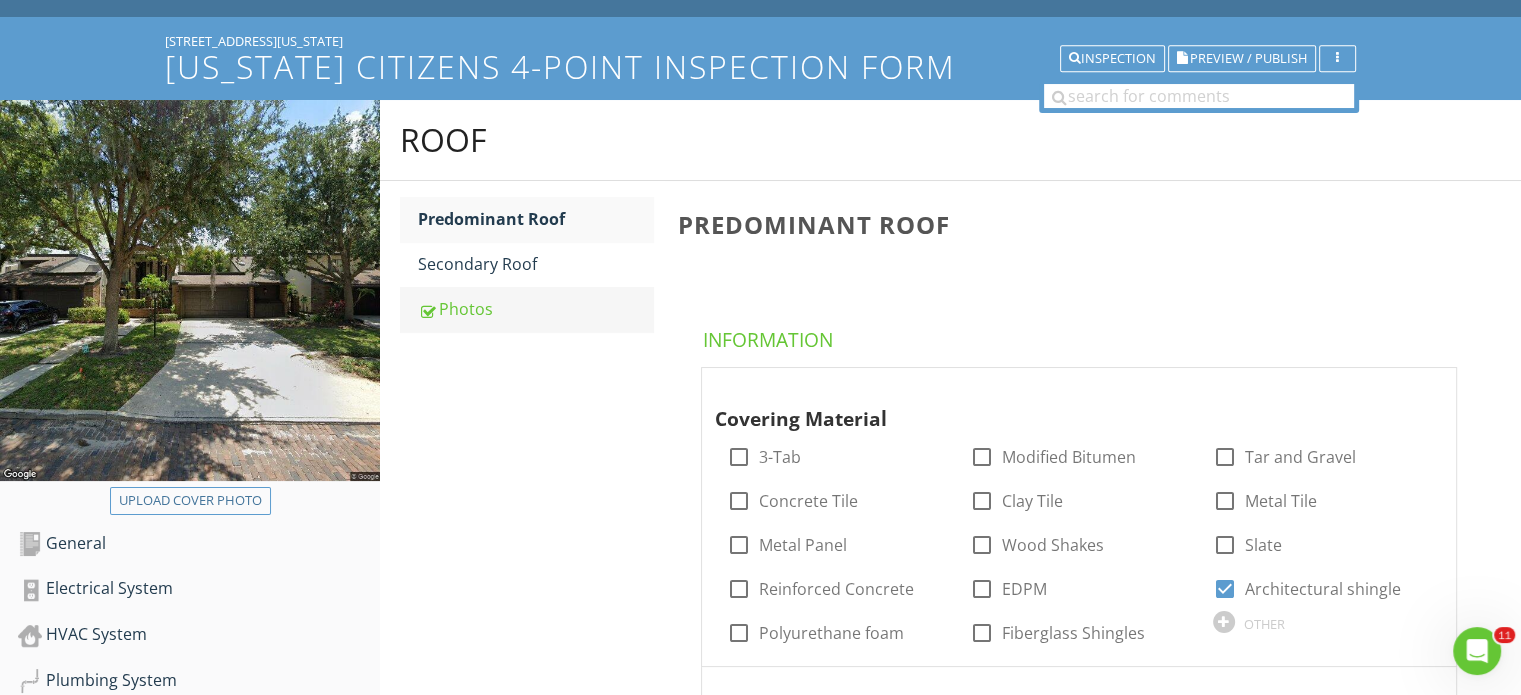 scroll, scrollTop: 0, scrollLeft: 0, axis: both 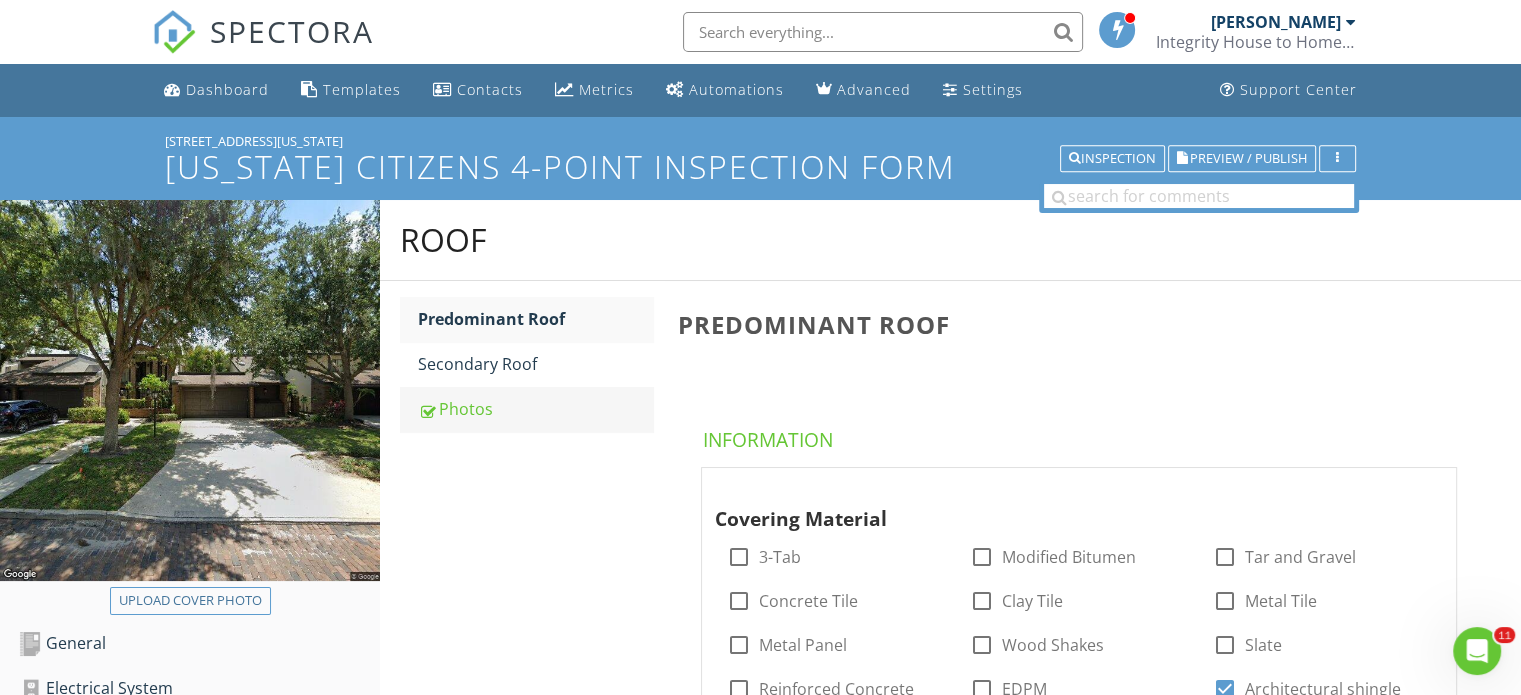 click on "Photos" at bounding box center [535, 409] 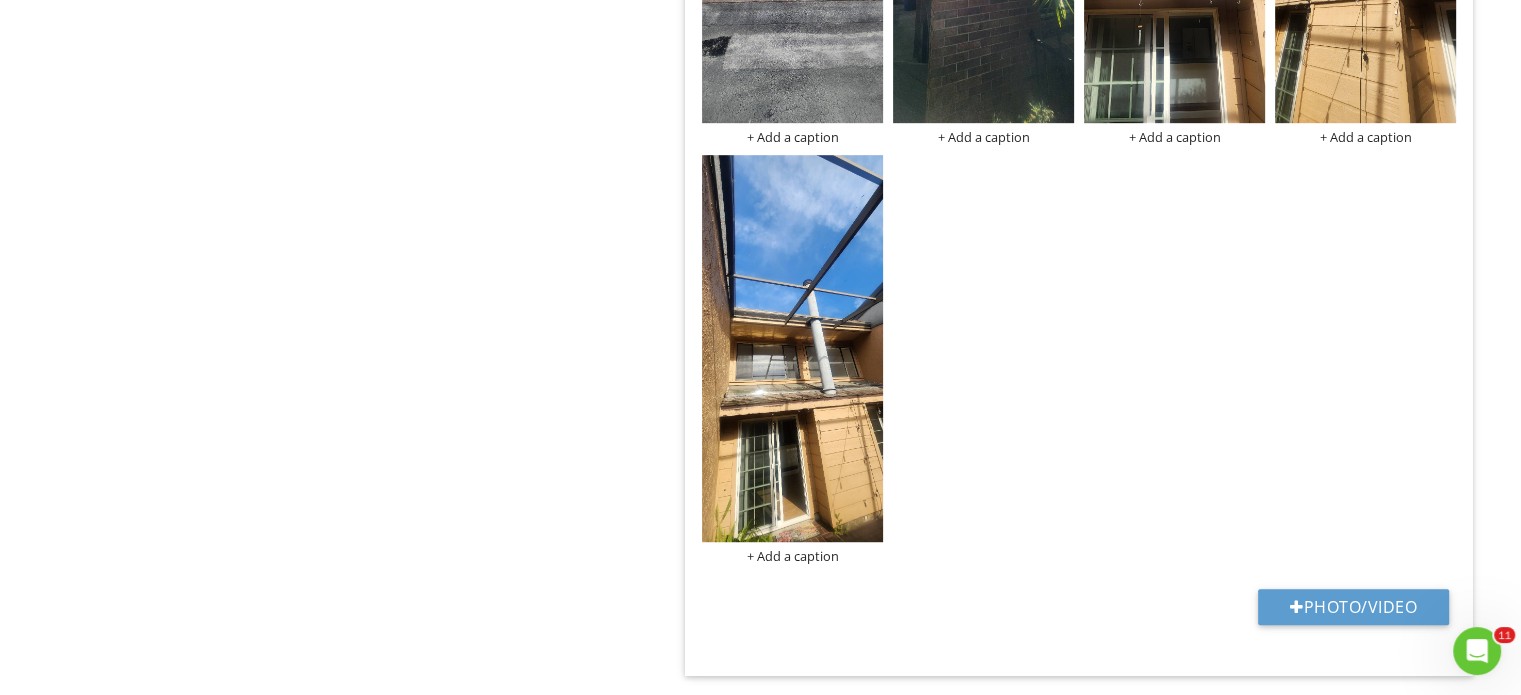 scroll, scrollTop: 1400, scrollLeft: 0, axis: vertical 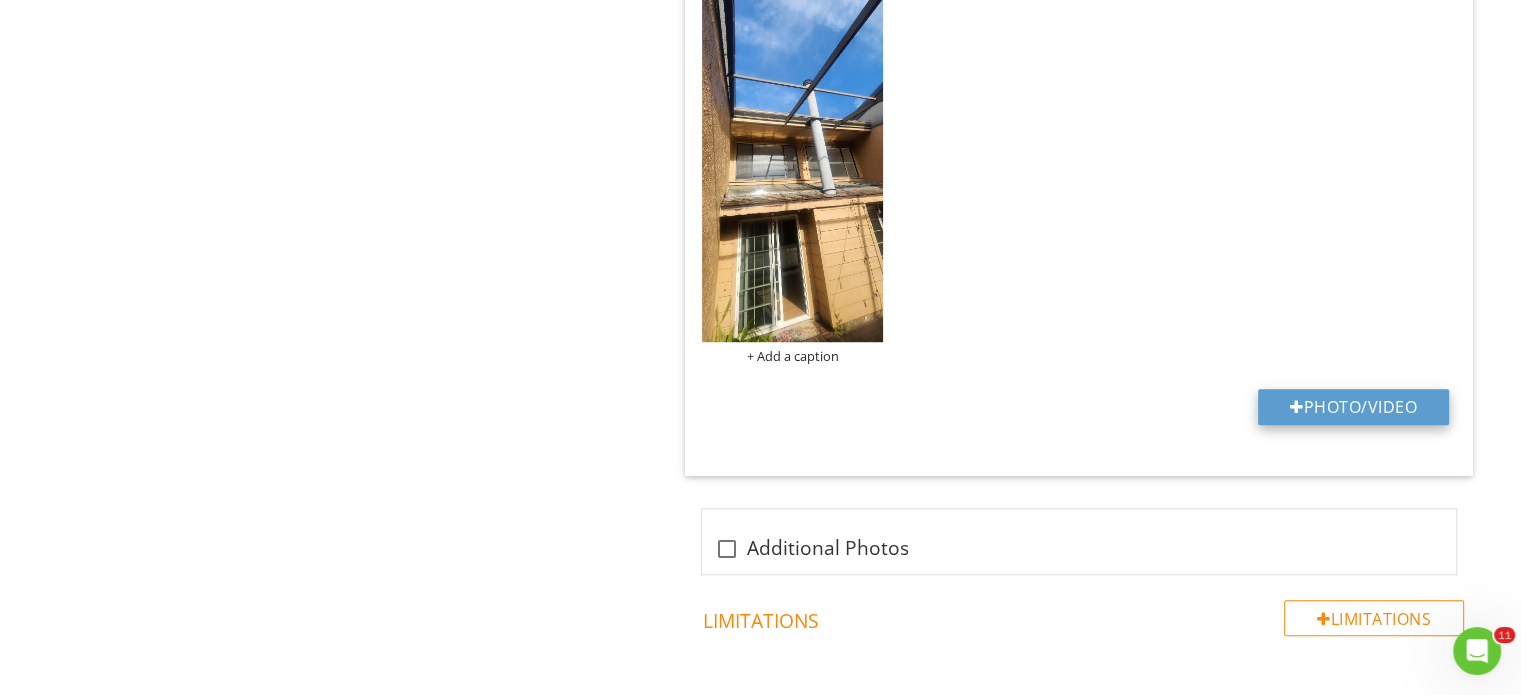click on "Photo/Video" at bounding box center (1353, 407) 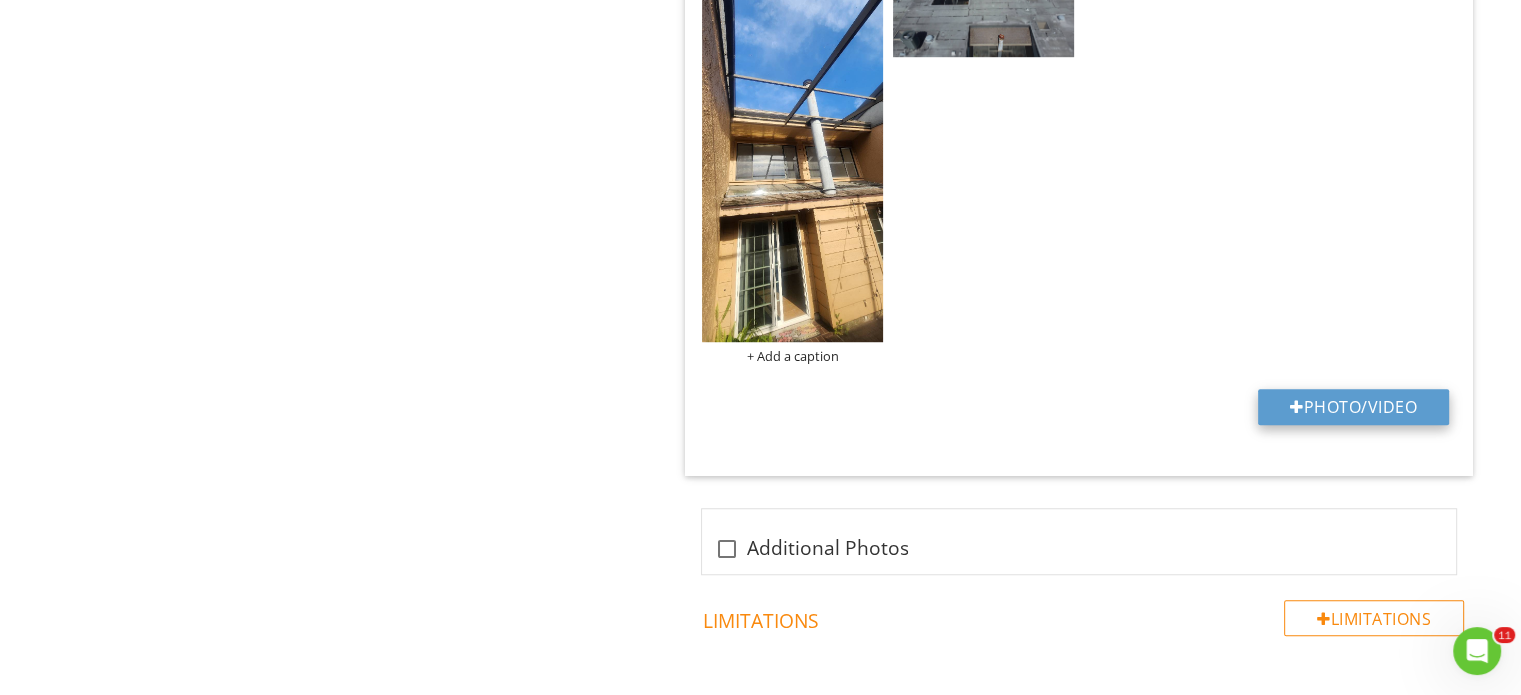 click on "Photo/Video" at bounding box center [1353, 407] 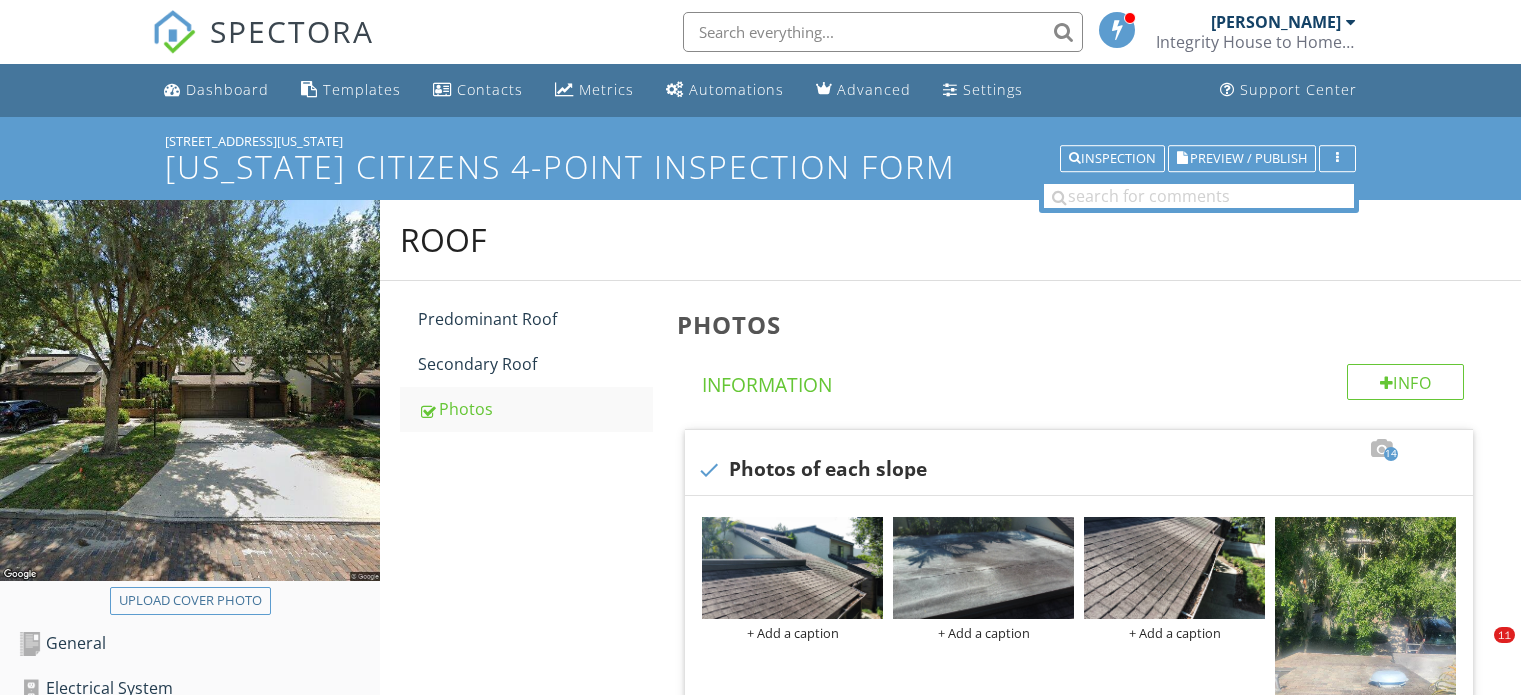 scroll, scrollTop: 1819, scrollLeft: 0, axis: vertical 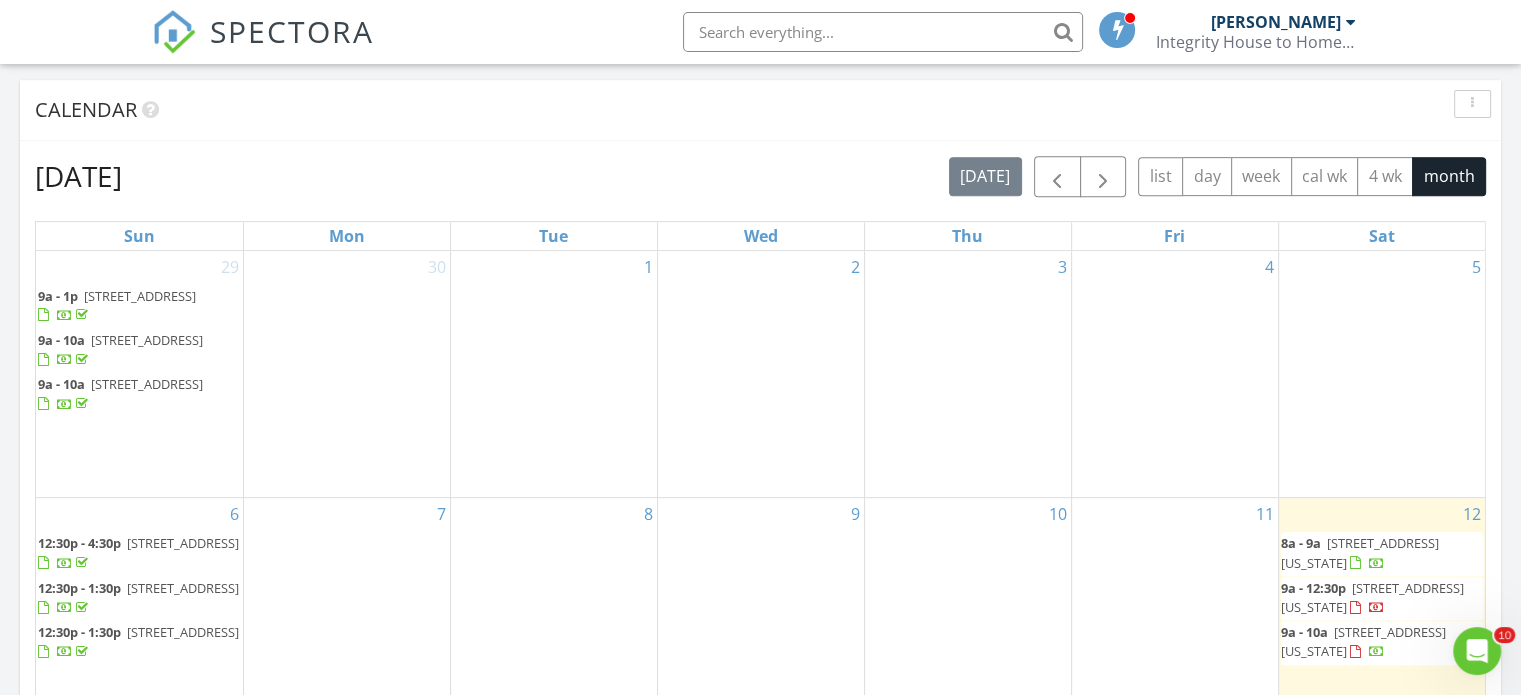click on "1122 Washington Ave 7, Winter Park 32789" at bounding box center [1360, 552] 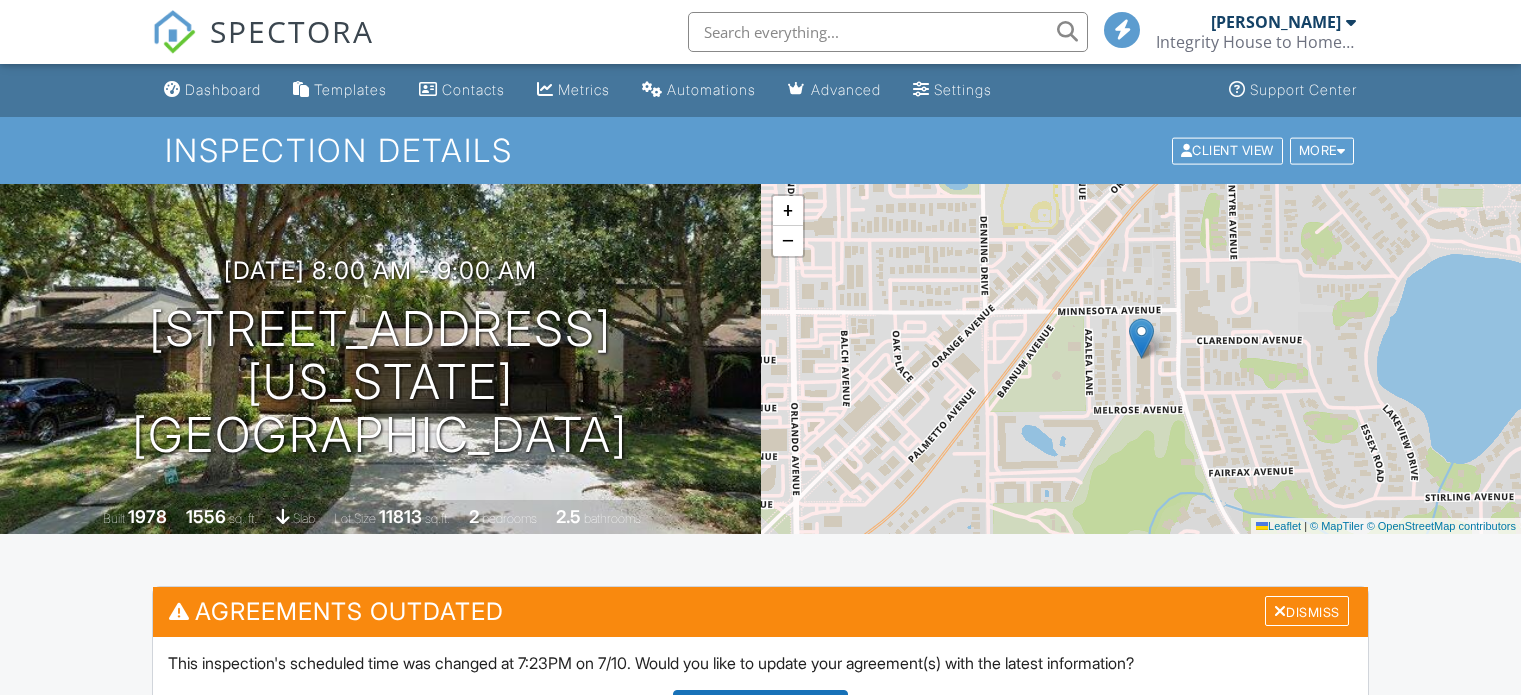 scroll, scrollTop: 100, scrollLeft: 0, axis: vertical 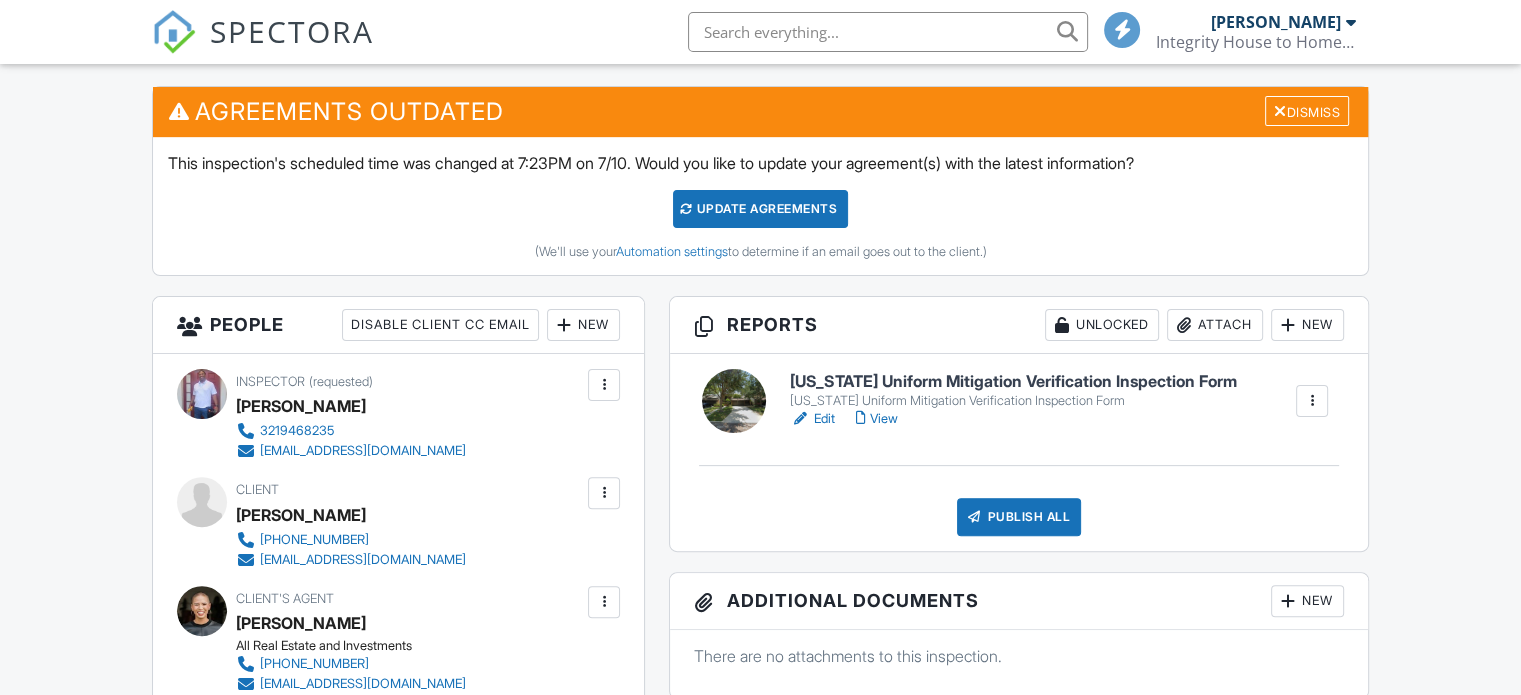 click on "Edit" at bounding box center [812, 419] 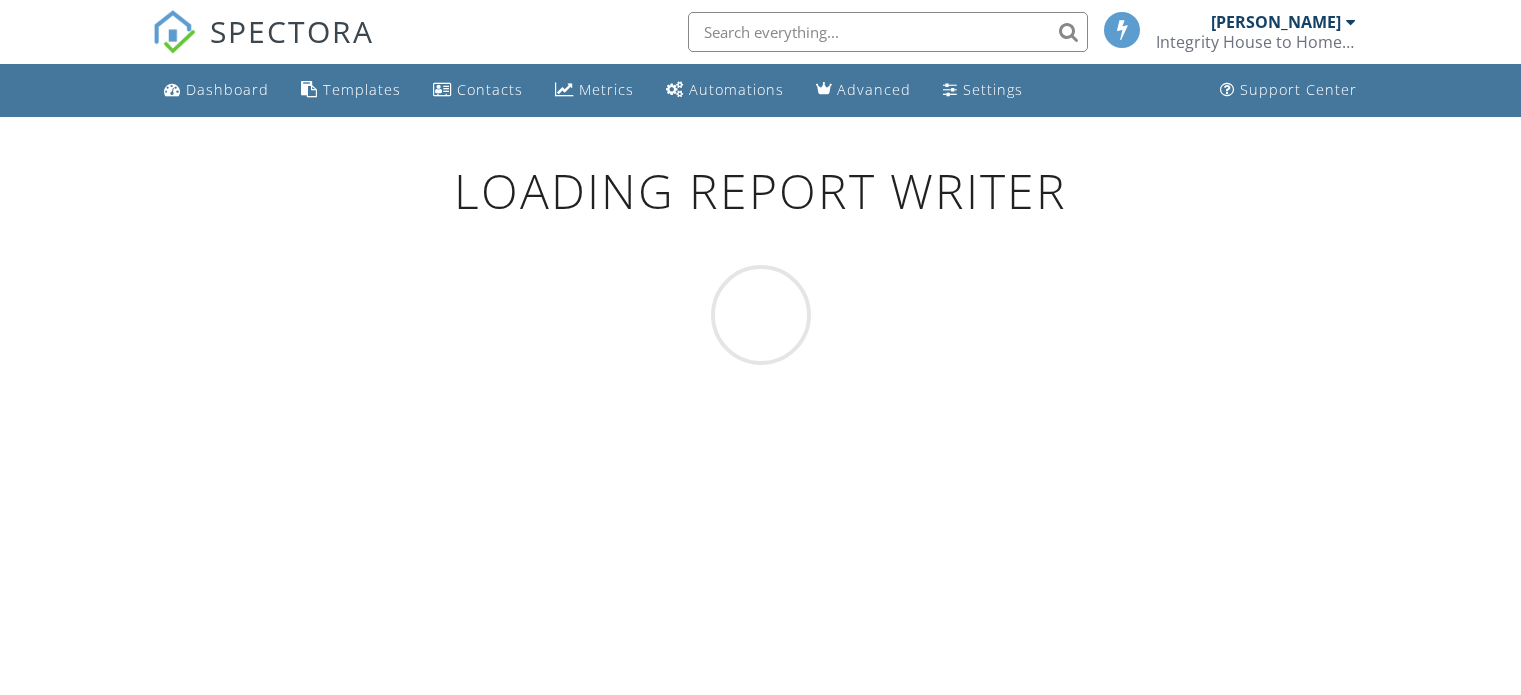 scroll, scrollTop: 0, scrollLeft: 0, axis: both 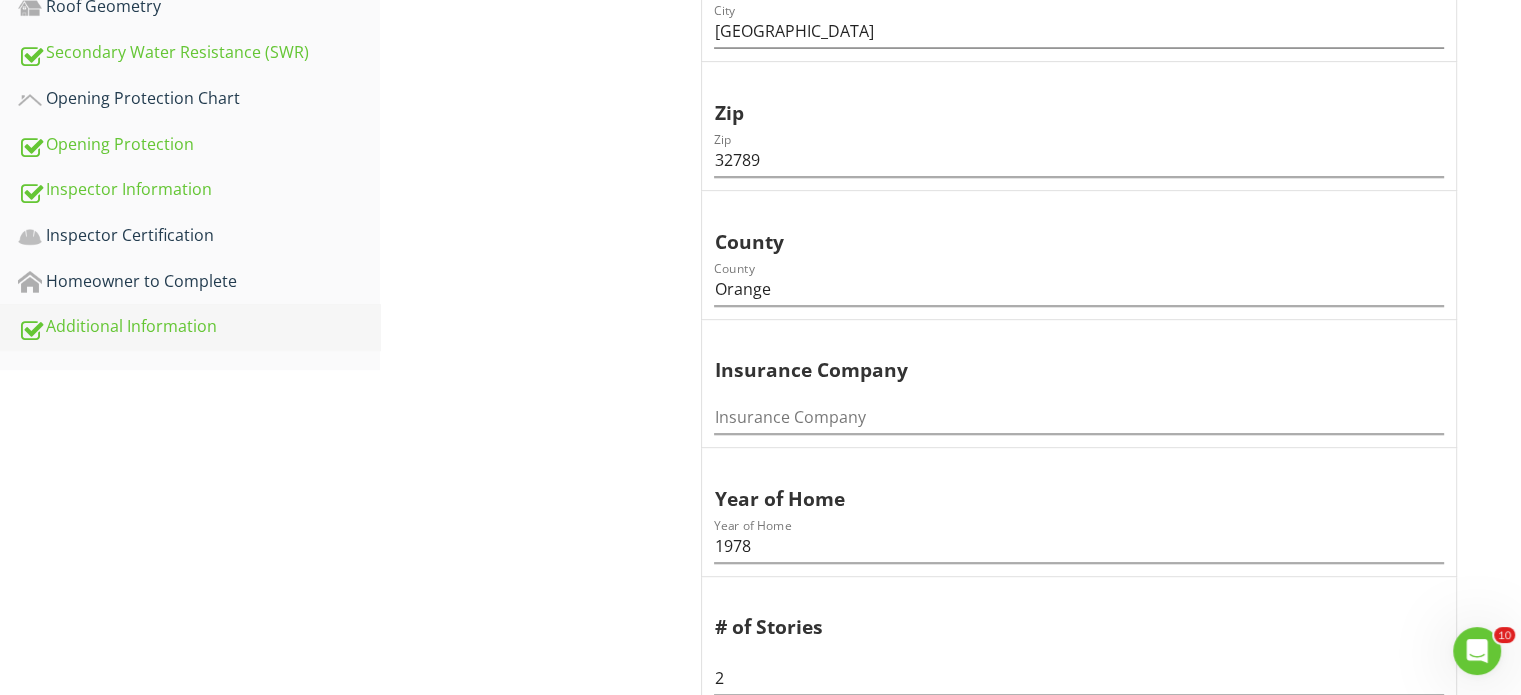 click on "Additional Information" at bounding box center (199, 327) 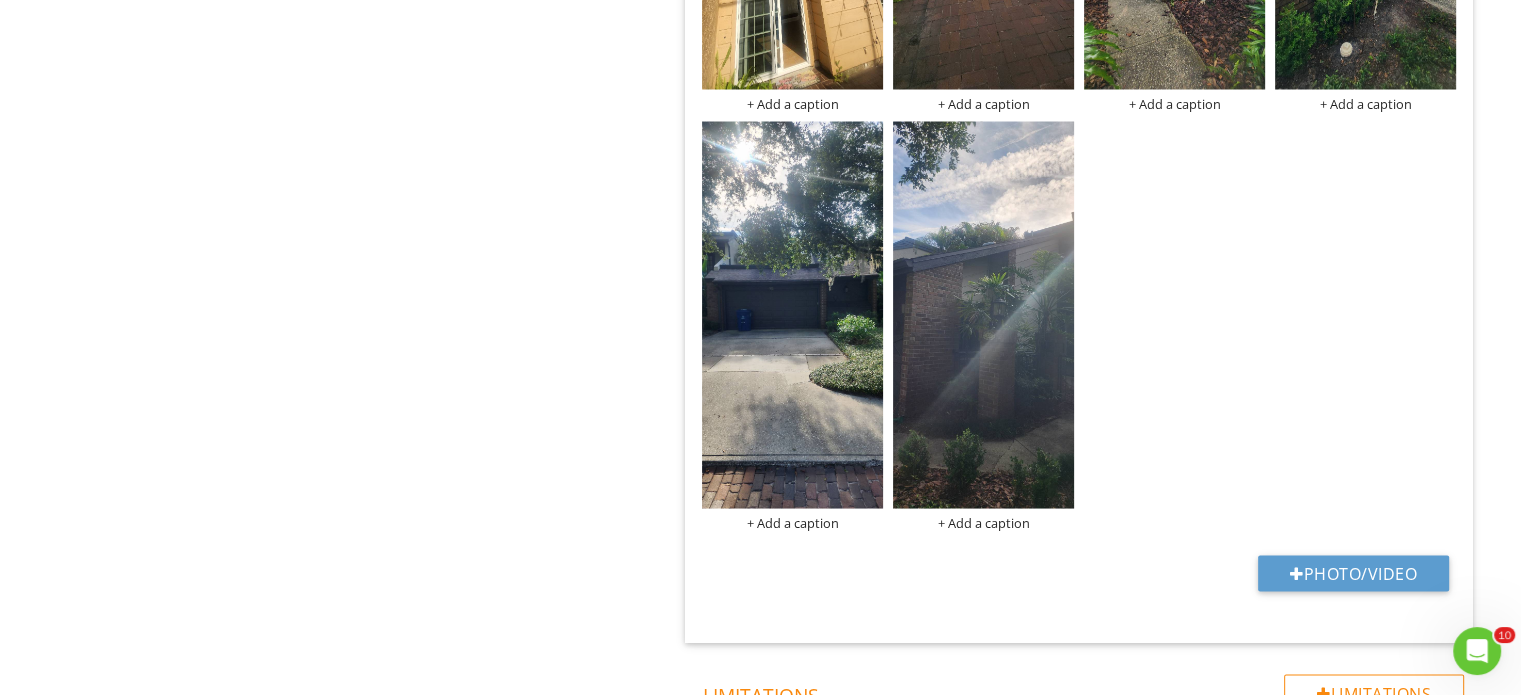 scroll, scrollTop: 3800, scrollLeft: 0, axis: vertical 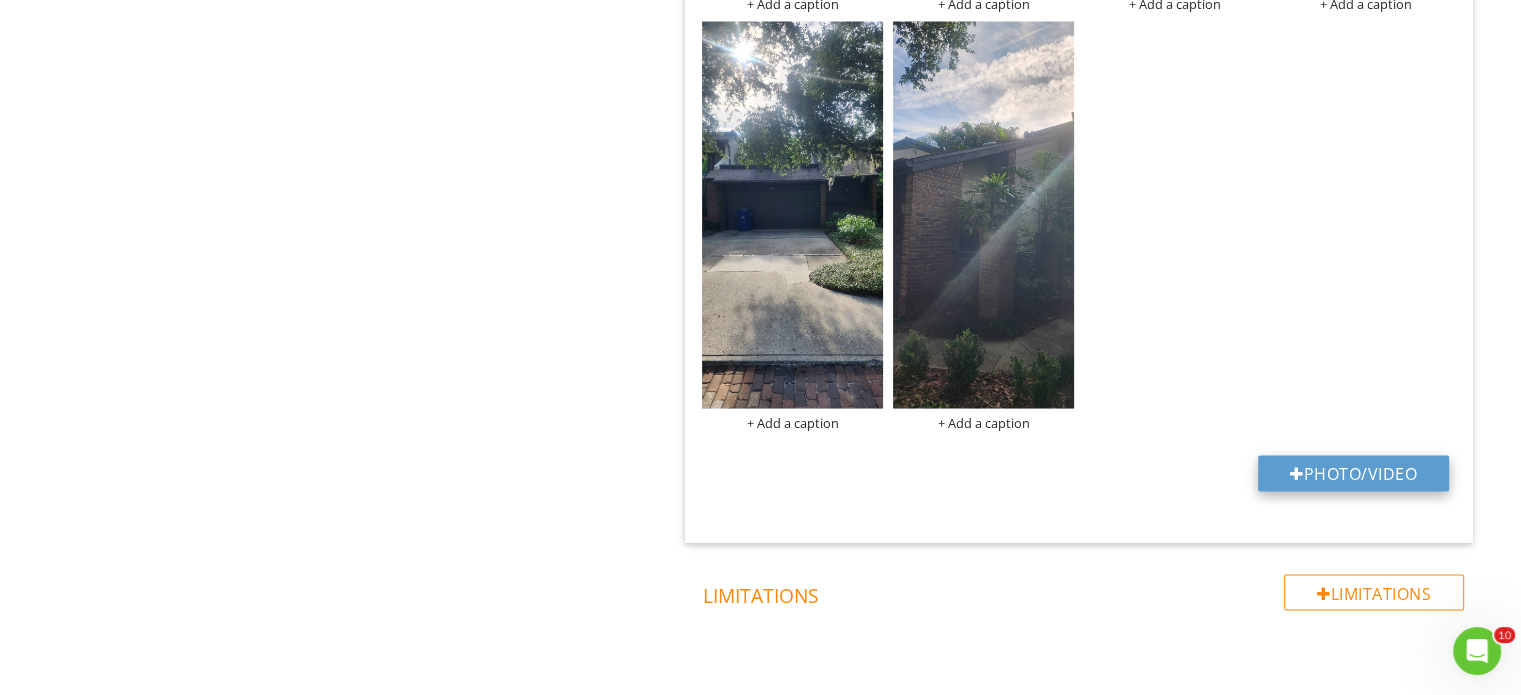 click on "Photo/Video" at bounding box center [1353, 473] 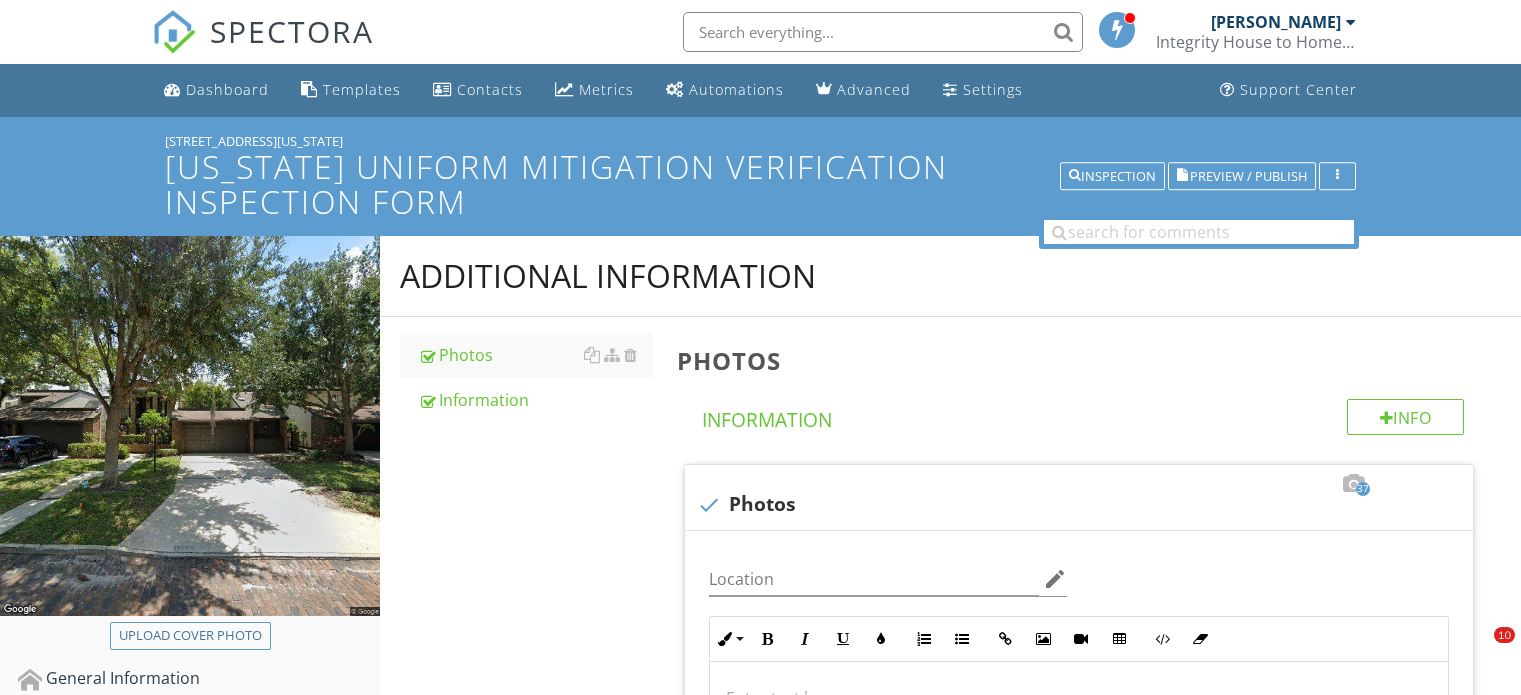 scroll, scrollTop: 1600, scrollLeft: 0, axis: vertical 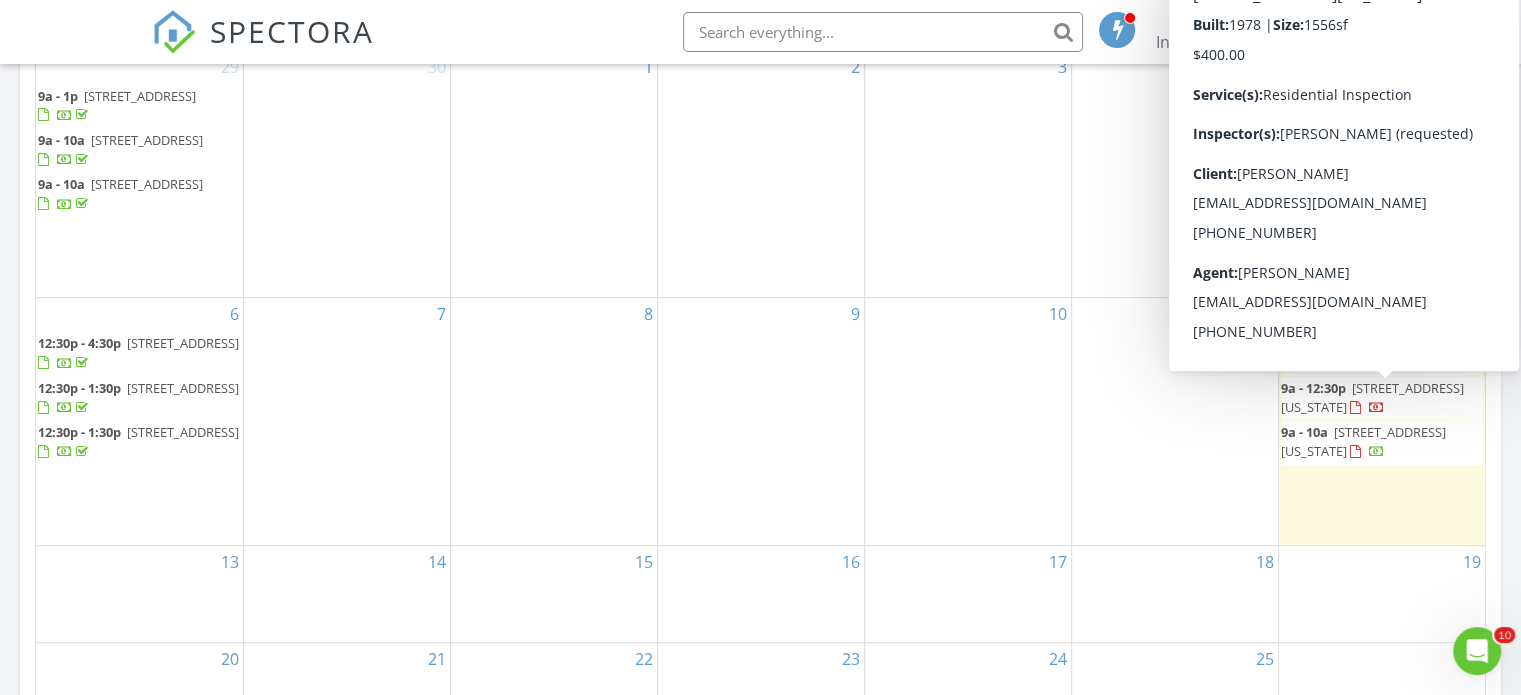 click on "1122 Washington Ave 7, Winter Park 32789" at bounding box center [1372, 397] 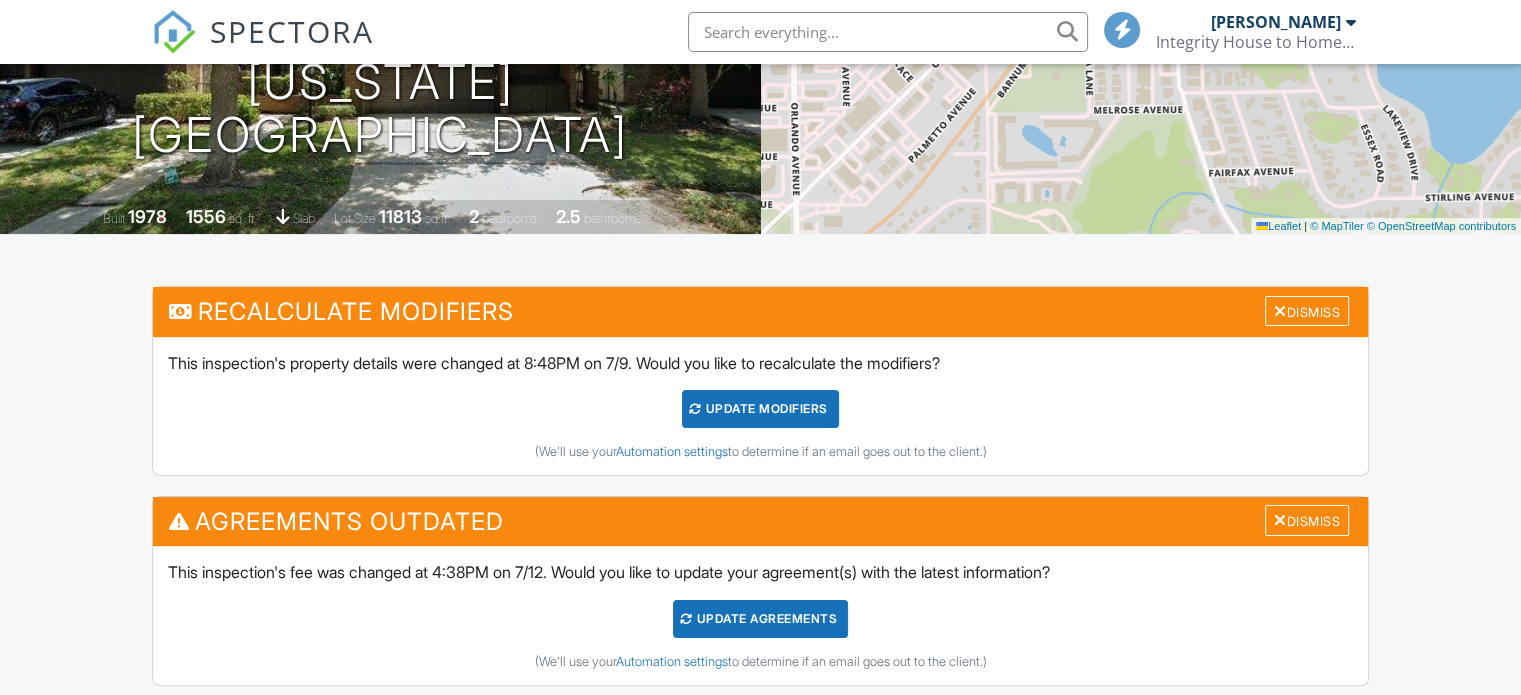 scroll, scrollTop: 600, scrollLeft: 0, axis: vertical 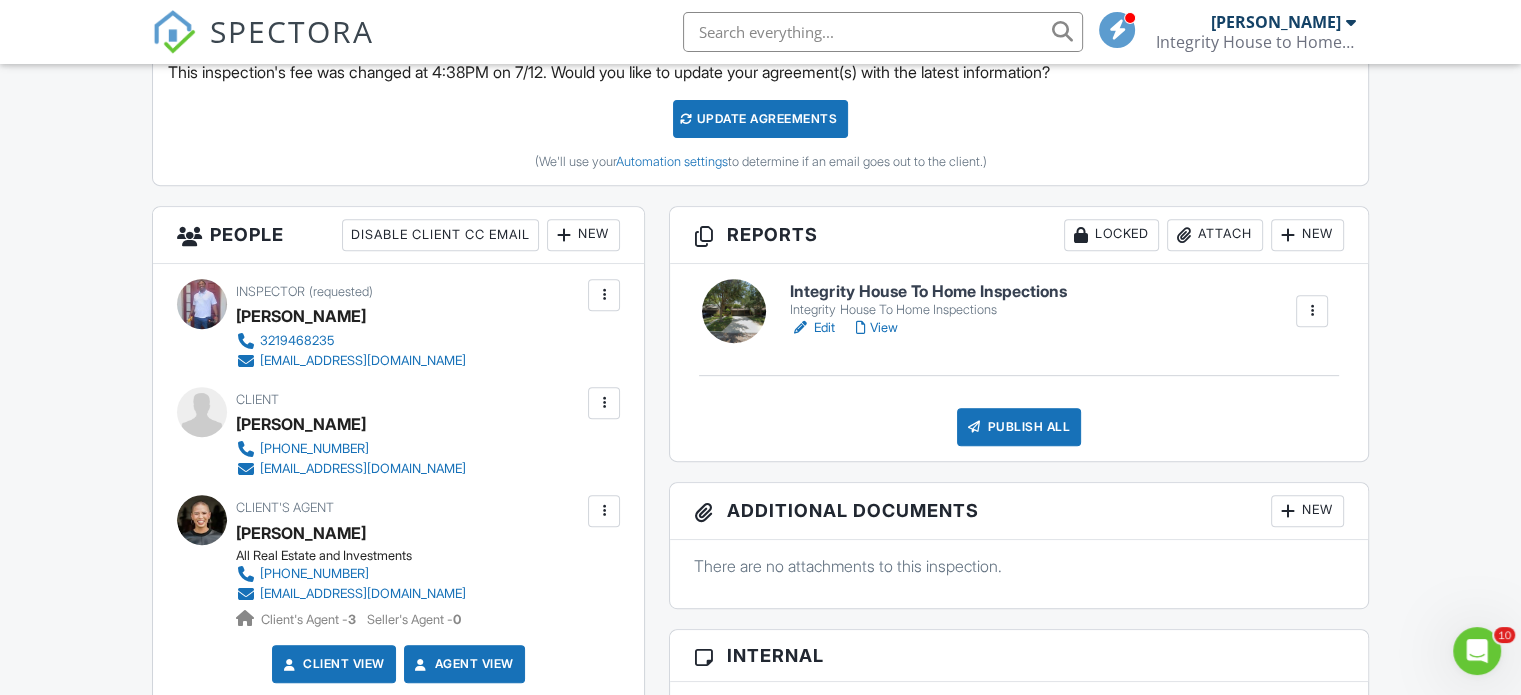 click on "Edit" at bounding box center (812, 328) 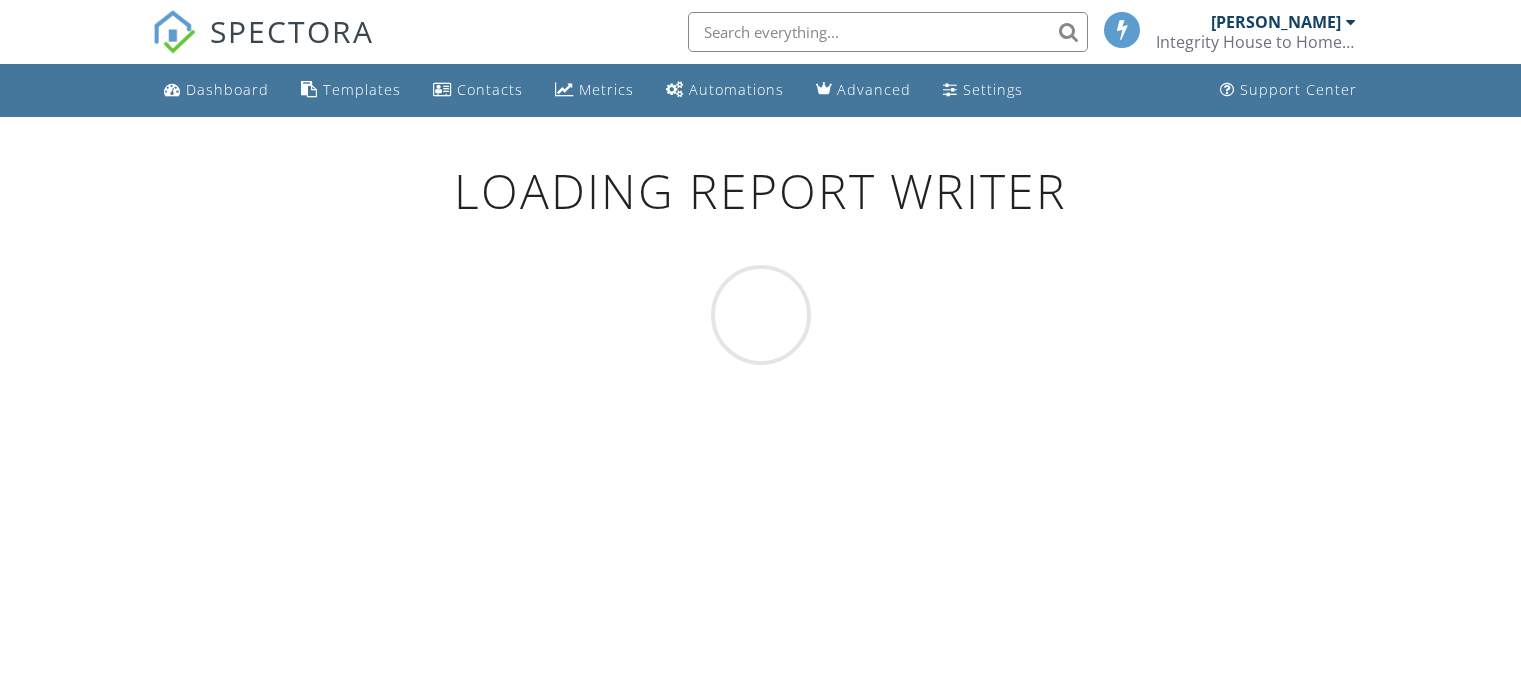 scroll, scrollTop: 0, scrollLeft: 0, axis: both 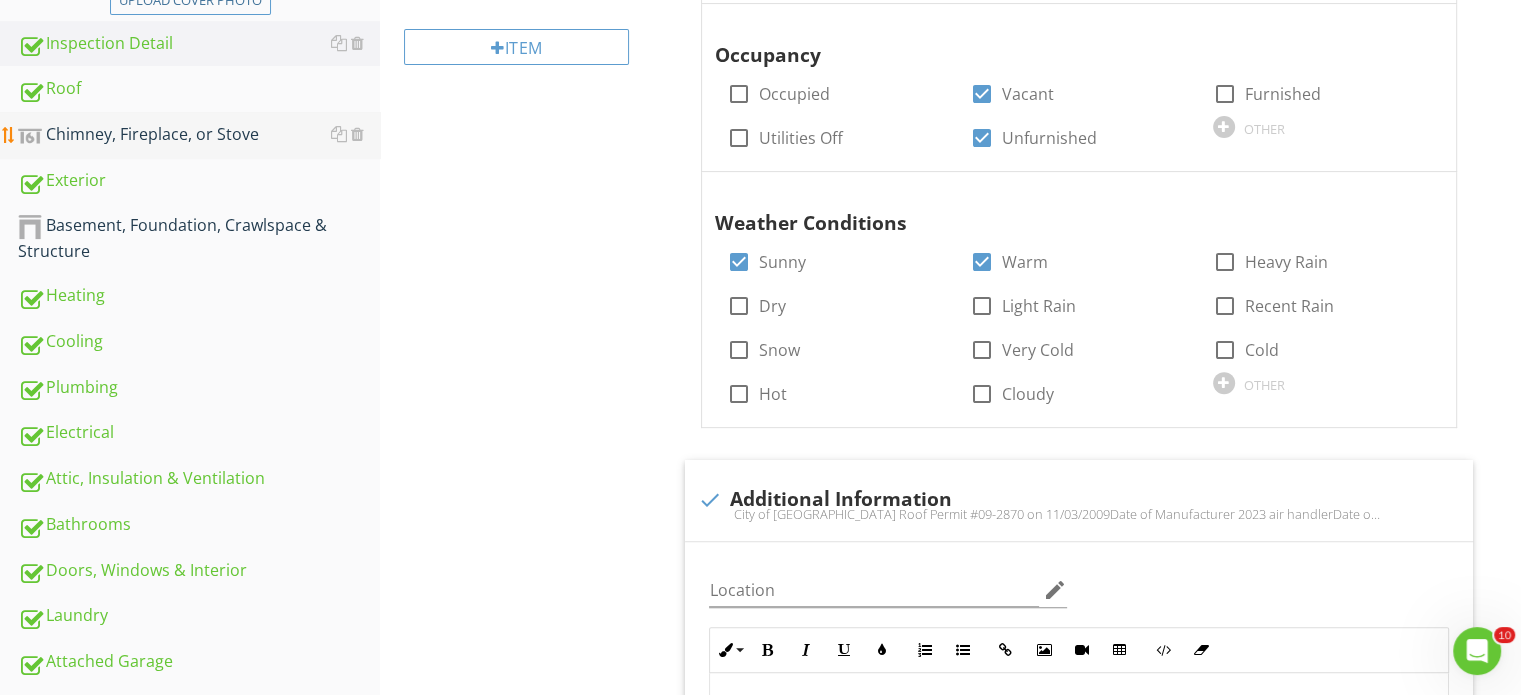 click on "Chimney, Fireplace, or Stove" at bounding box center [199, 135] 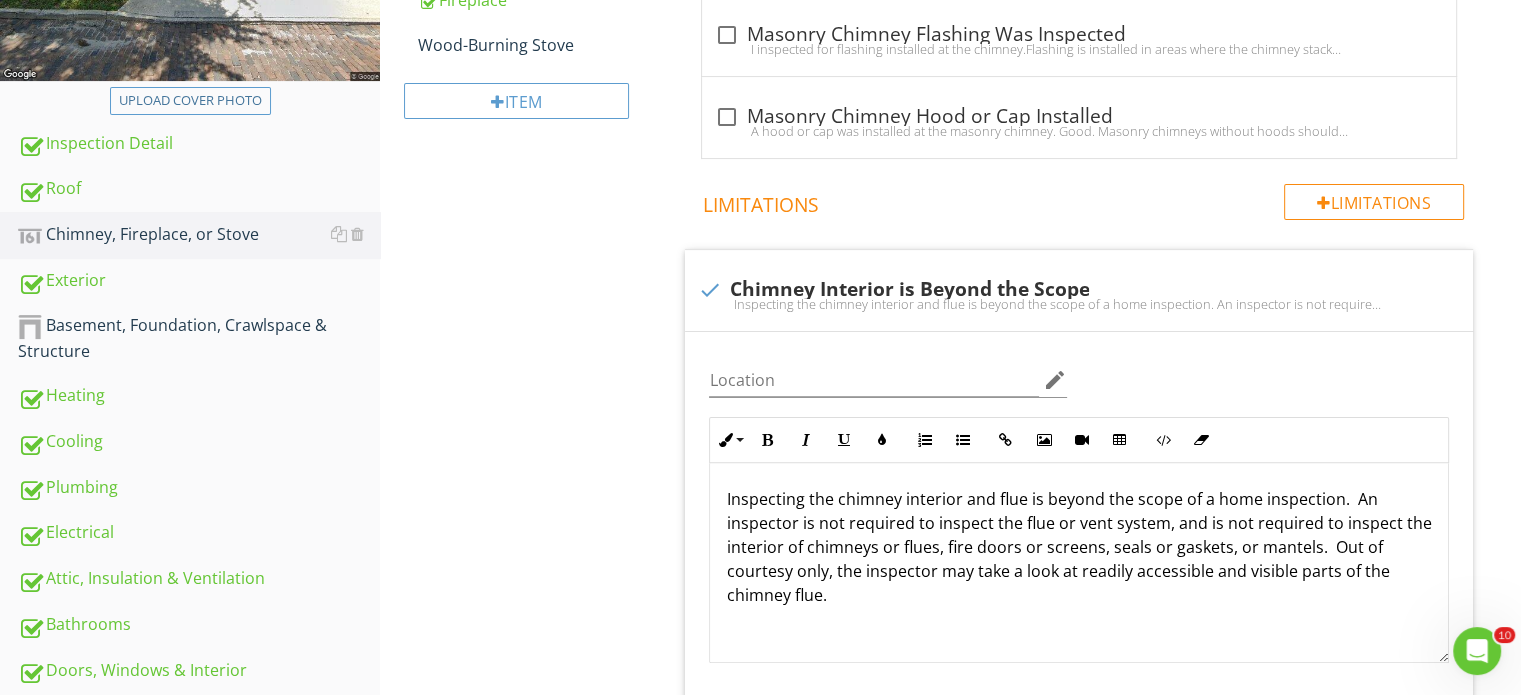 scroll, scrollTop: 200, scrollLeft: 0, axis: vertical 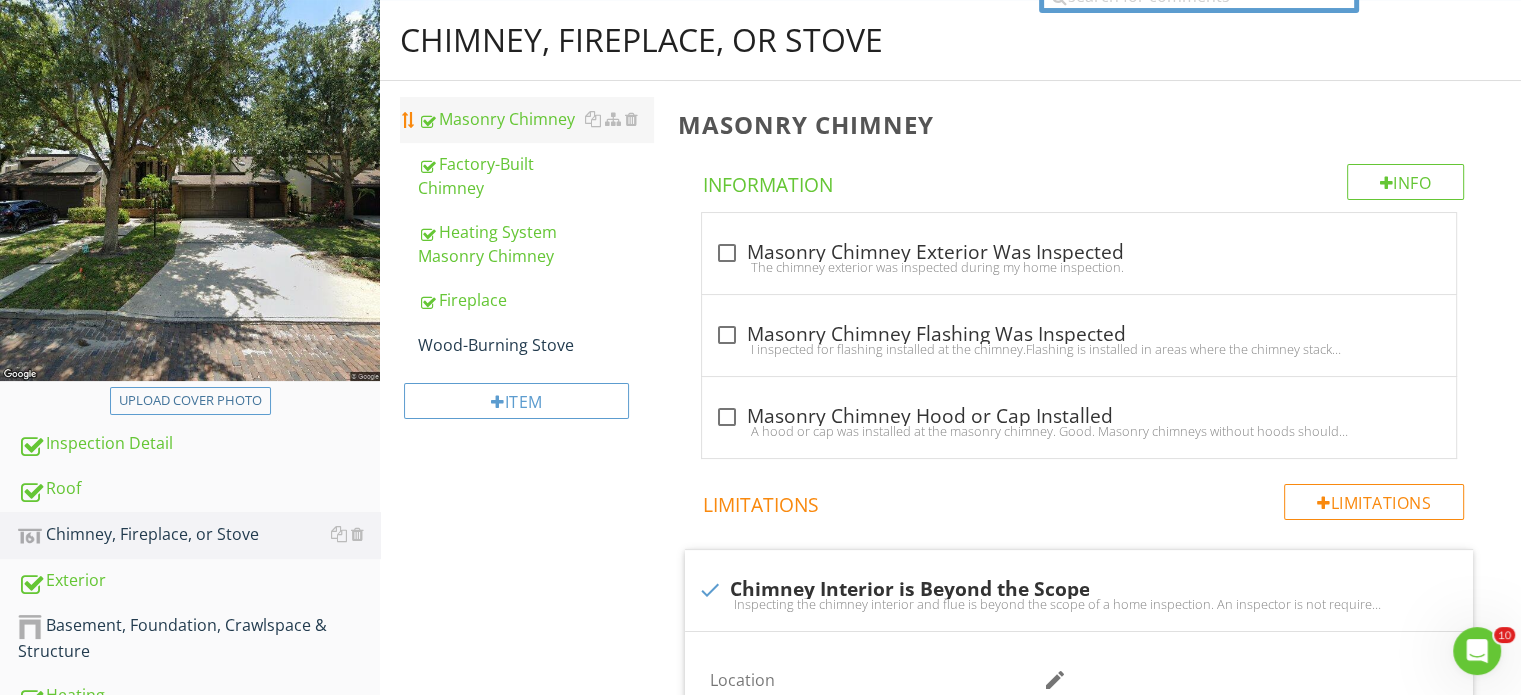 click on "Masonry Chimney" at bounding box center (535, 119) 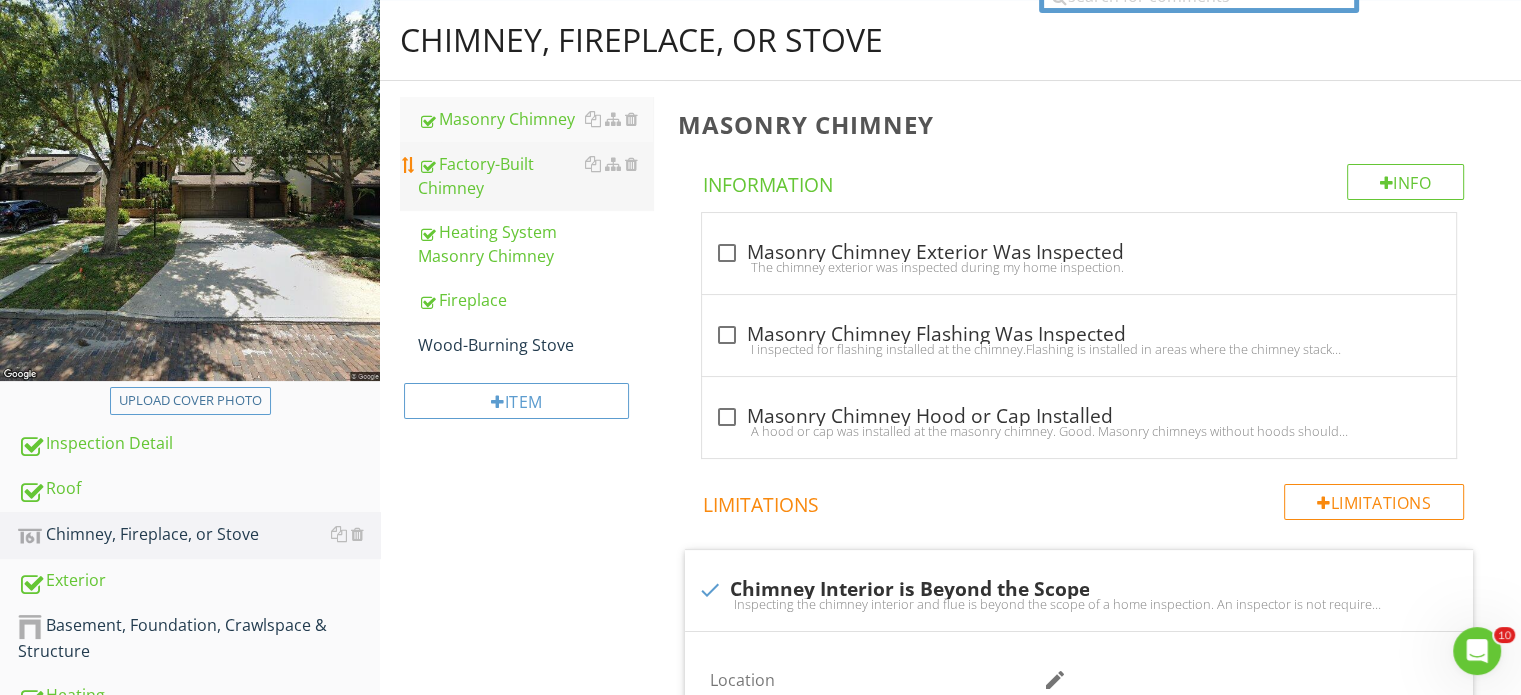click on "Factory-Built Chimney" at bounding box center [535, 176] 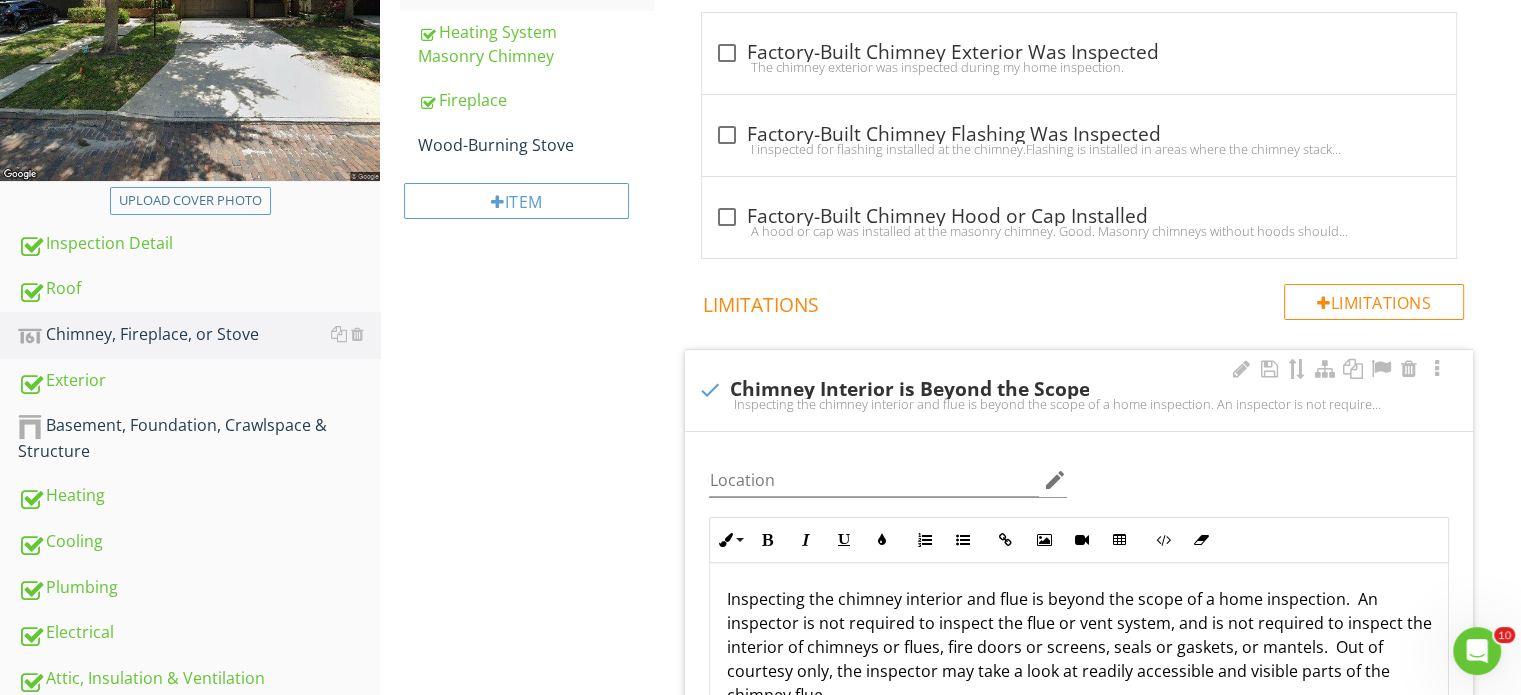 scroll, scrollTop: 500, scrollLeft: 0, axis: vertical 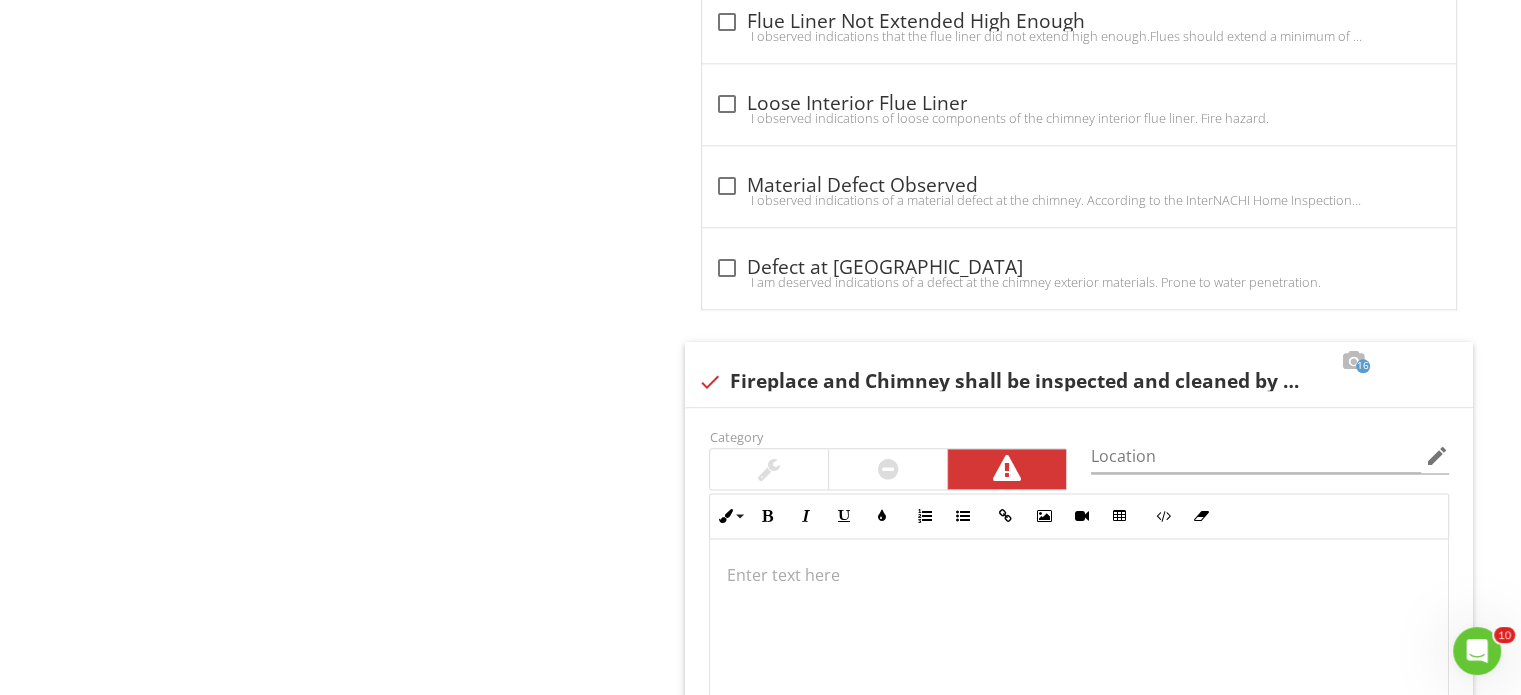 click on "Chimney, Fireplace, or Stove
Masonry Chimney
Factory-Built Chimney
Heating System Masonry Chimney
Fireplace
Wood-Burning Stove
Item
Factory-Built Chimney
Info
Information                       check_box_outline_blank
Factory-Built Chimney Exterior Was Inspected
The chimney exterior was inspected during my home inspection.
check_box_outline_blank
Factory-Built Chimney Flashing Was Inspected
check_box_outline_blank
Factory-Built Chimney Hood or Cap Installed
Limitations
Limitations" at bounding box center [950, 250] 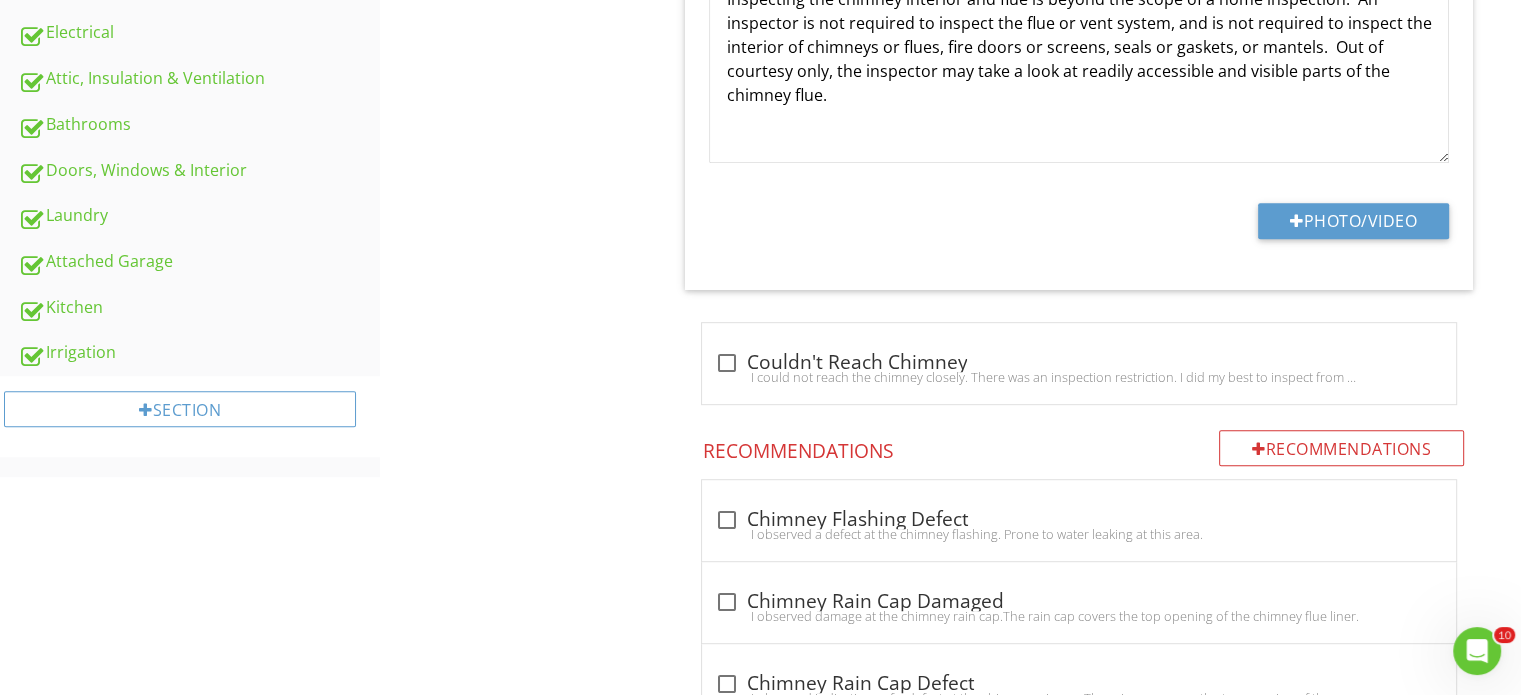 scroll, scrollTop: 1300, scrollLeft: 0, axis: vertical 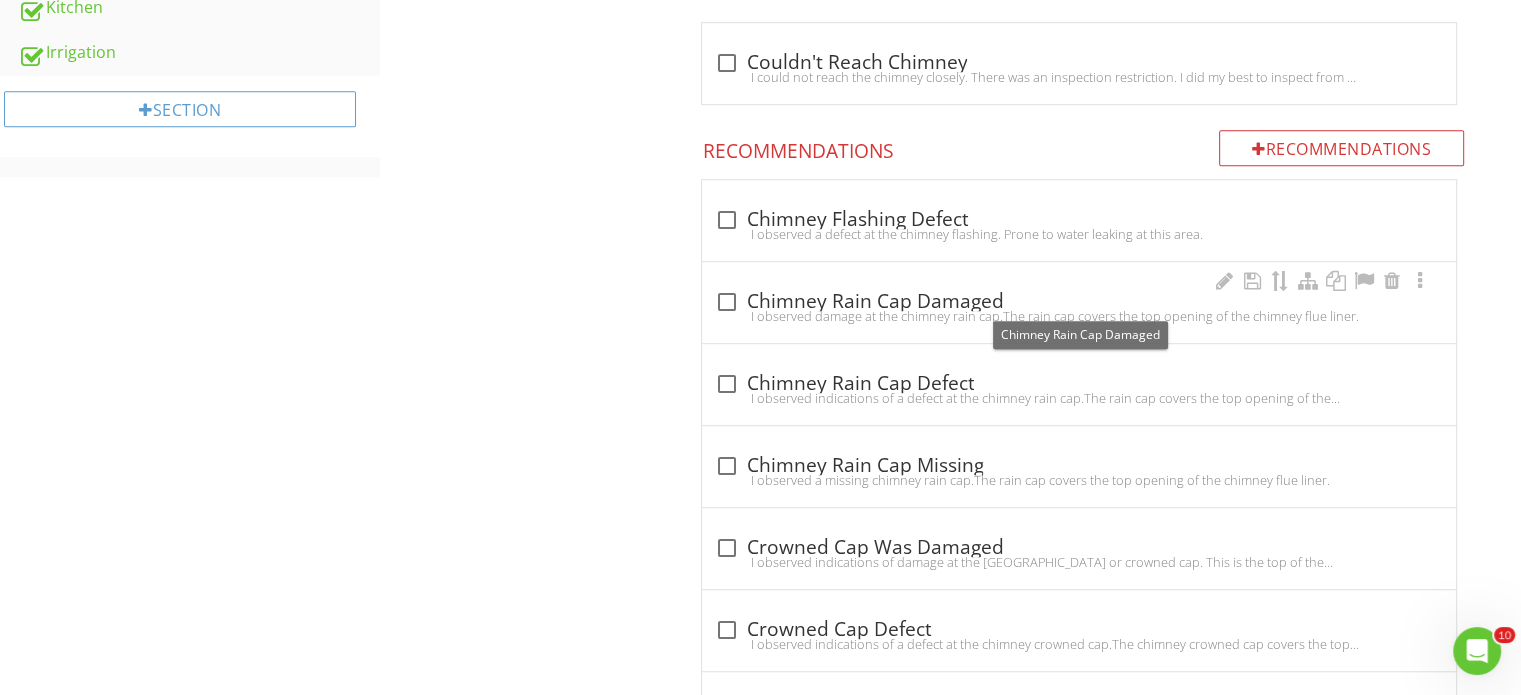 click at bounding box center (726, 302) 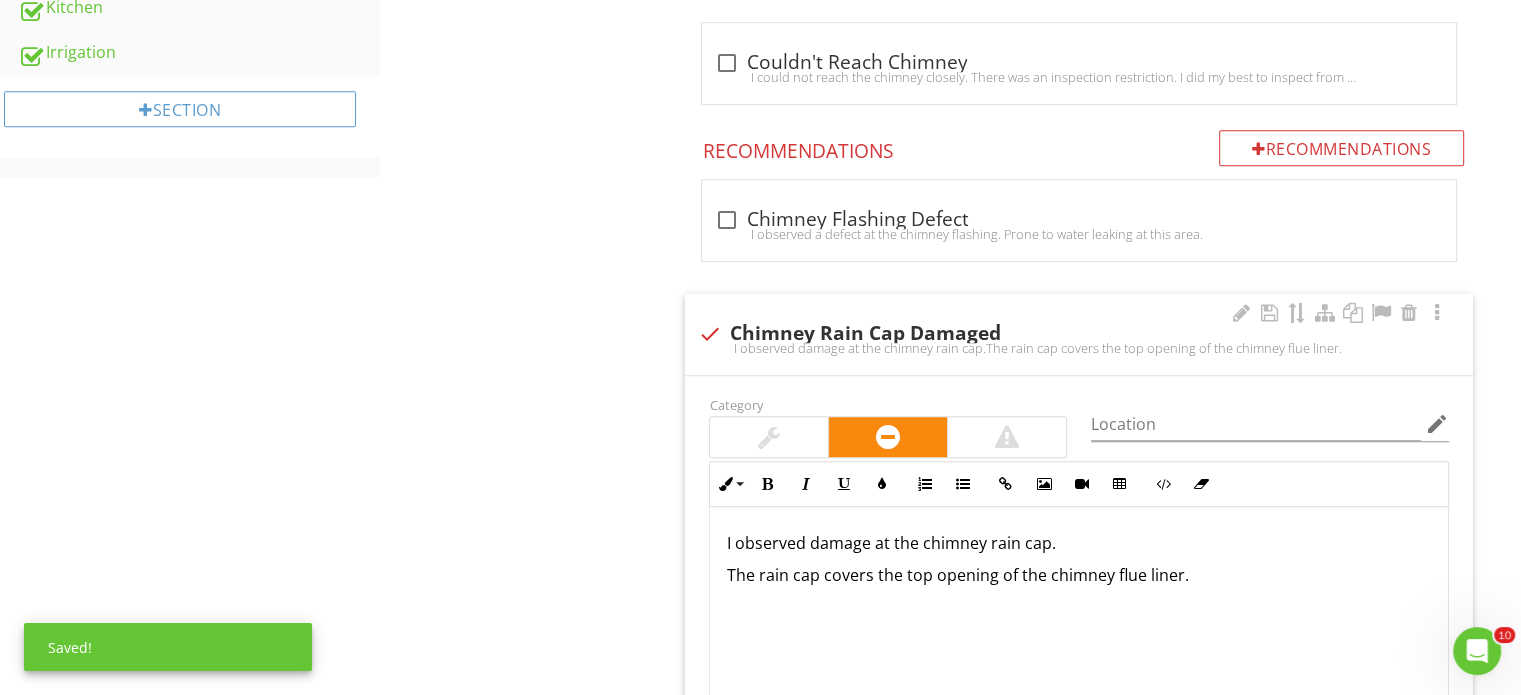 click at bounding box center (1007, 437) 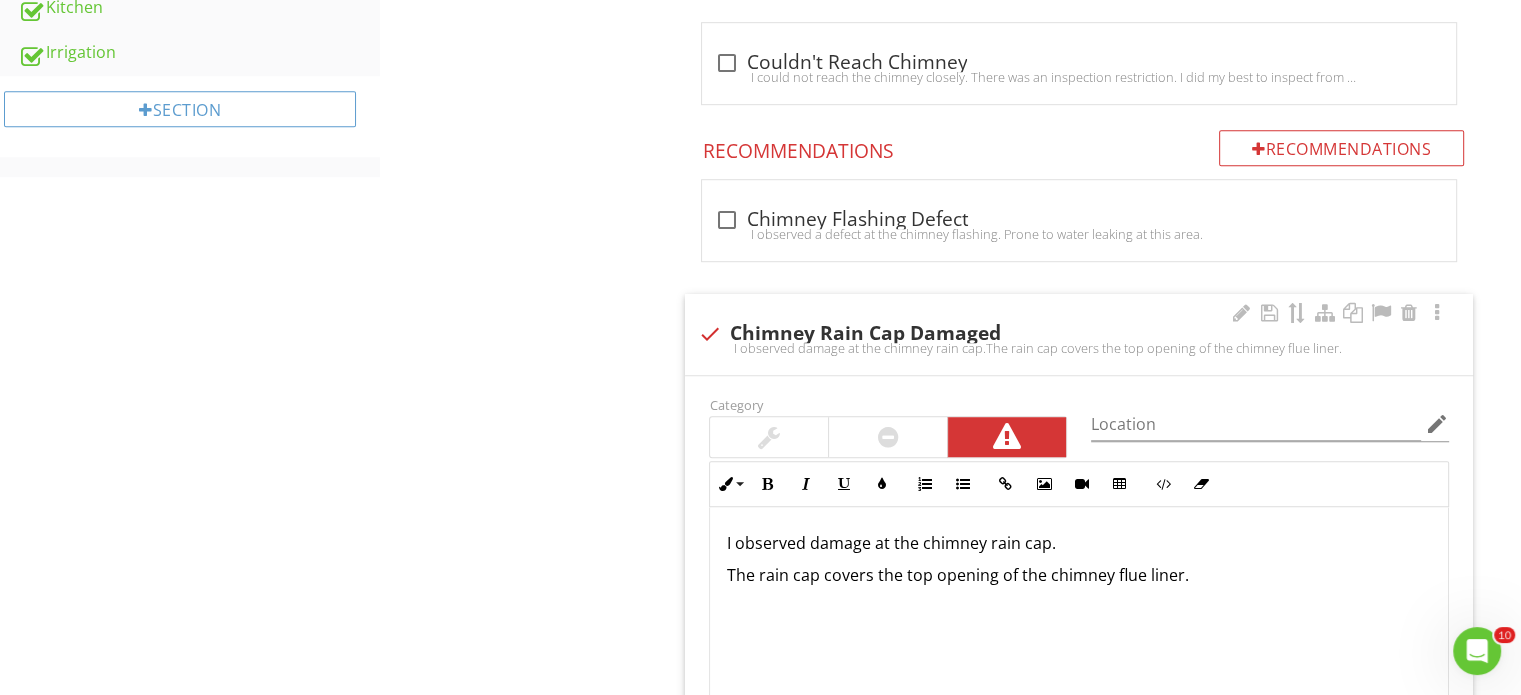 scroll, scrollTop: 0, scrollLeft: 0, axis: both 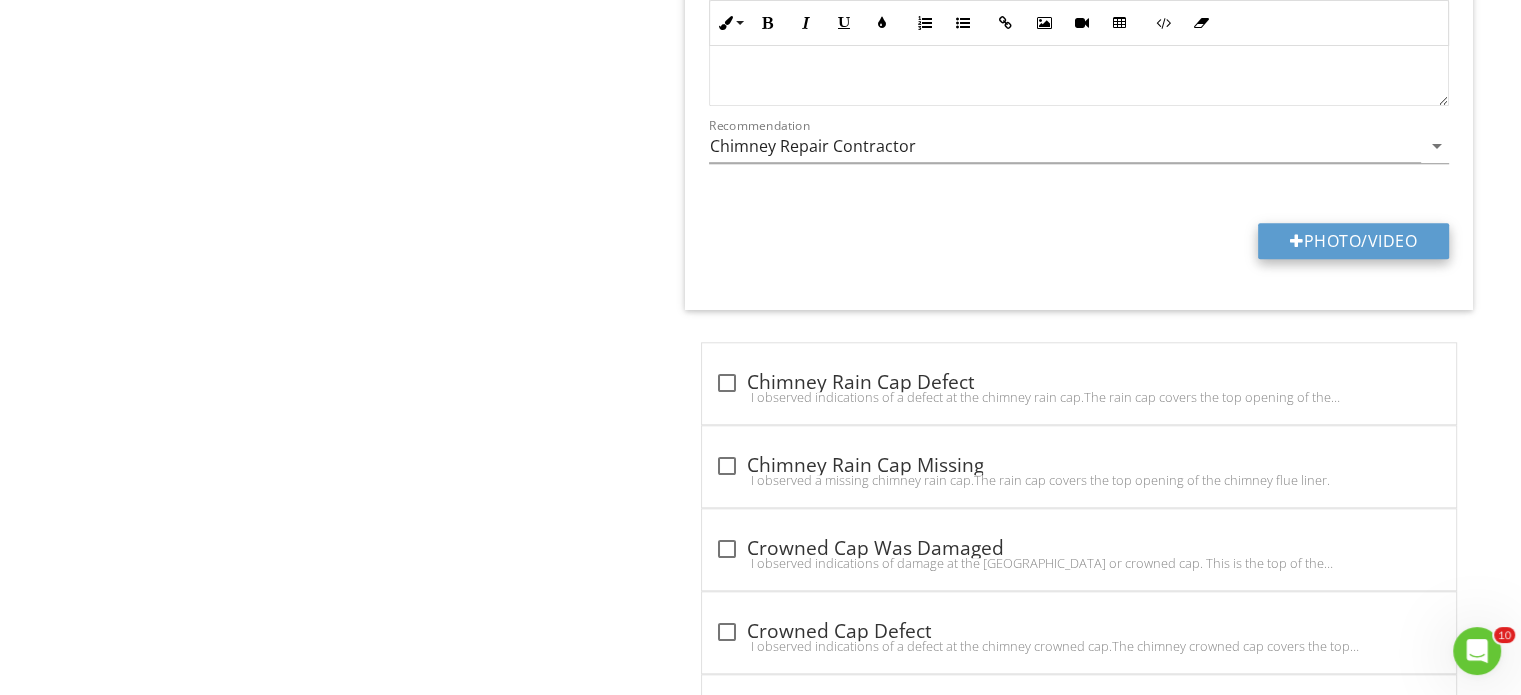 click on "Photo/Video" at bounding box center (1353, 241) 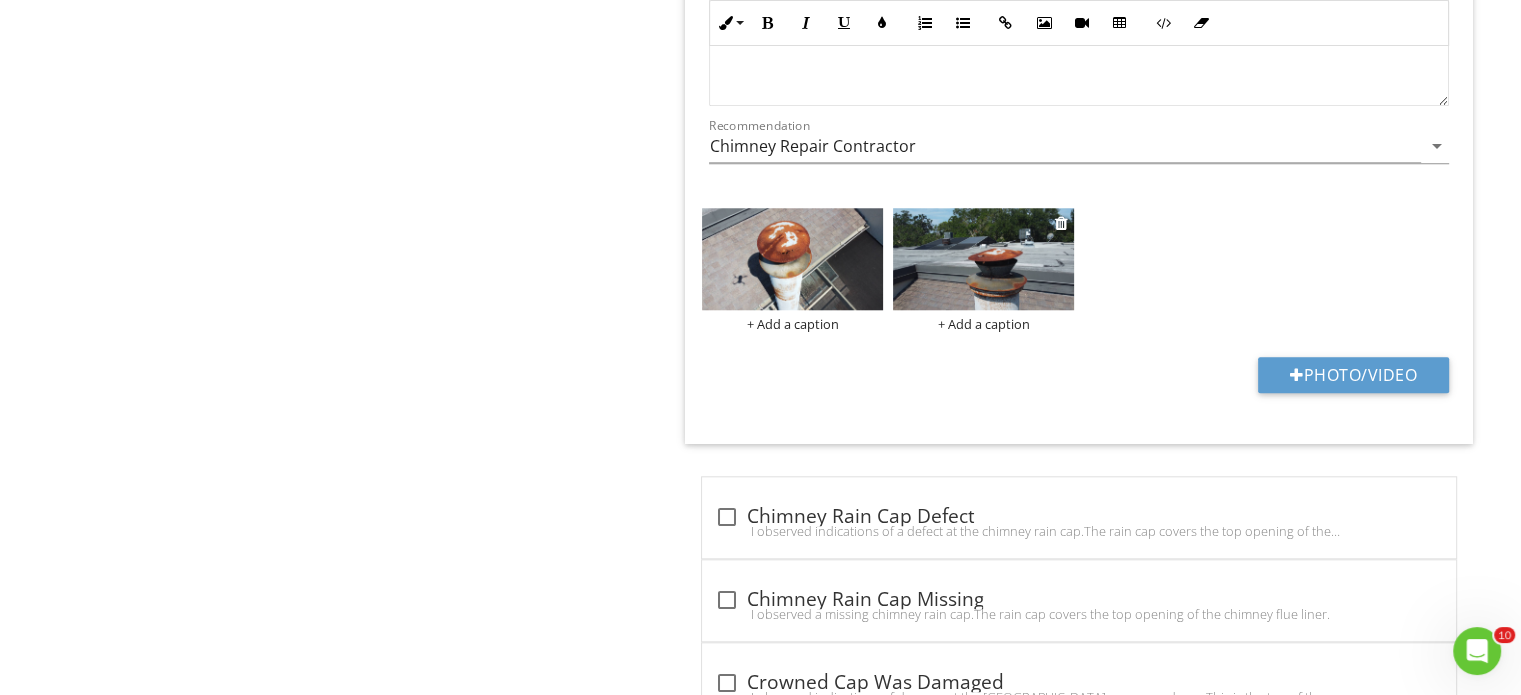 click at bounding box center [983, 259] 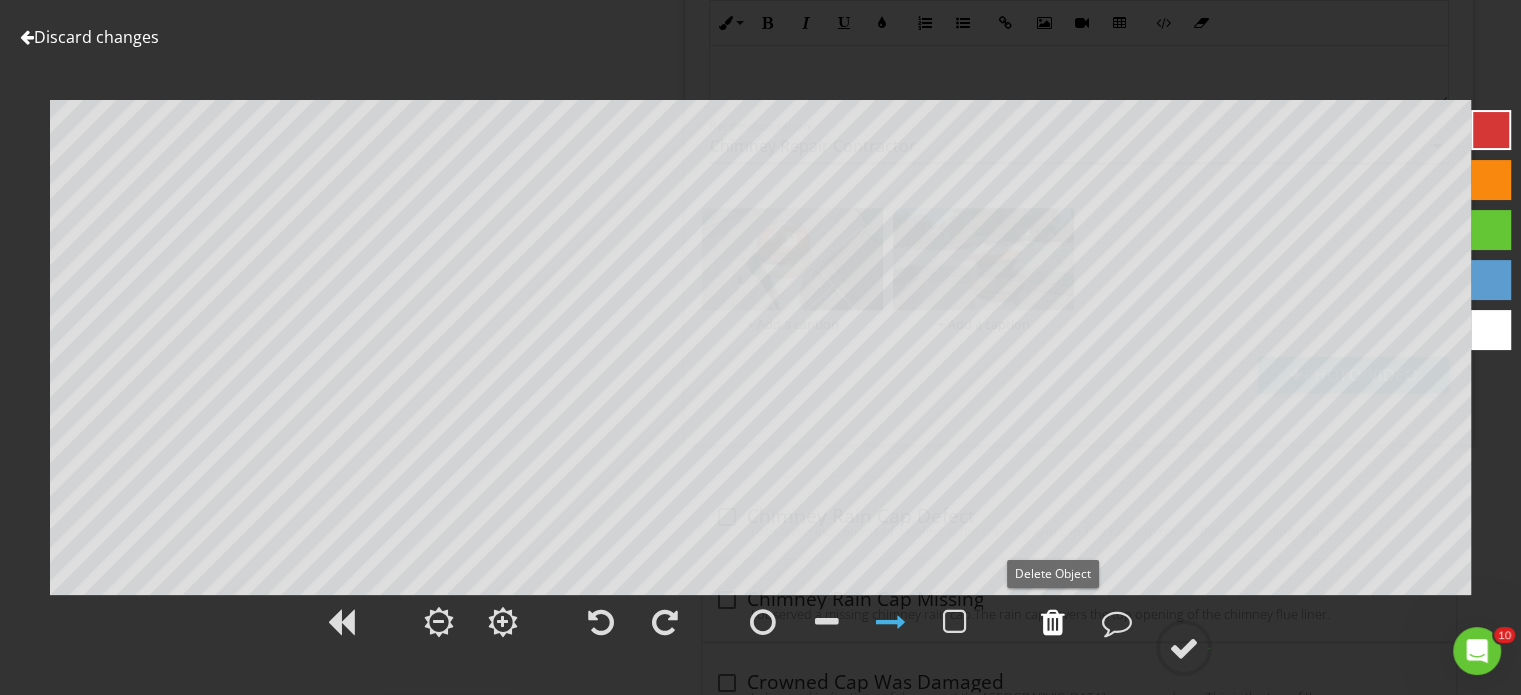 click at bounding box center [1053, 622] 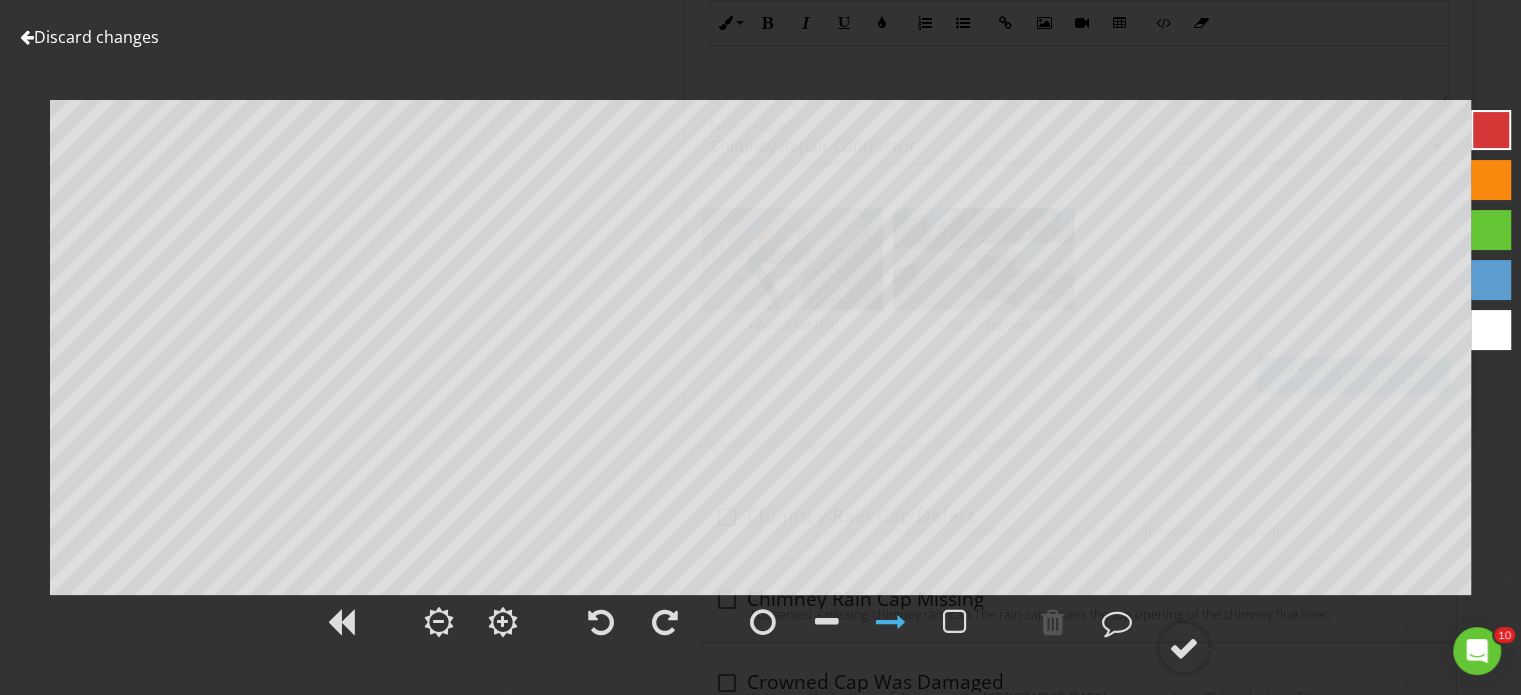 drag, startPoint x: 1491, startPoint y: 227, endPoint x: 1476, endPoint y: 227, distance: 15 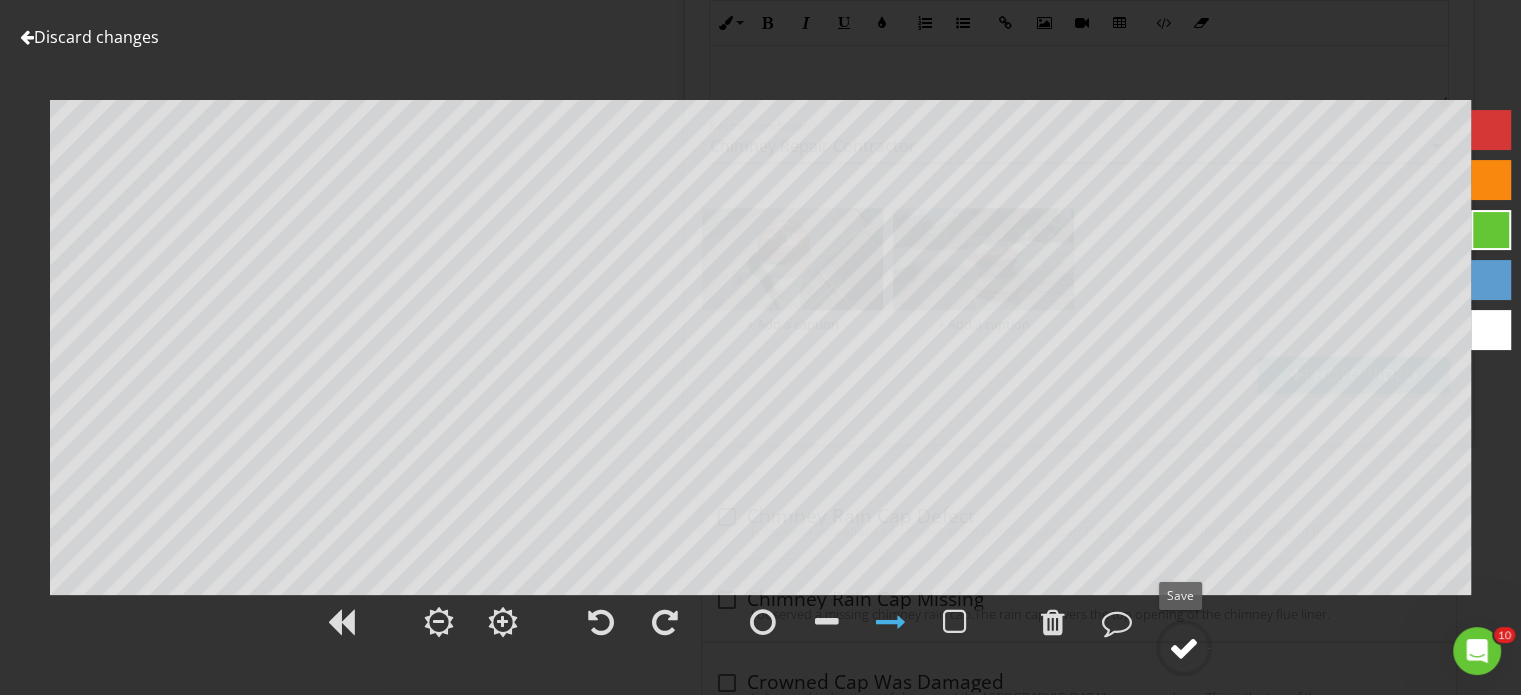 click at bounding box center [1184, 648] 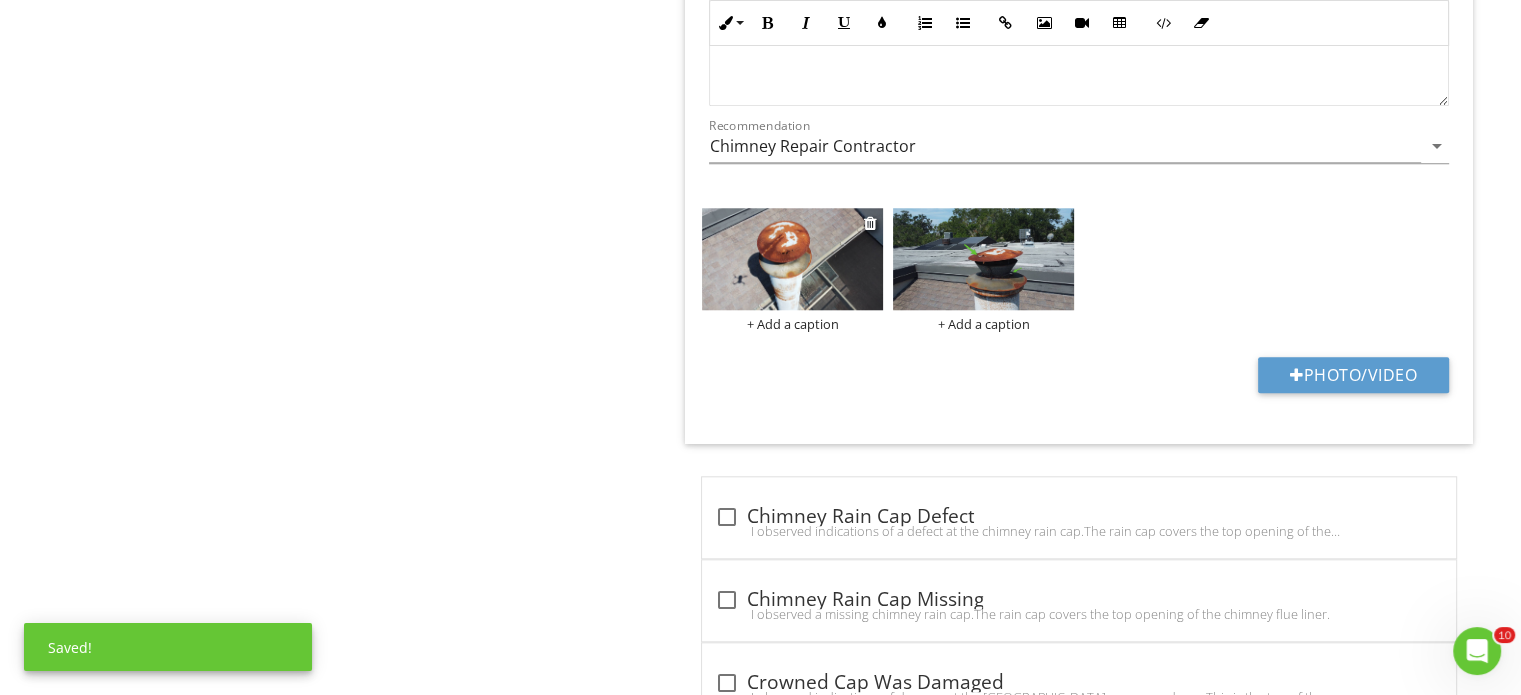 click at bounding box center [792, 259] 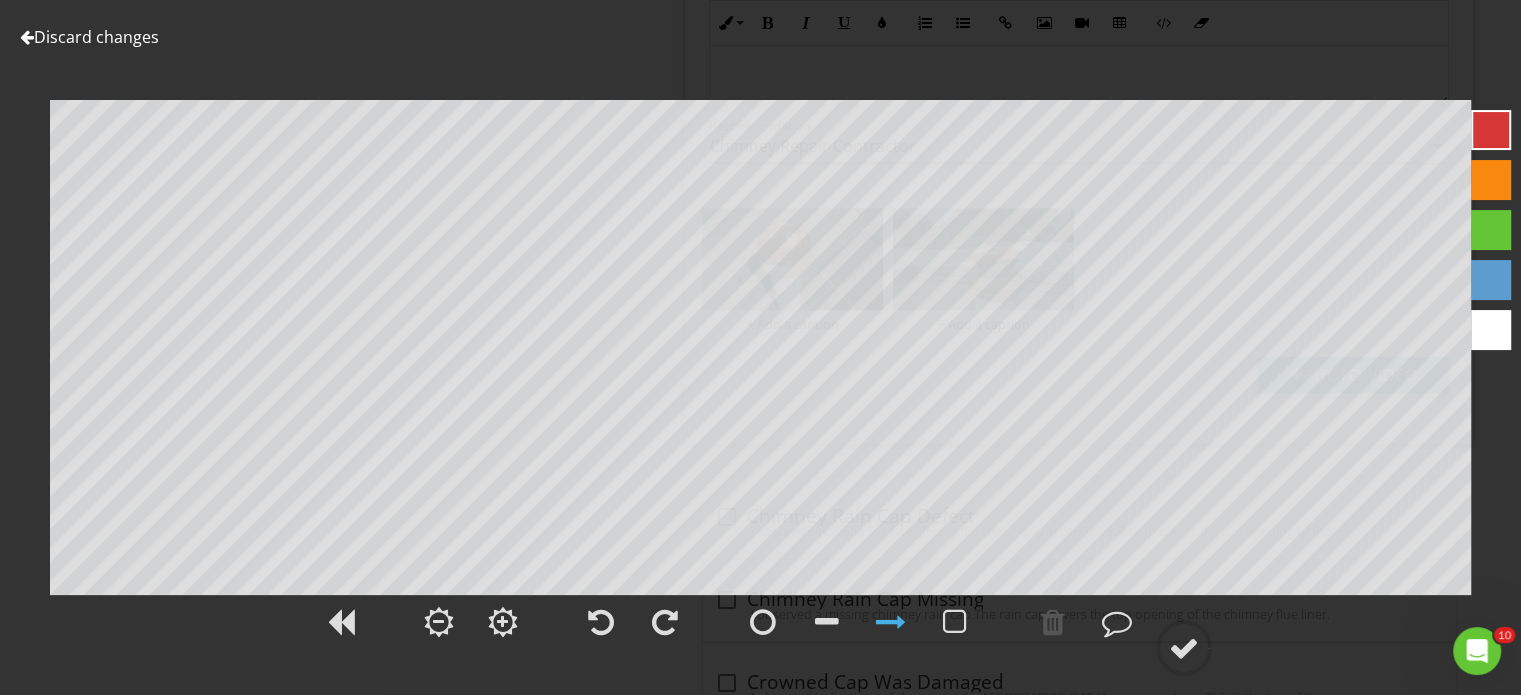 click at bounding box center (1491, 230) 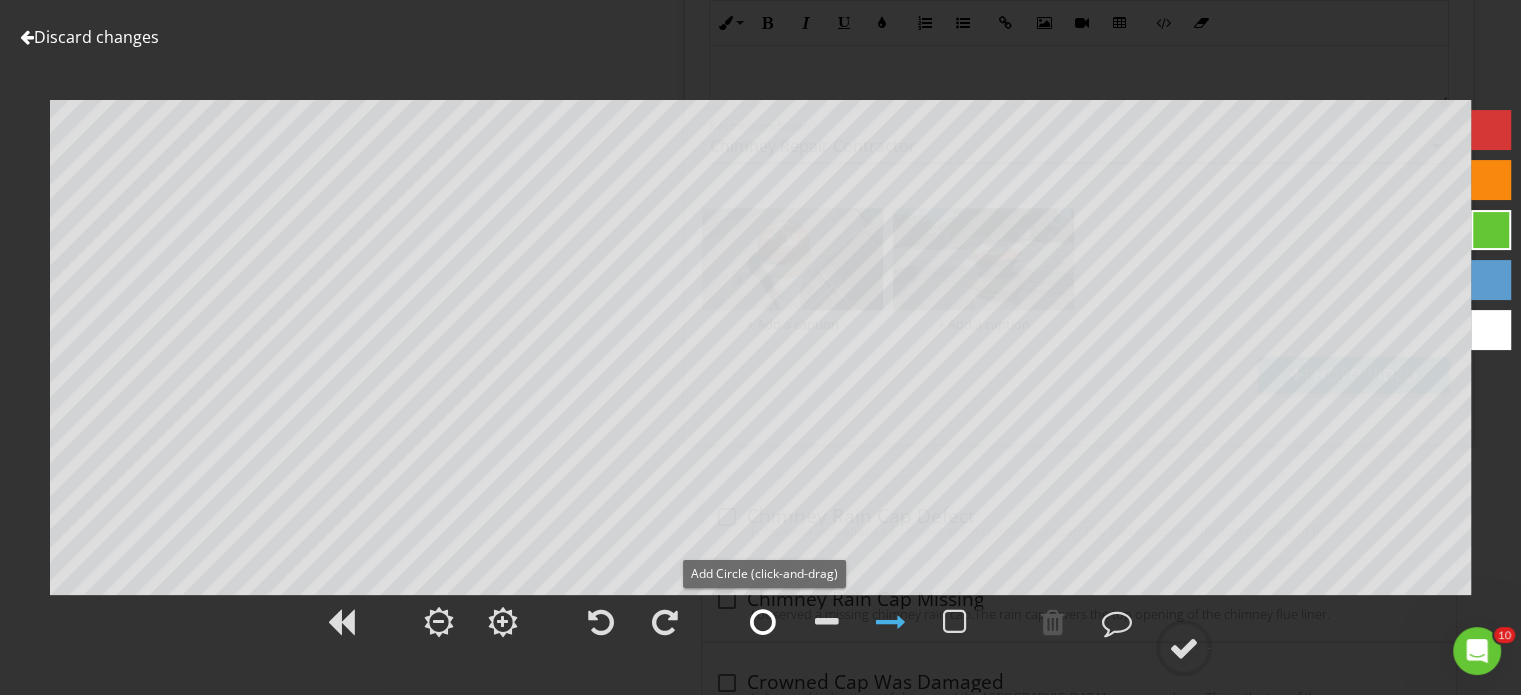 click at bounding box center (763, 622) 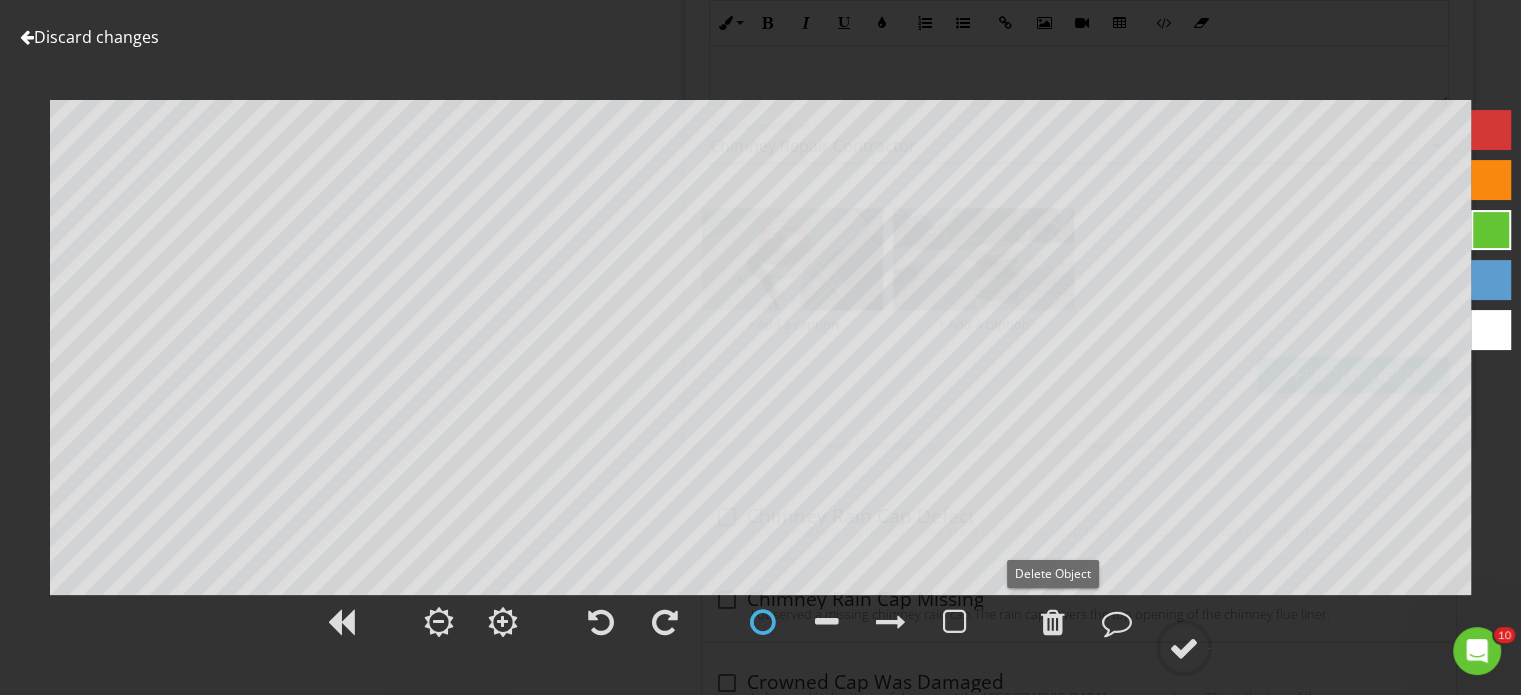 drag, startPoint x: 1056, startPoint y: 627, endPoint x: 1013, endPoint y: 586, distance: 59.413803 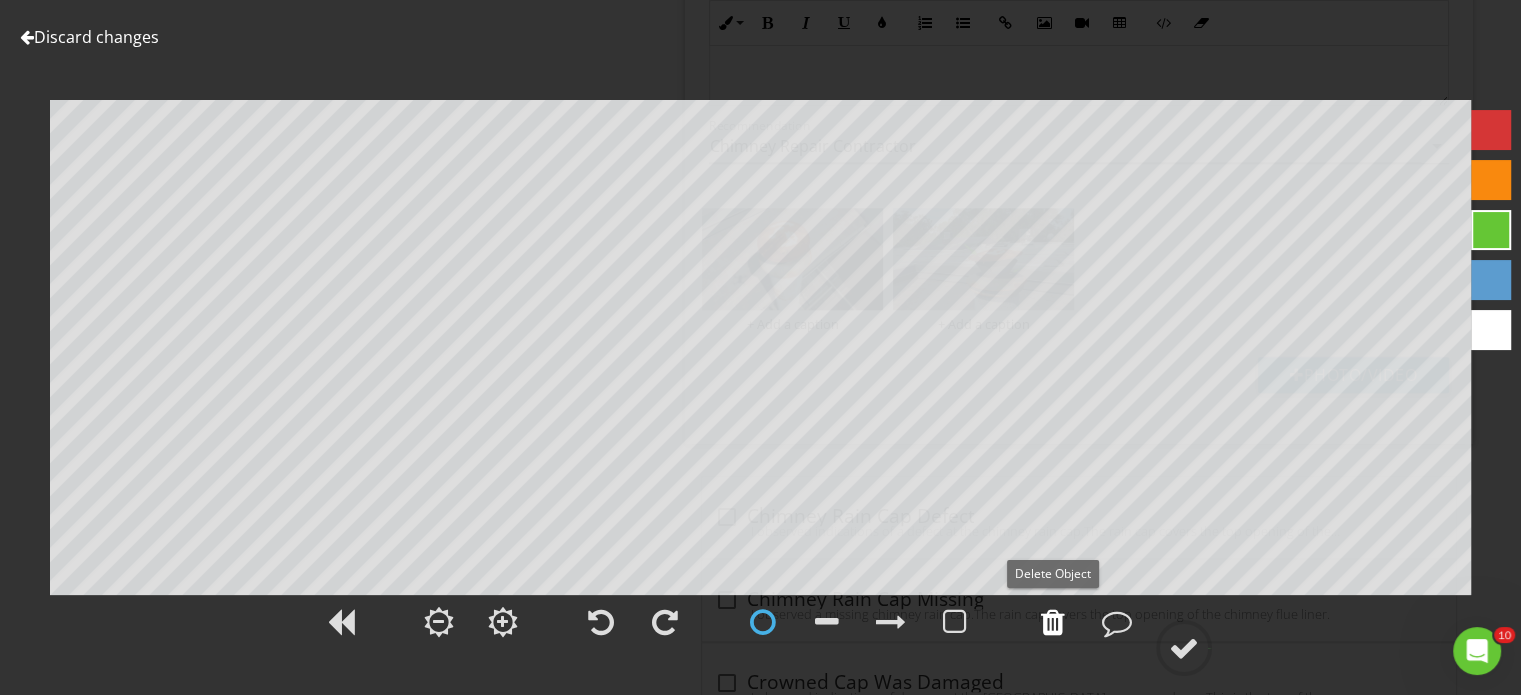 drag, startPoint x: 1053, startPoint y: 627, endPoint x: 1039, endPoint y: 615, distance: 18.439089 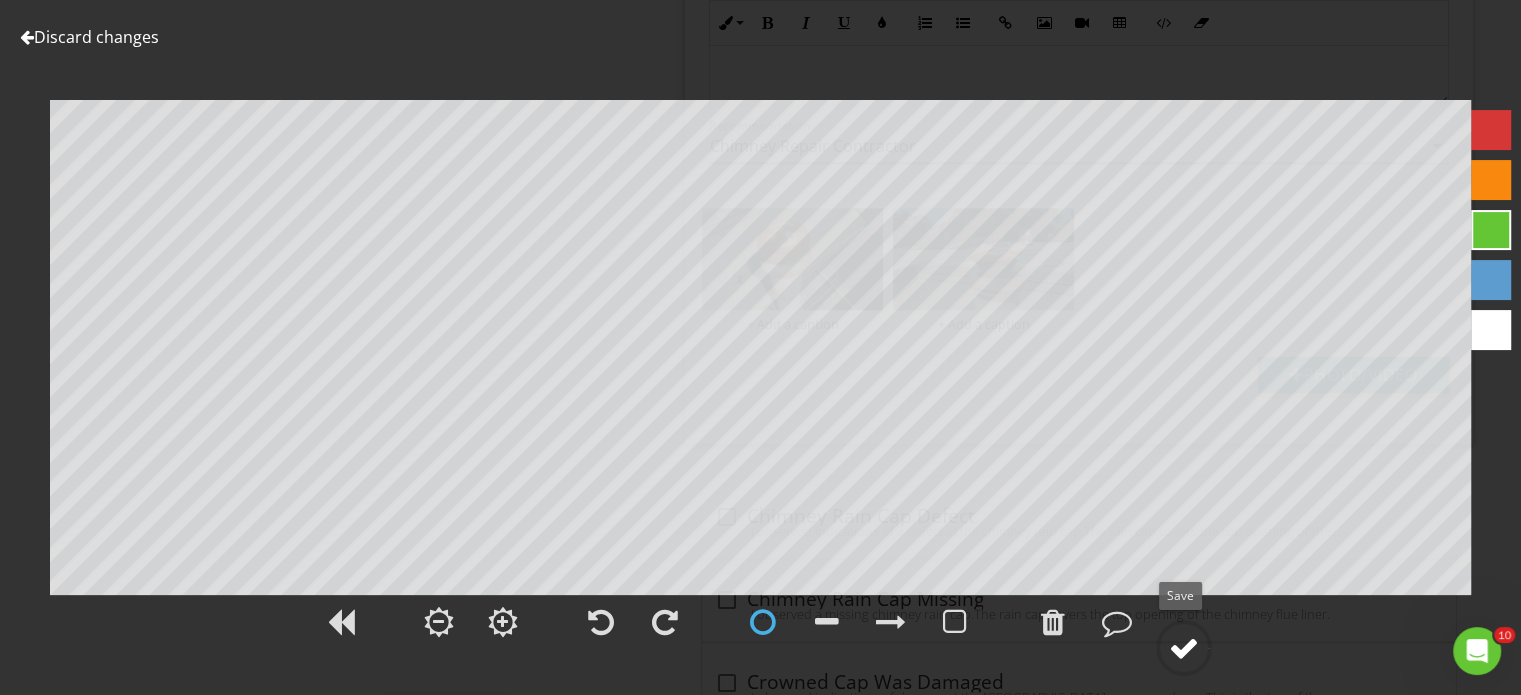 click at bounding box center (1184, 648) 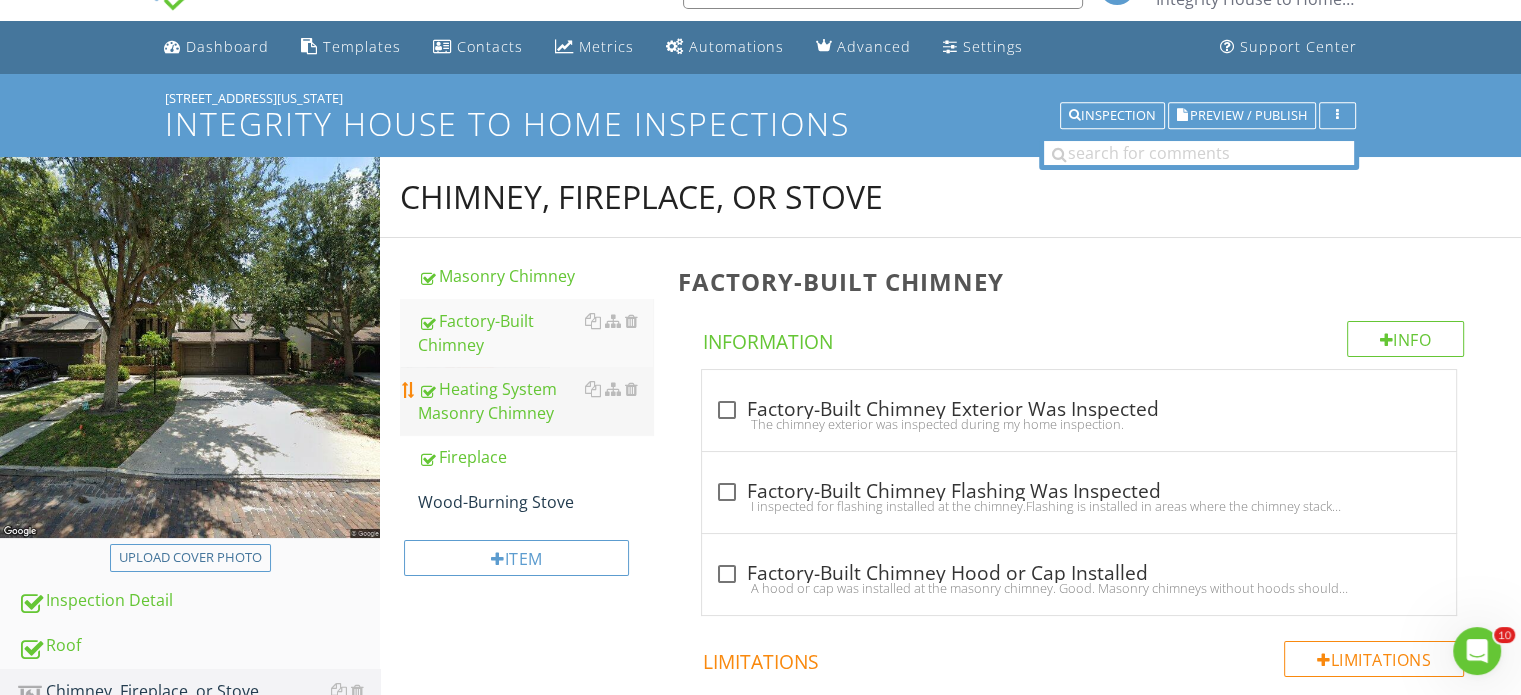 scroll, scrollTop: 0, scrollLeft: 0, axis: both 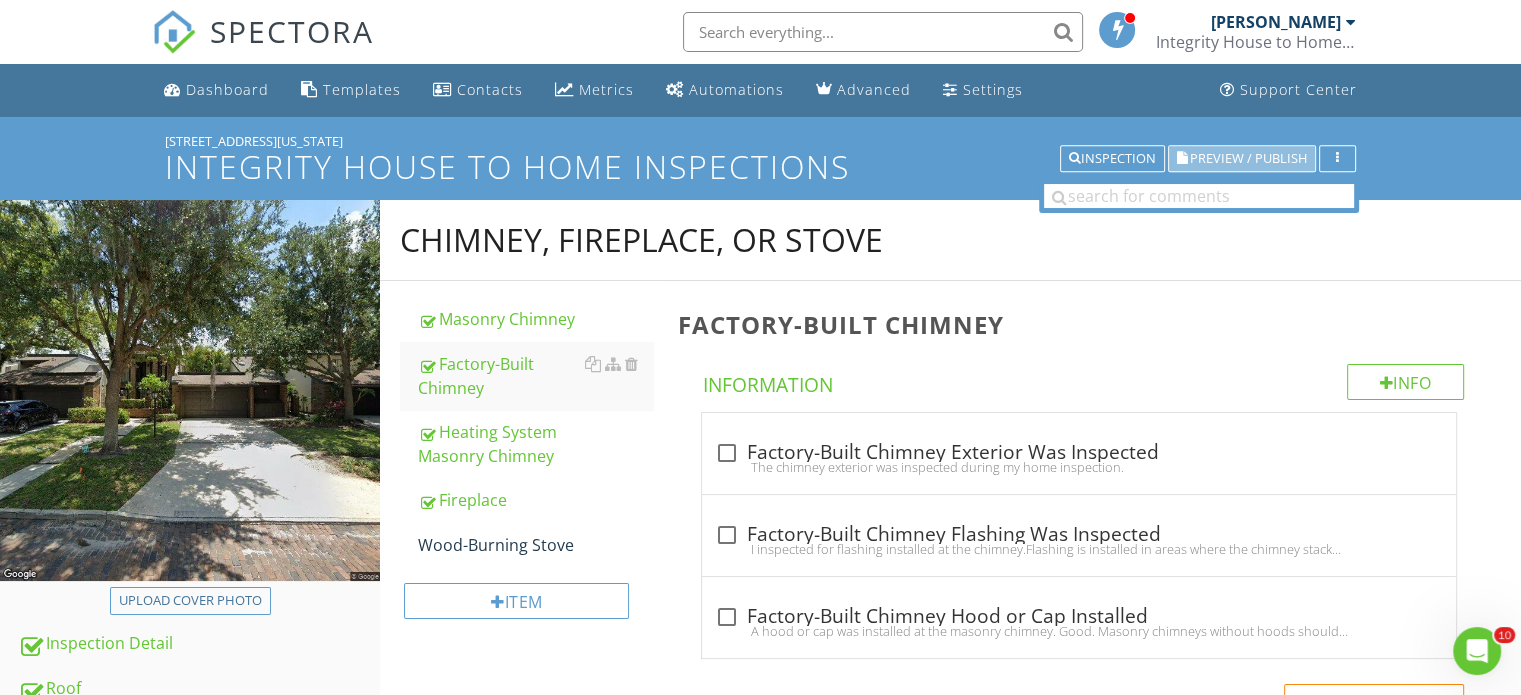 click on "Preview / Publish" at bounding box center (1248, 158) 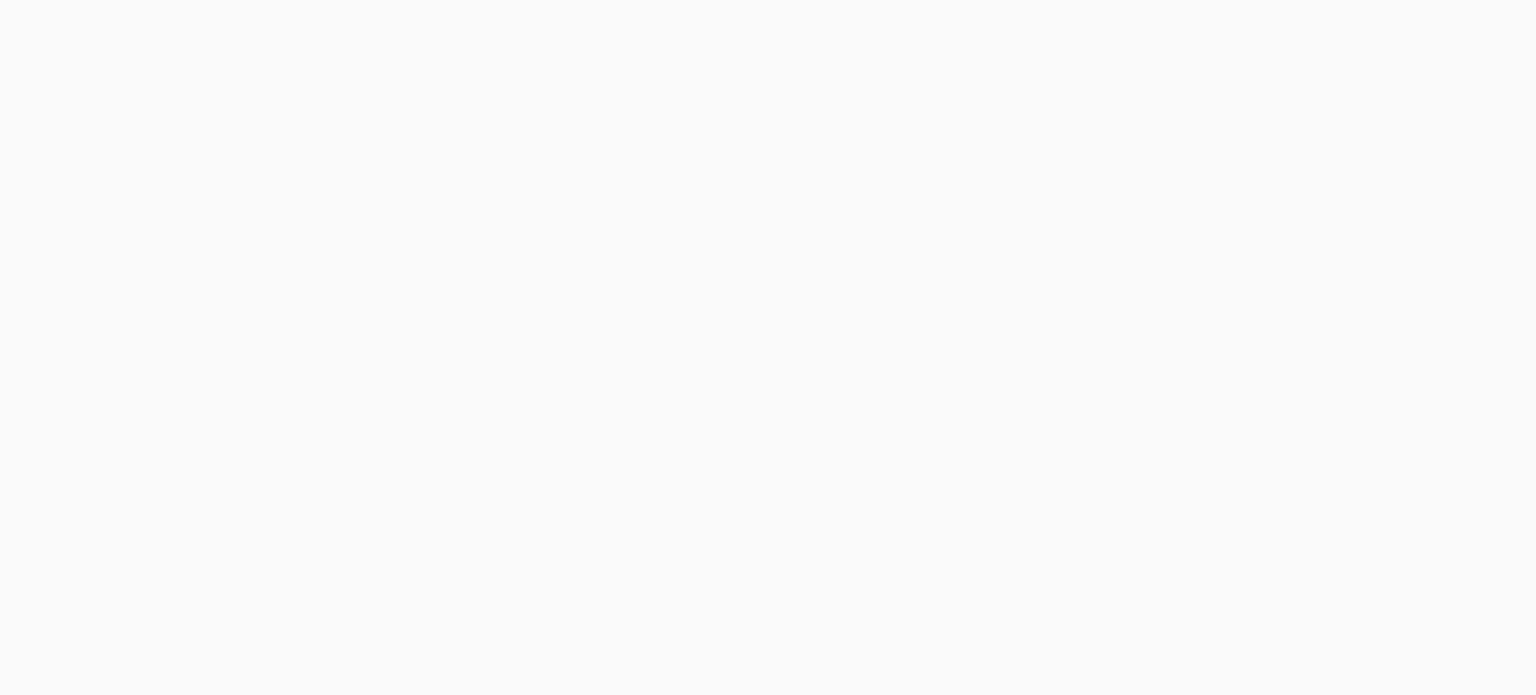 scroll, scrollTop: 0, scrollLeft: 0, axis: both 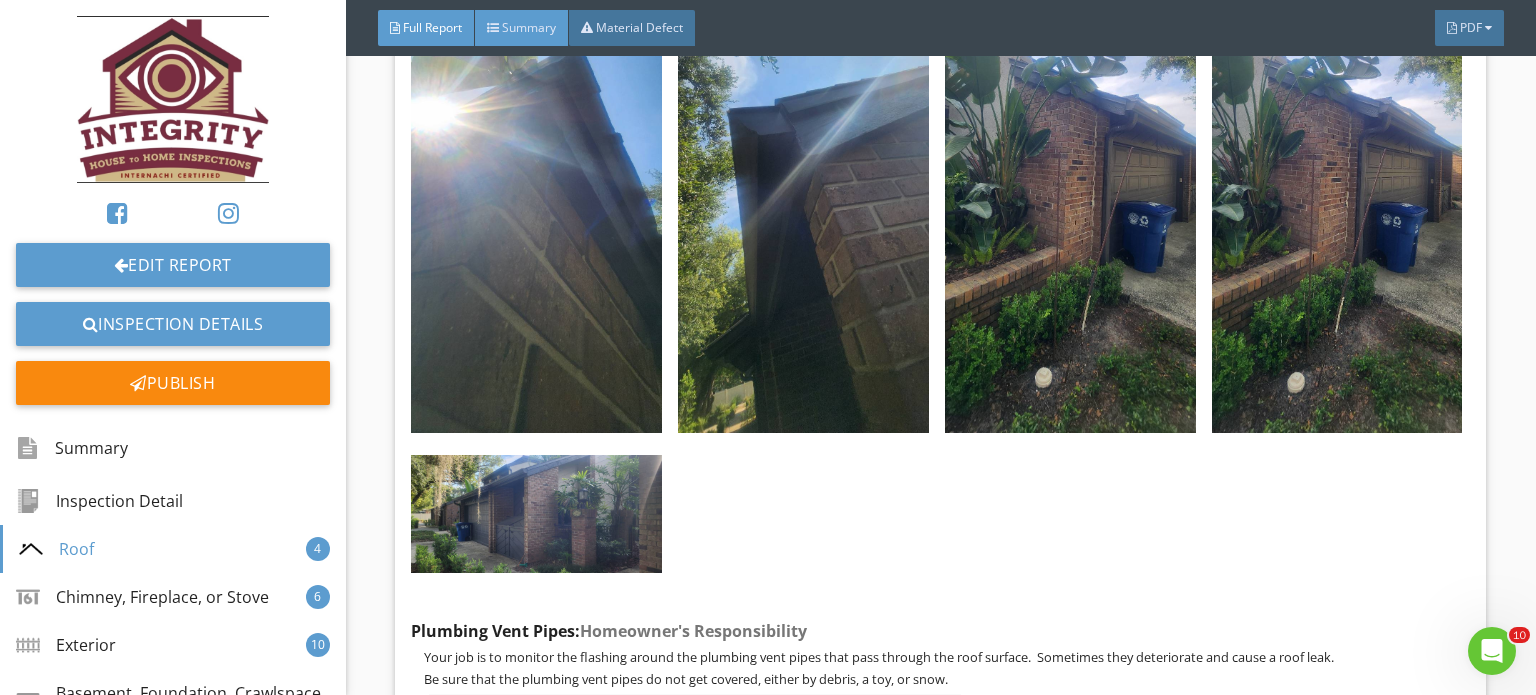 click on "Summary" at bounding box center (522, 28) 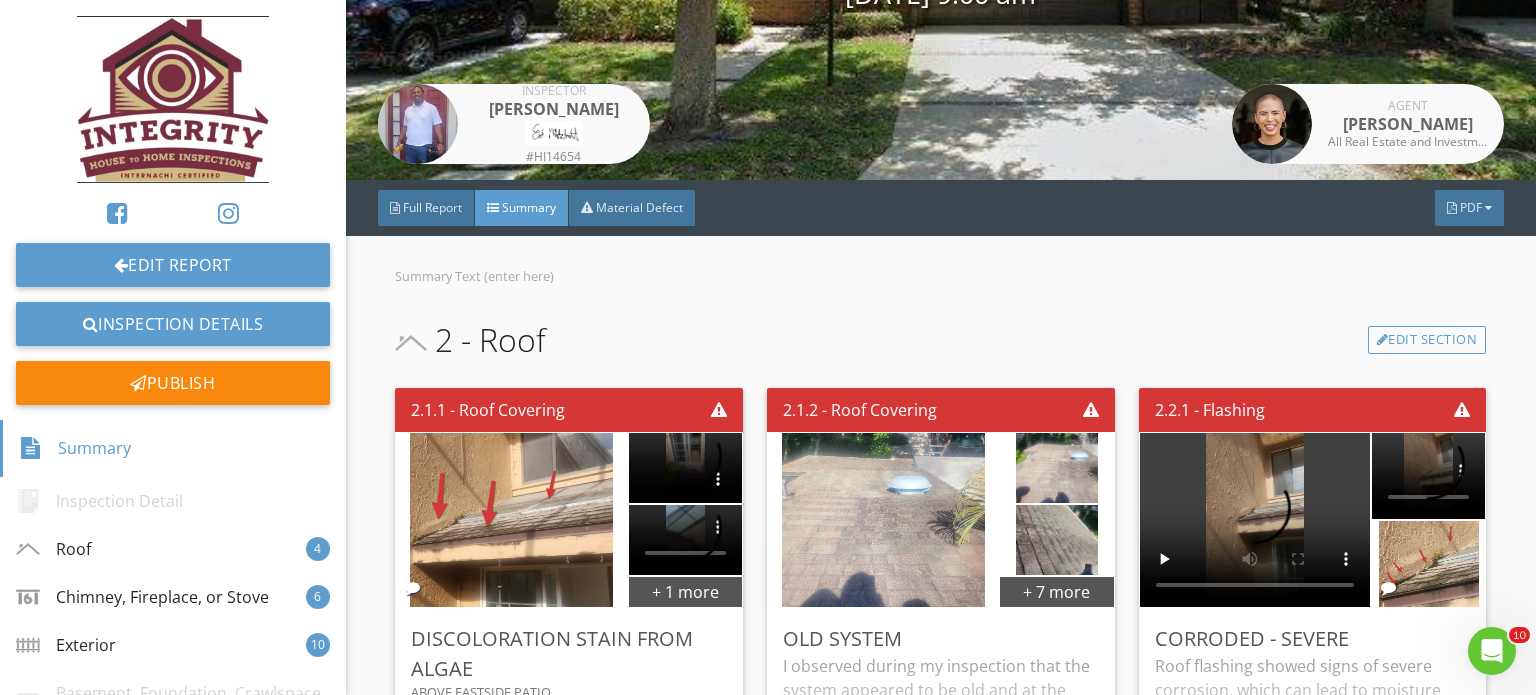 scroll, scrollTop: 400, scrollLeft: 0, axis: vertical 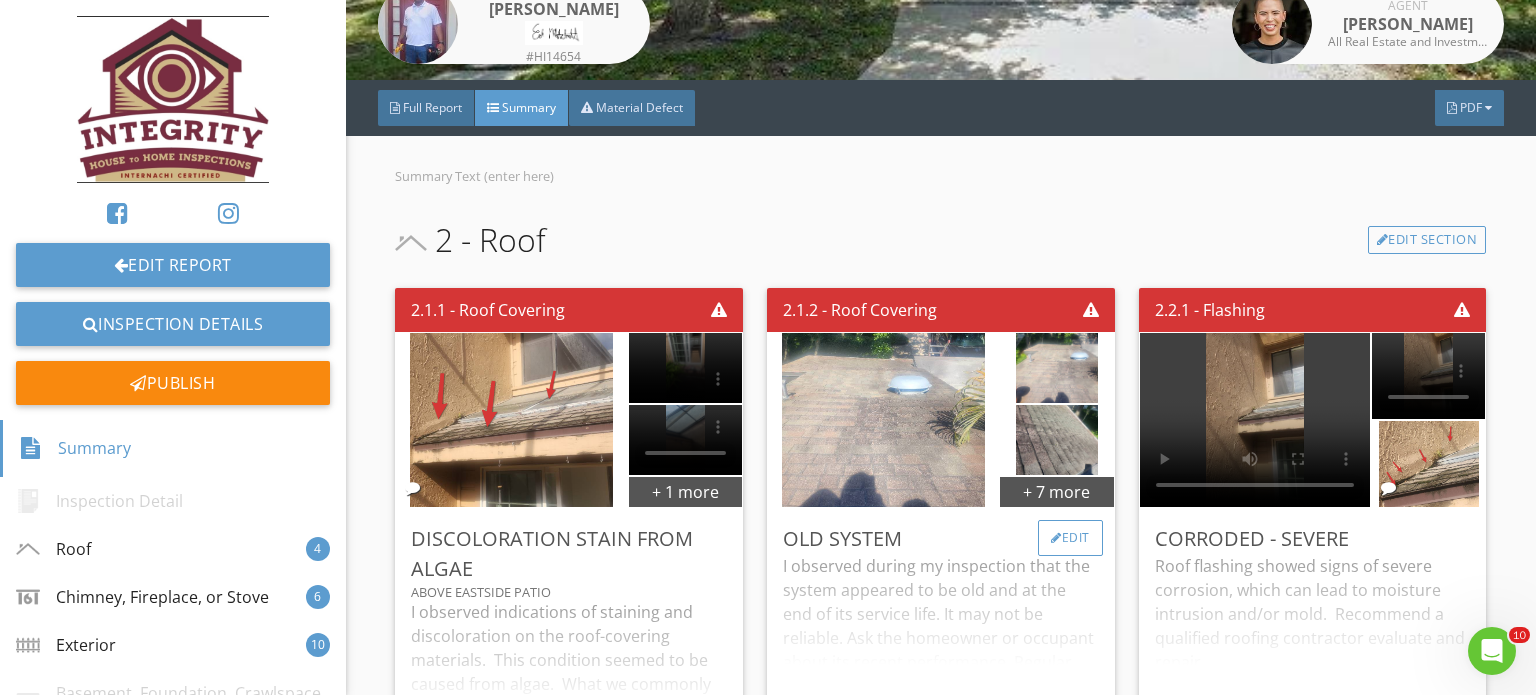 click on "Edit" at bounding box center (1070, 538) 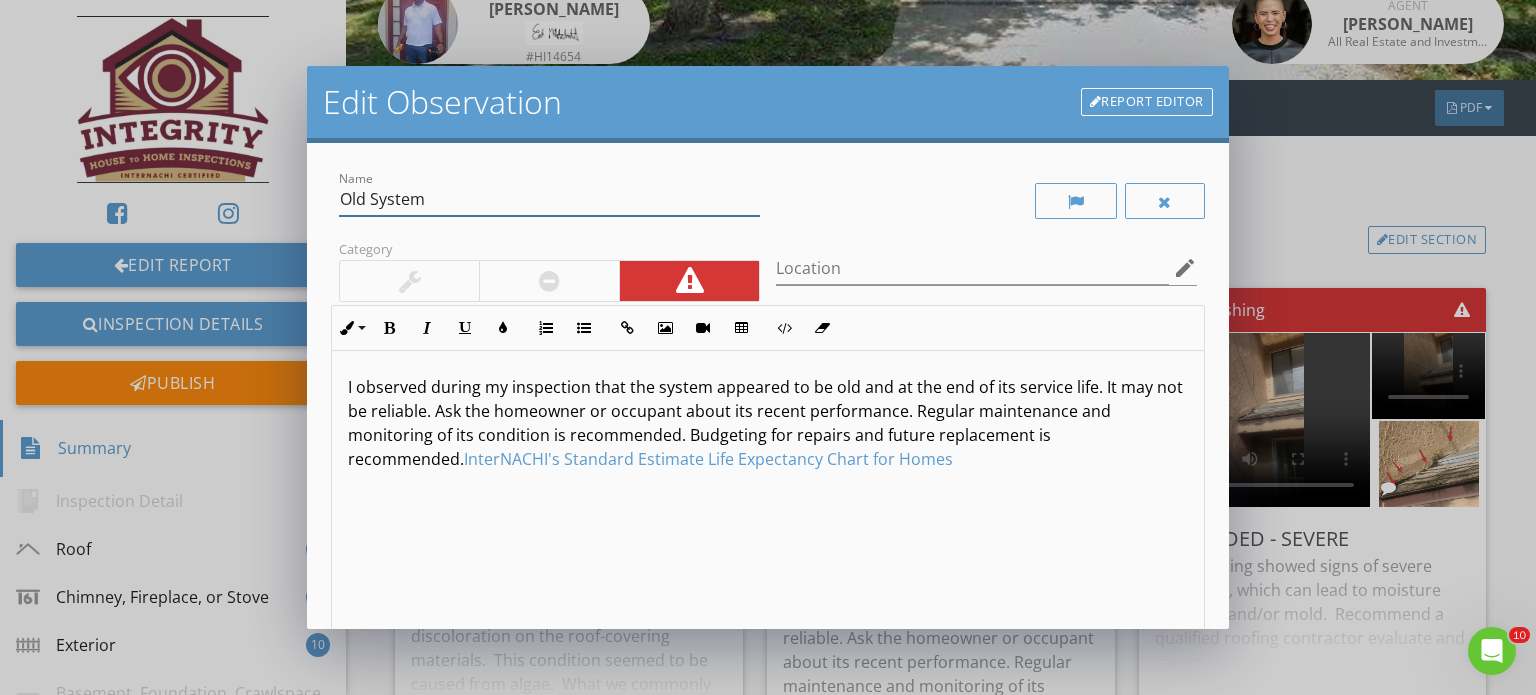 click on "Old System" at bounding box center [549, 199] 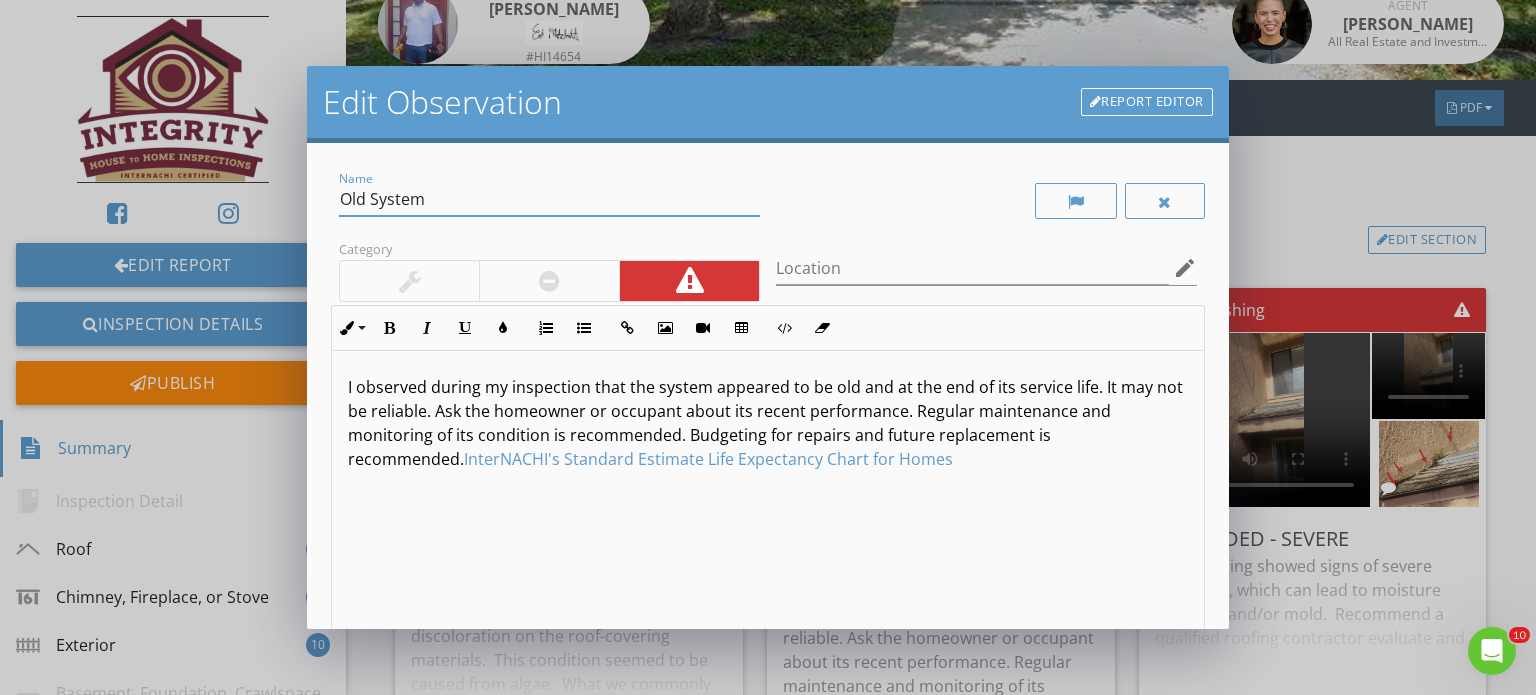 paste on "City of Winter  Park Roof Permit #09-2870" 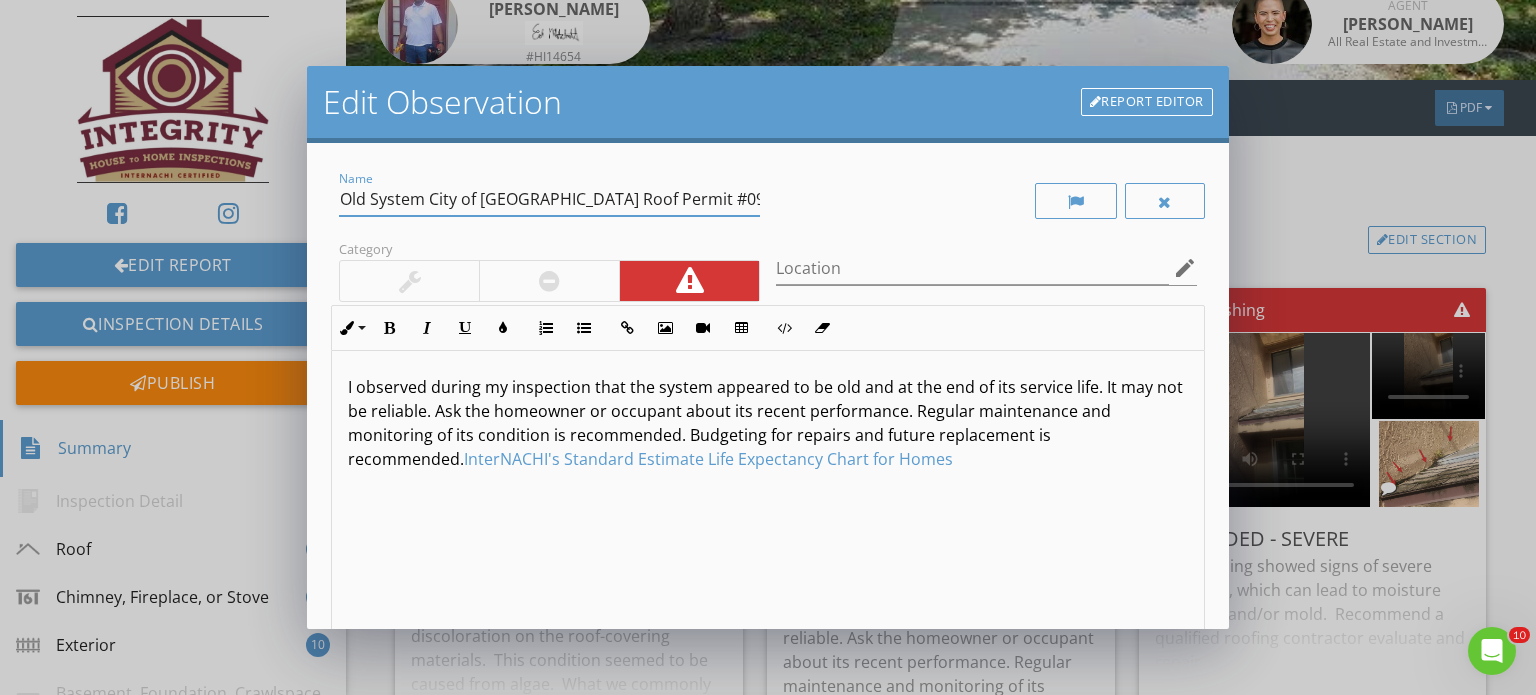 drag, startPoint x: 745, startPoint y: 197, endPoint x: 431, endPoint y: 209, distance: 314.22922 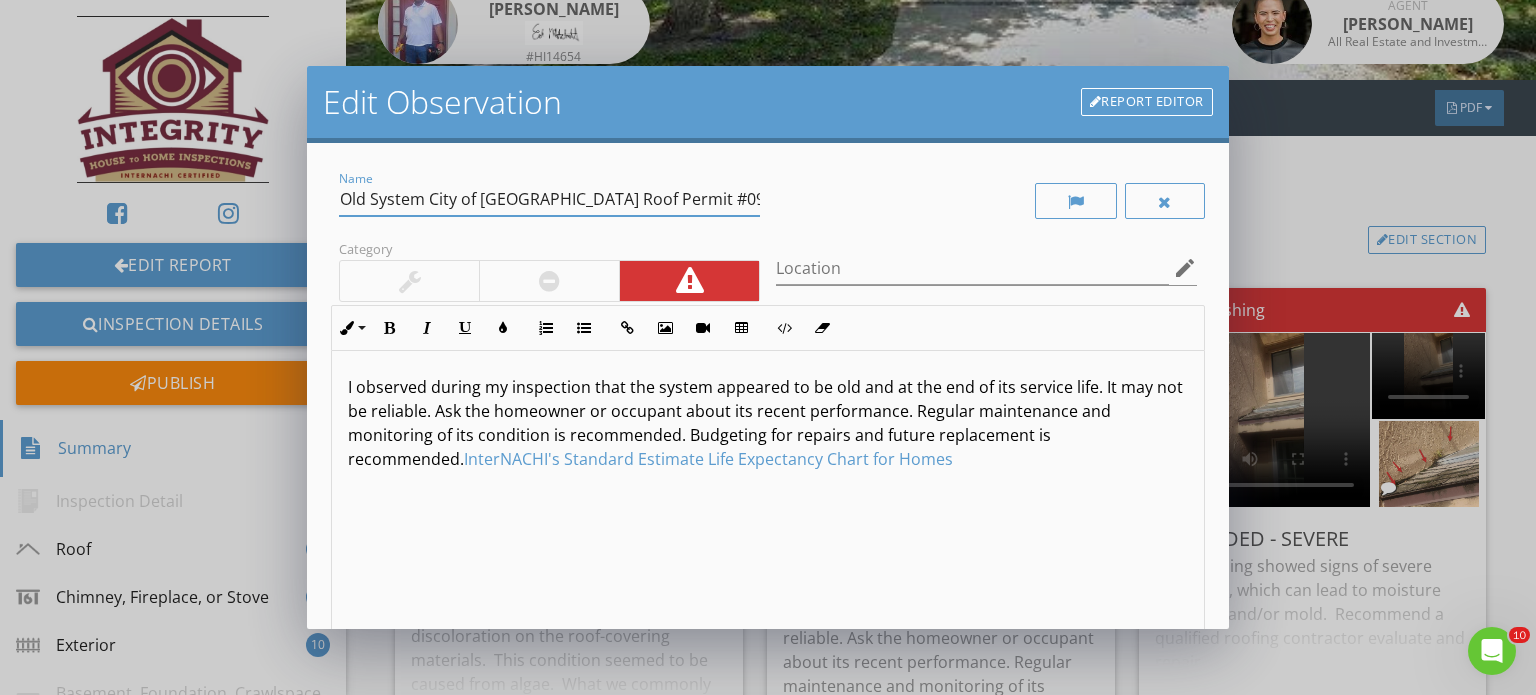 click on "Old System City of Winter  Park Roof Permit #09-2870" at bounding box center (549, 199) 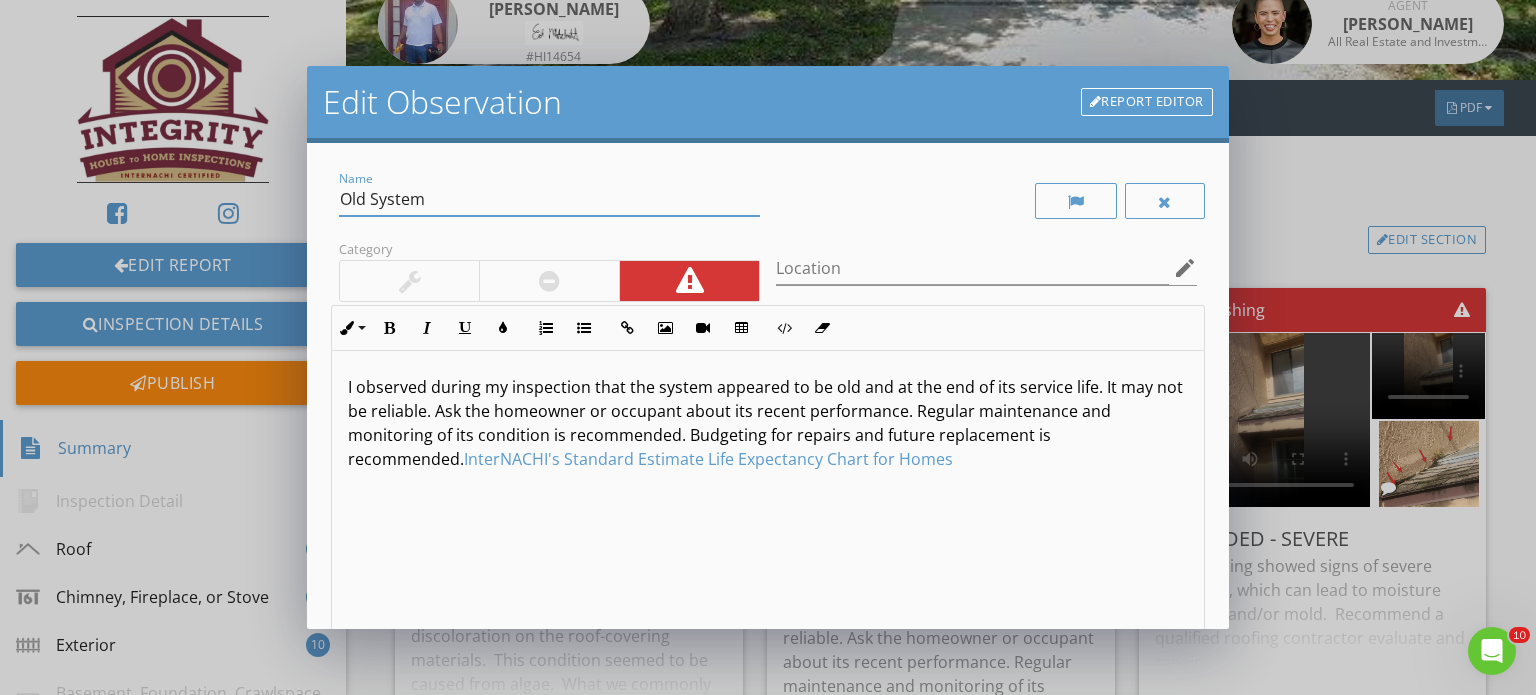 type on "Old System" 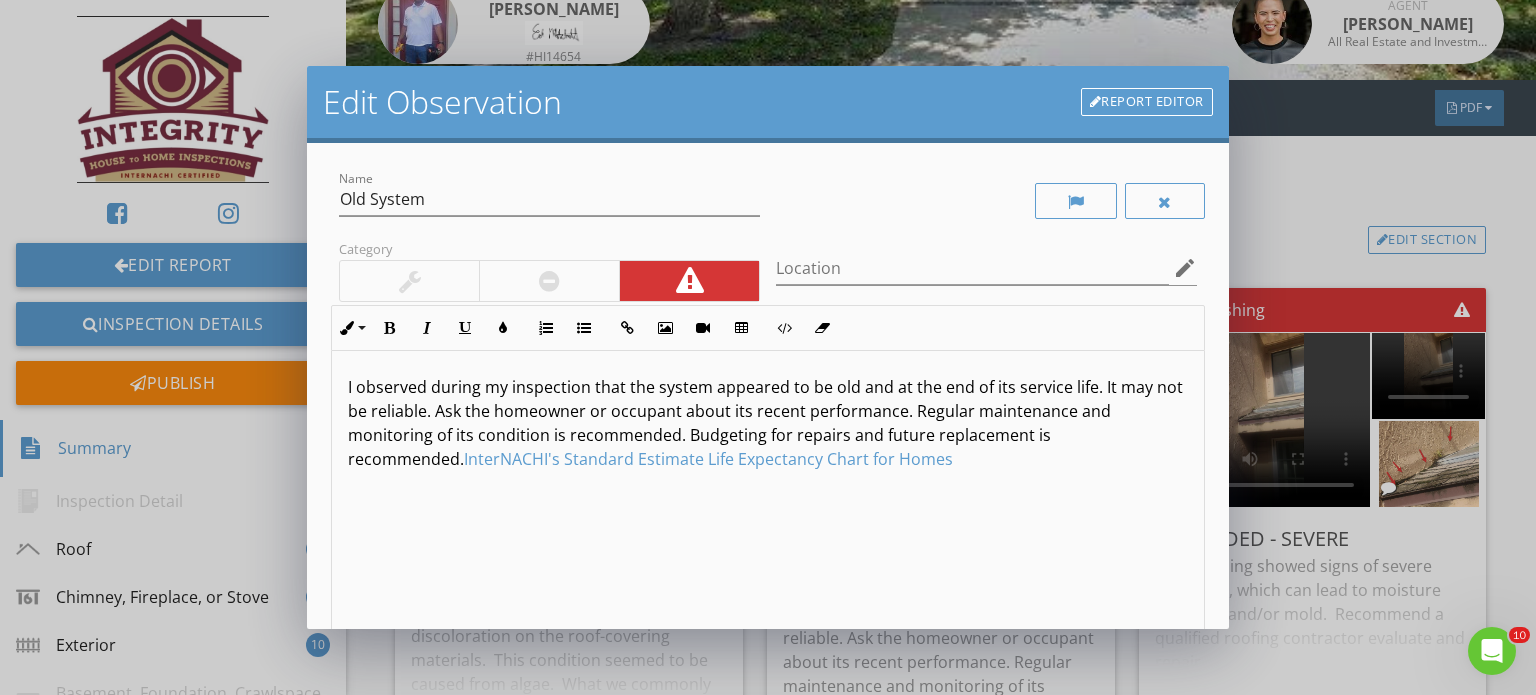 click on "I observed during my inspection that the system appeared to be old and at the end of its service life. It may not be reliable. Ask the homeowner or occupant about its recent performance. Regular maintenance and monitoring of its condition is recommended. Budgeting for repairs and future replacement is recommended.  InterNACHI's Standard Estimate Life Expectancy Chart for Homes" at bounding box center [768, 423] 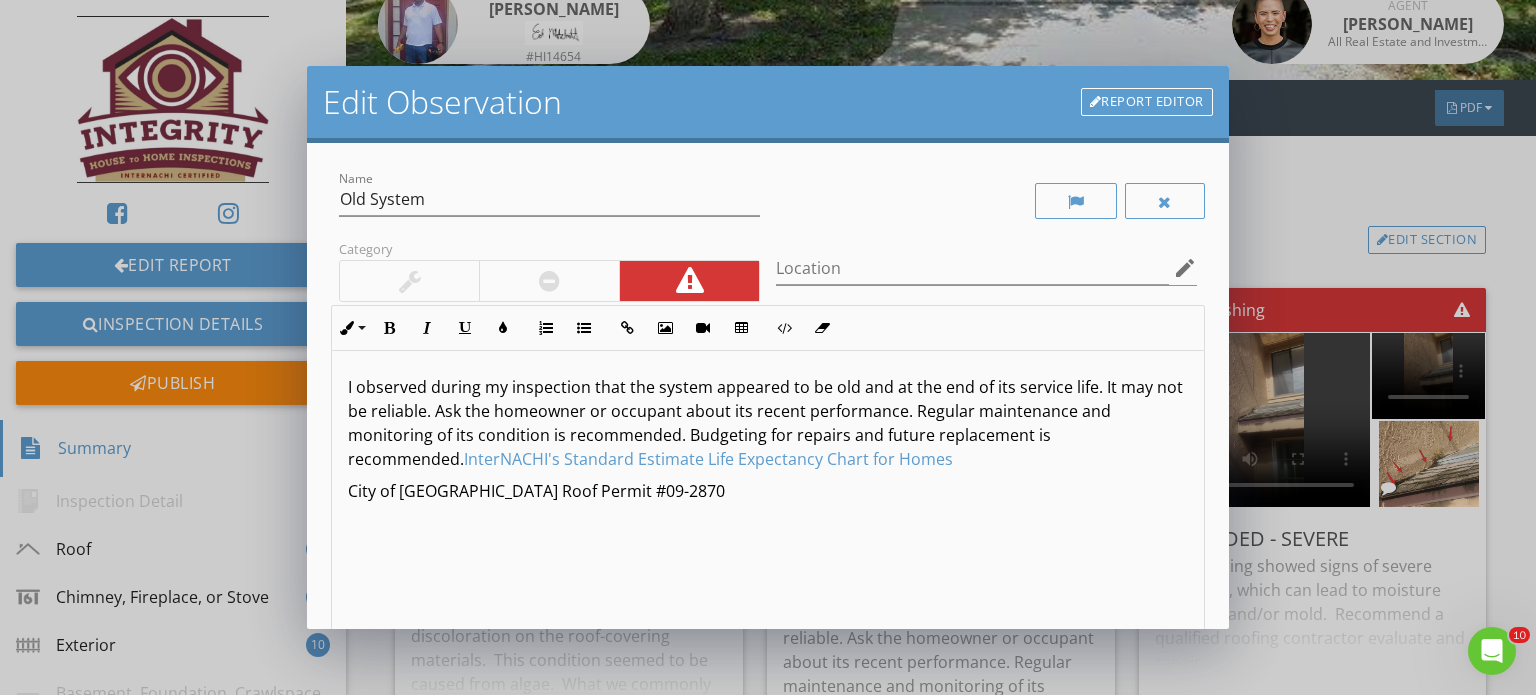 type 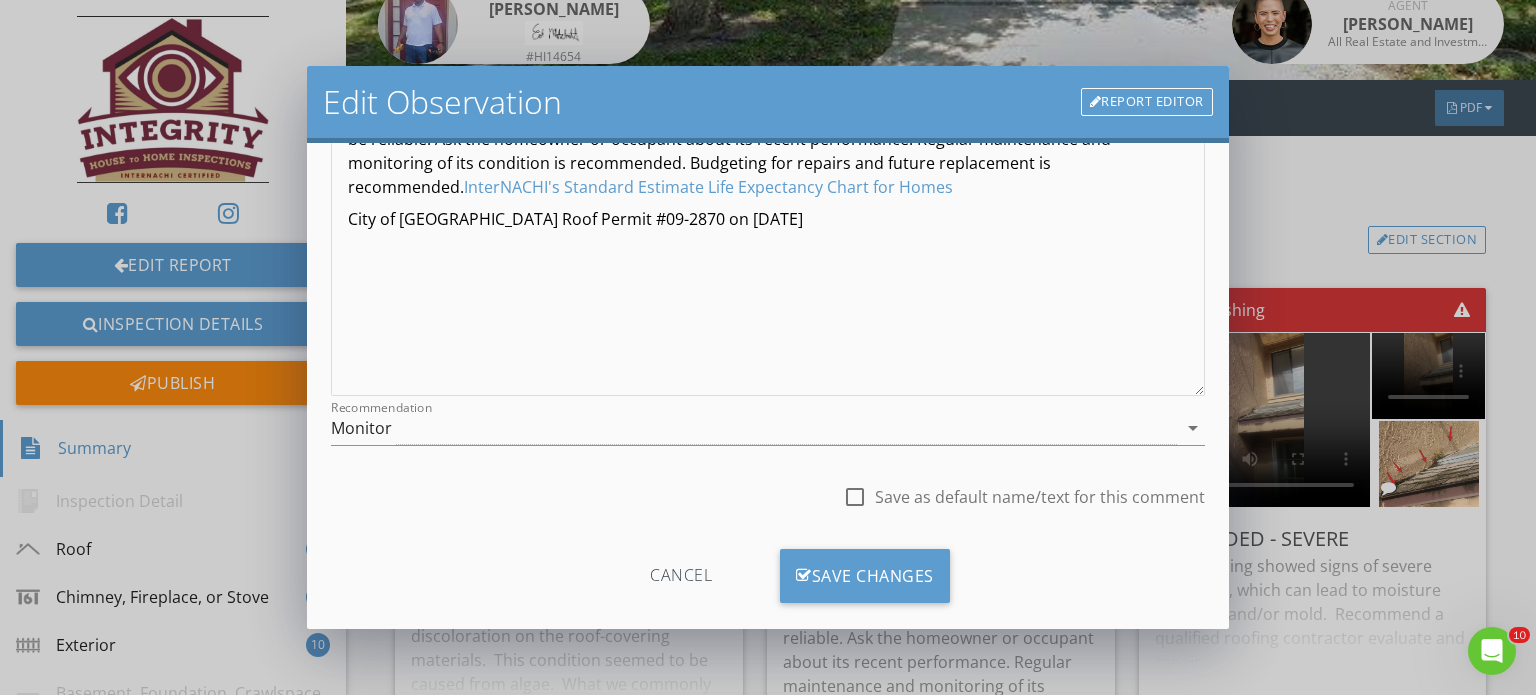 scroll, scrollTop: 274, scrollLeft: 0, axis: vertical 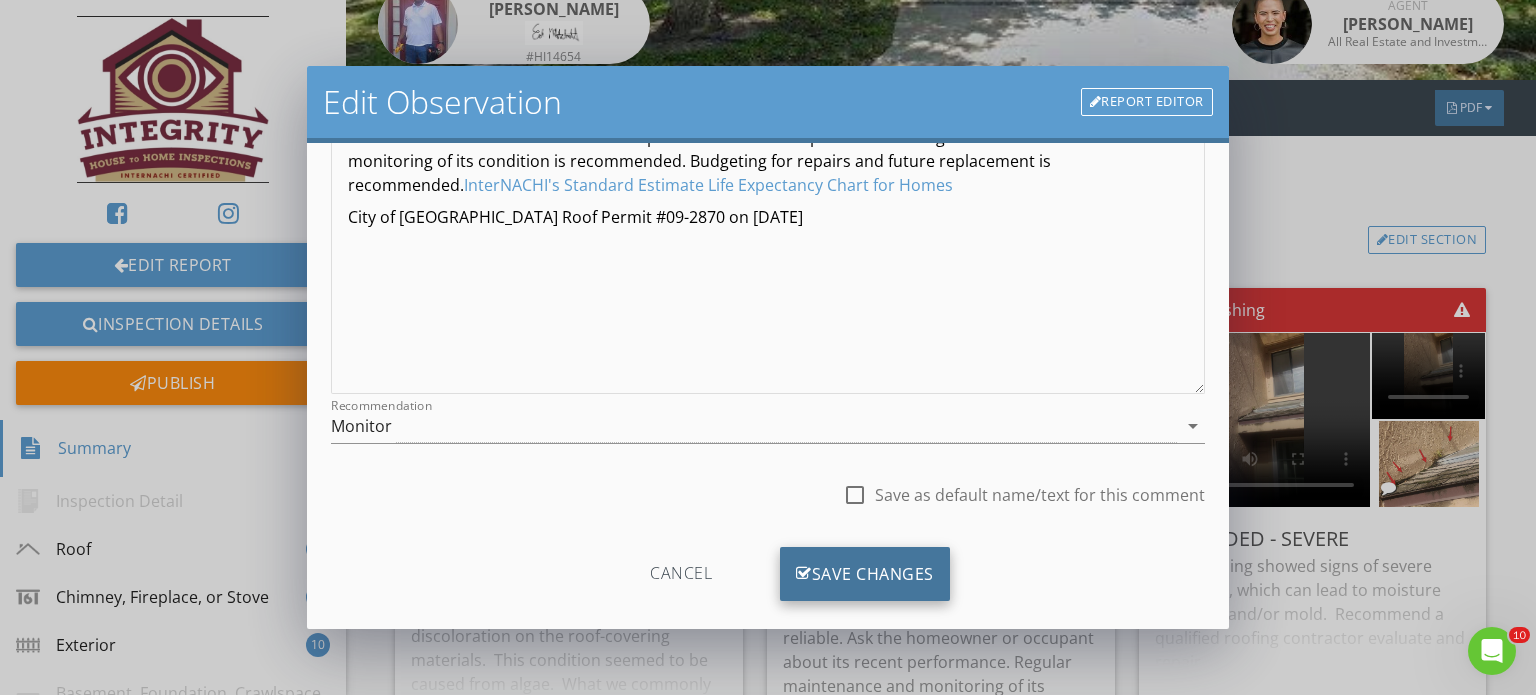 click on "Save Changes" at bounding box center (865, 574) 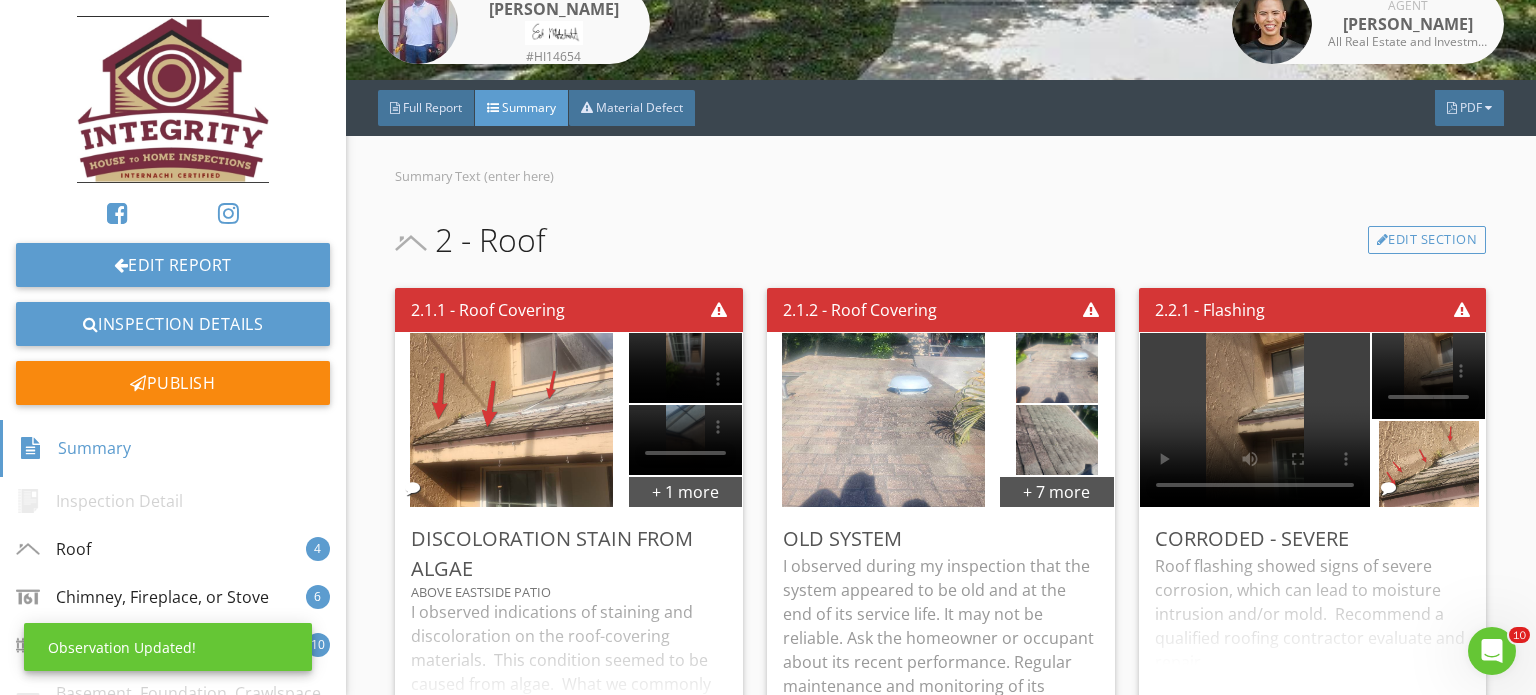 scroll, scrollTop: 63, scrollLeft: 0, axis: vertical 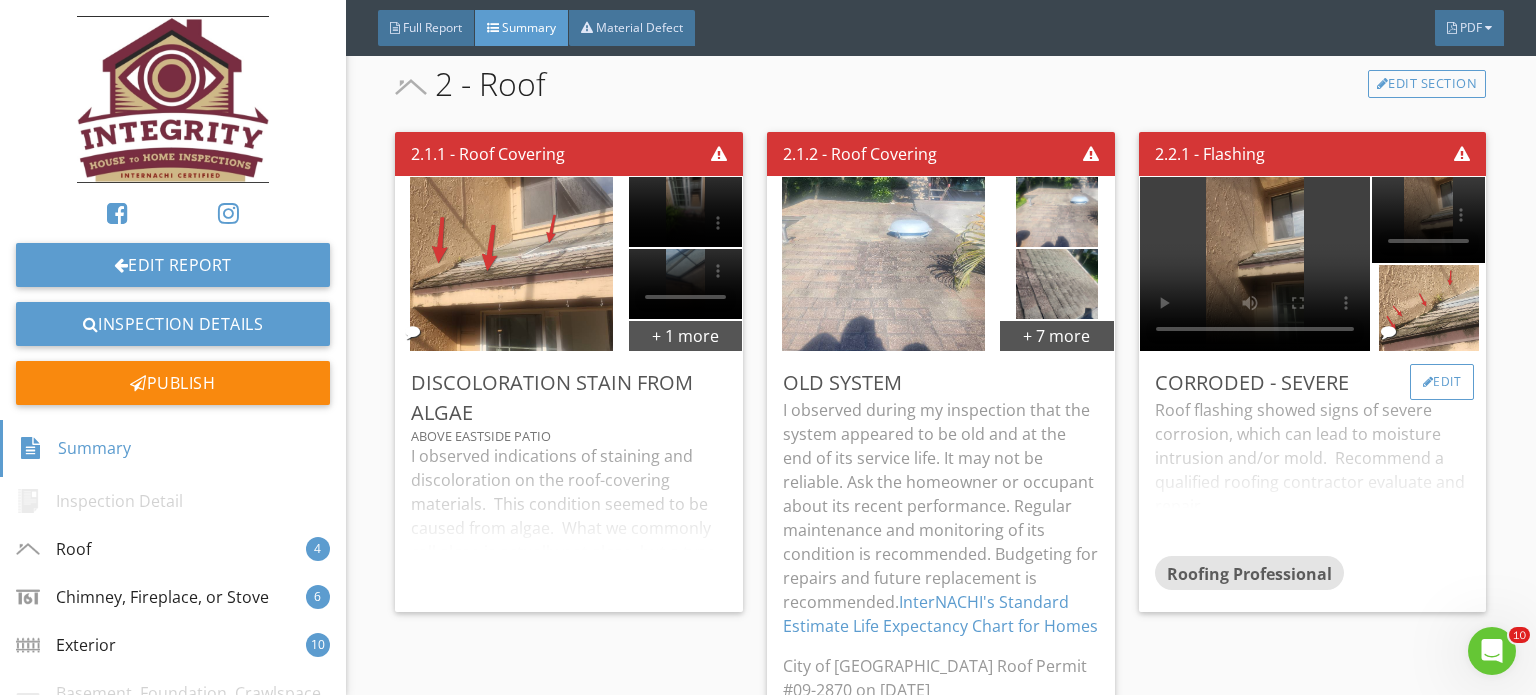 click on "Edit" at bounding box center (1442, 382) 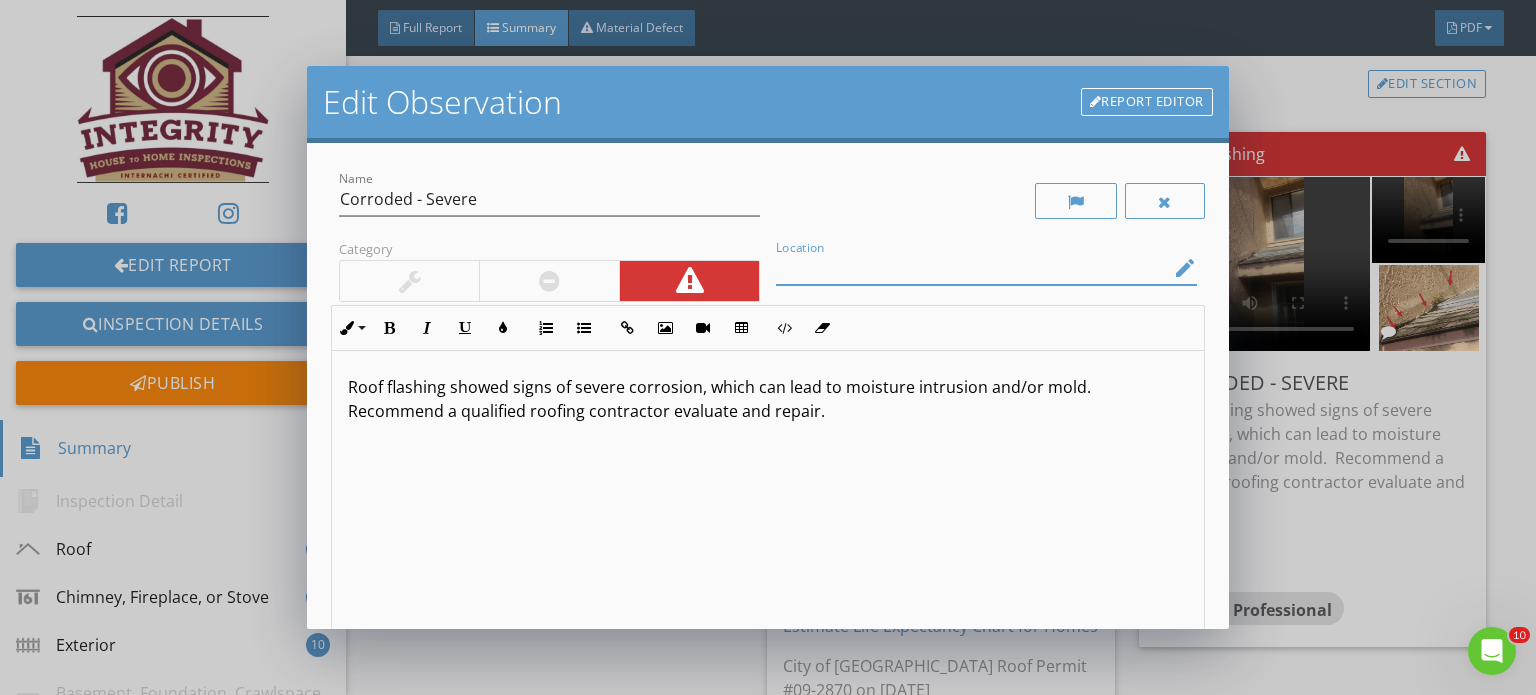 click at bounding box center (972, 268) 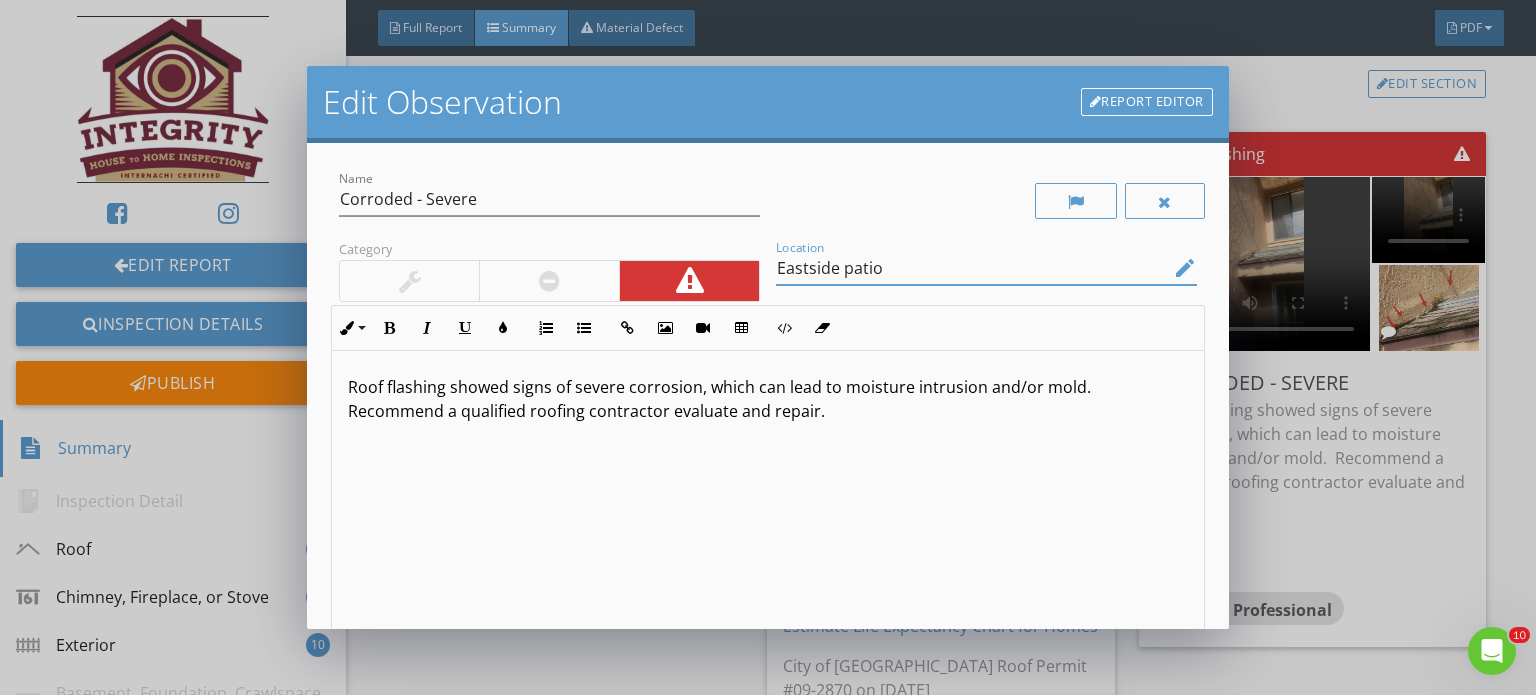scroll, scrollTop: 0, scrollLeft: 0, axis: both 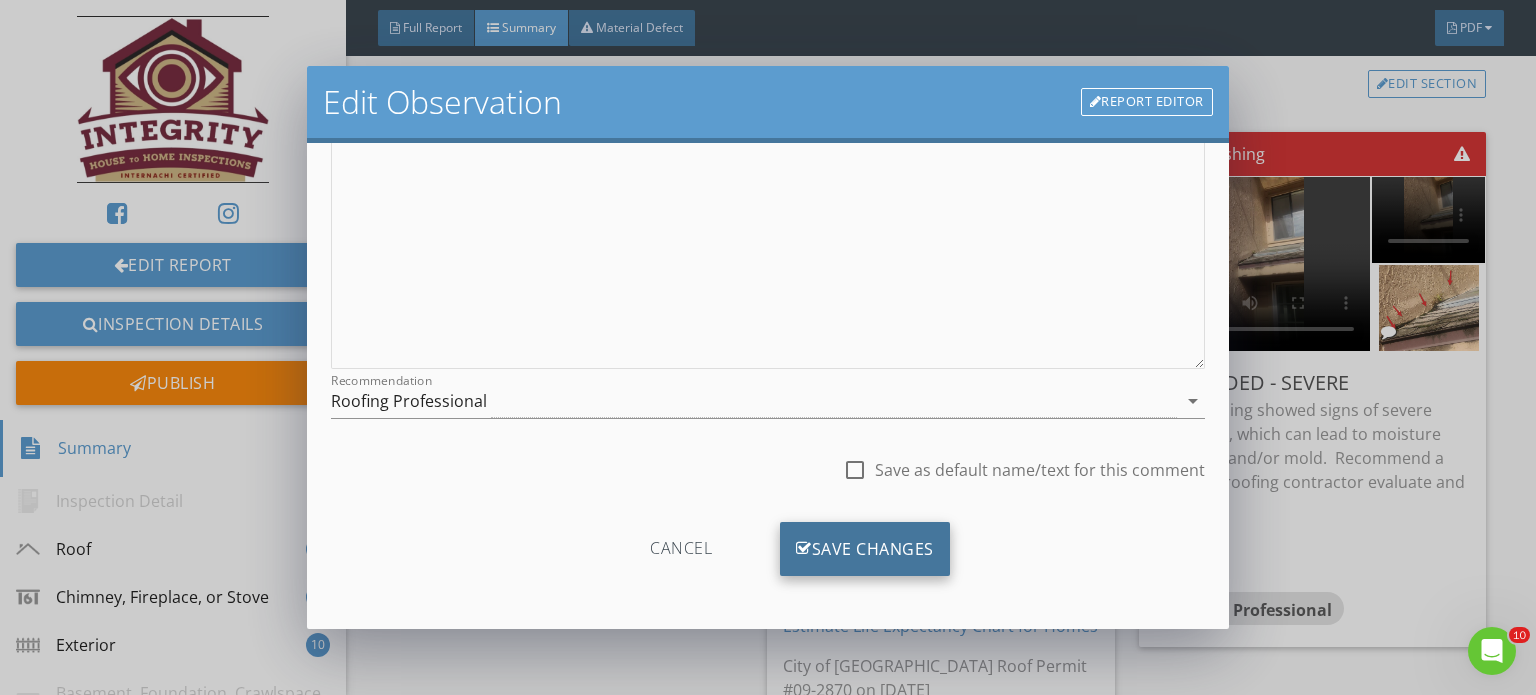 type on "Eastside patio" 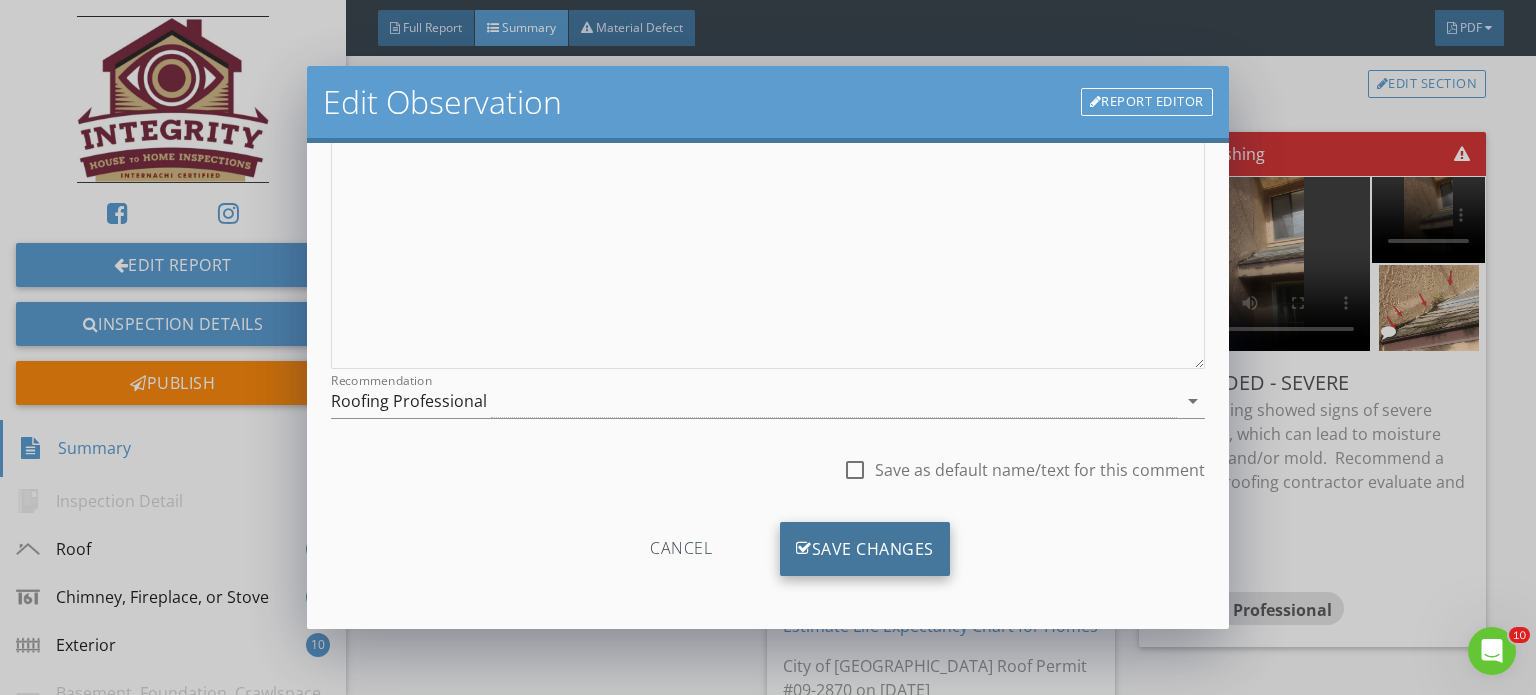 click on "Save Changes" at bounding box center (865, 549) 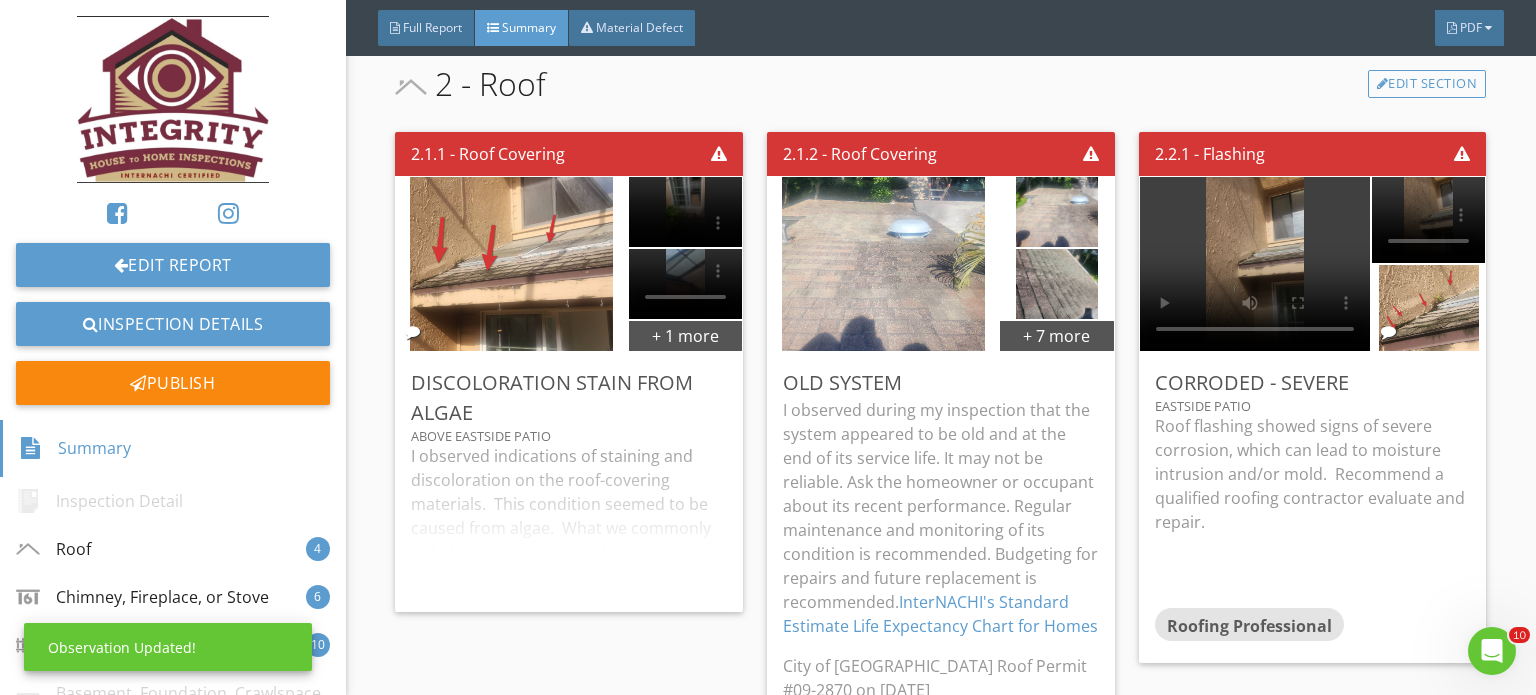 scroll, scrollTop: 63, scrollLeft: 0, axis: vertical 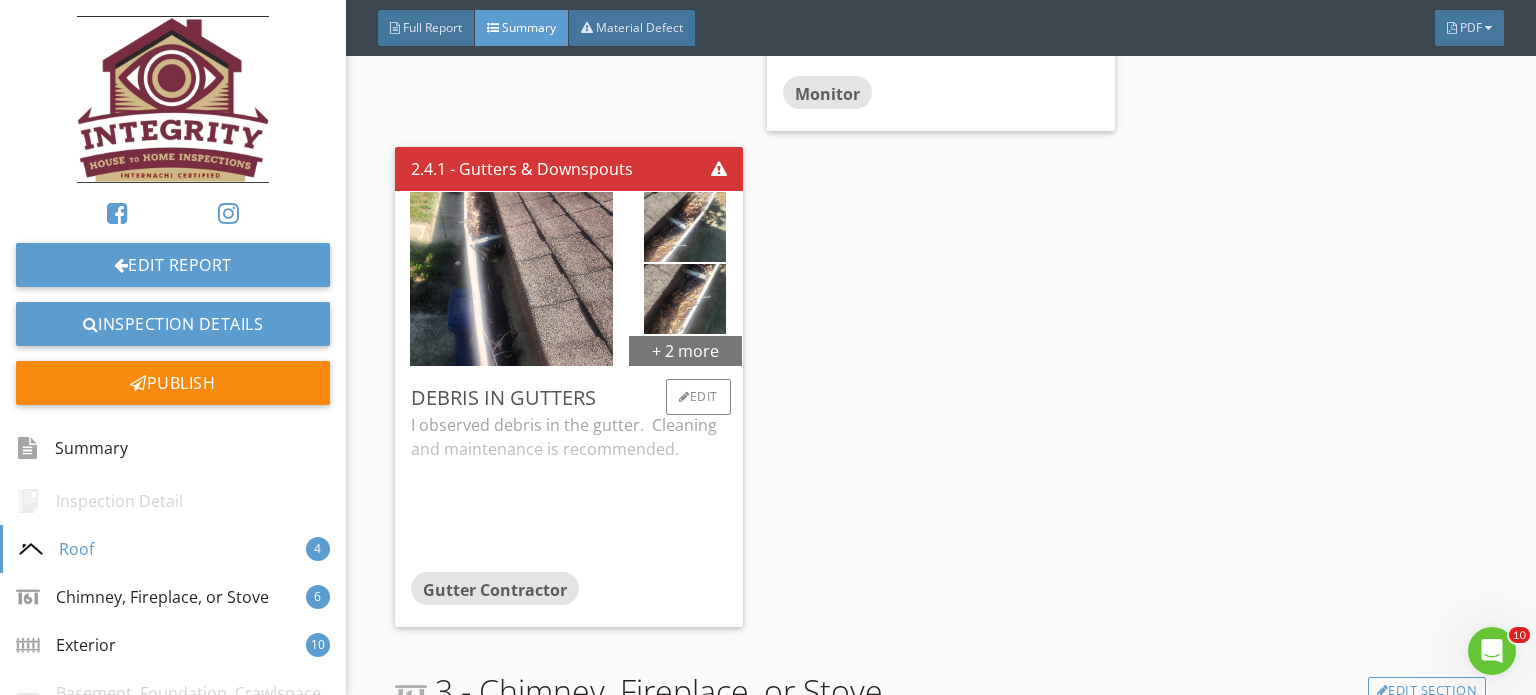 click on "+ 2 more" at bounding box center [685, 350] 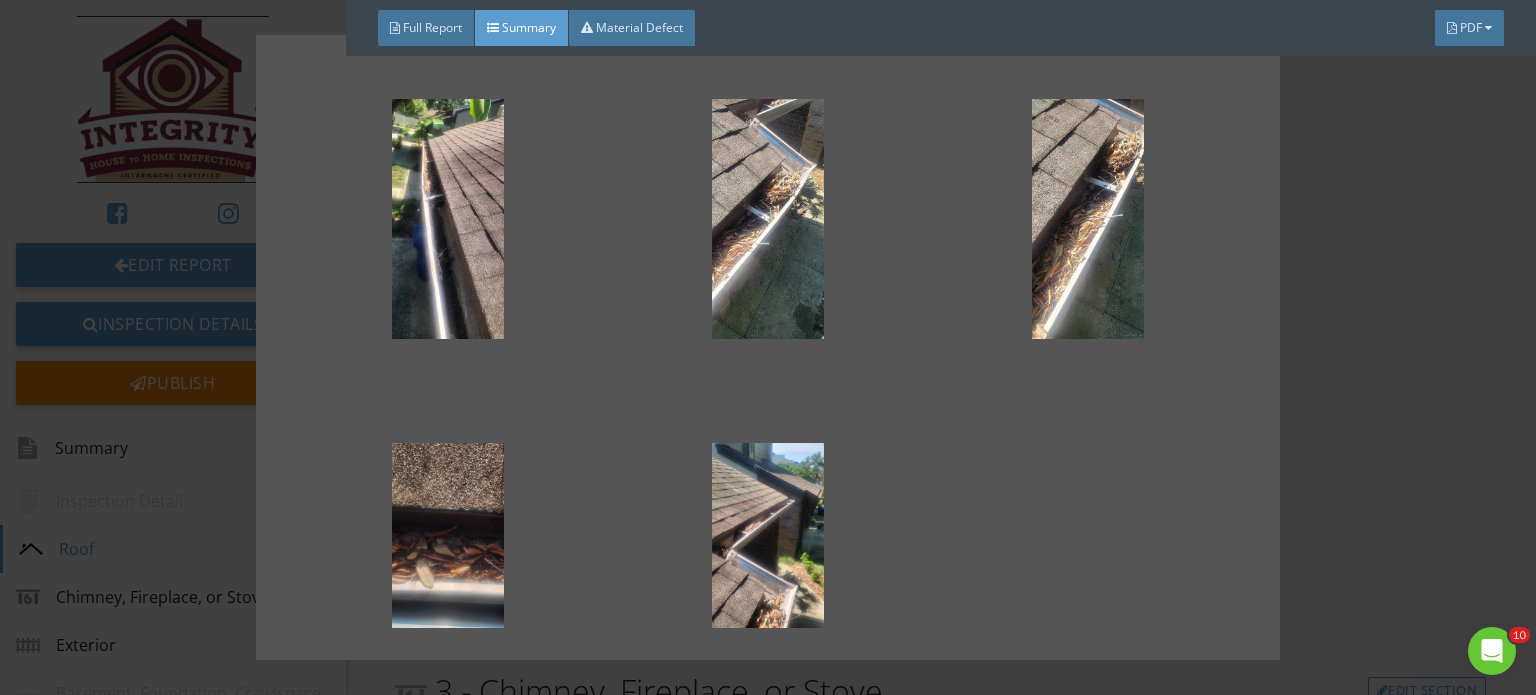 click at bounding box center [768, 347] 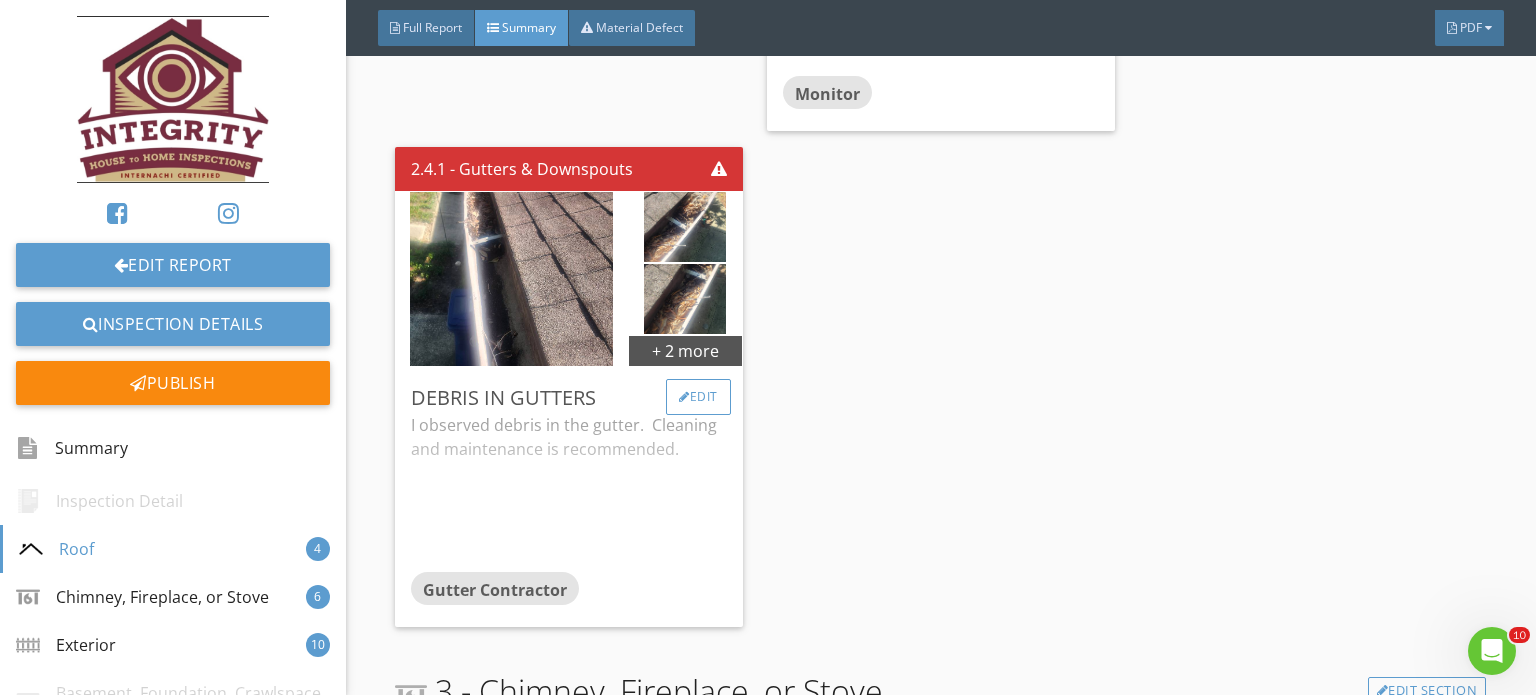 click on "Edit" at bounding box center (698, 397) 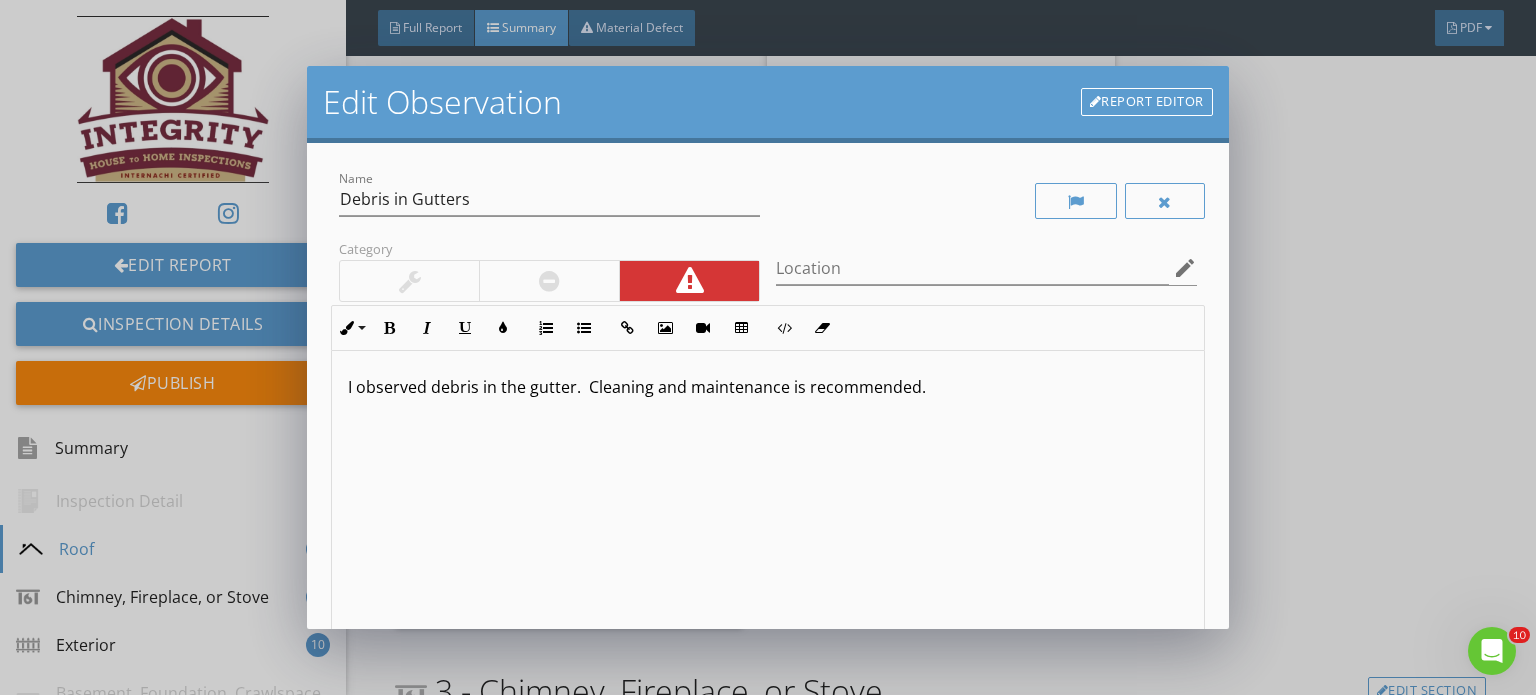 click on "Location edit" at bounding box center (986, 272) 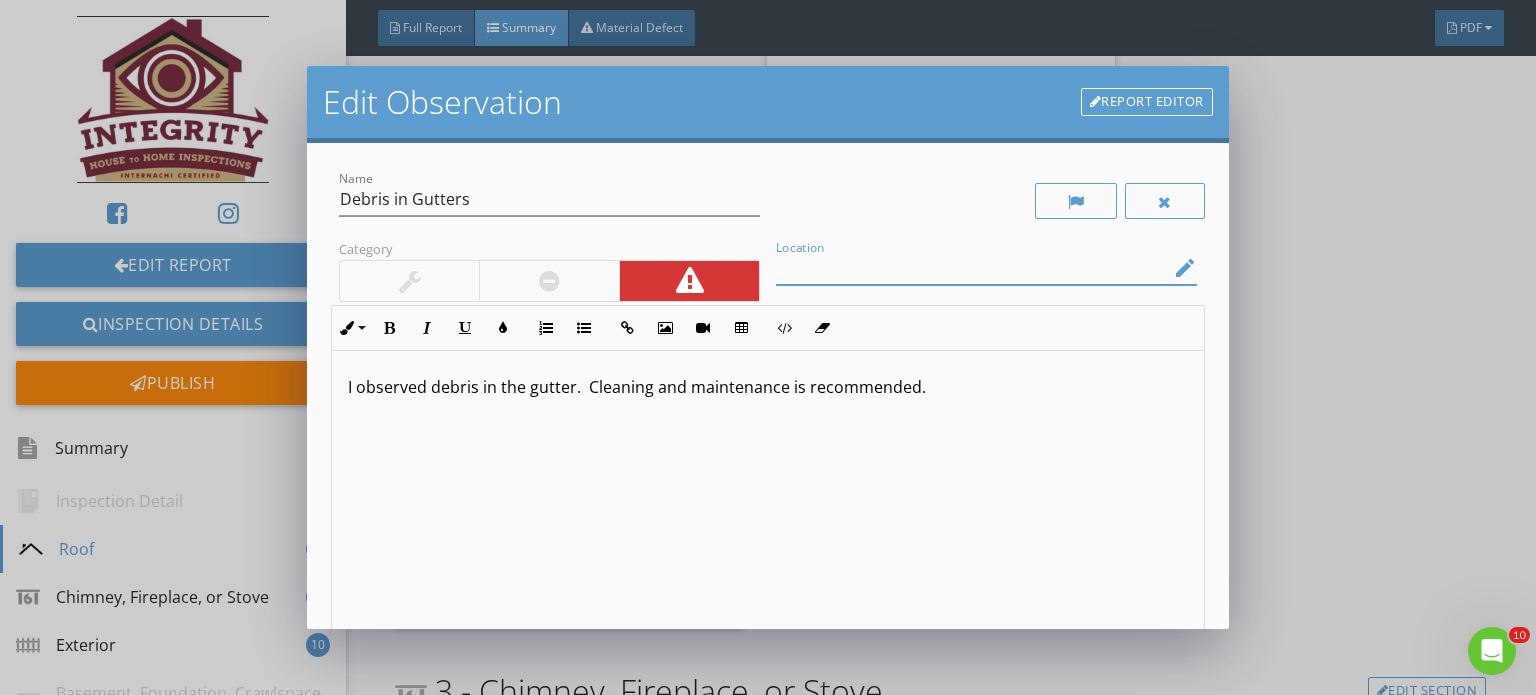 click at bounding box center (972, 268) 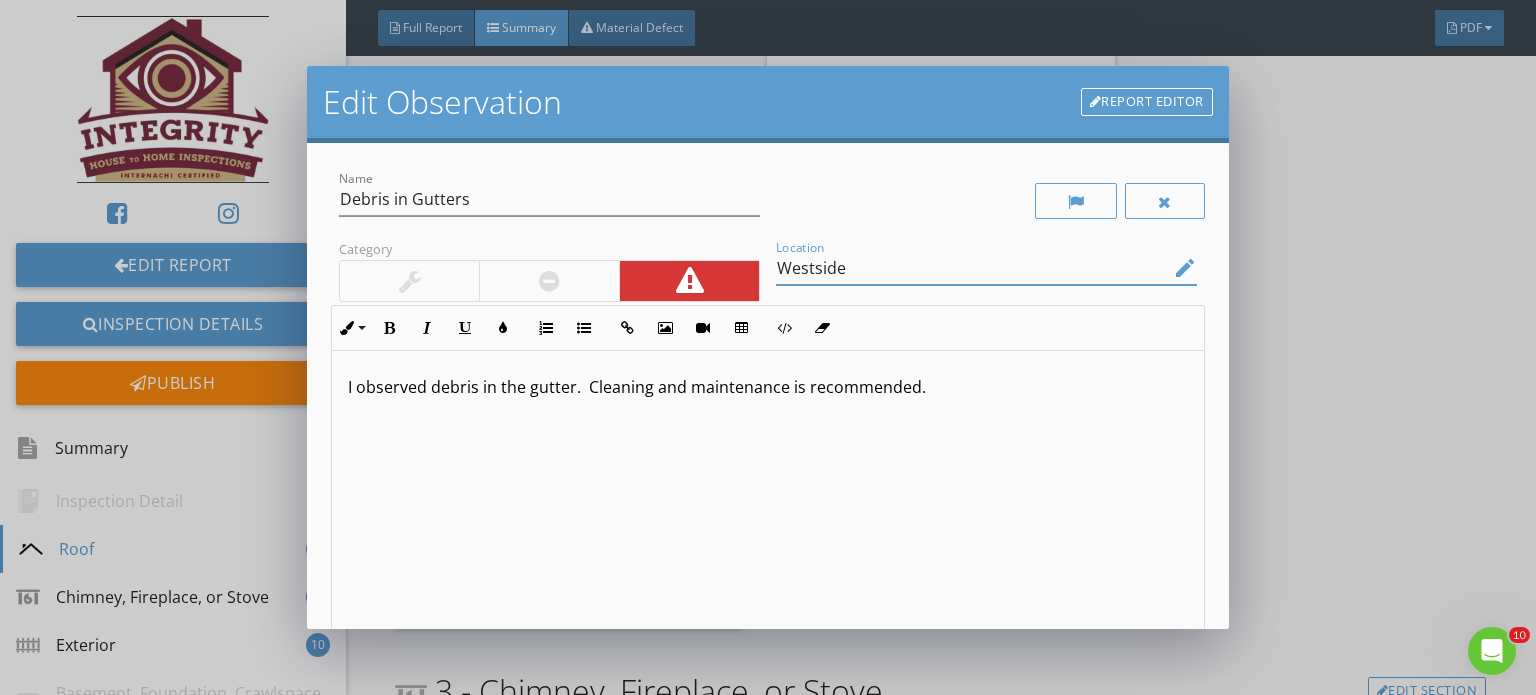 type on "Westside" 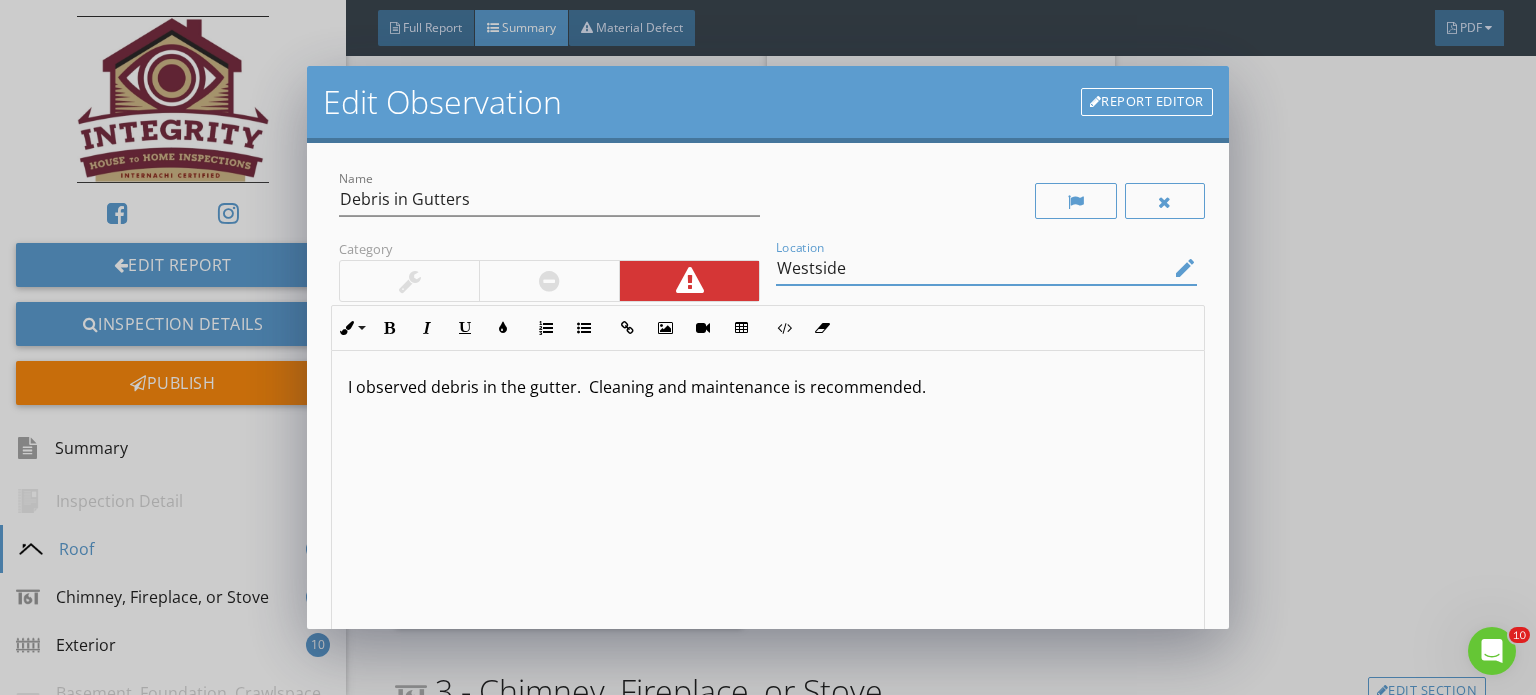 scroll, scrollTop: 0, scrollLeft: 0, axis: both 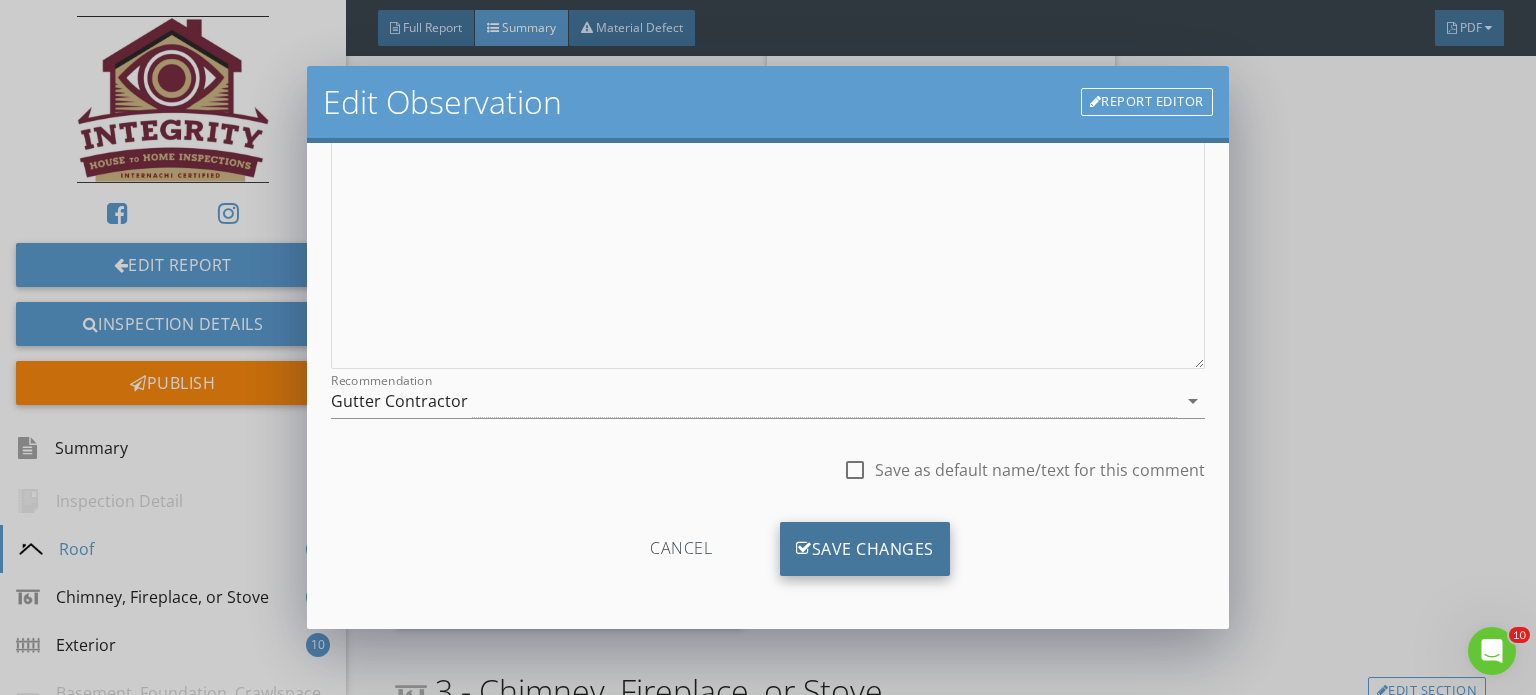 click on "Save Changes" at bounding box center (865, 549) 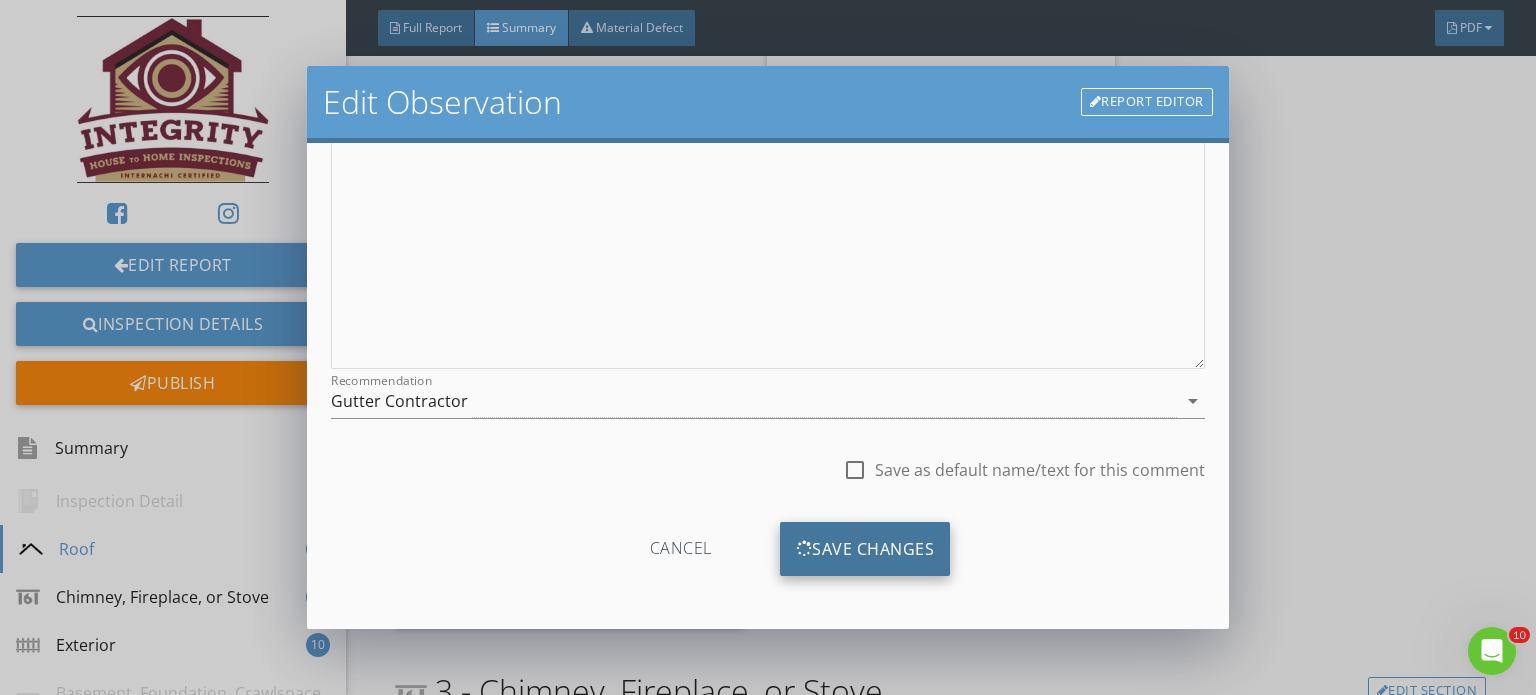 scroll, scrollTop: 63, scrollLeft: 0, axis: vertical 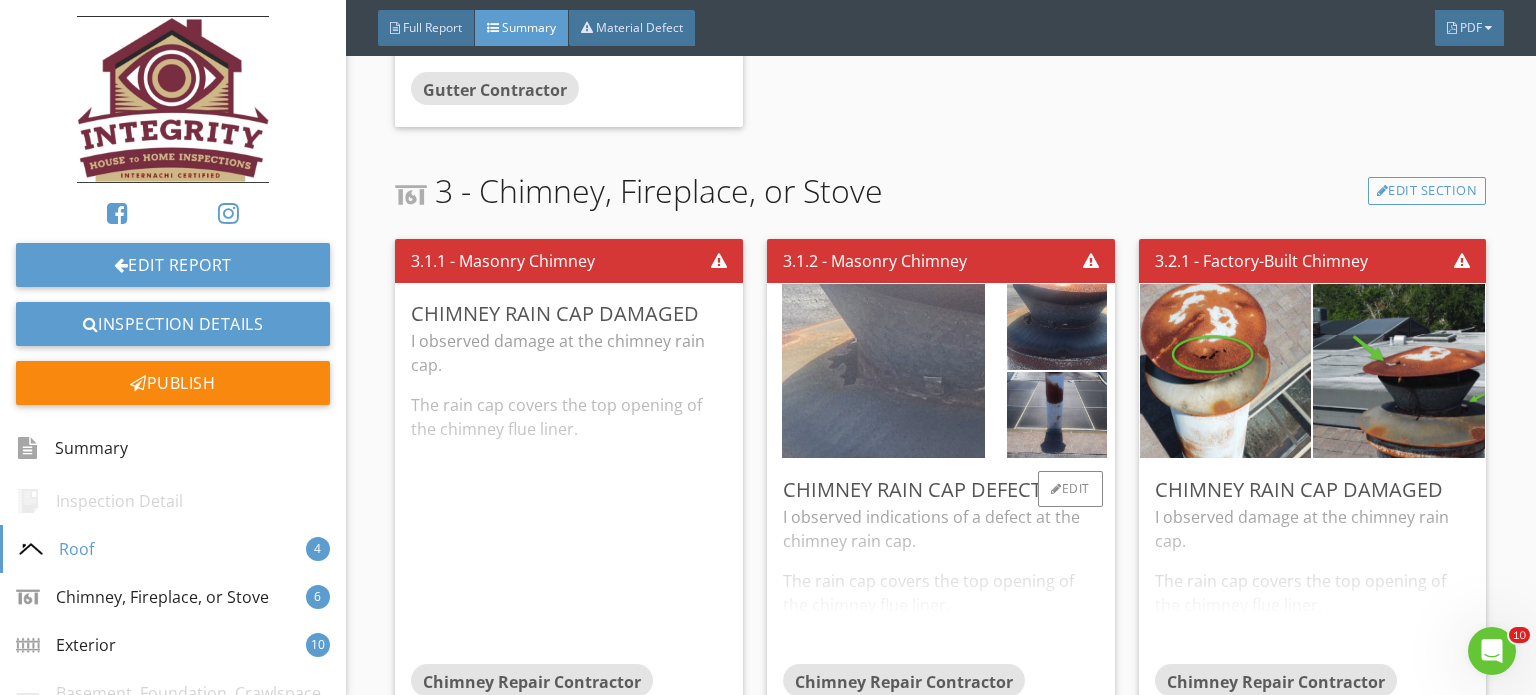 click at bounding box center (883, 371) 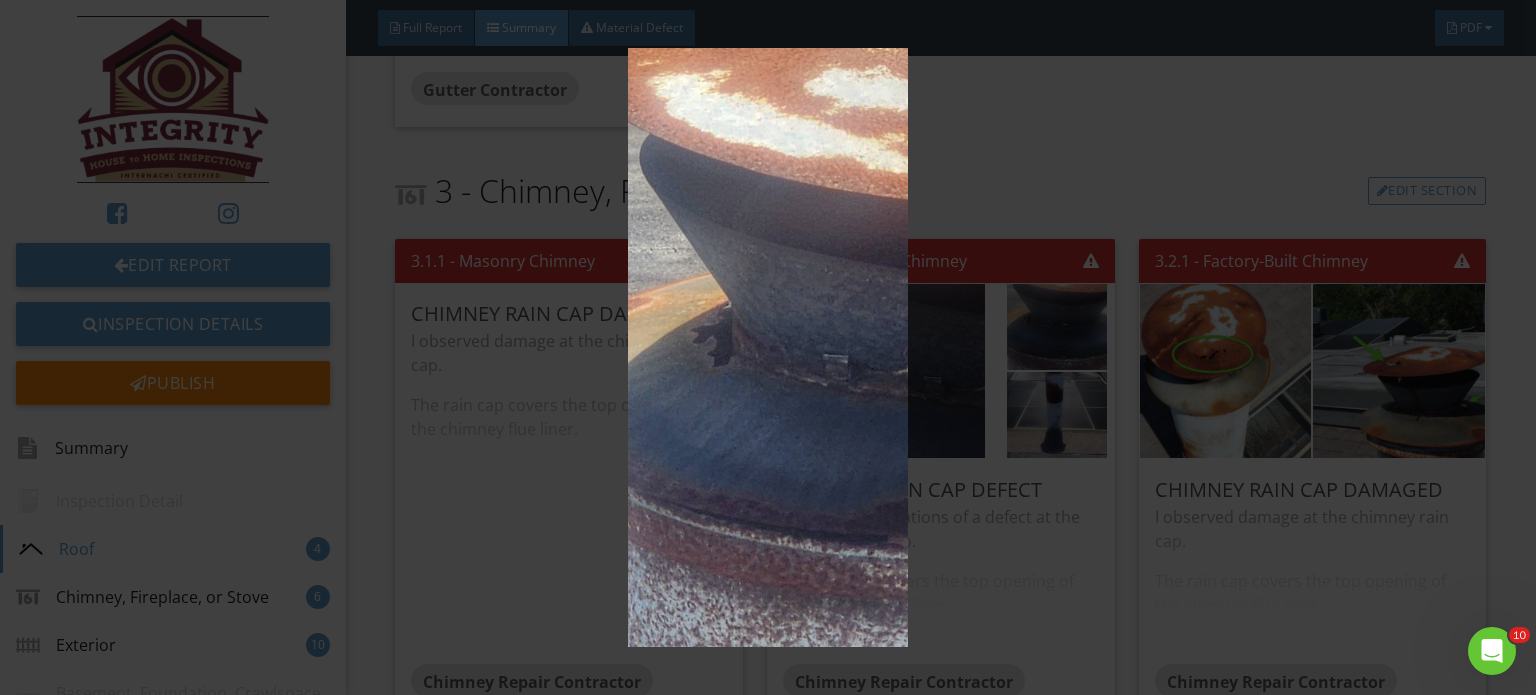 click at bounding box center [768, 347] 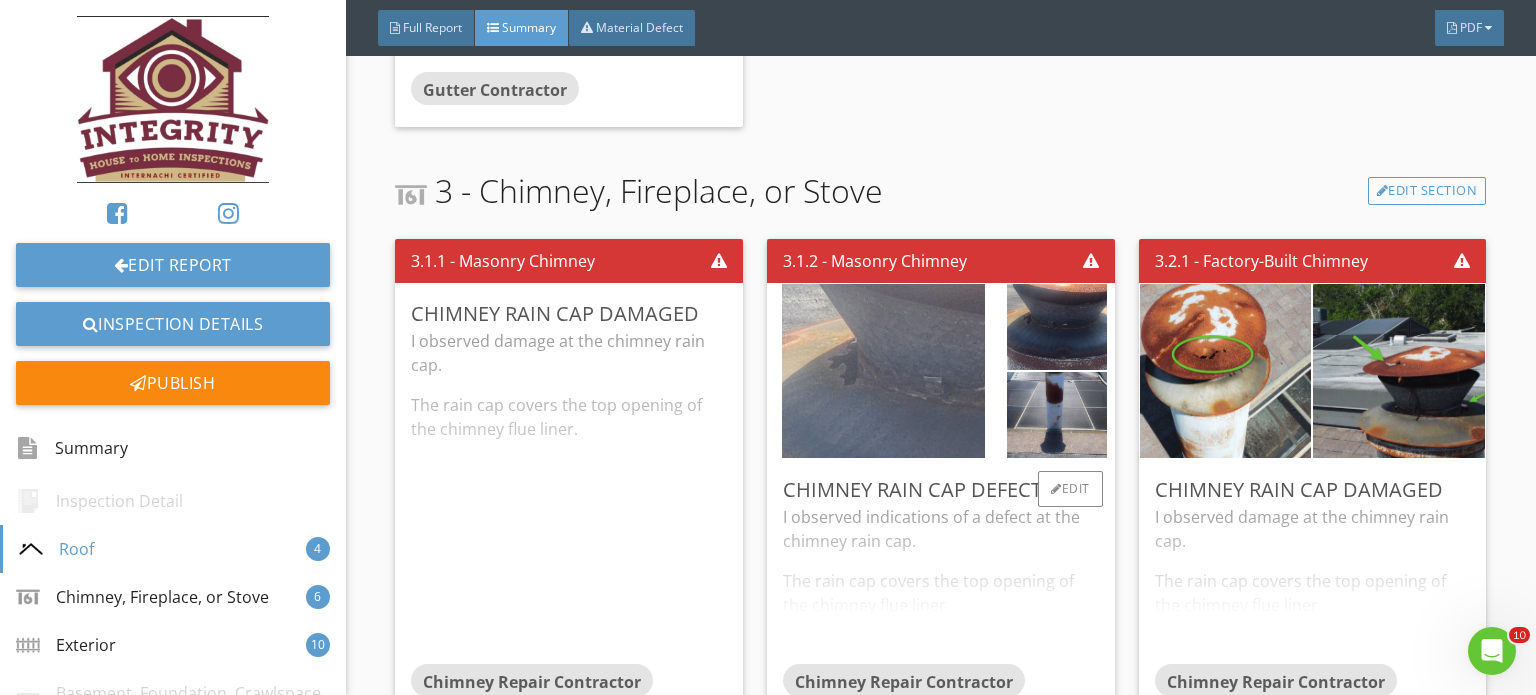 click at bounding box center (883, 371) 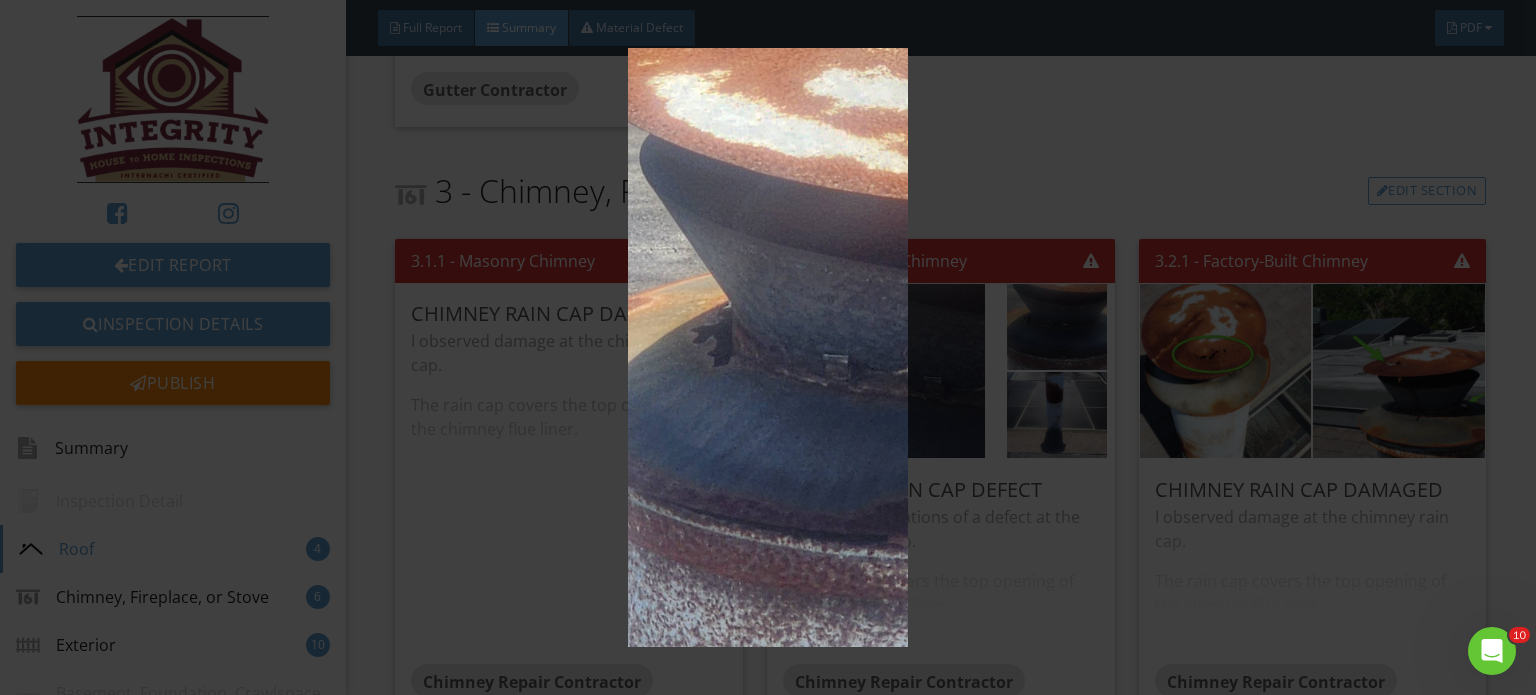 click at bounding box center (768, 347) 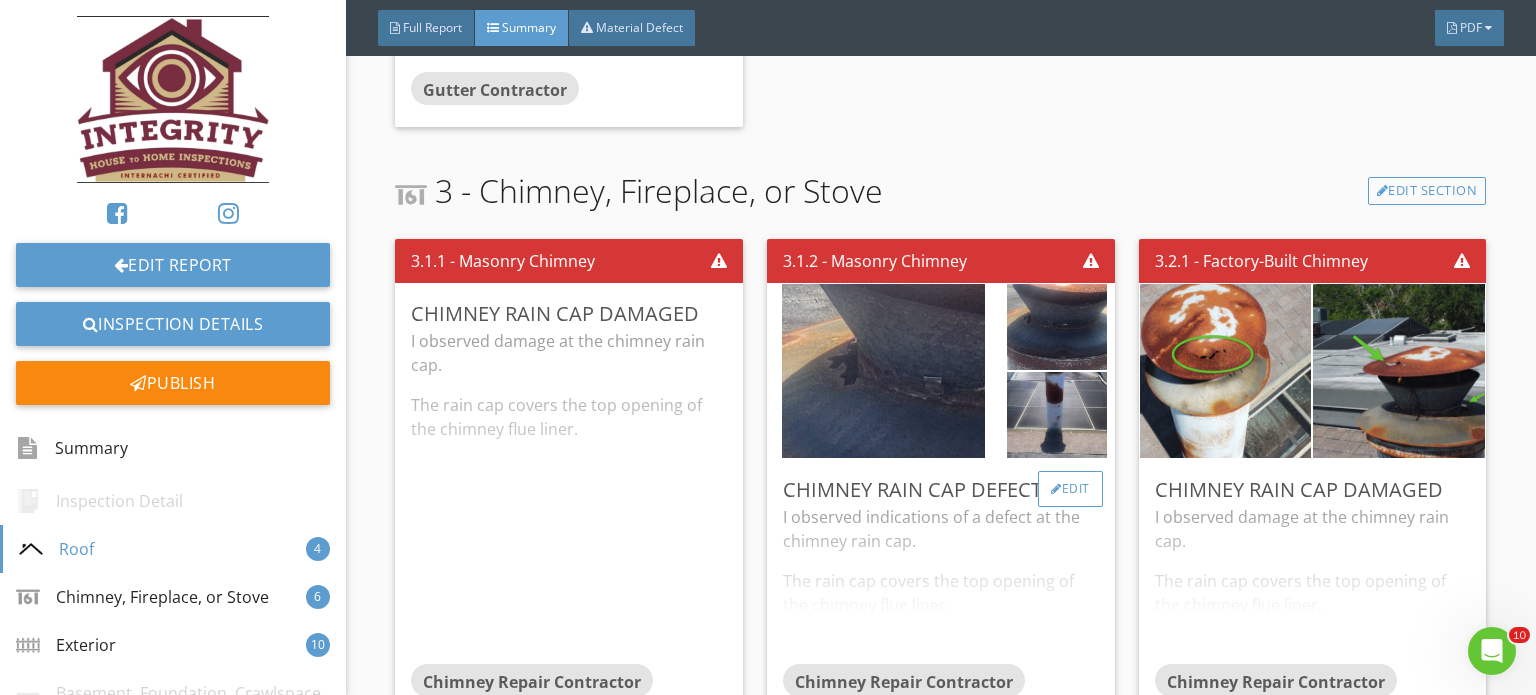 click on "Edit" at bounding box center [1070, 489] 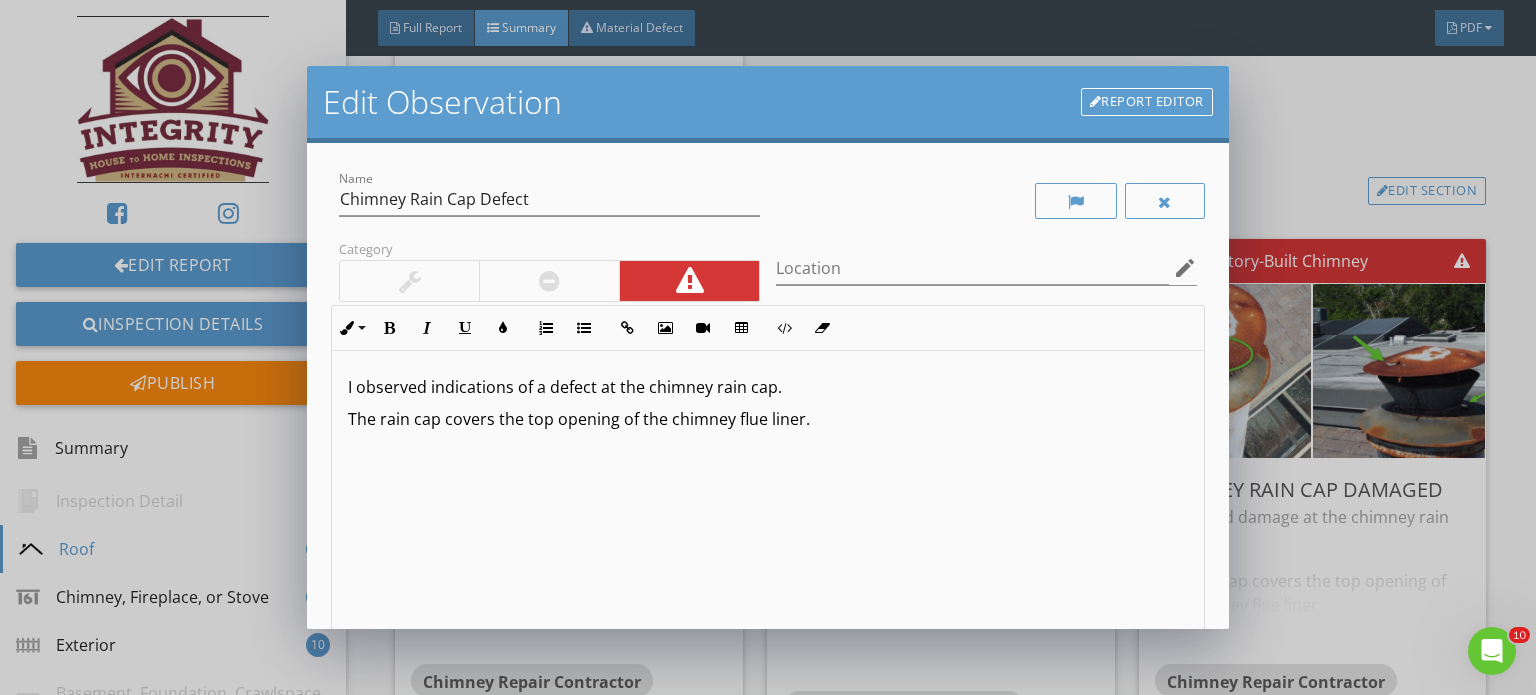 scroll, scrollTop: 0, scrollLeft: 0, axis: both 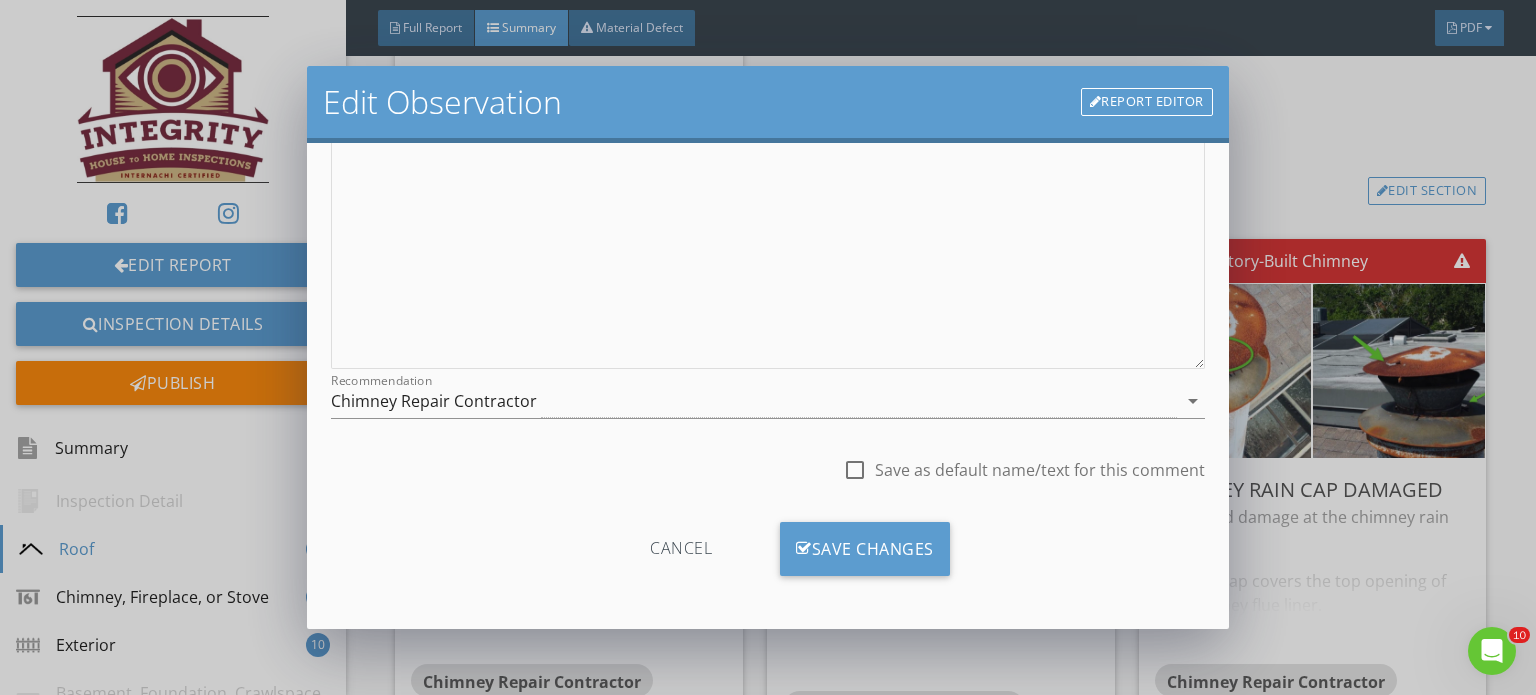 click on "Cancel" at bounding box center (681, 549) 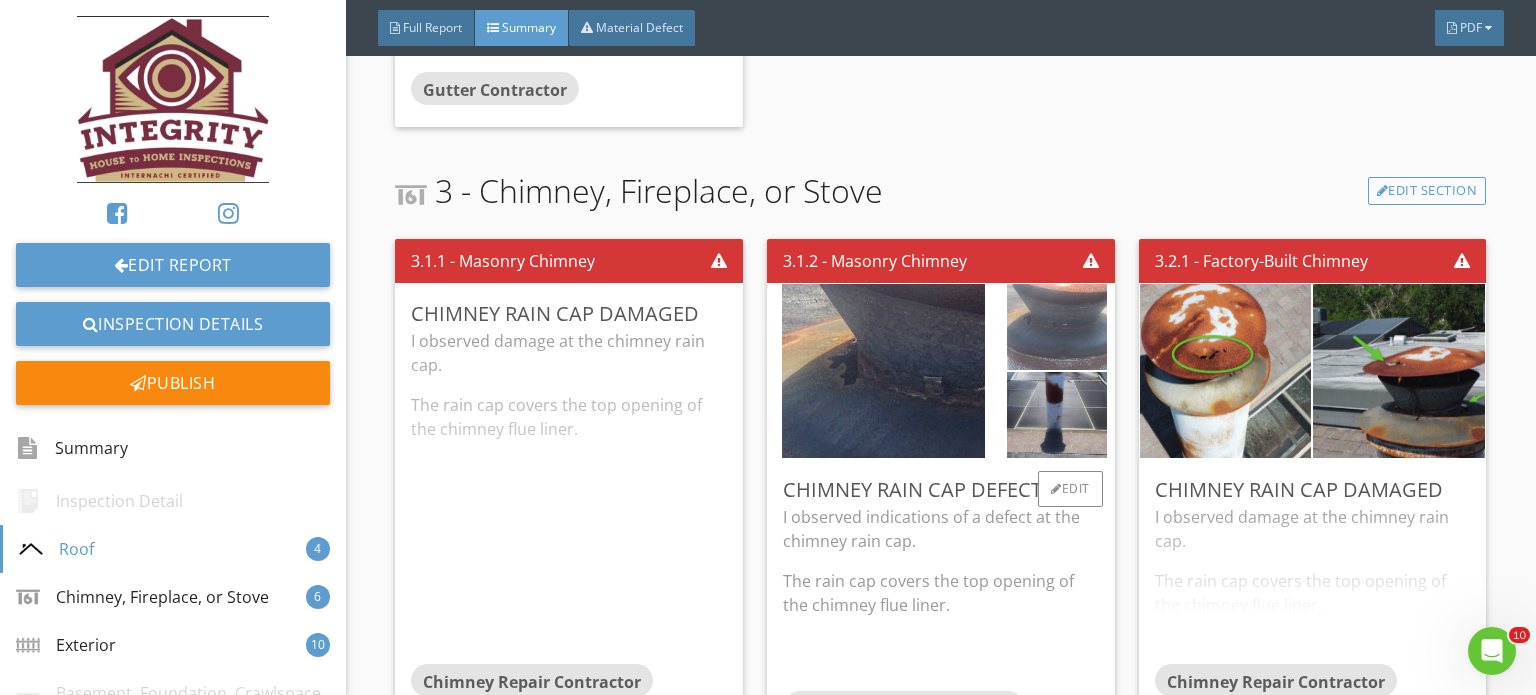 click at bounding box center (1057, 327) 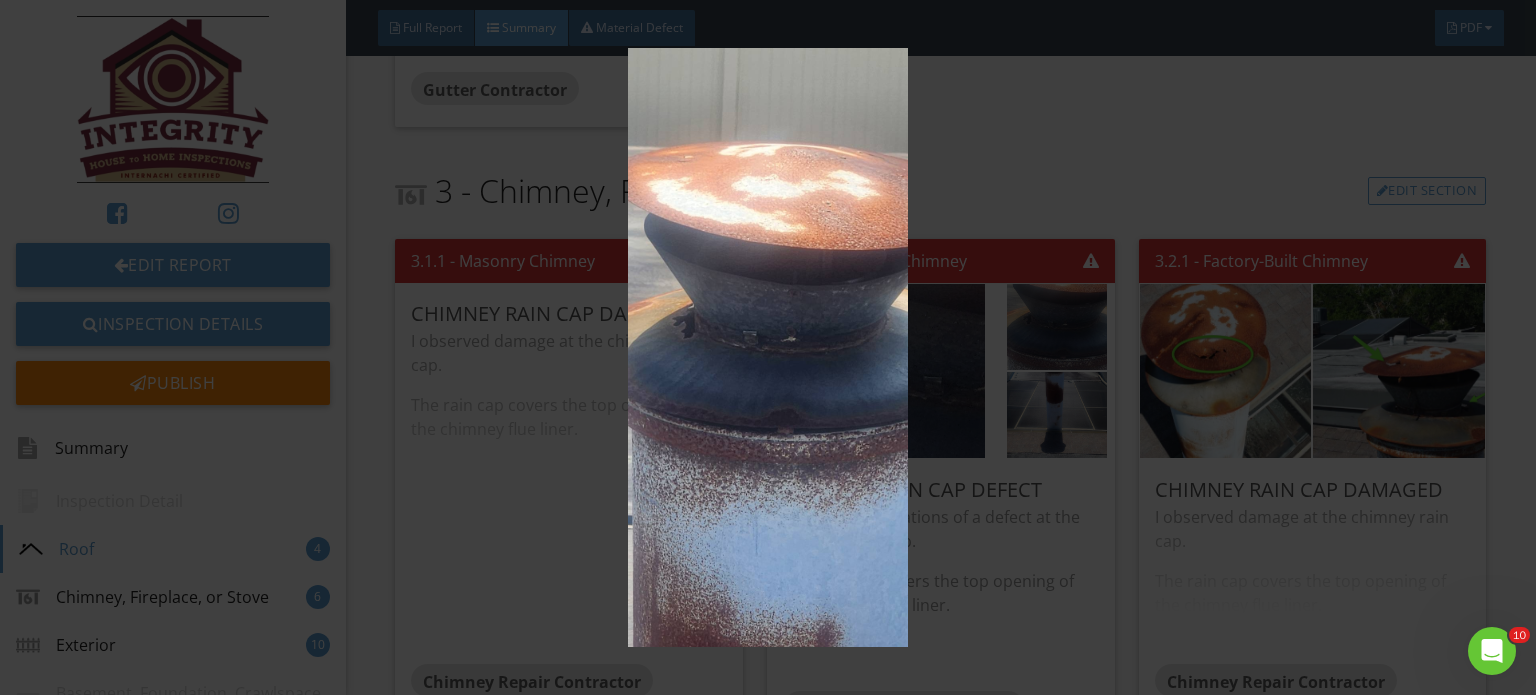 click at bounding box center (768, 347) 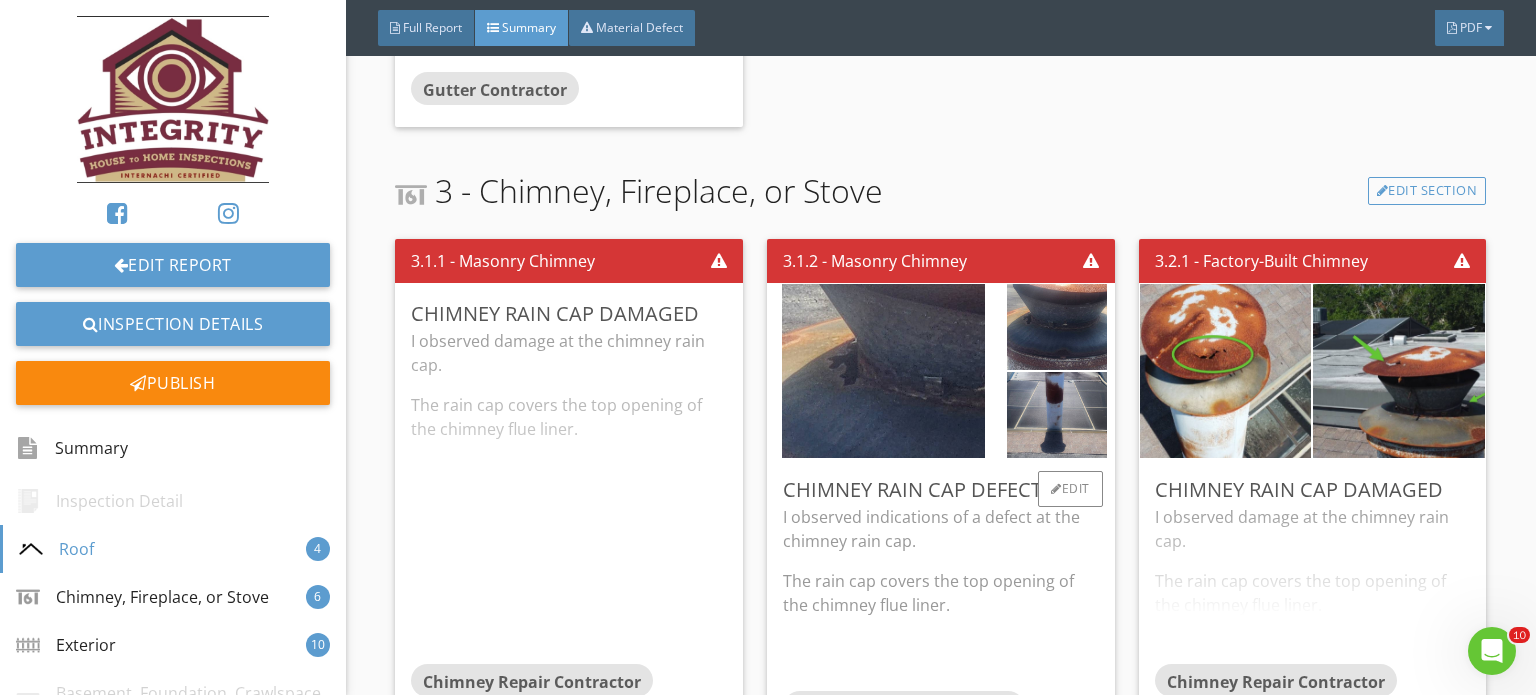 click on "I observed indications of a defect at the chimney rain cap.  The rain cap covers the top opening of the chimney flue liner." at bounding box center [941, 598] 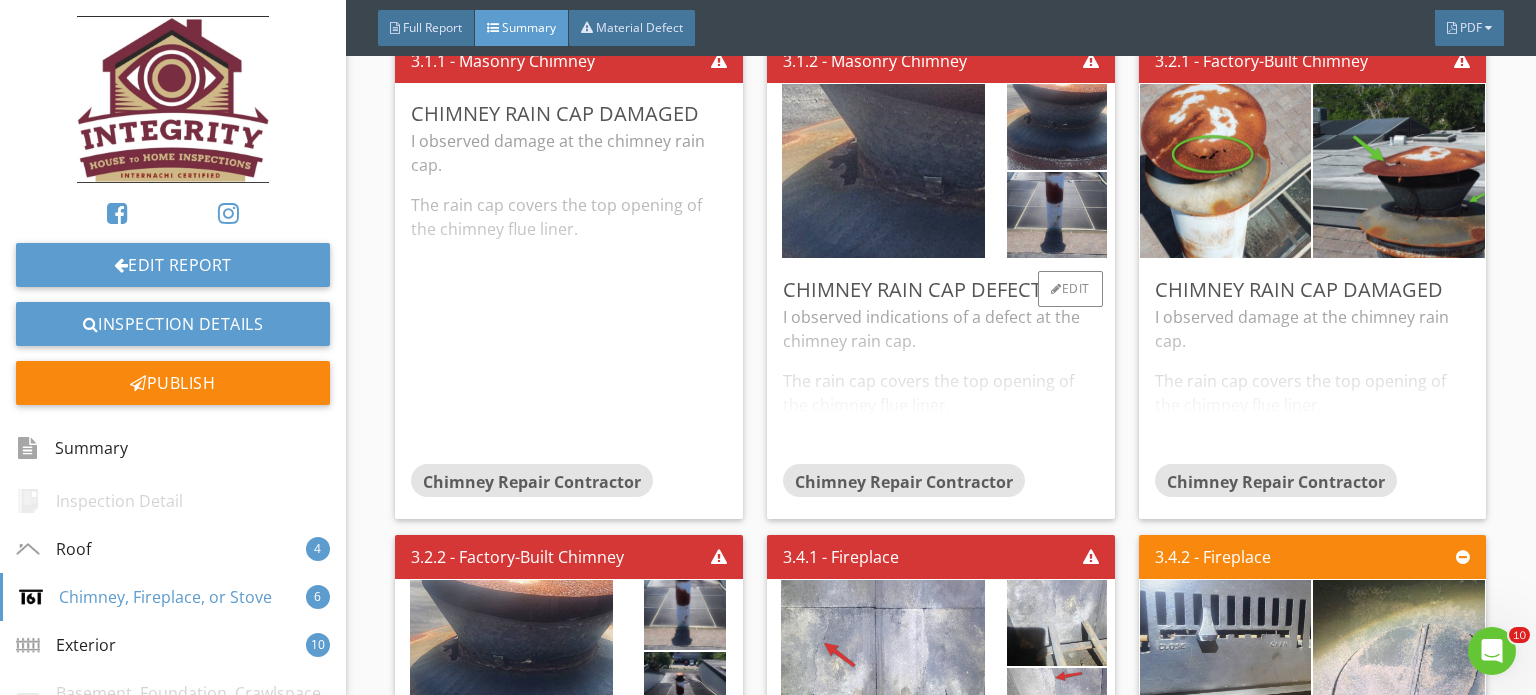 scroll, scrollTop: 1800, scrollLeft: 0, axis: vertical 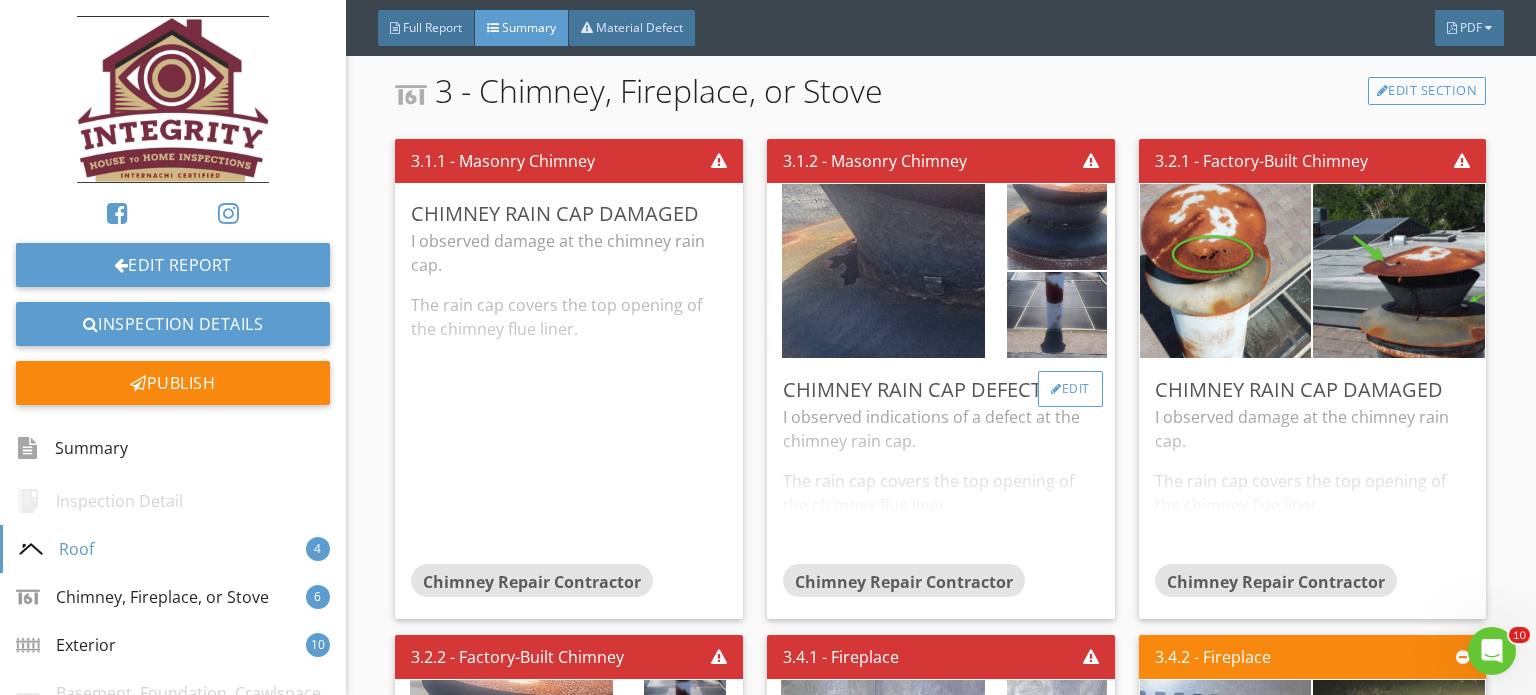 click on "Edit" at bounding box center (1070, 389) 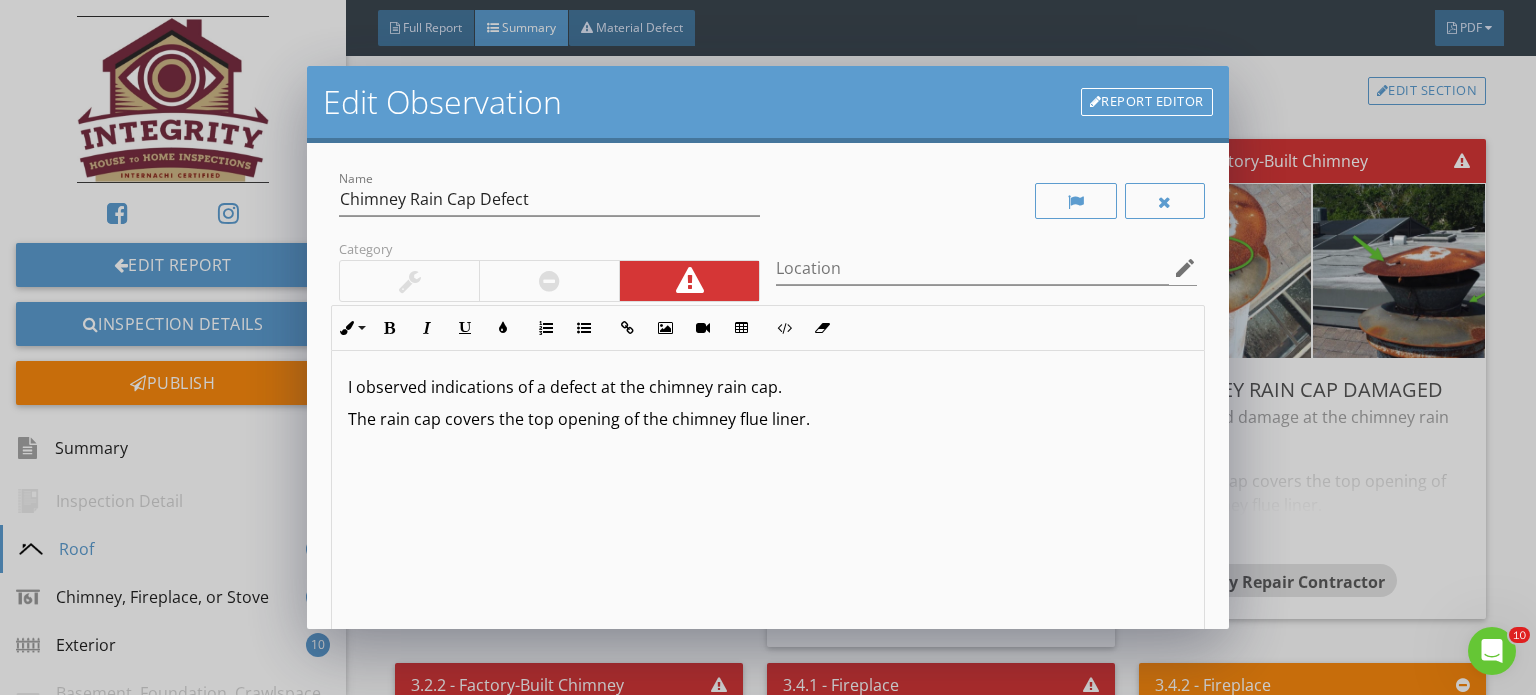 scroll, scrollTop: 0, scrollLeft: 0, axis: both 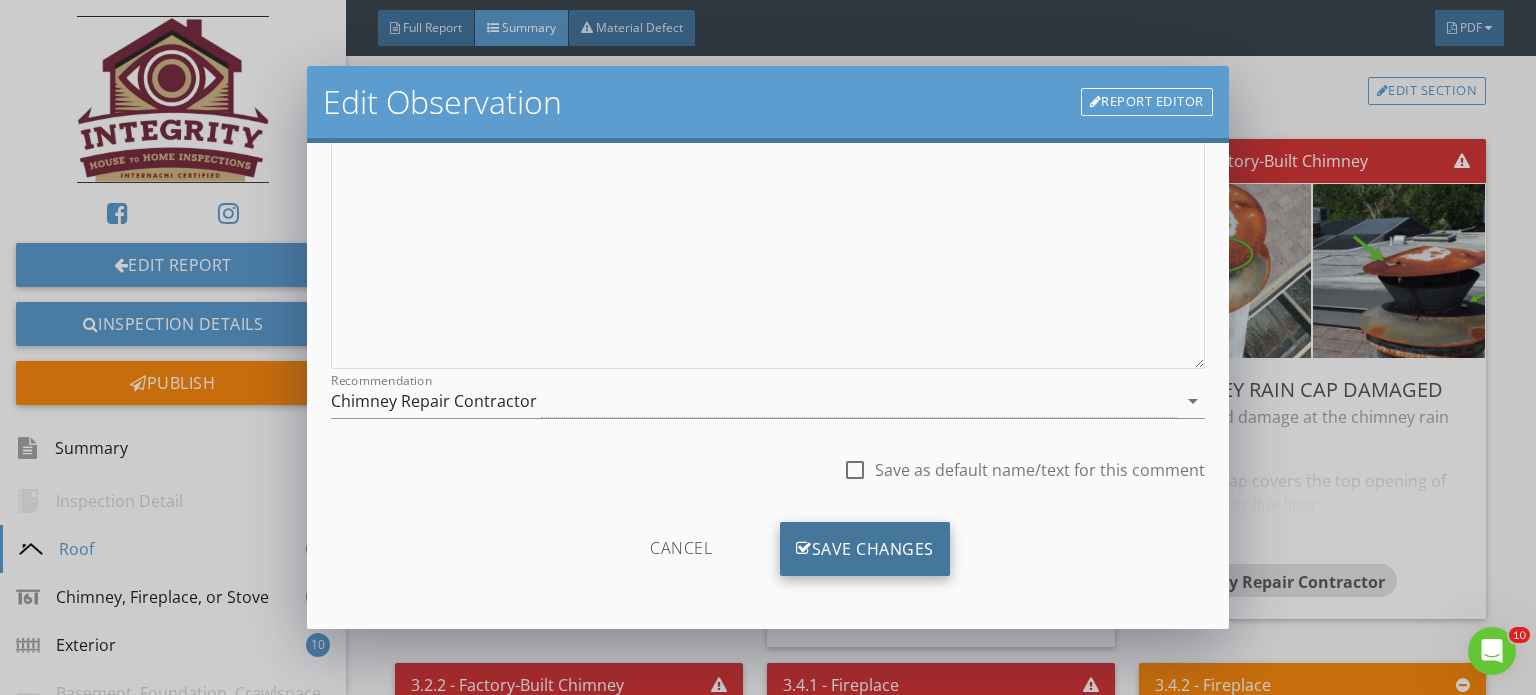 click on "Save Changes" at bounding box center [865, 549] 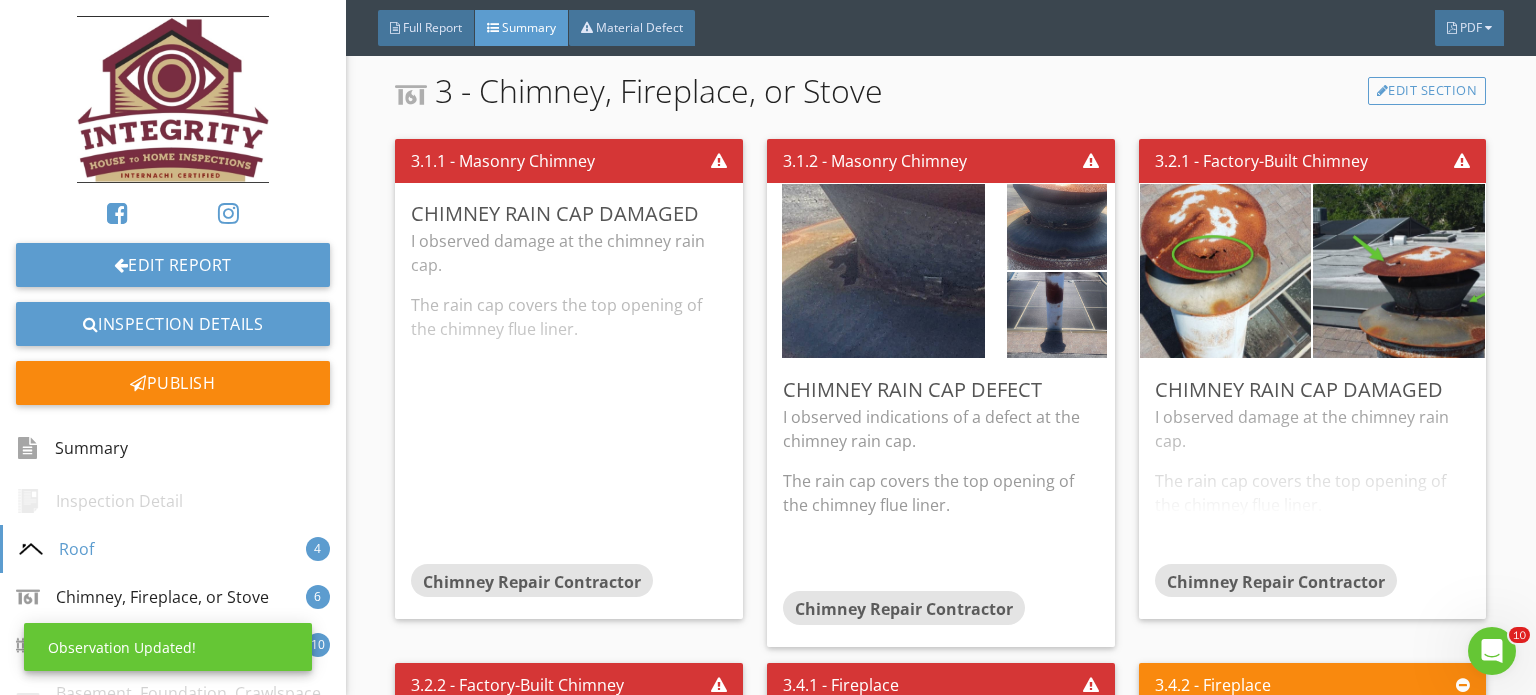 scroll, scrollTop: 63, scrollLeft: 0, axis: vertical 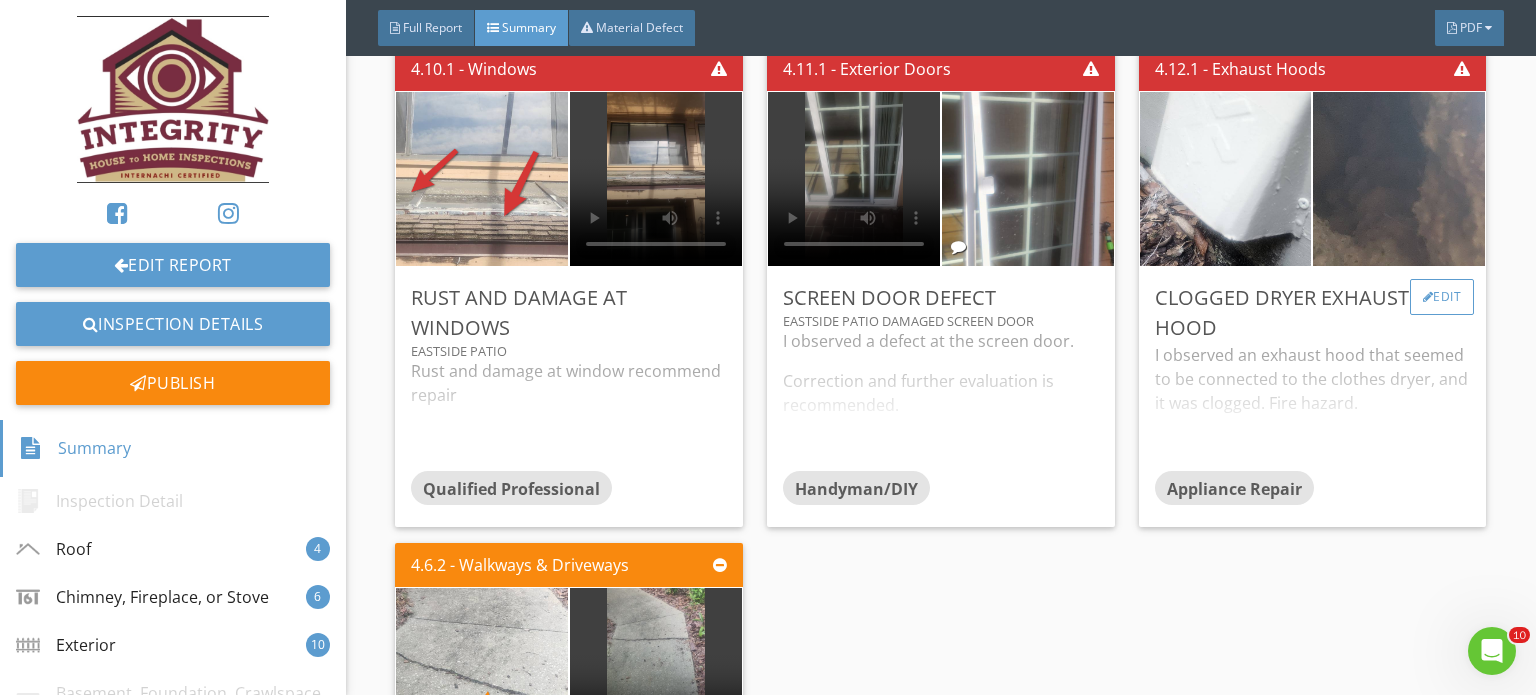 click on "Edit" at bounding box center (1442, 297) 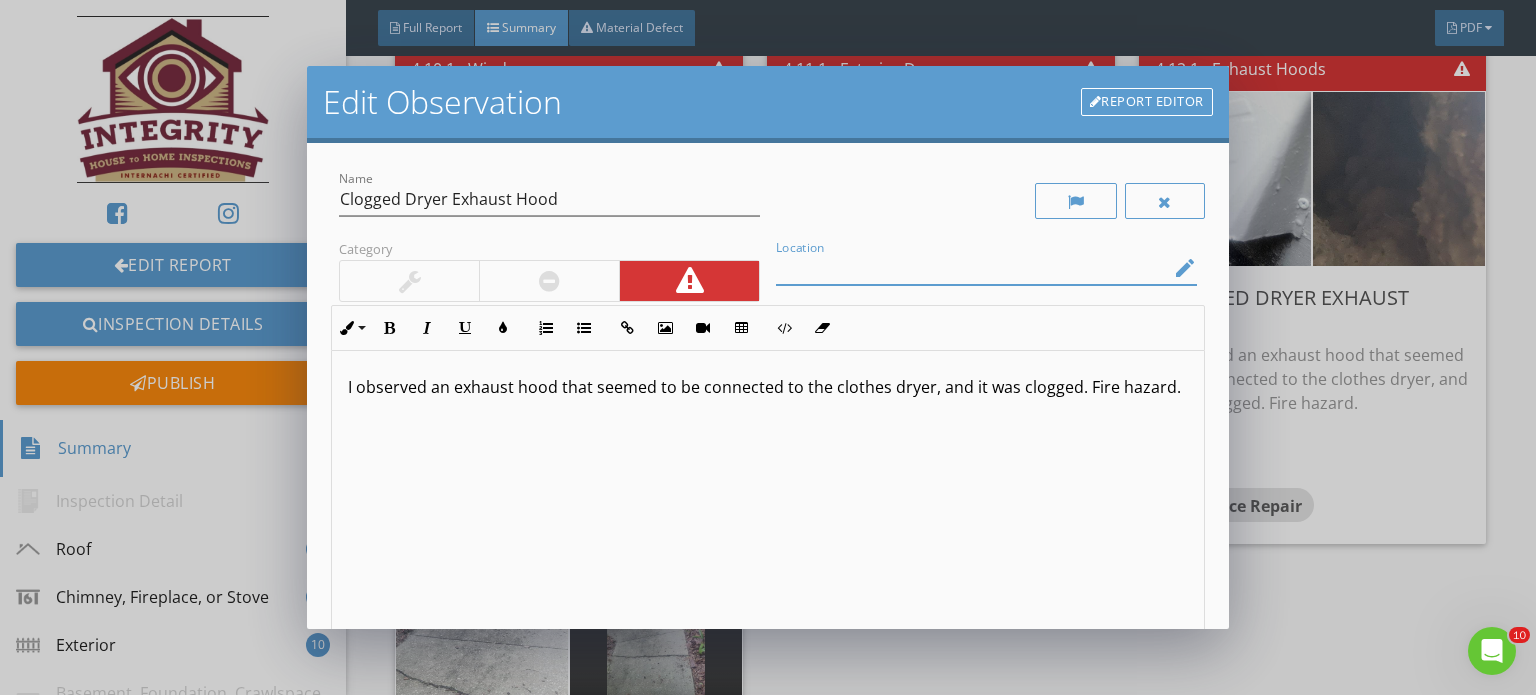 click at bounding box center [972, 268] 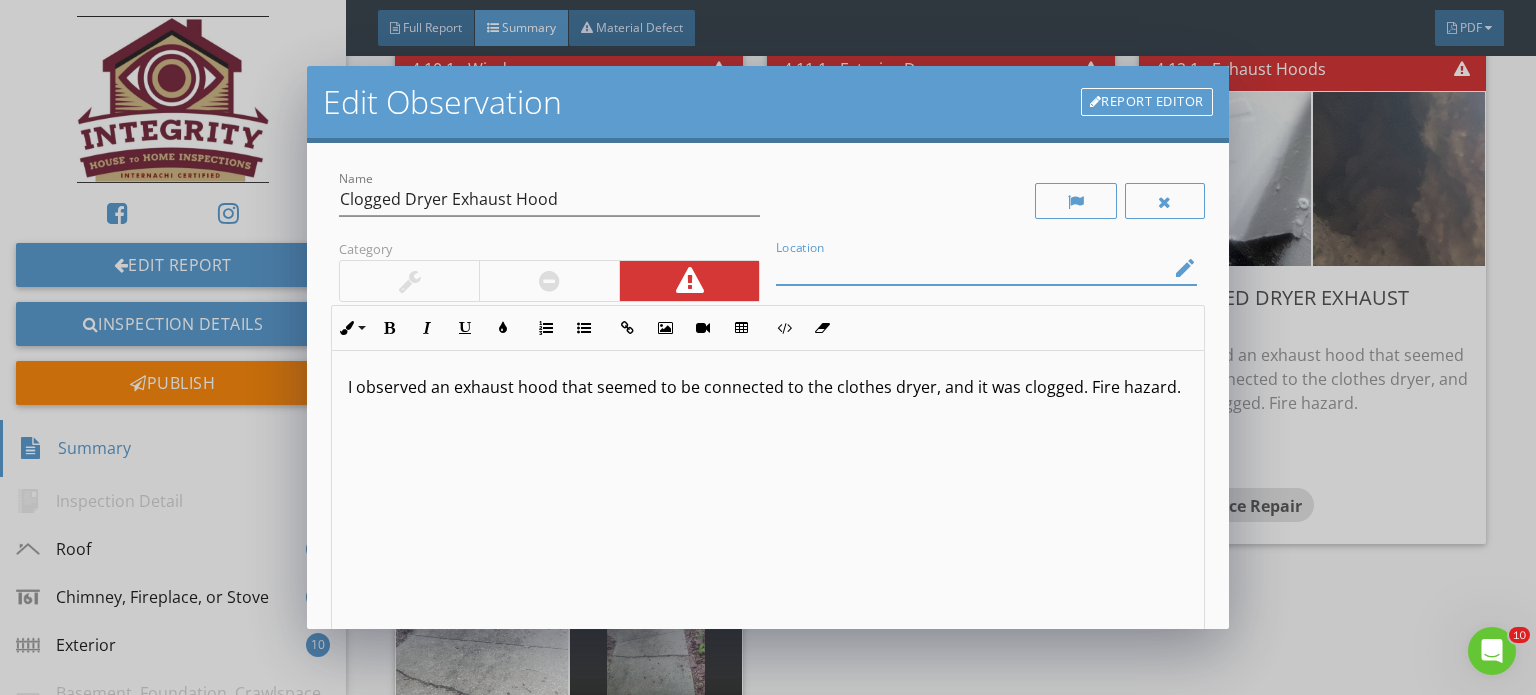 click at bounding box center [972, 268] 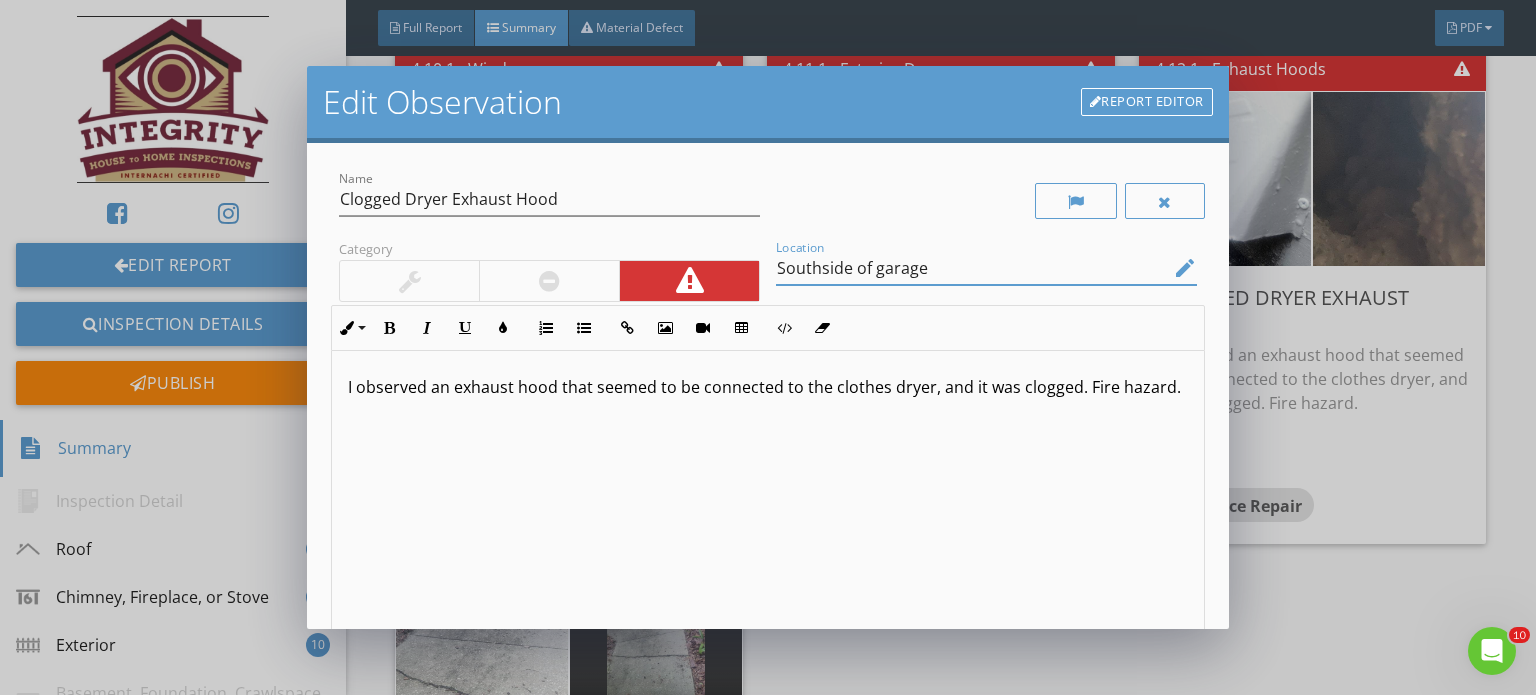 scroll, scrollTop: 0, scrollLeft: 0, axis: both 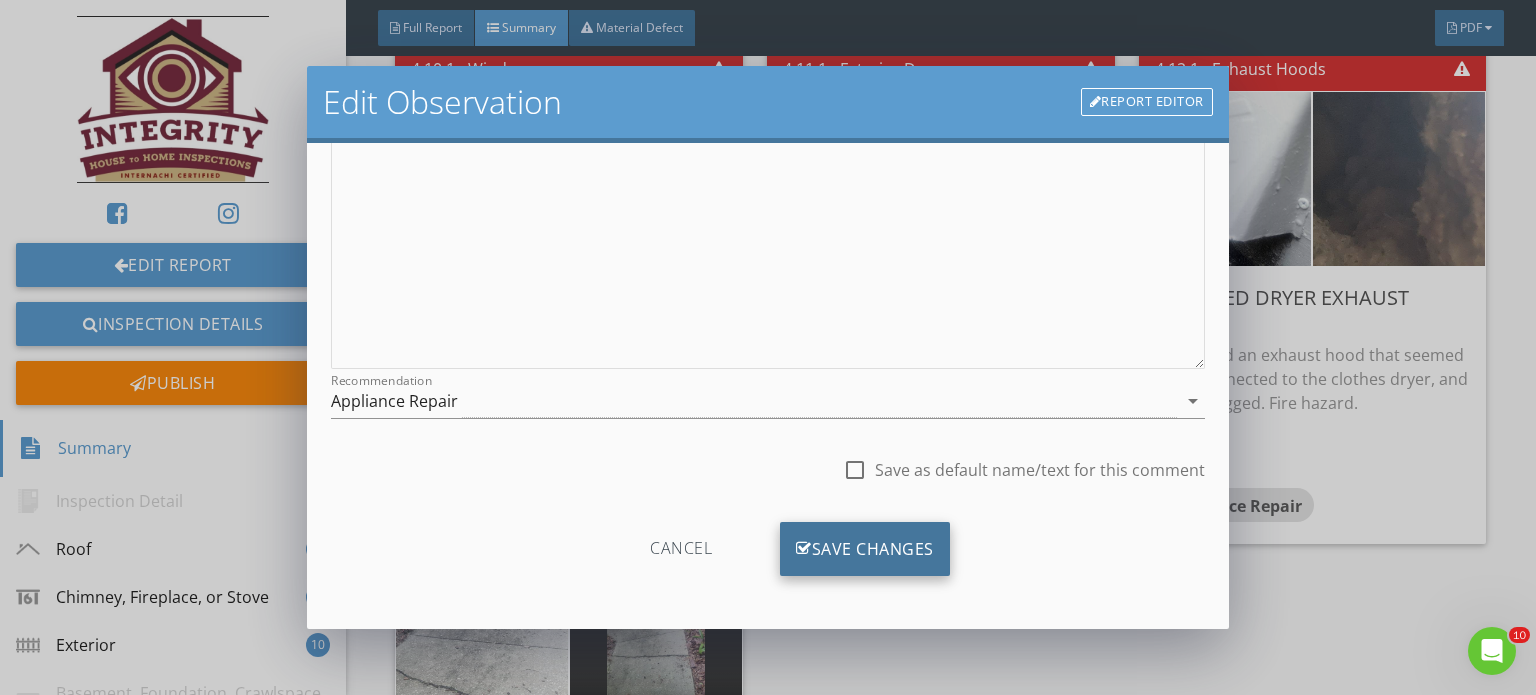 type on "Southside of garage" 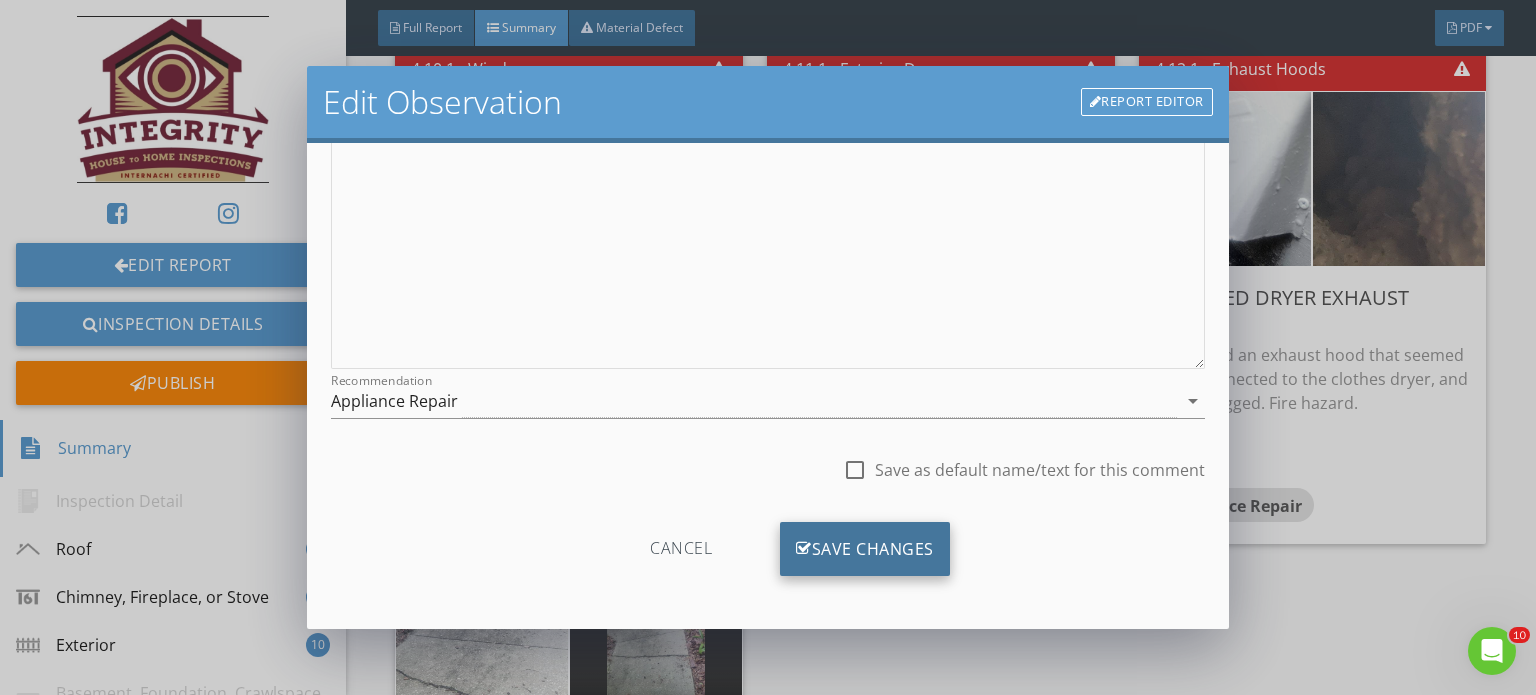click on "Save Changes" at bounding box center (865, 549) 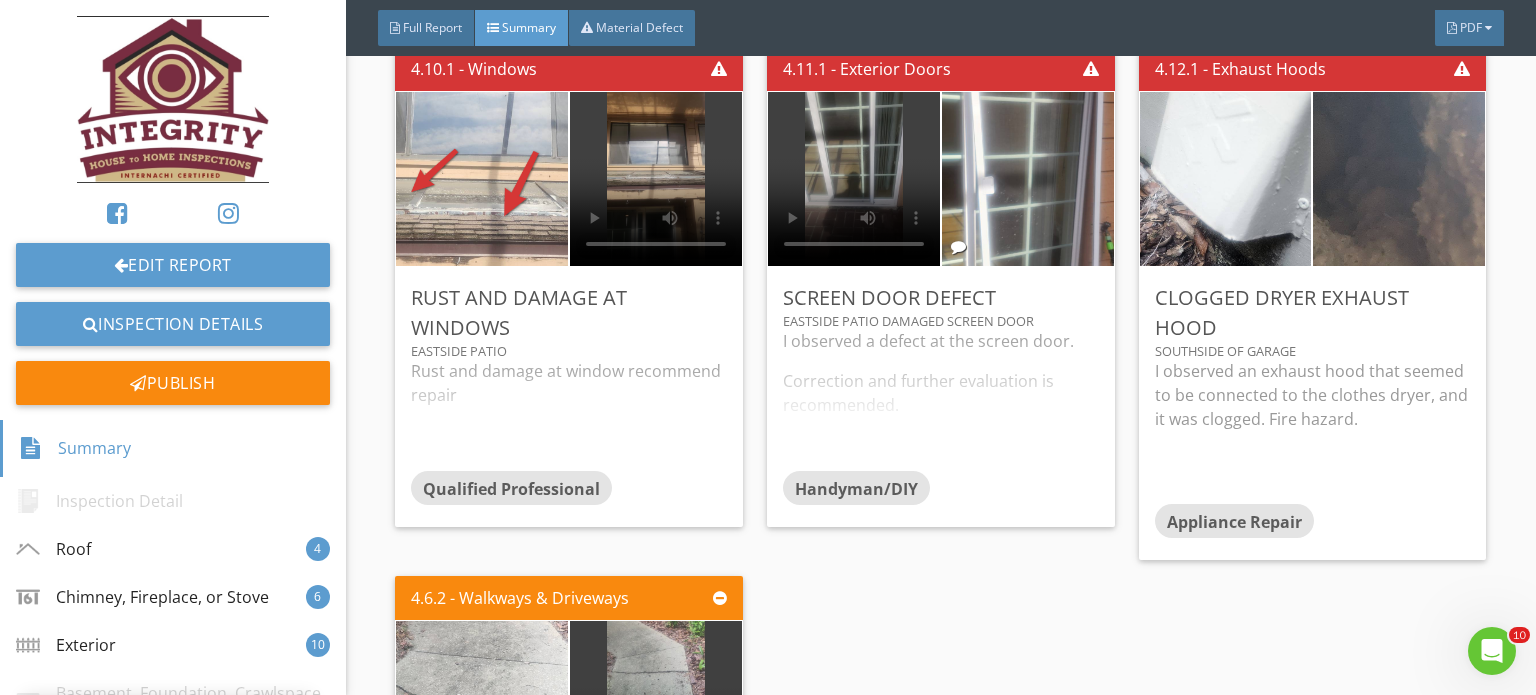 scroll, scrollTop: 63, scrollLeft: 0, axis: vertical 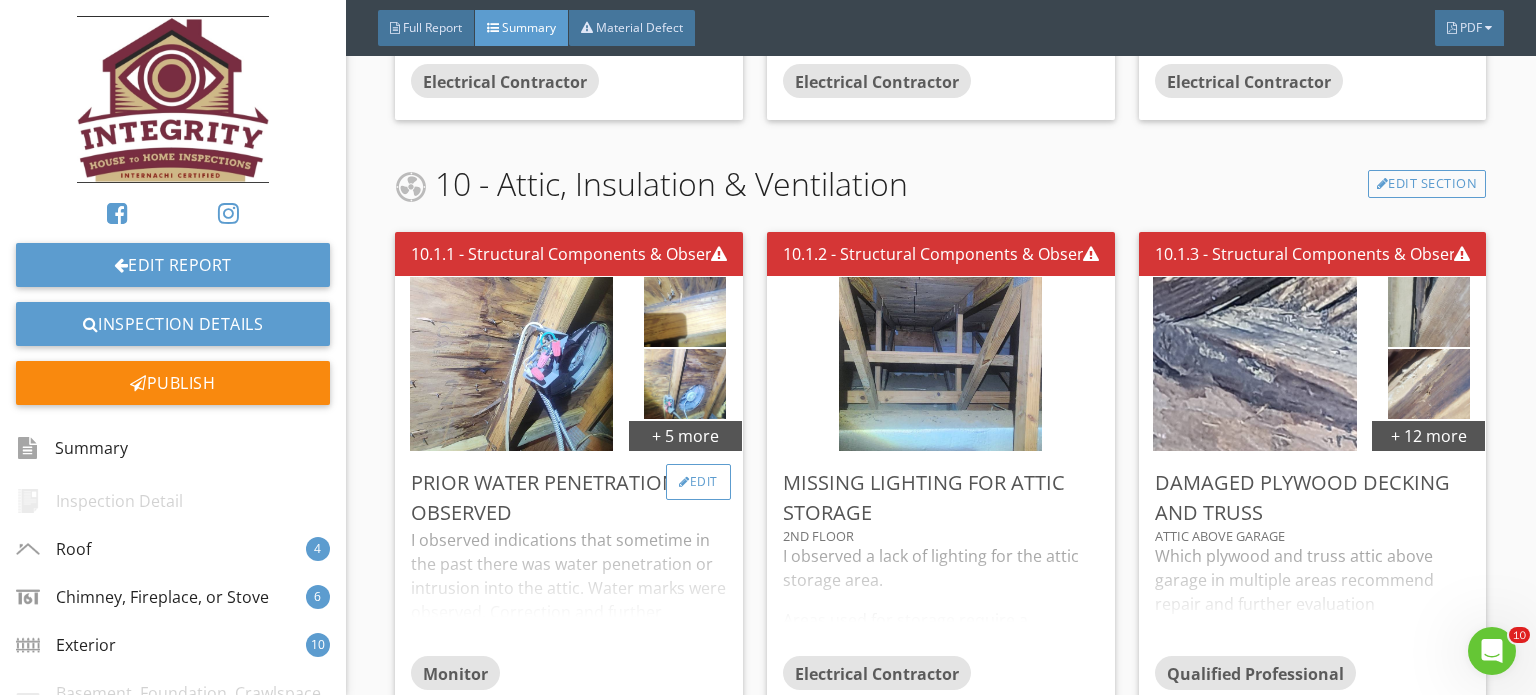 click on "Edit" at bounding box center (698, 482) 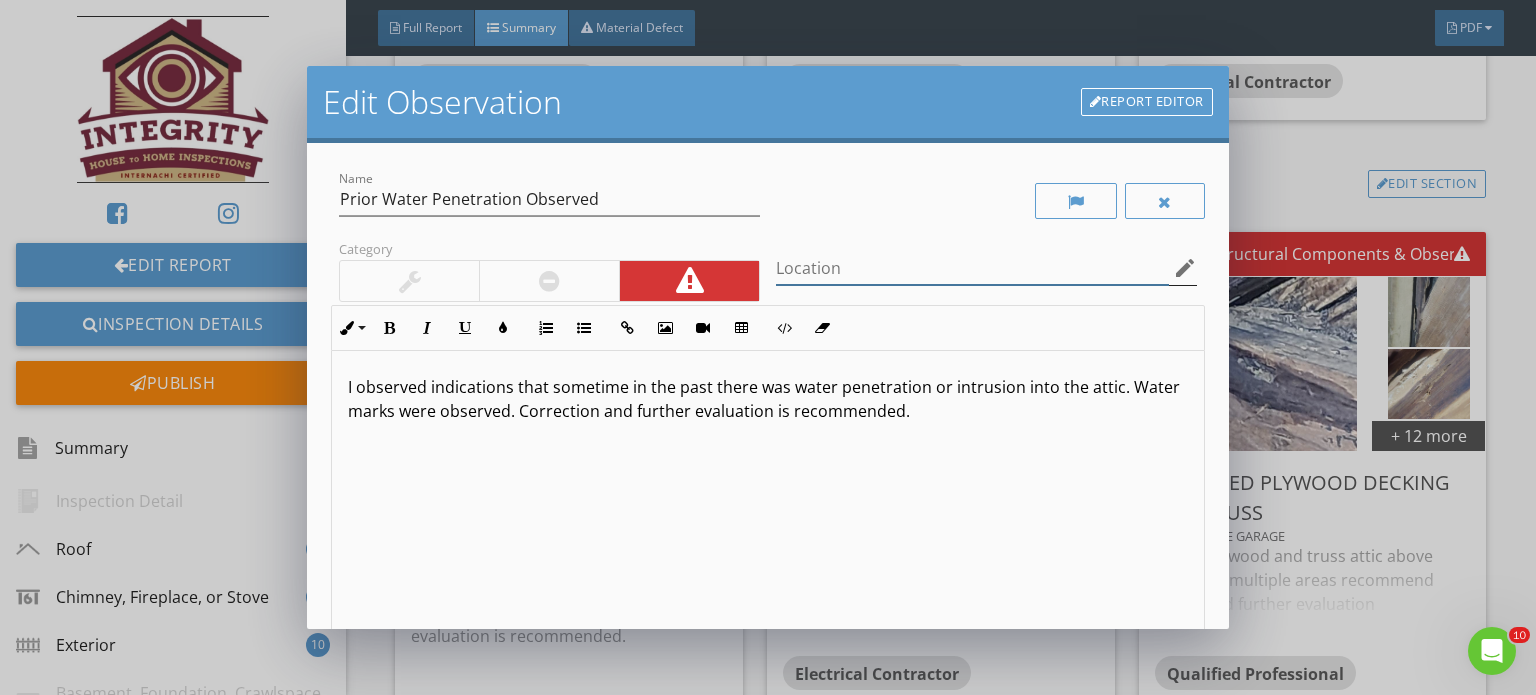 click at bounding box center (972, 268) 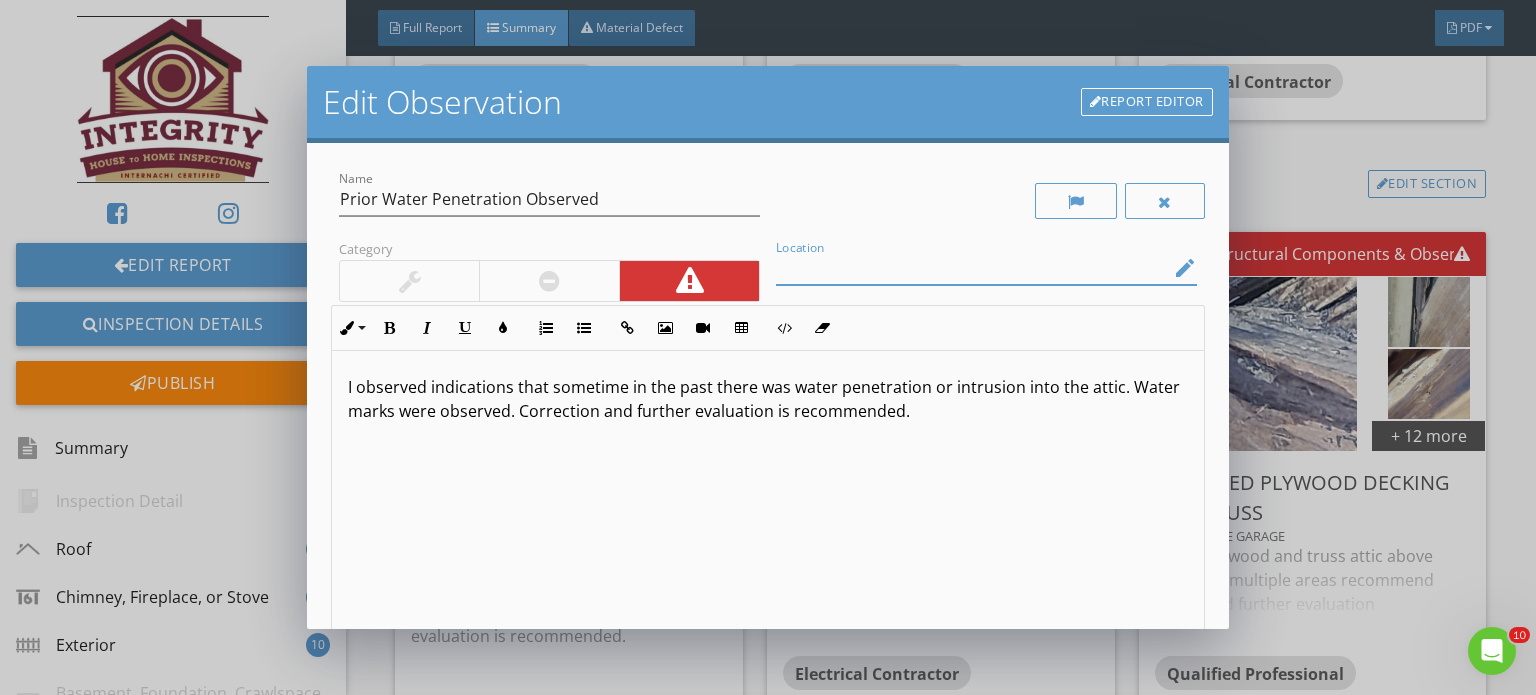 click on "edit" at bounding box center [1185, 268] 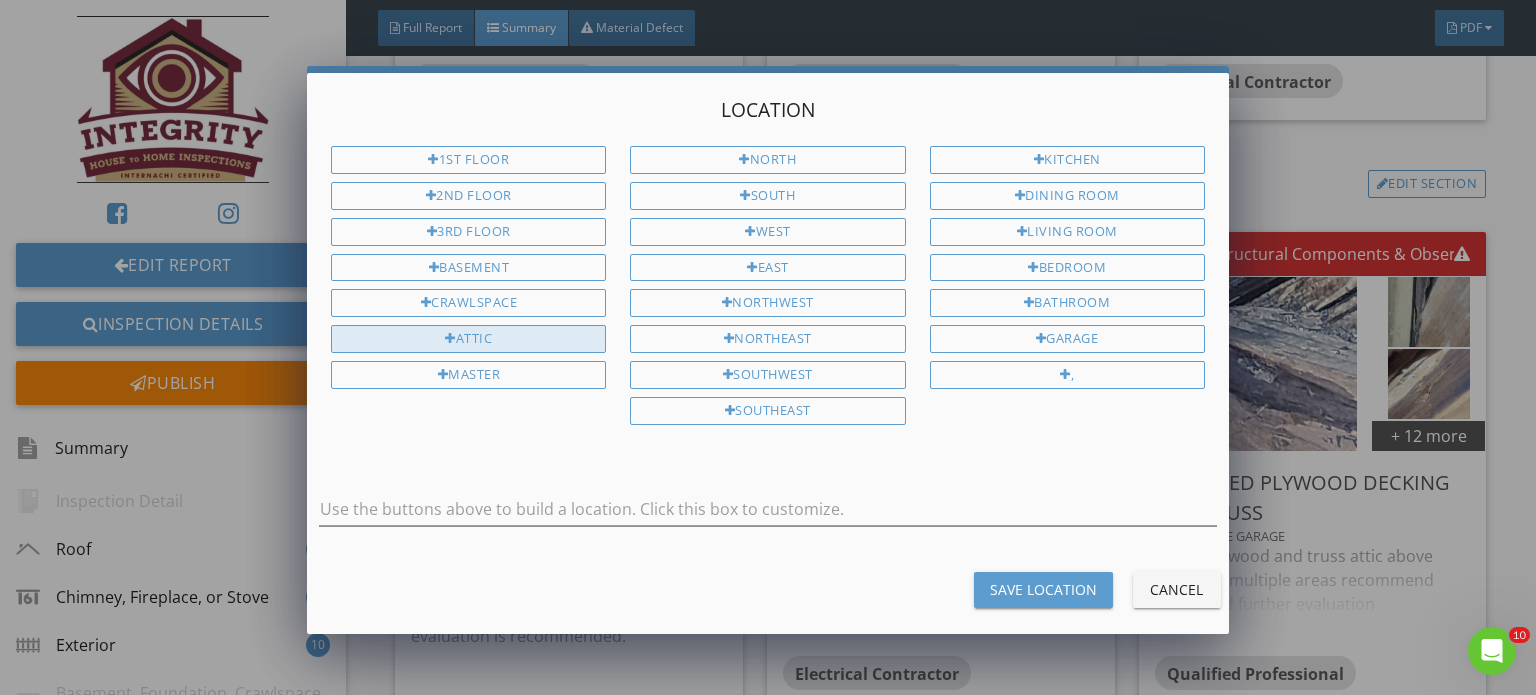 click on "Attic" at bounding box center [468, 339] 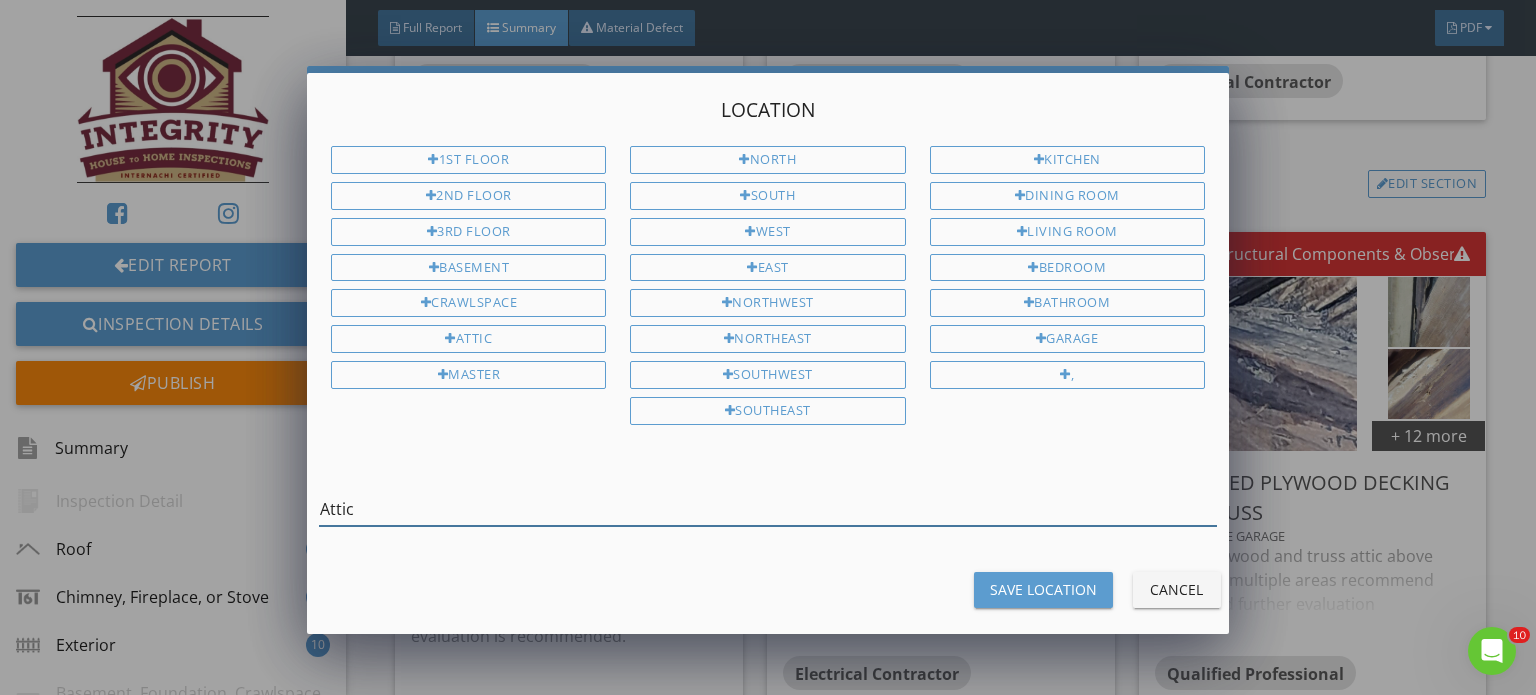 click on "Attic" at bounding box center (768, 509) 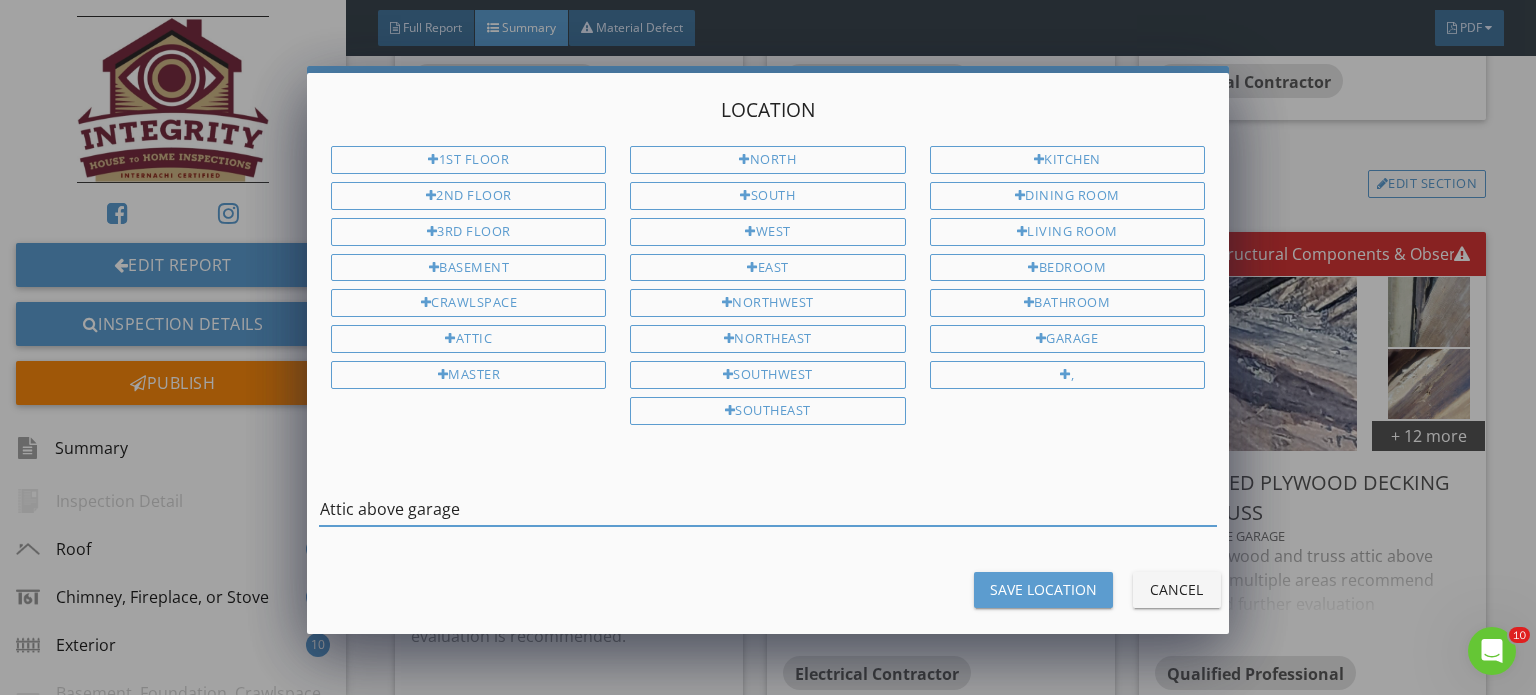 type on "Attic above garage" 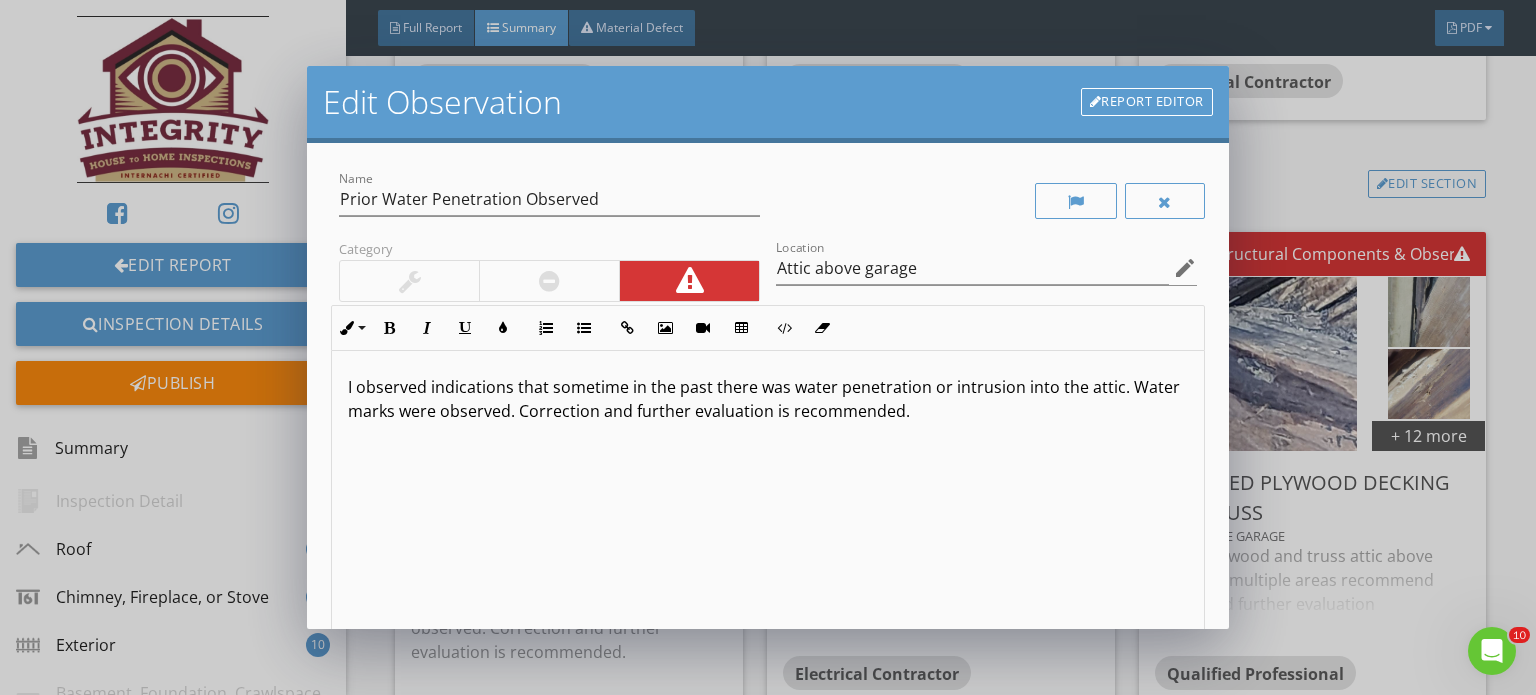 scroll, scrollTop: 0, scrollLeft: 0, axis: both 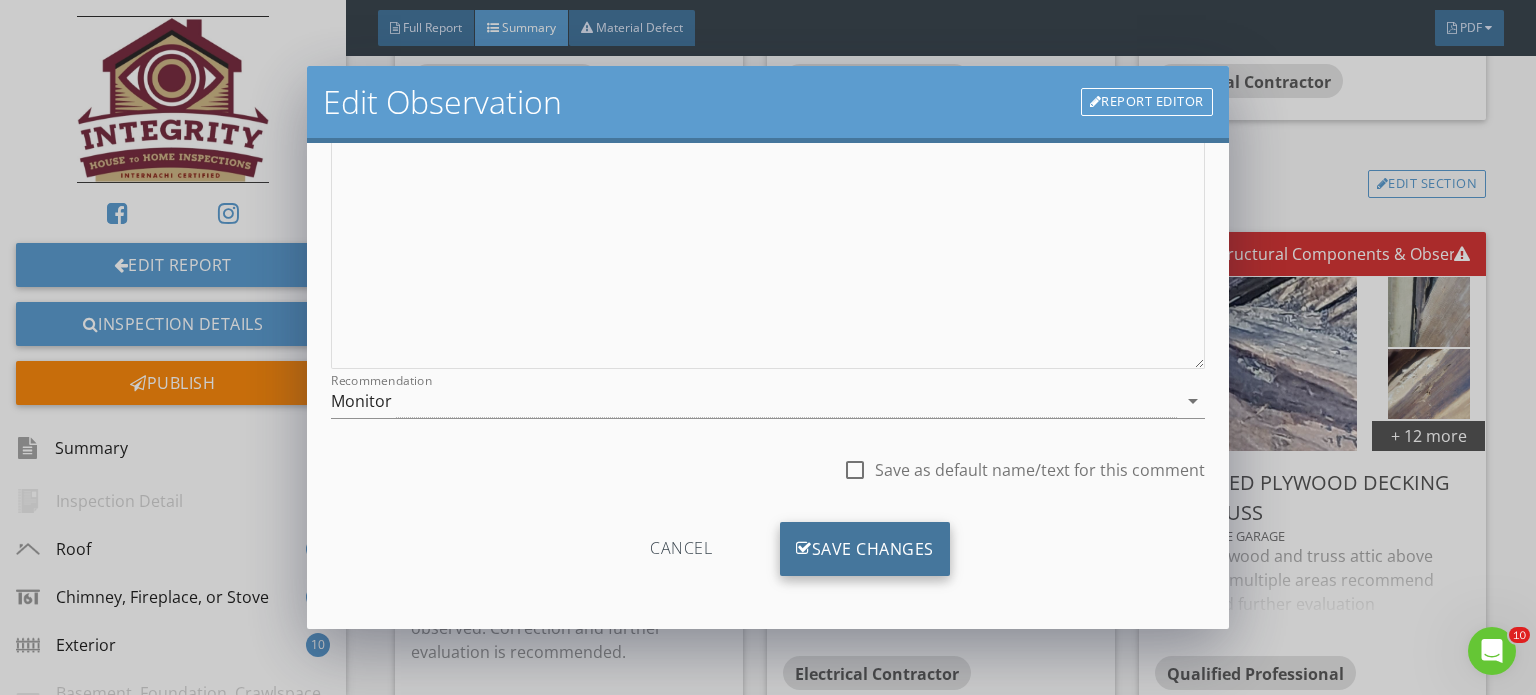 click on "Save Changes" at bounding box center (865, 549) 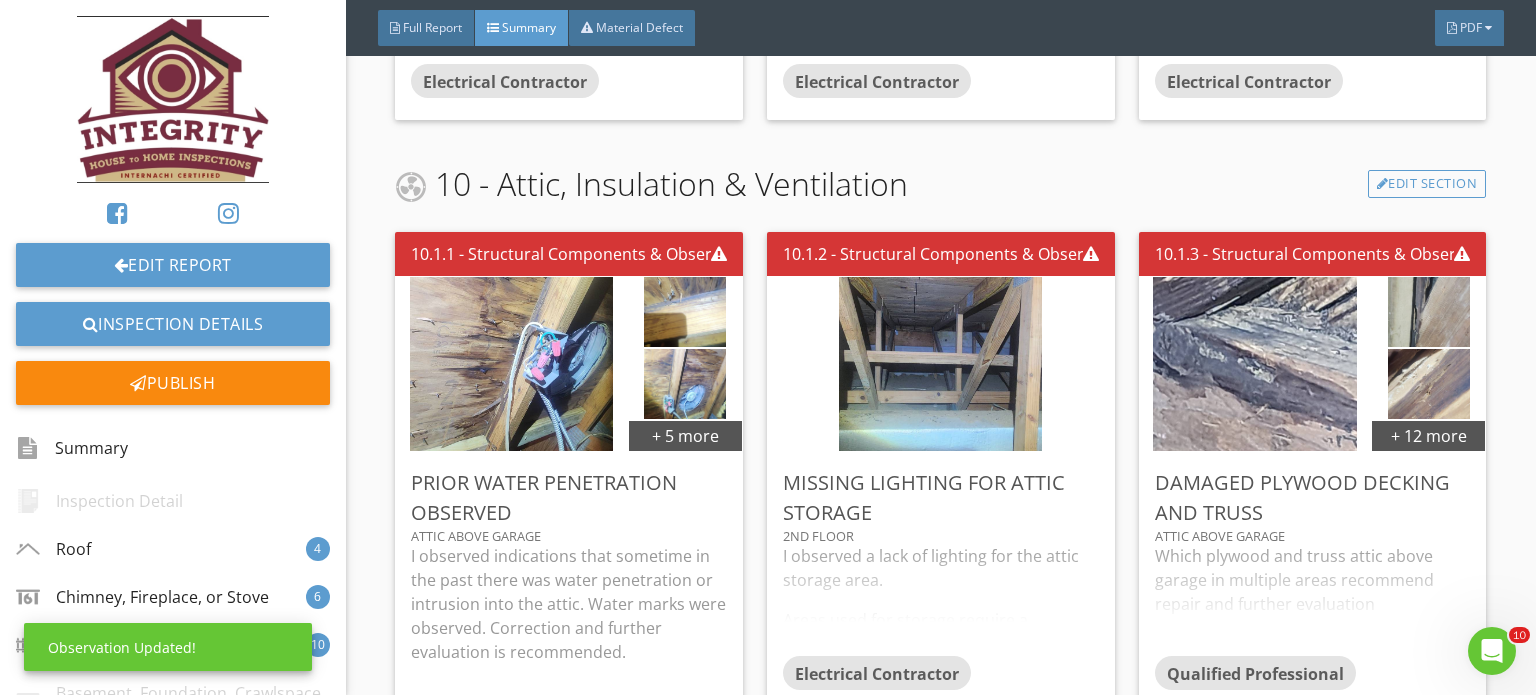 scroll, scrollTop: 63, scrollLeft: 0, axis: vertical 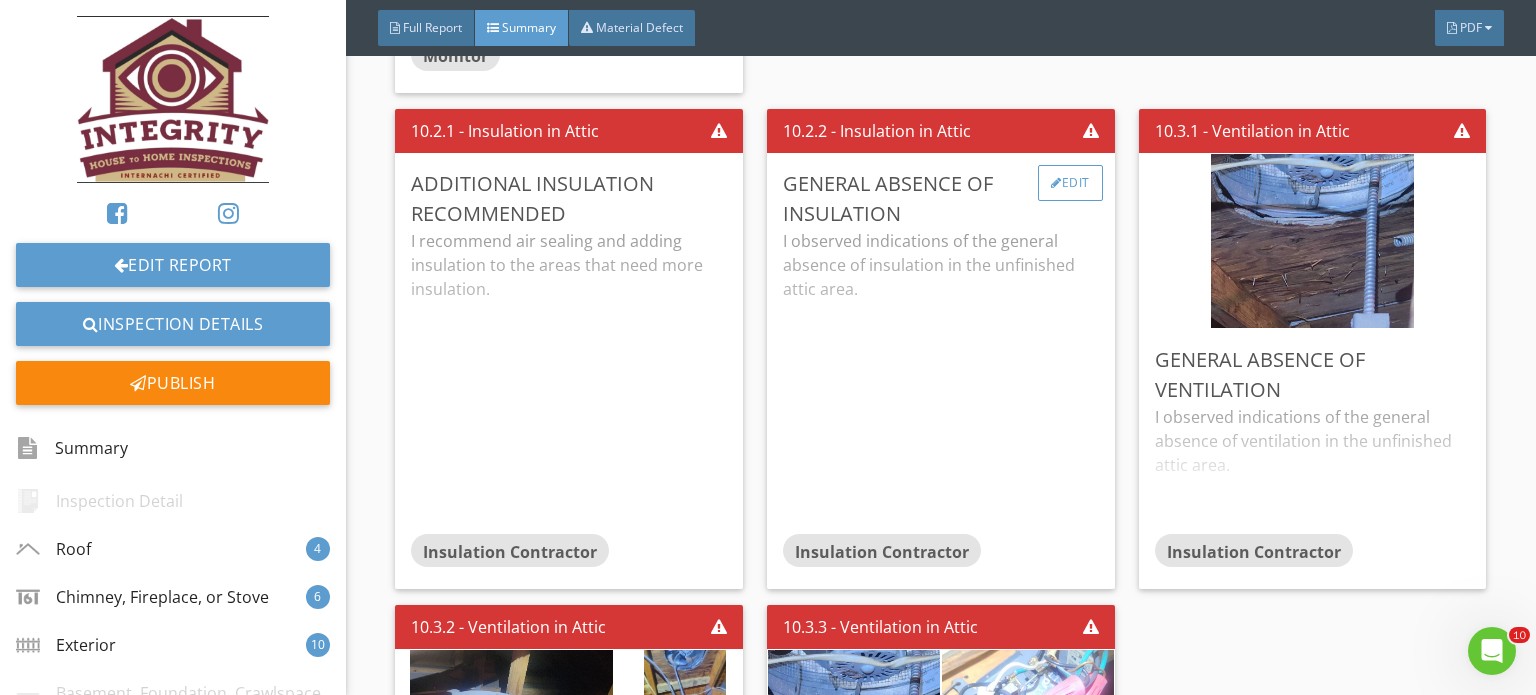 click on "Edit" at bounding box center [1070, 183] 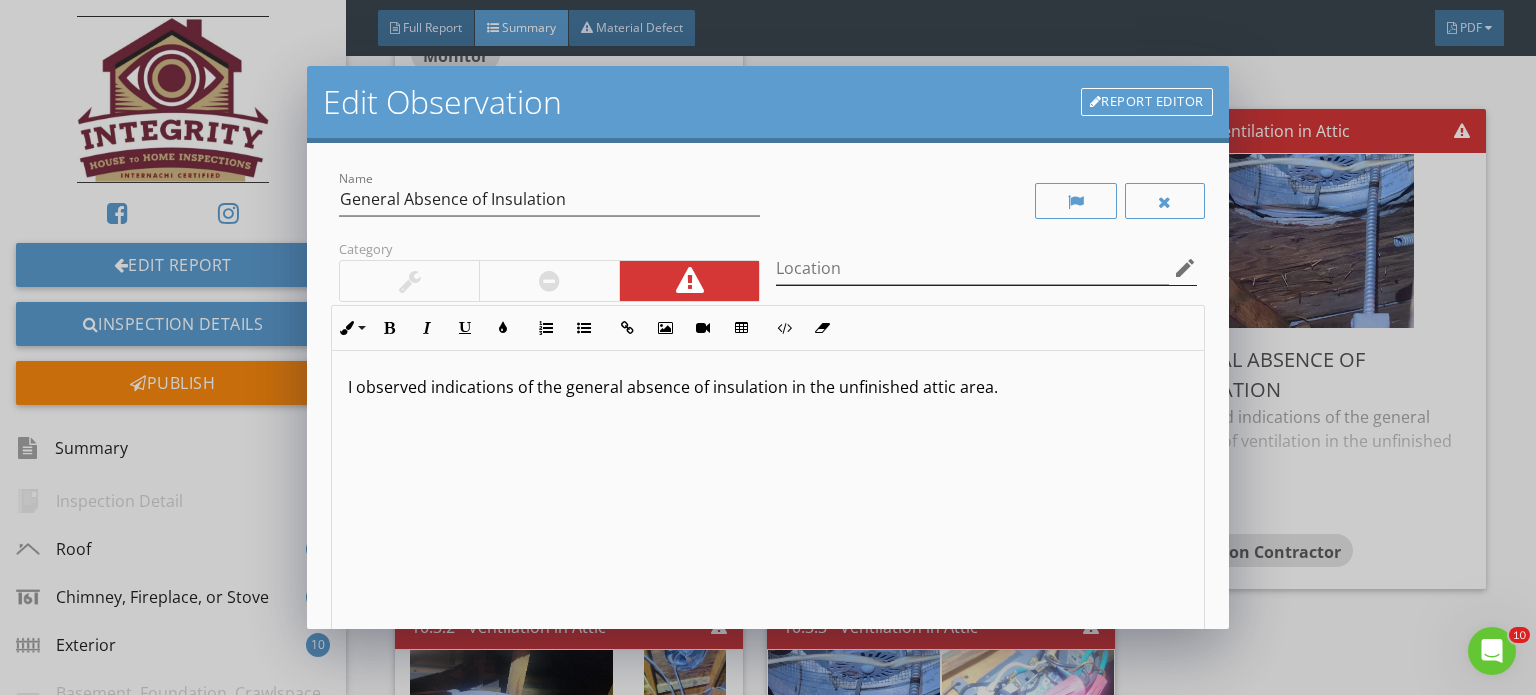click on "edit" at bounding box center [1185, 268] 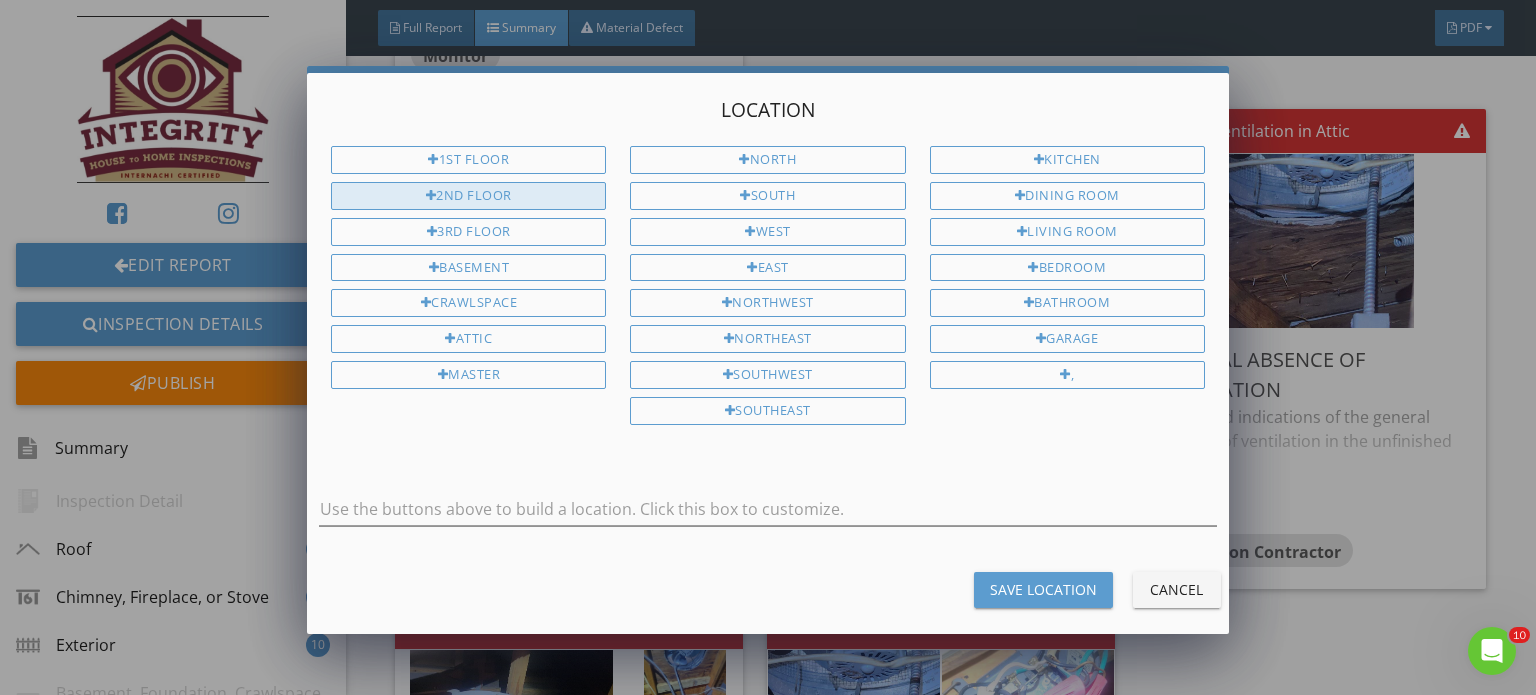 click on "2nd Floor" at bounding box center (468, 196) 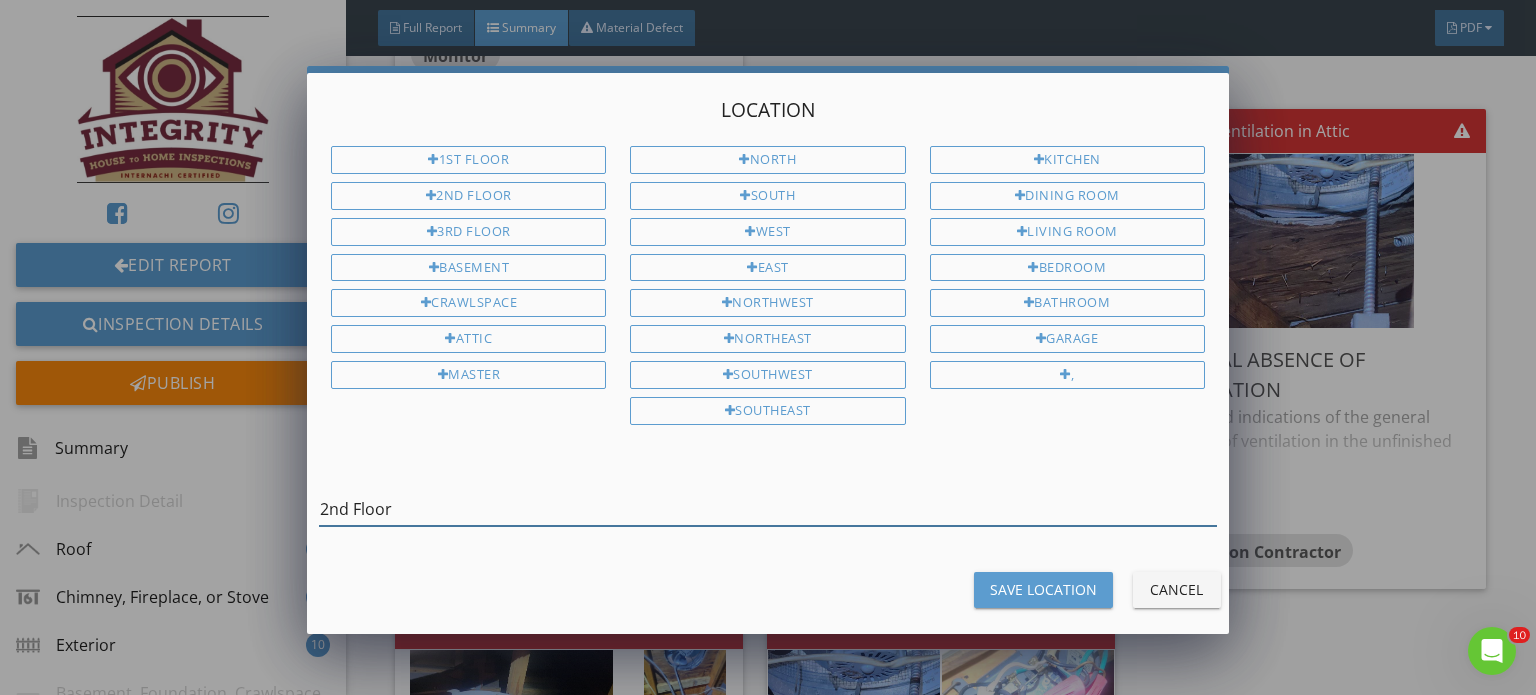 click on "2nd Floor" at bounding box center (768, 509) 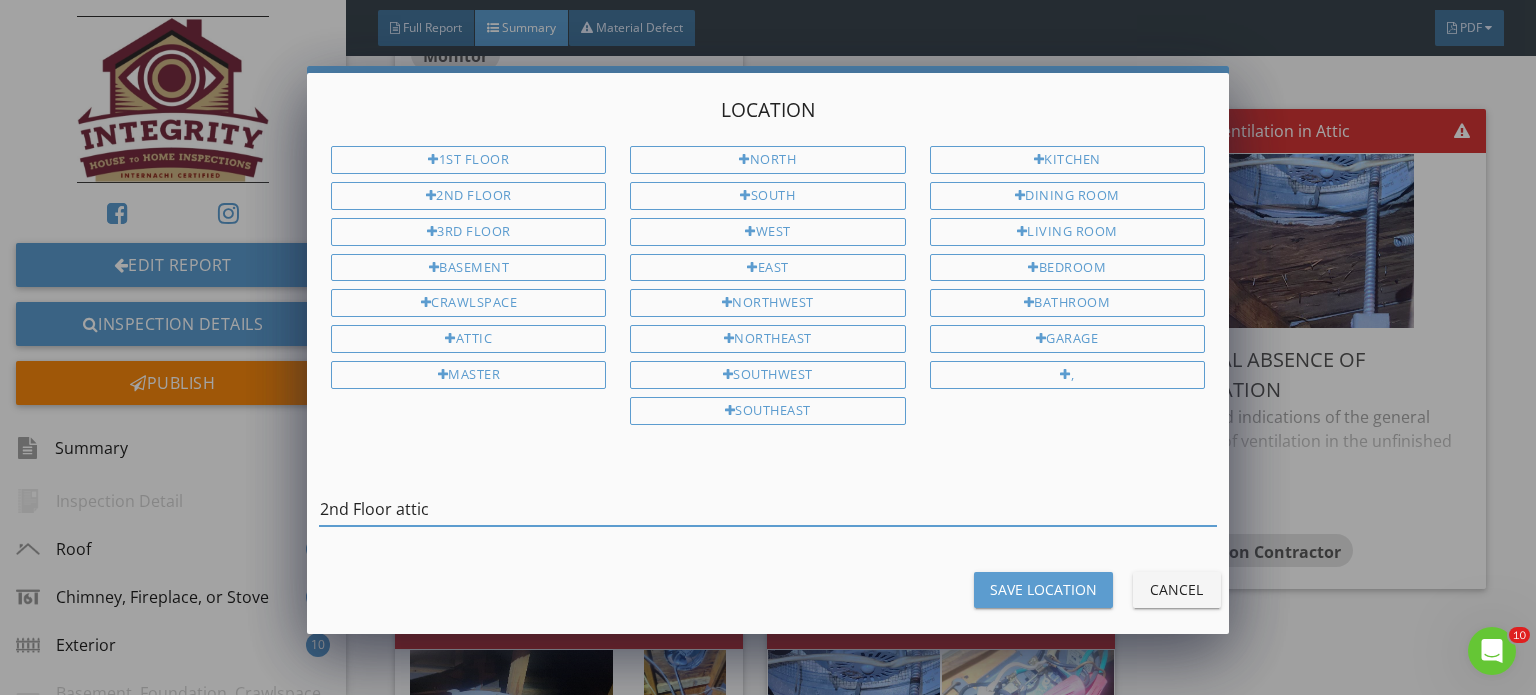 type on "2nd Floor attic" 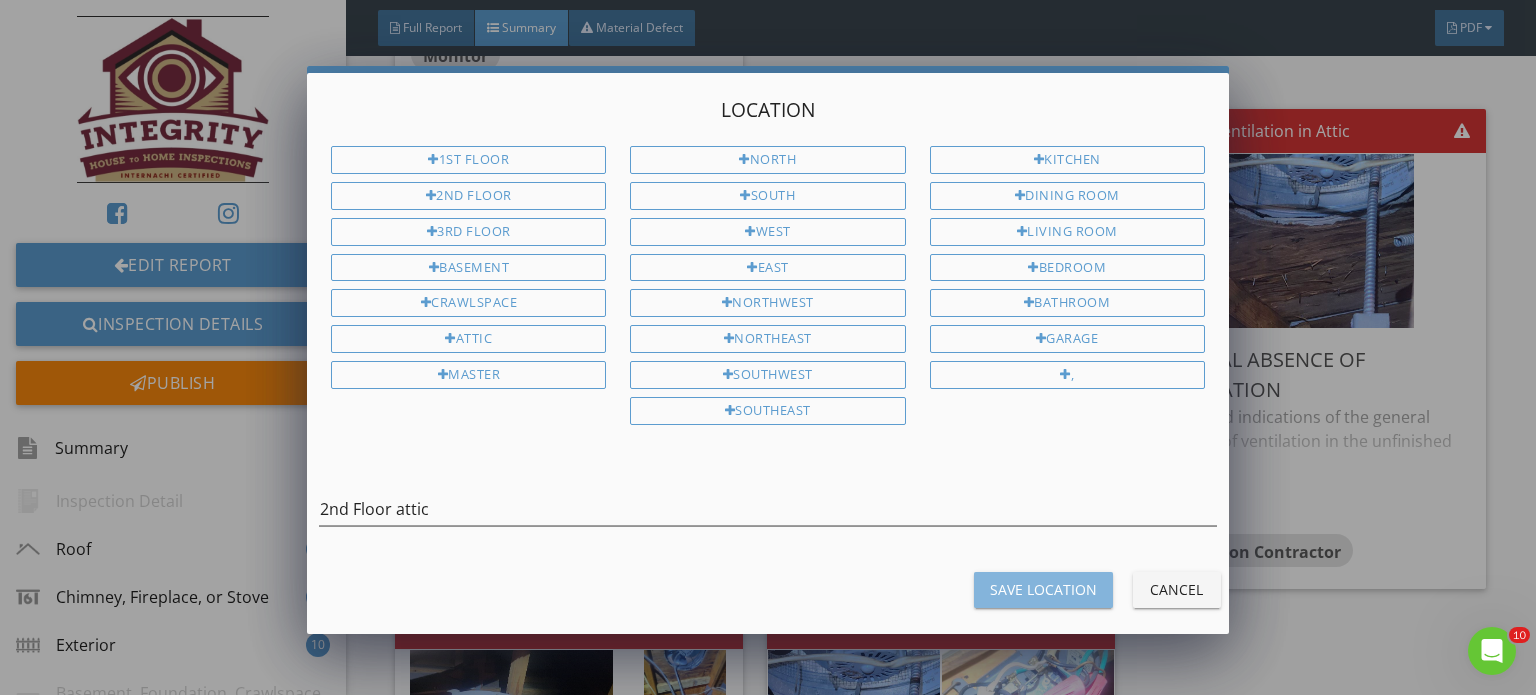 click on "Save Location" at bounding box center (1043, 589) 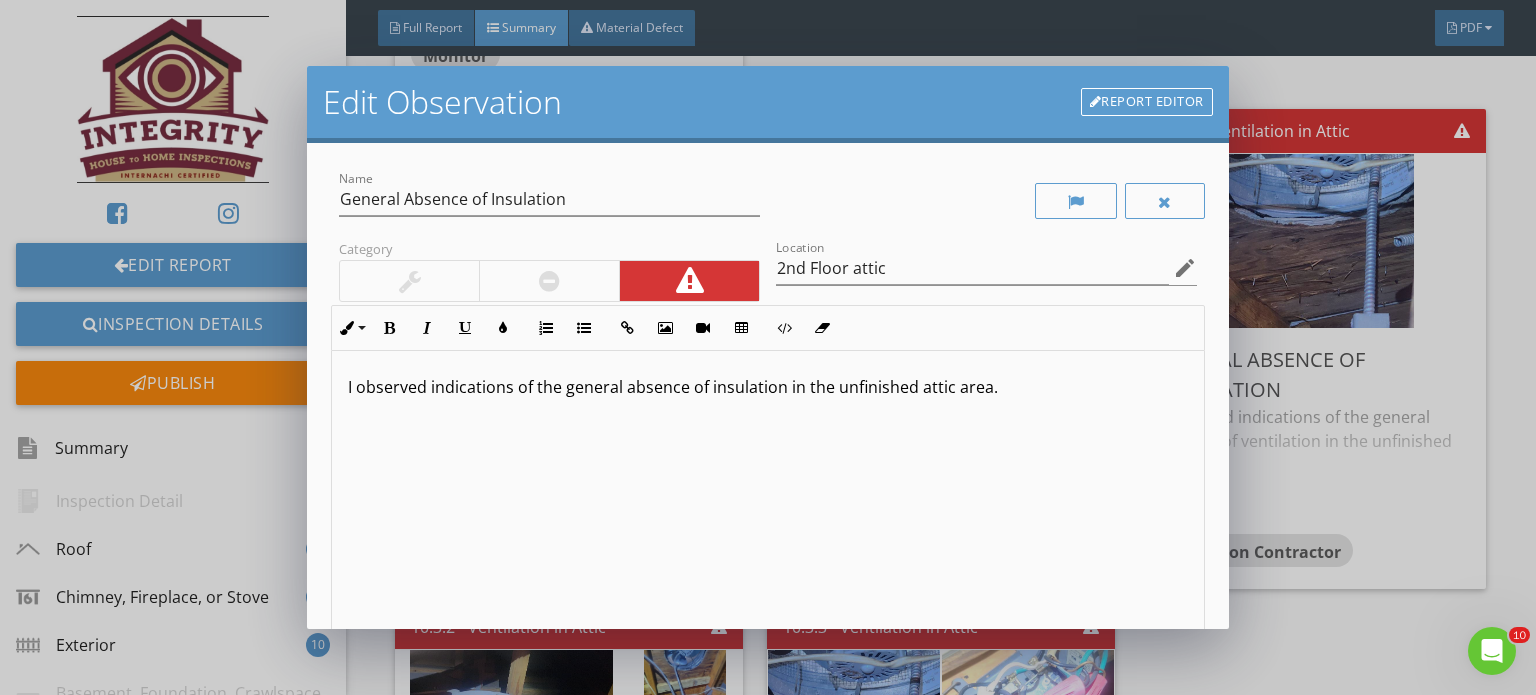 scroll, scrollTop: 0, scrollLeft: 0, axis: both 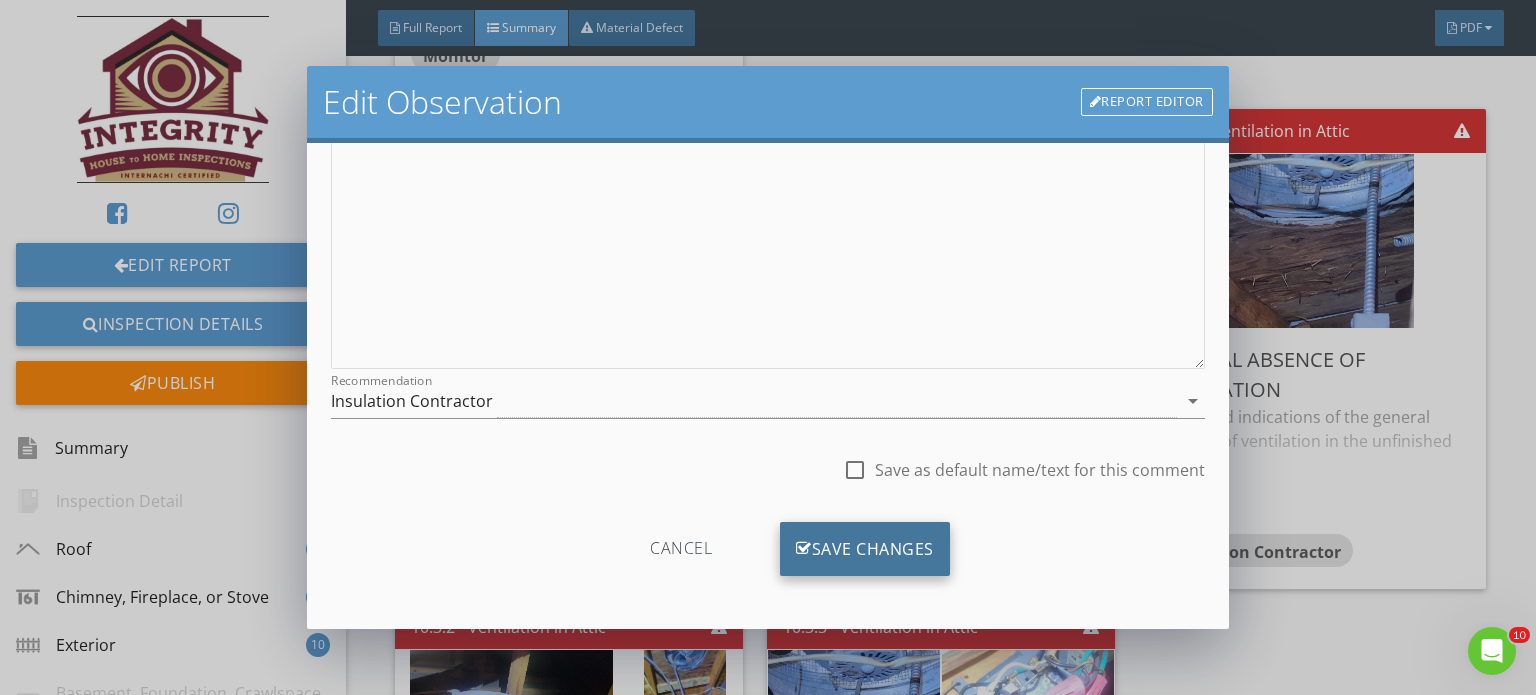 click on "Save Changes" at bounding box center (865, 549) 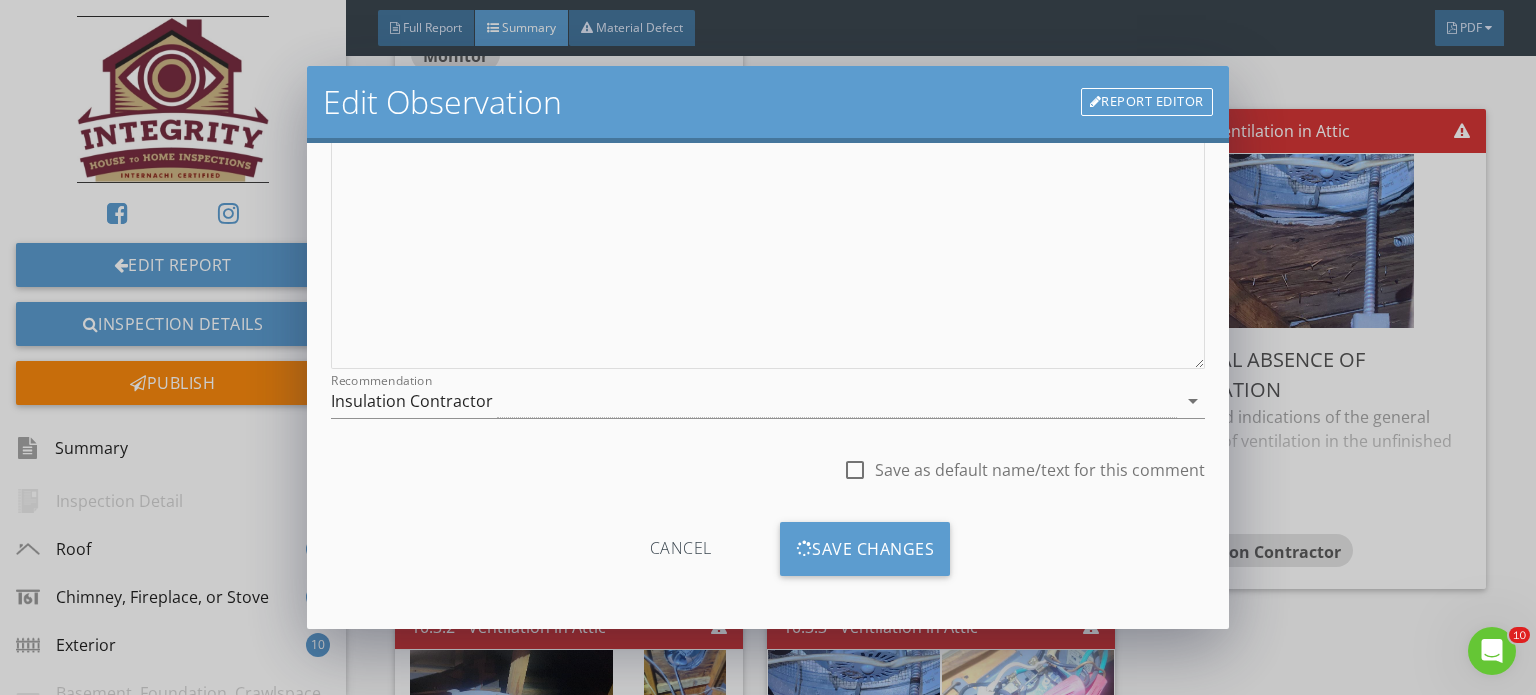 scroll, scrollTop: 63, scrollLeft: 0, axis: vertical 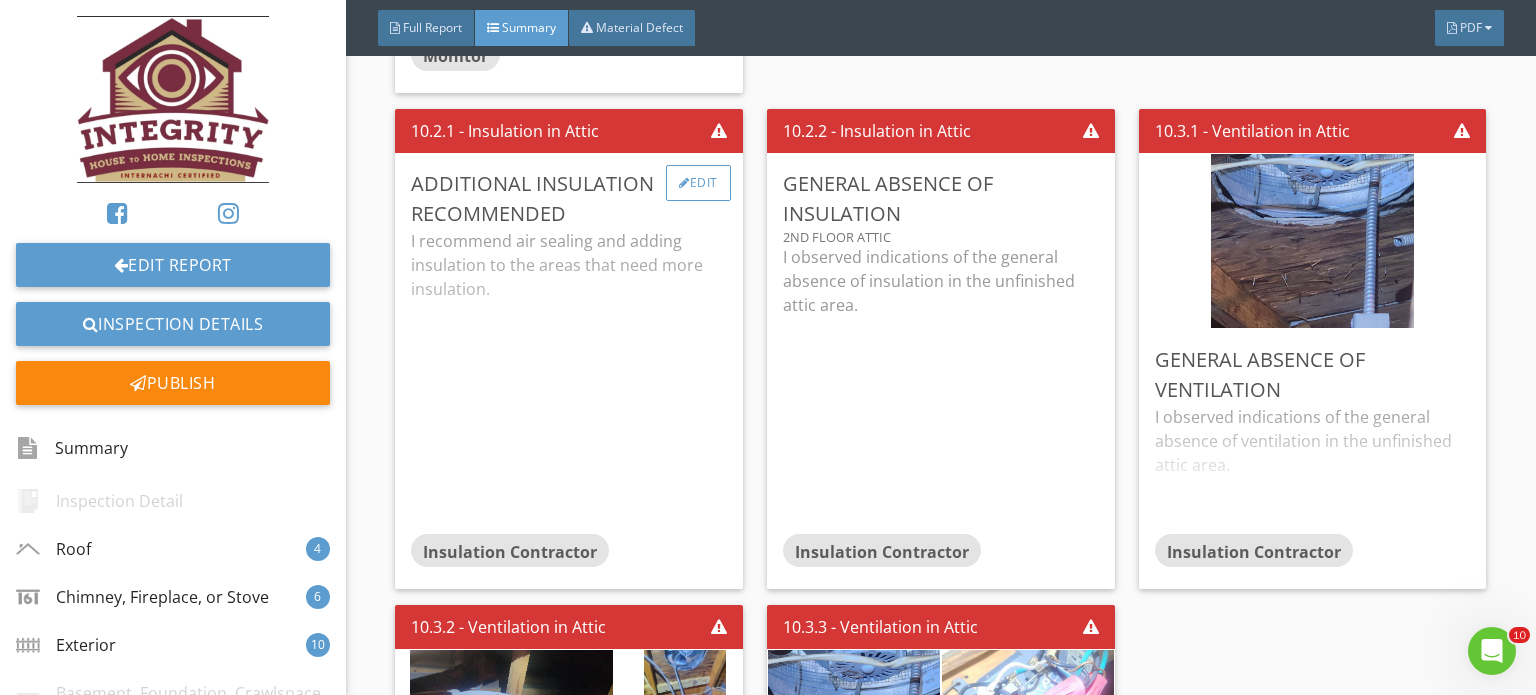 click on "Edit" at bounding box center [698, 183] 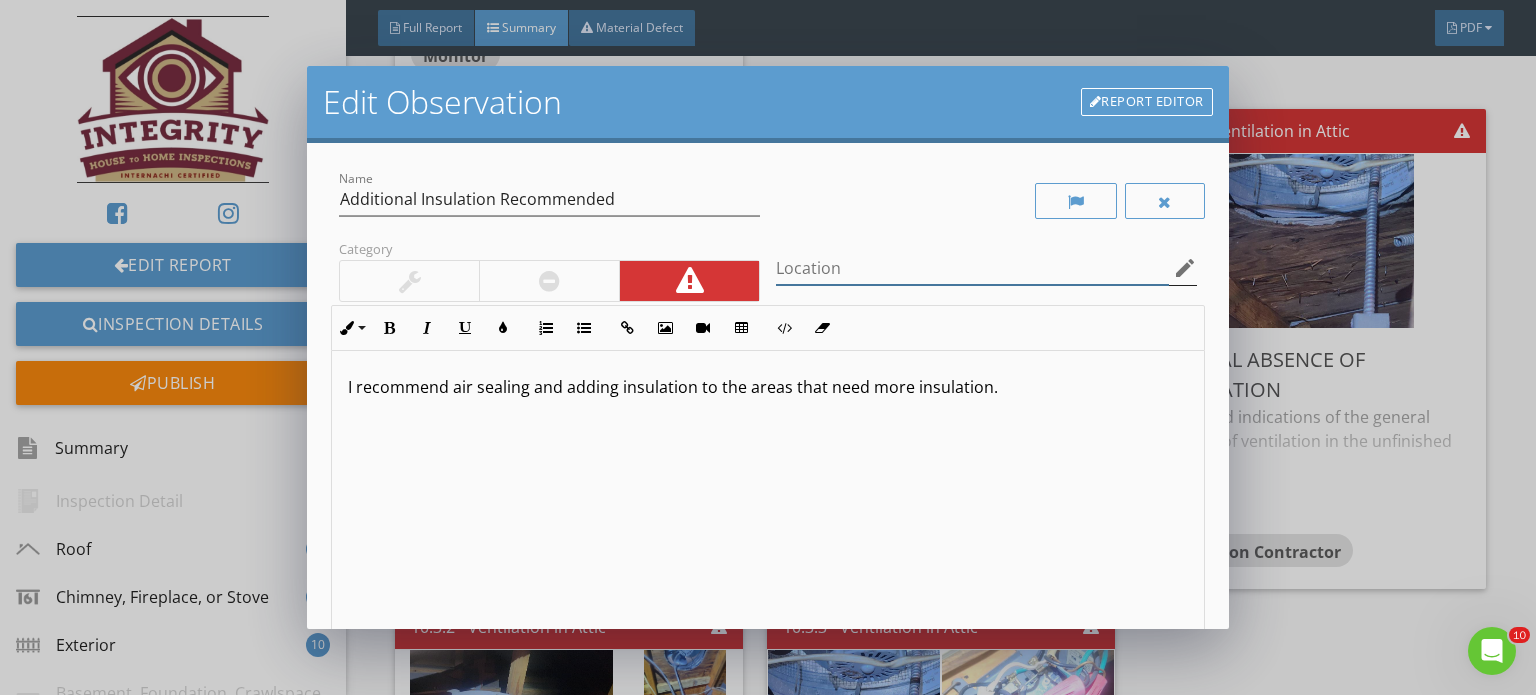 click at bounding box center (972, 268) 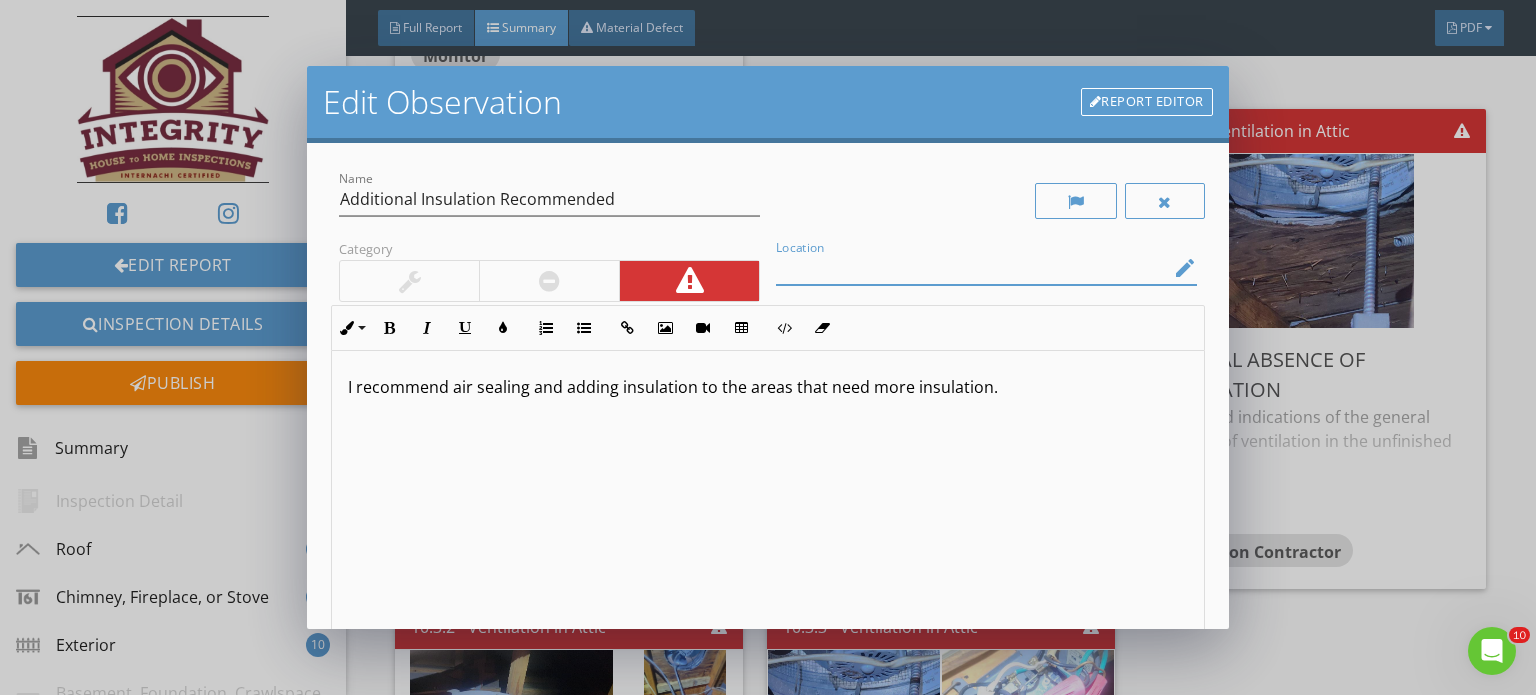 click on "edit" at bounding box center [1185, 268] 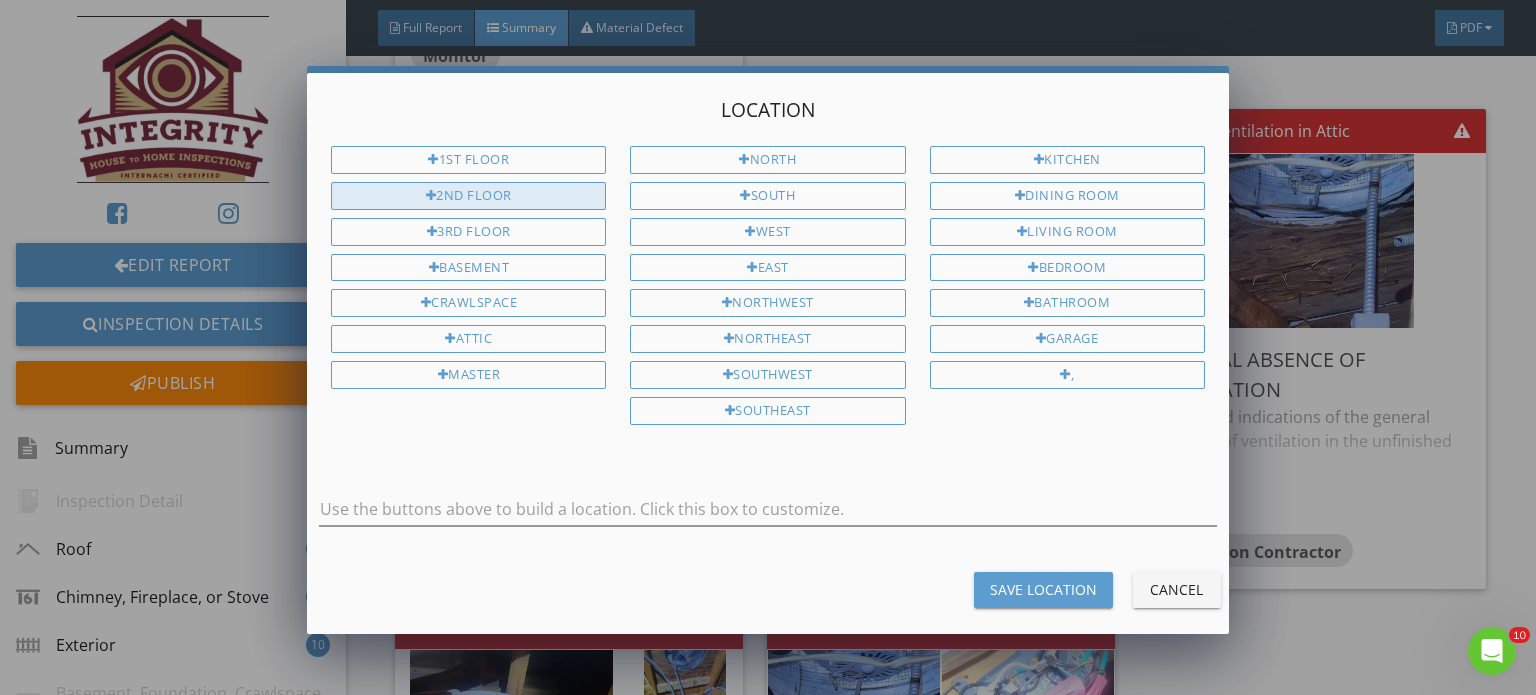 click on "2nd Floor" at bounding box center [468, 196] 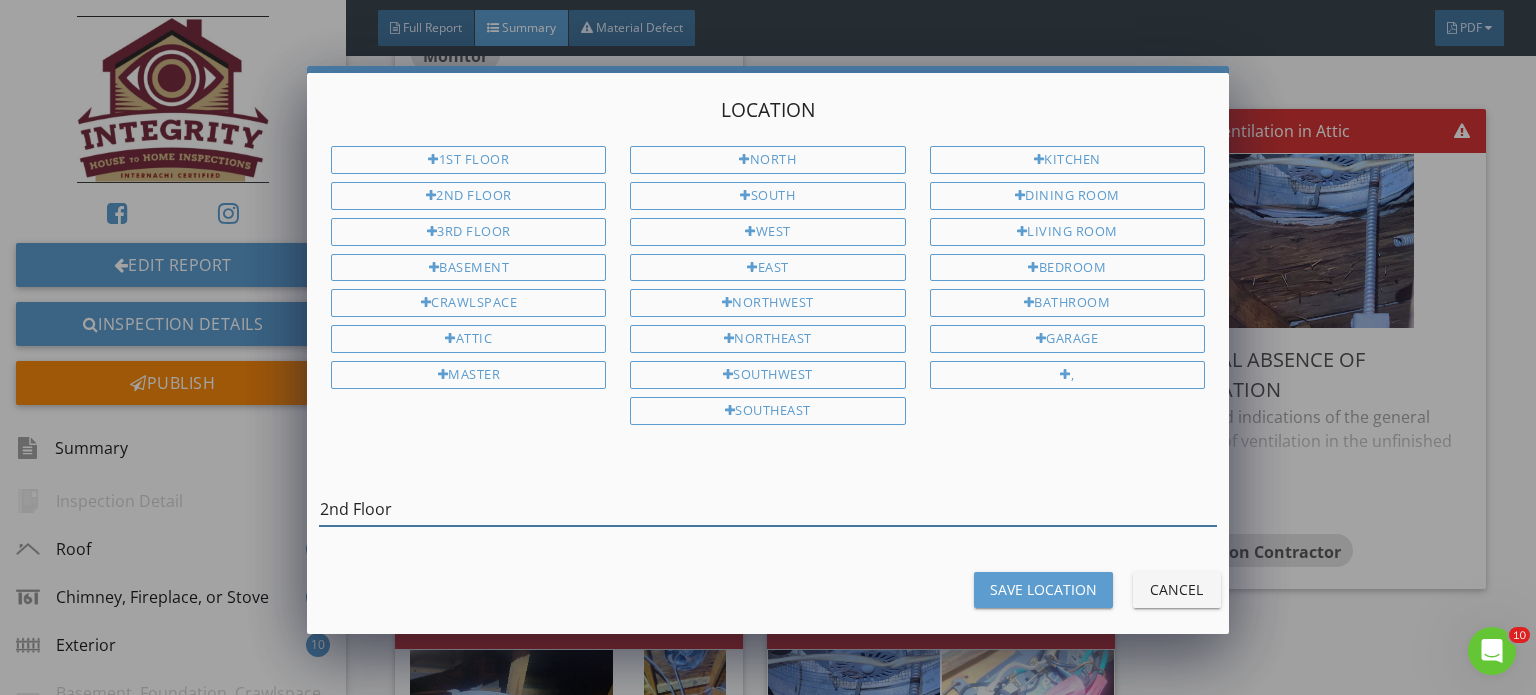 click on "2nd Floor" at bounding box center (768, 509) 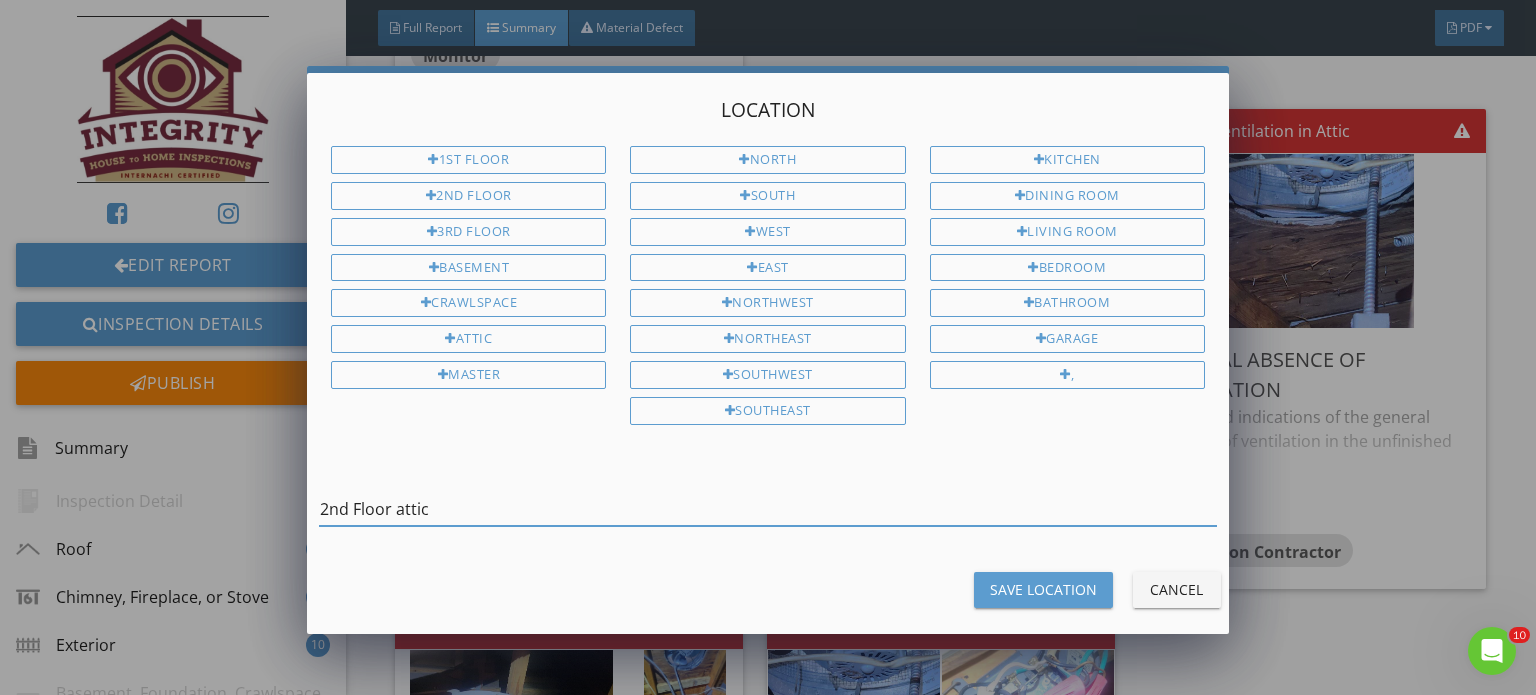type on "2nd Floor attic" 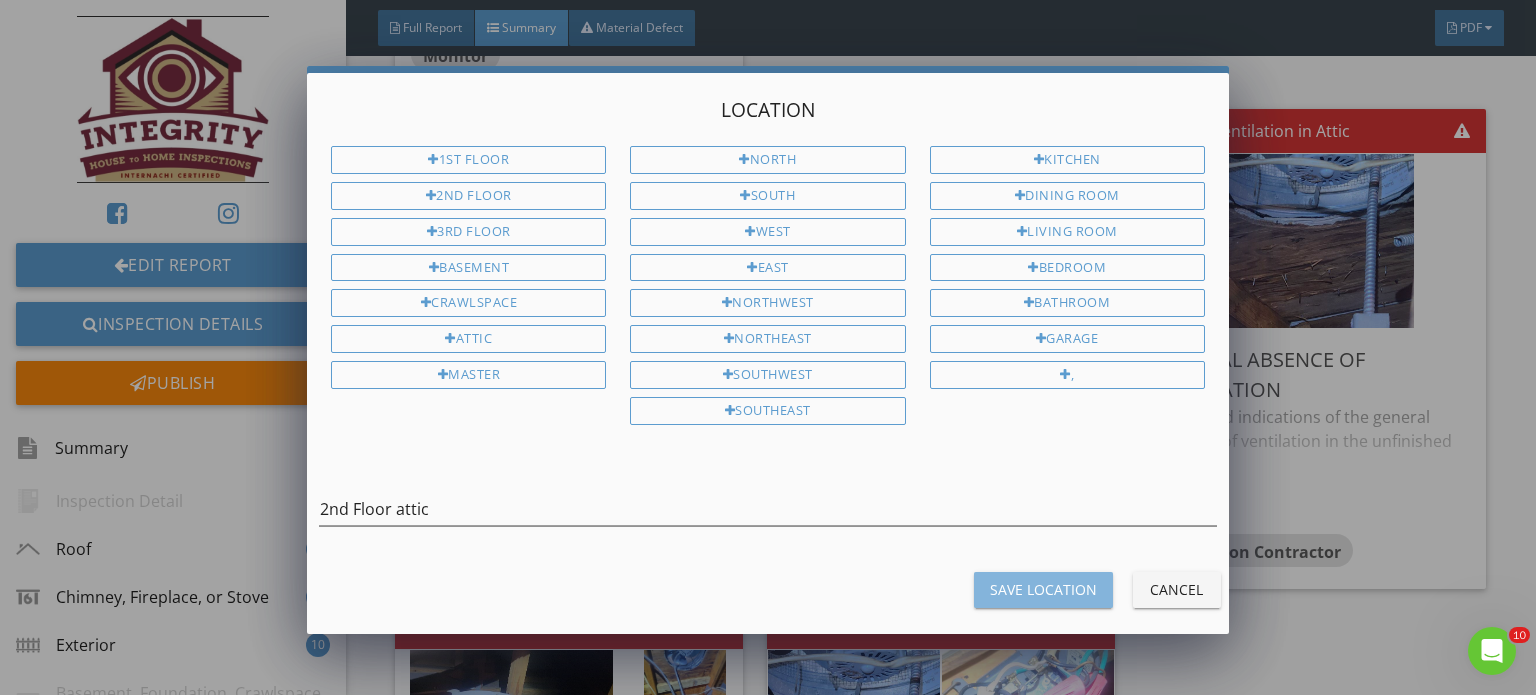click on "Save Location" at bounding box center [1043, 589] 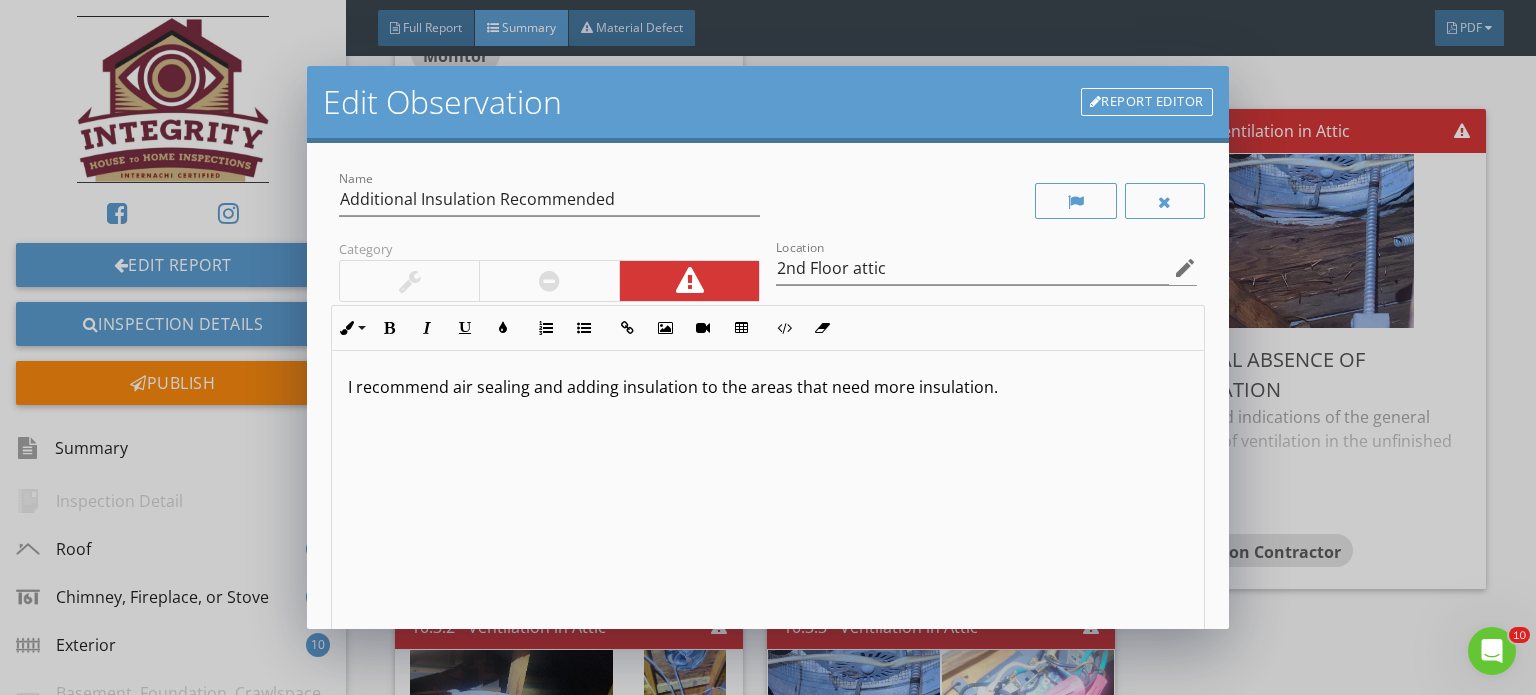 scroll, scrollTop: 0, scrollLeft: 0, axis: both 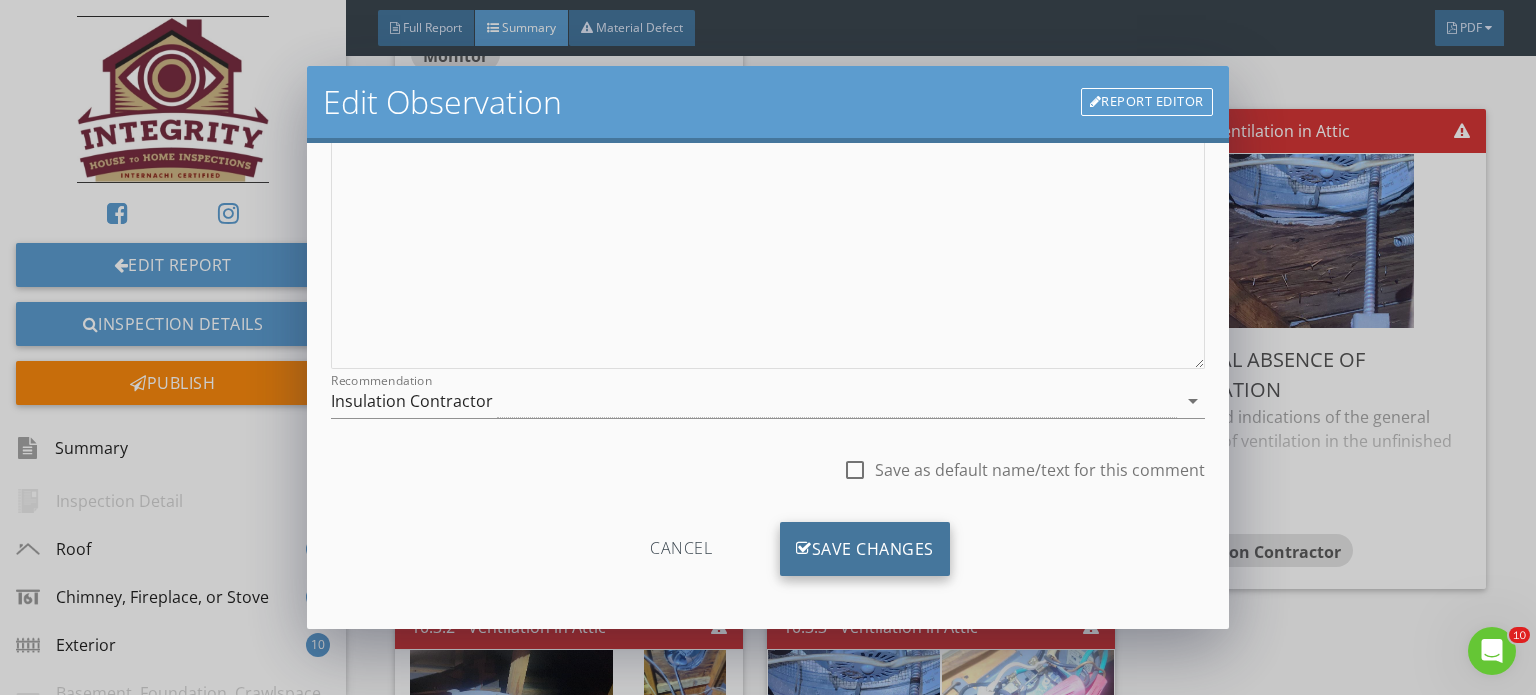 click on "Save Changes" at bounding box center (865, 549) 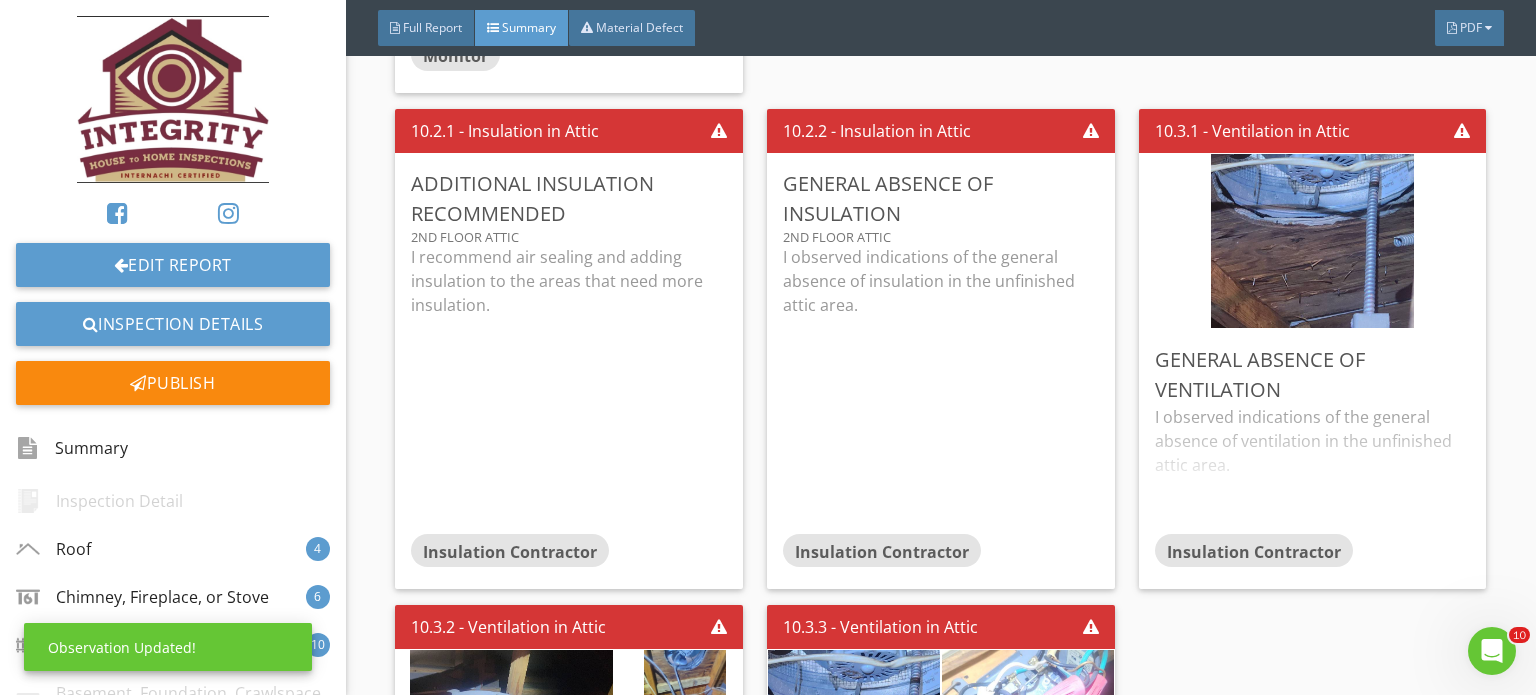 scroll, scrollTop: 63, scrollLeft: 0, axis: vertical 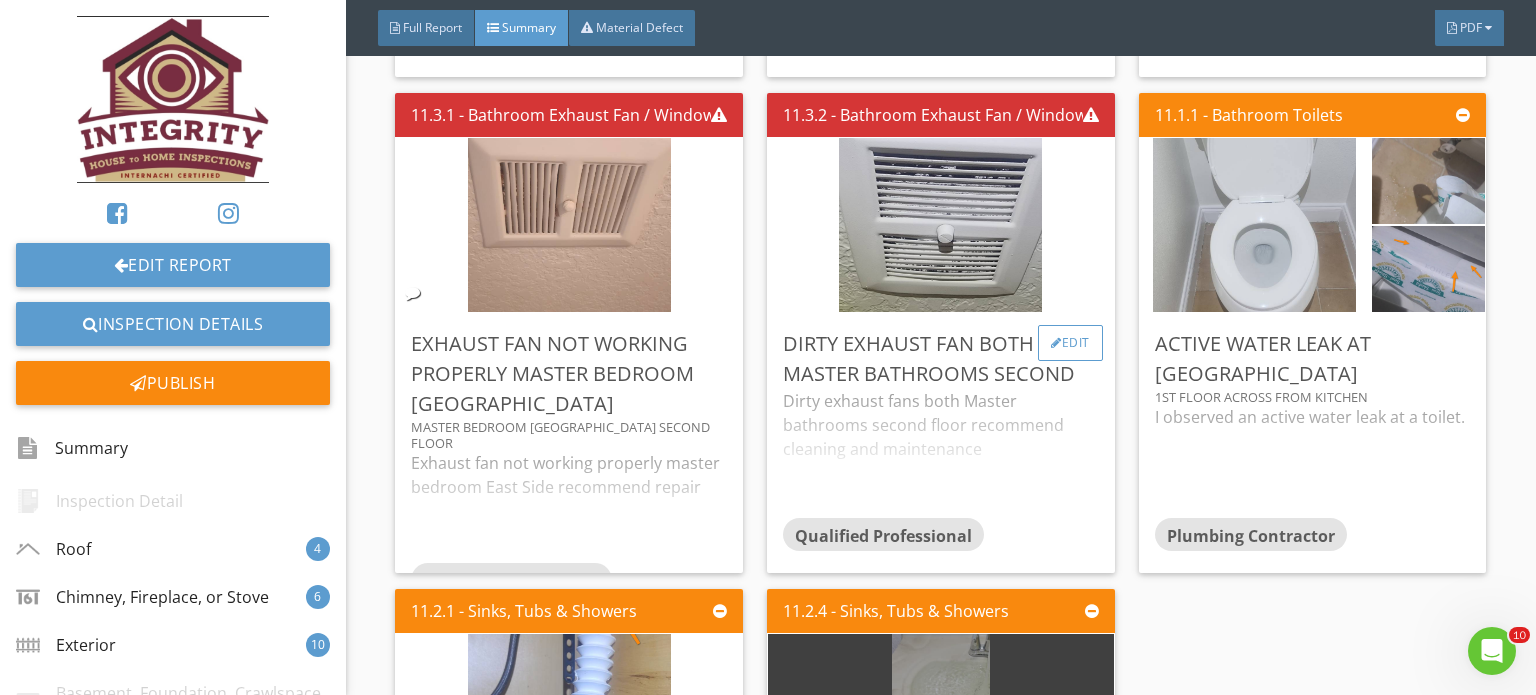 click on "Edit" at bounding box center [1070, 343] 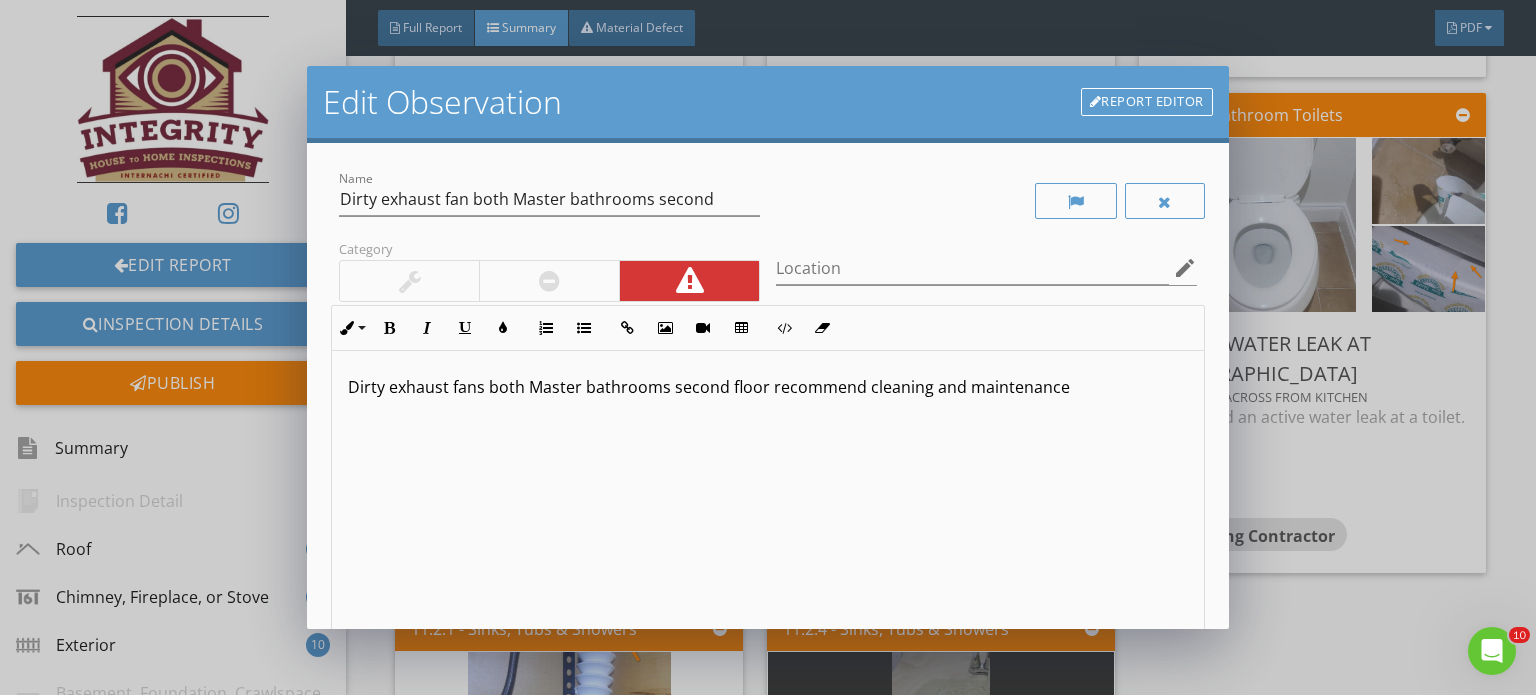 scroll, scrollTop: 0, scrollLeft: 0, axis: both 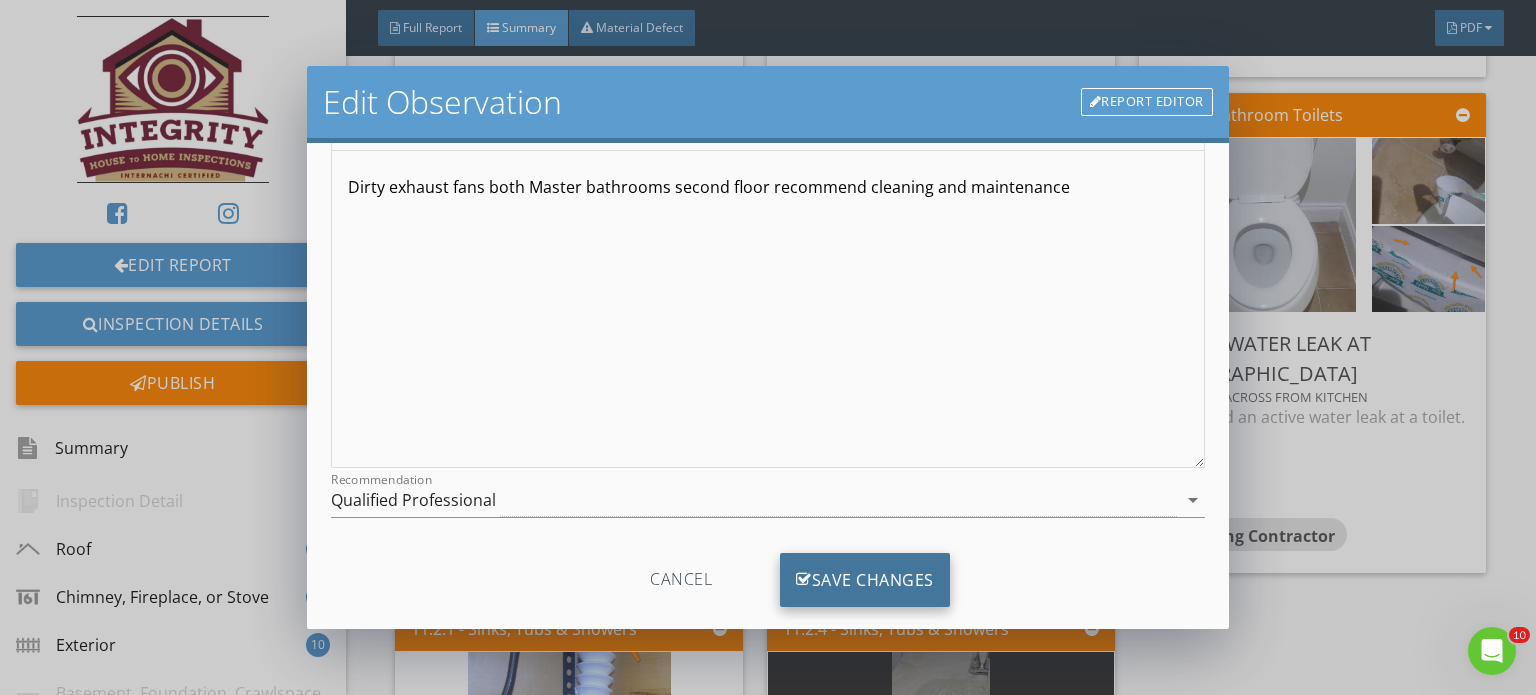 click on "Save Changes" at bounding box center [865, 580] 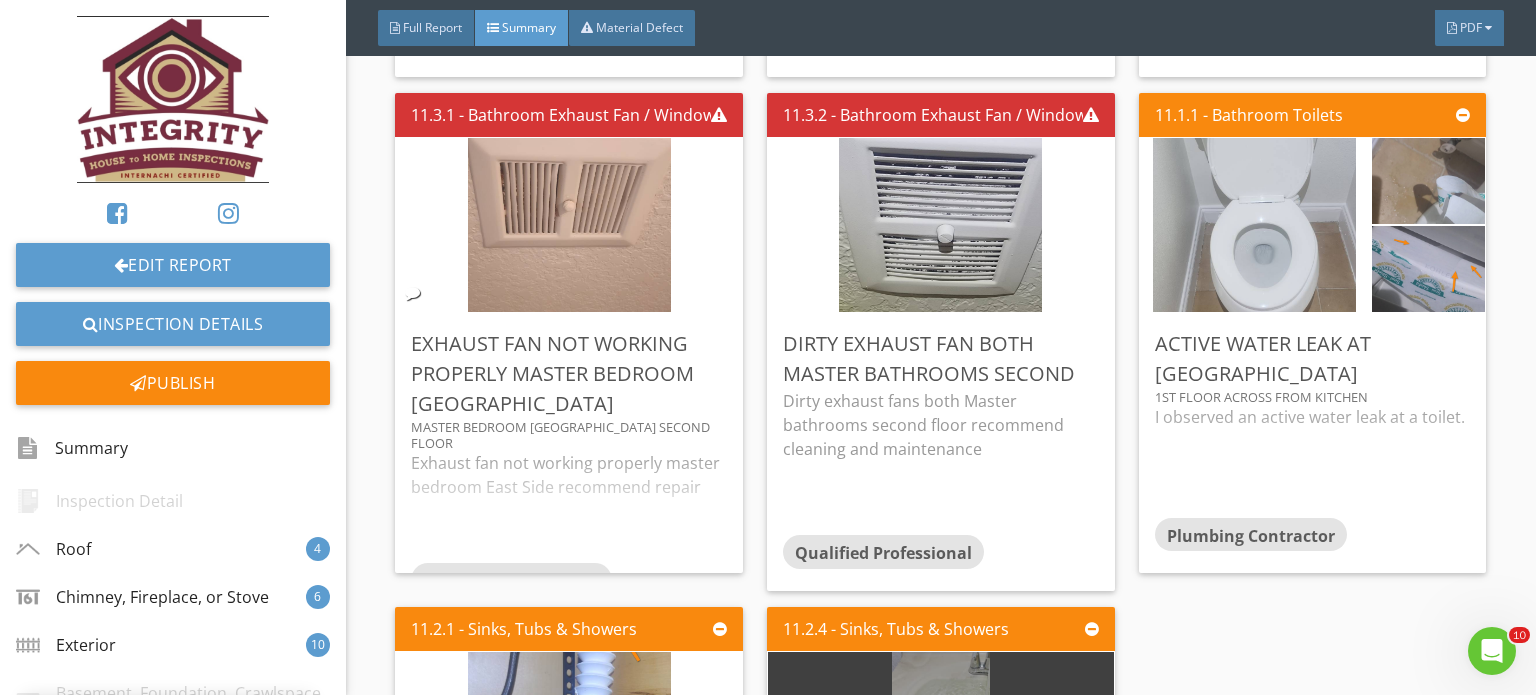 scroll, scrollTop: 0, scrollLeft: 0, axis: both 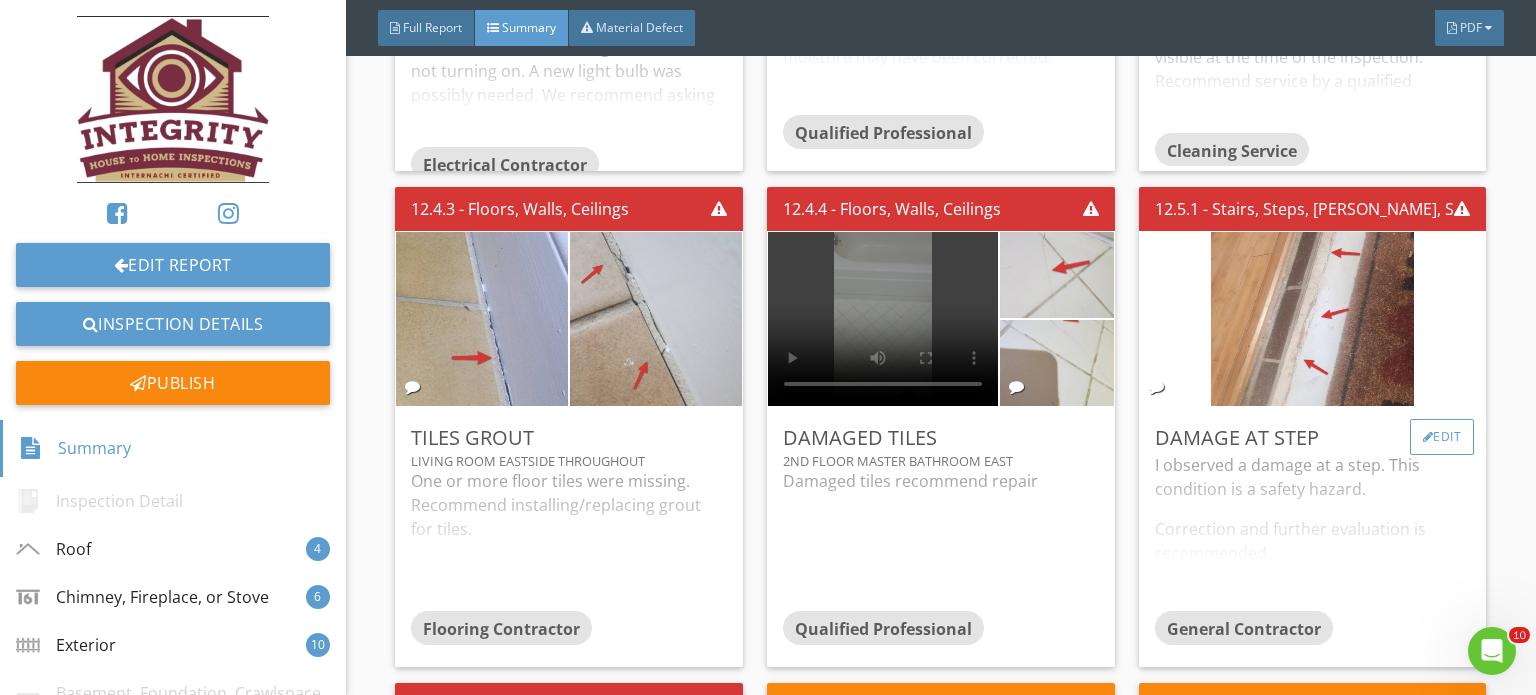 click on "Edit" at bounding box center [1442, 437] 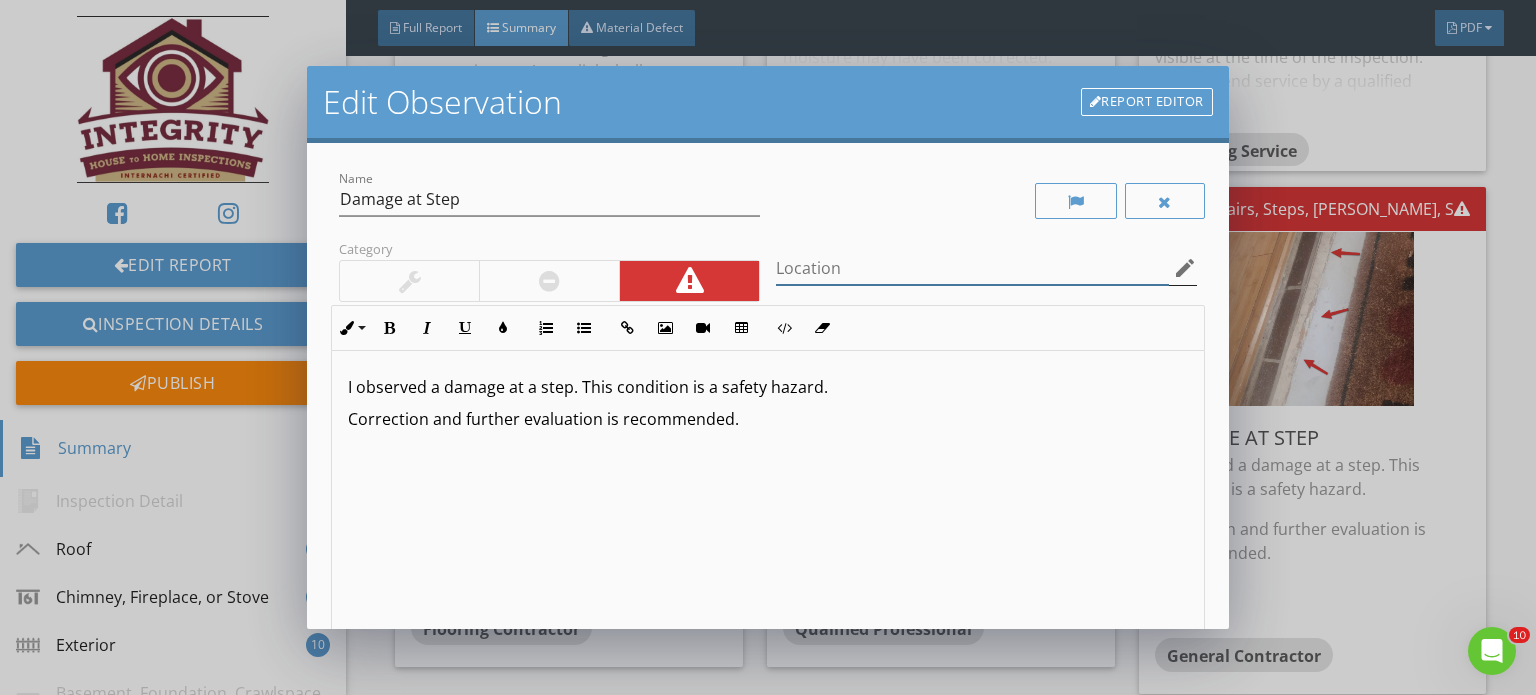 click at bounding box center [972, 268] 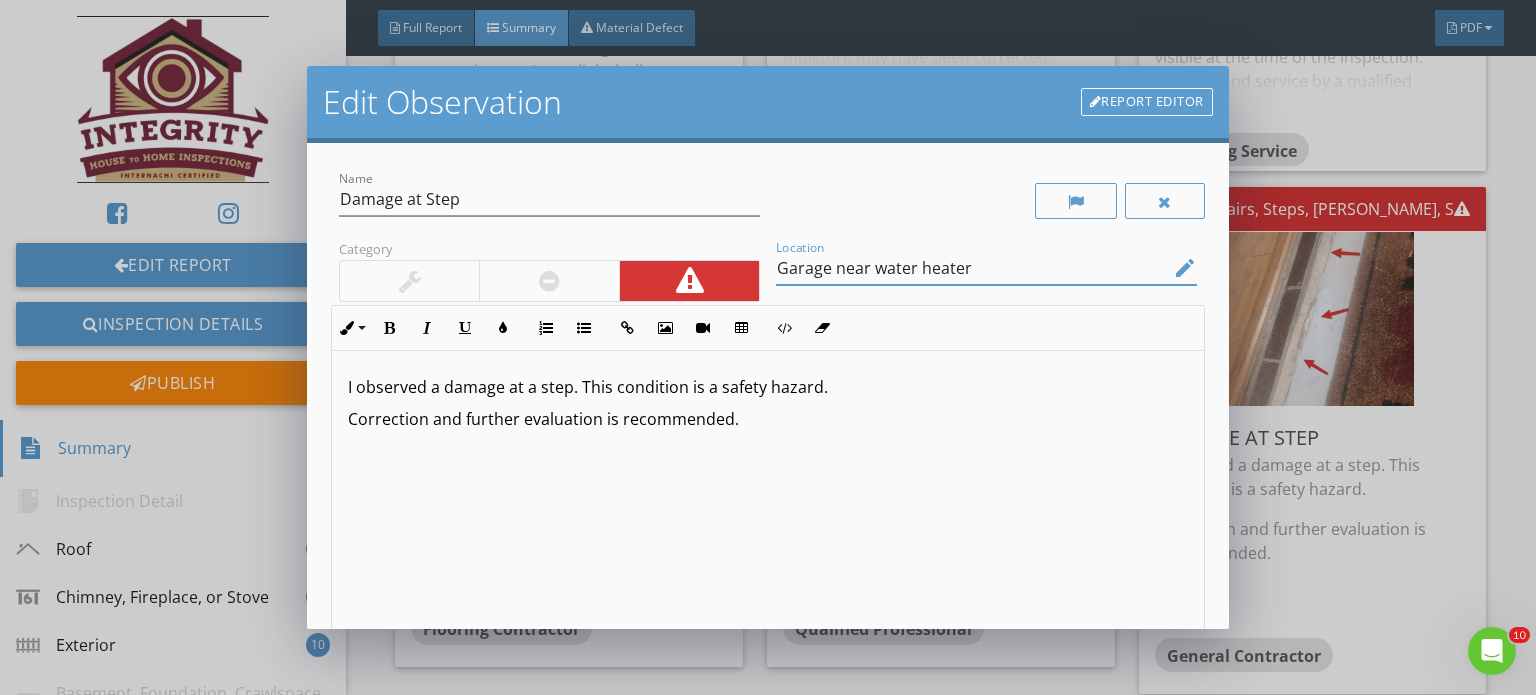 scroll, scrollTop: 0, scrollLeft: 0, axis: both 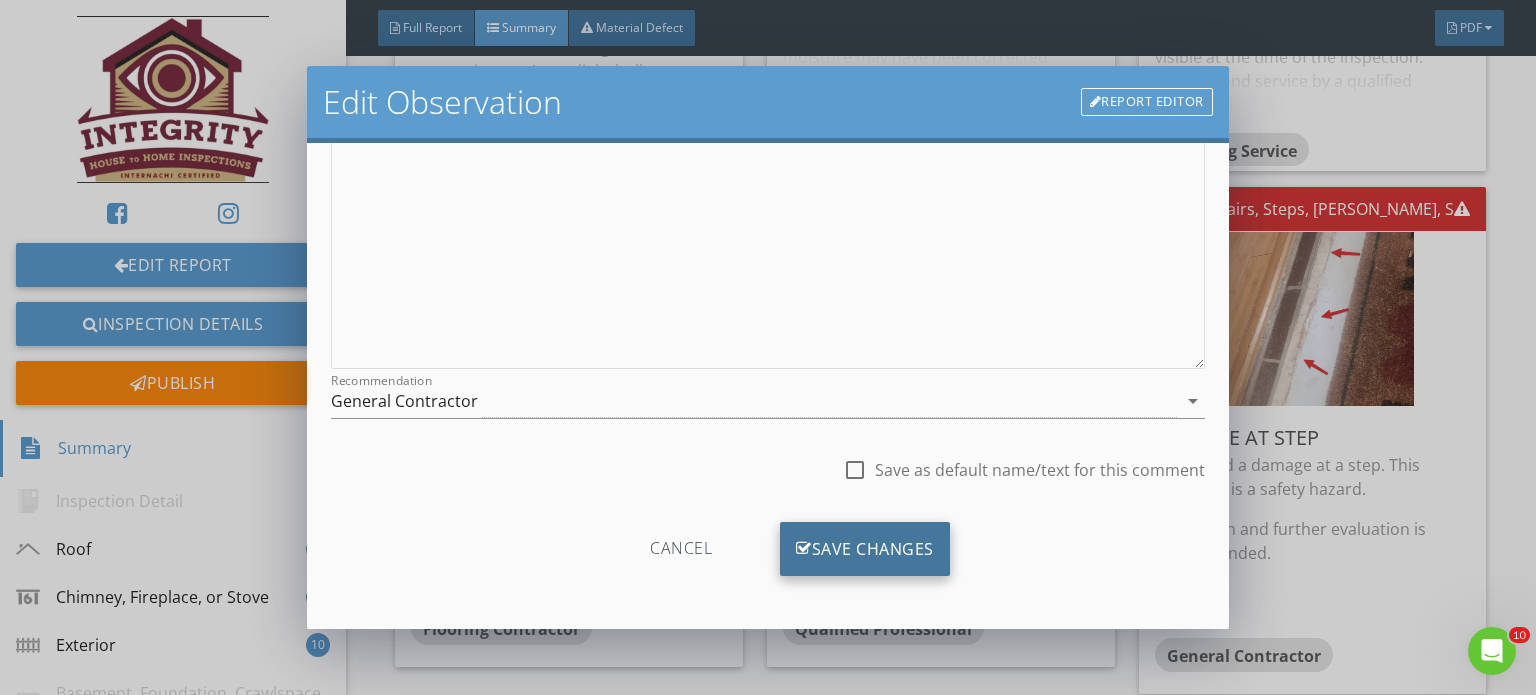 type on "Garage near water heater" 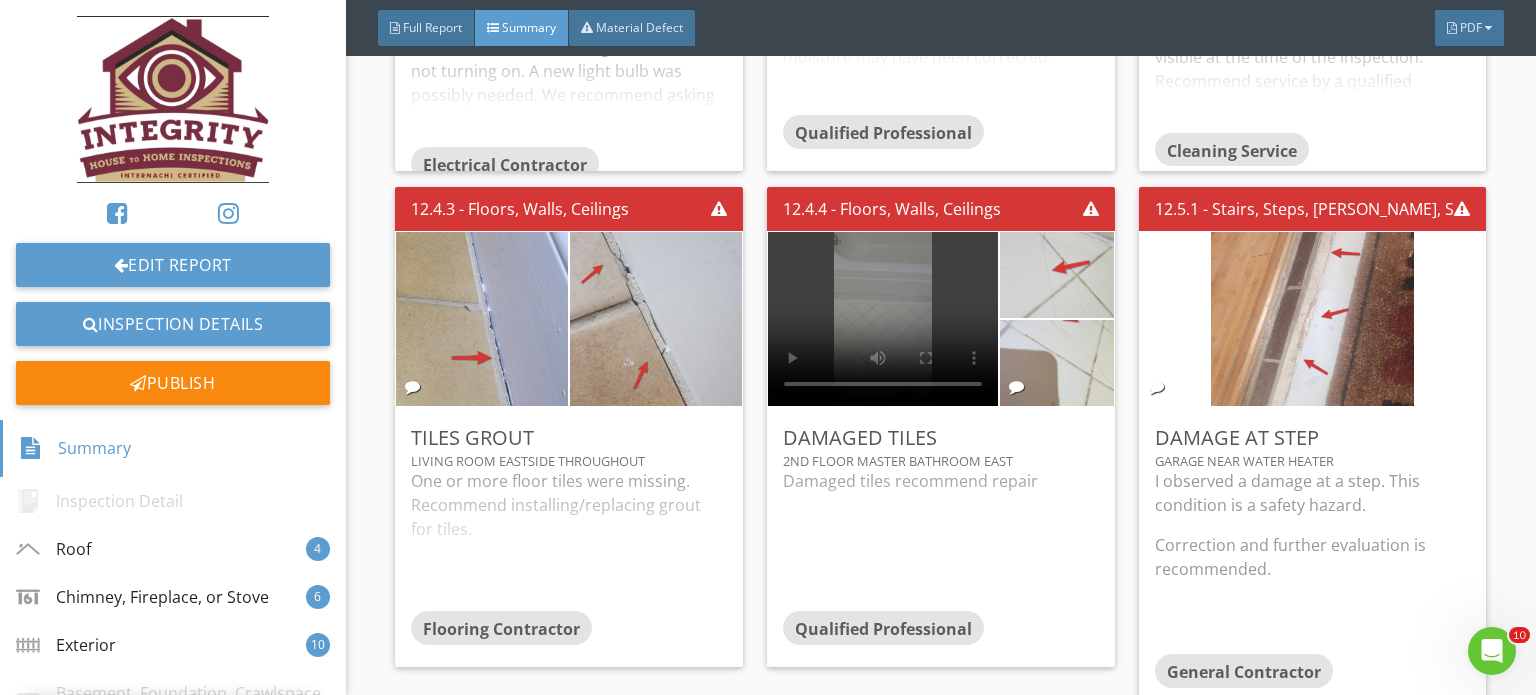 scroll, scrollTop: 63, scrollLeft: 0, axis: vertical 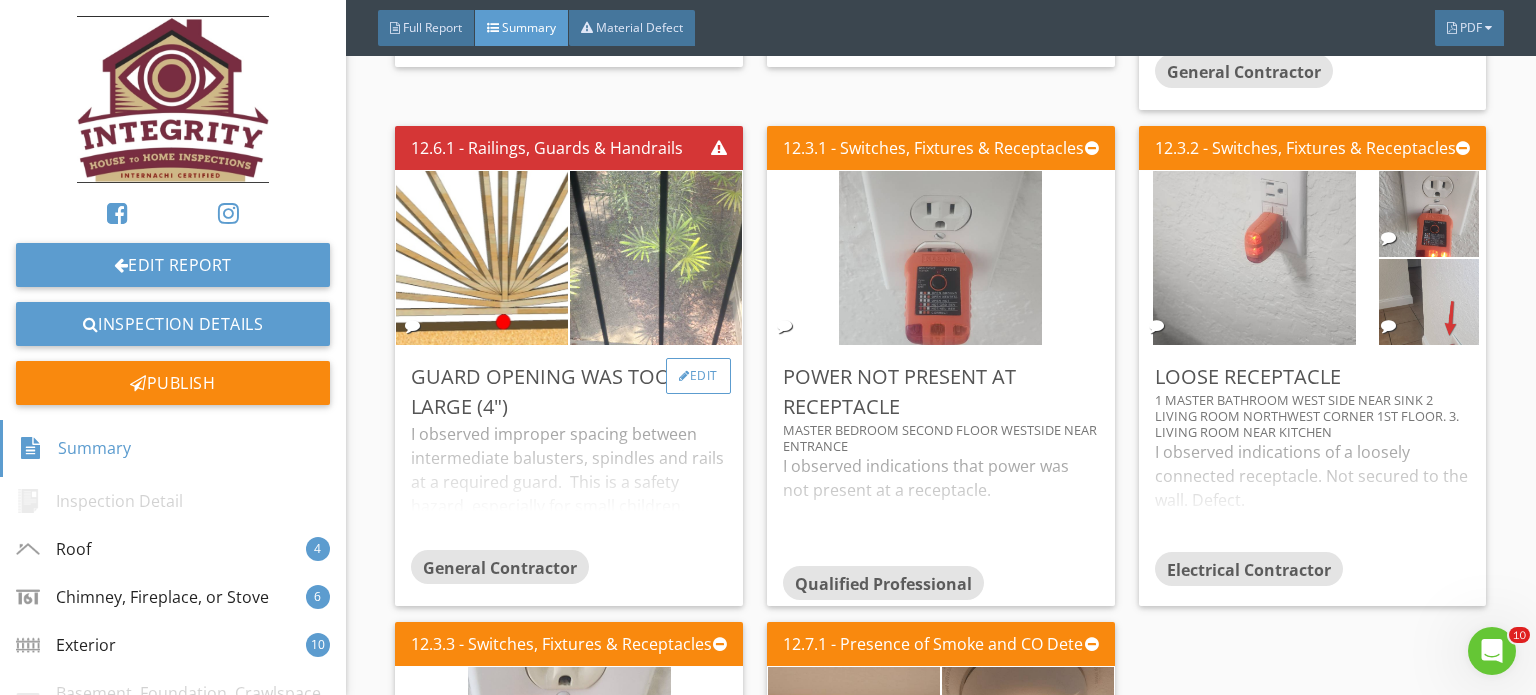 click on "Edit" at bounding box center [698, 376] 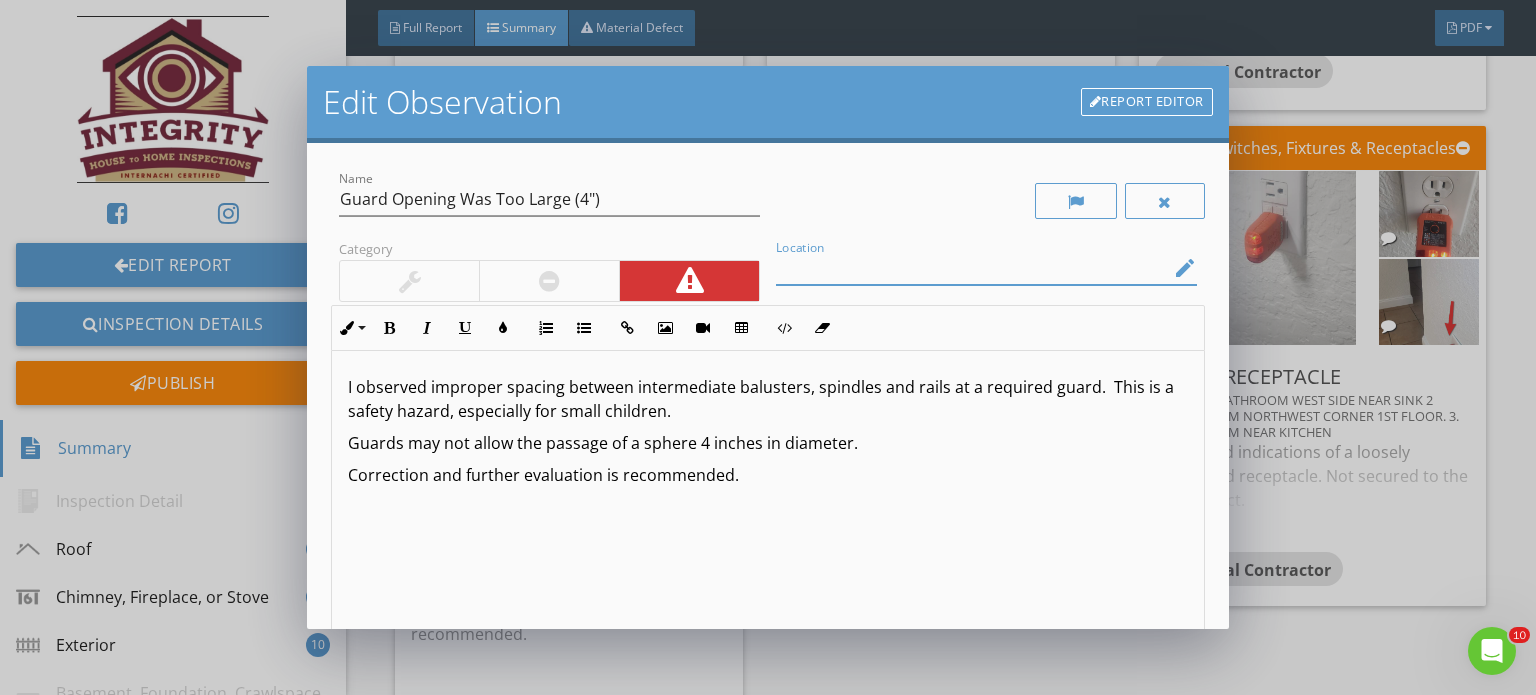 click at bounding box center [972, 268] 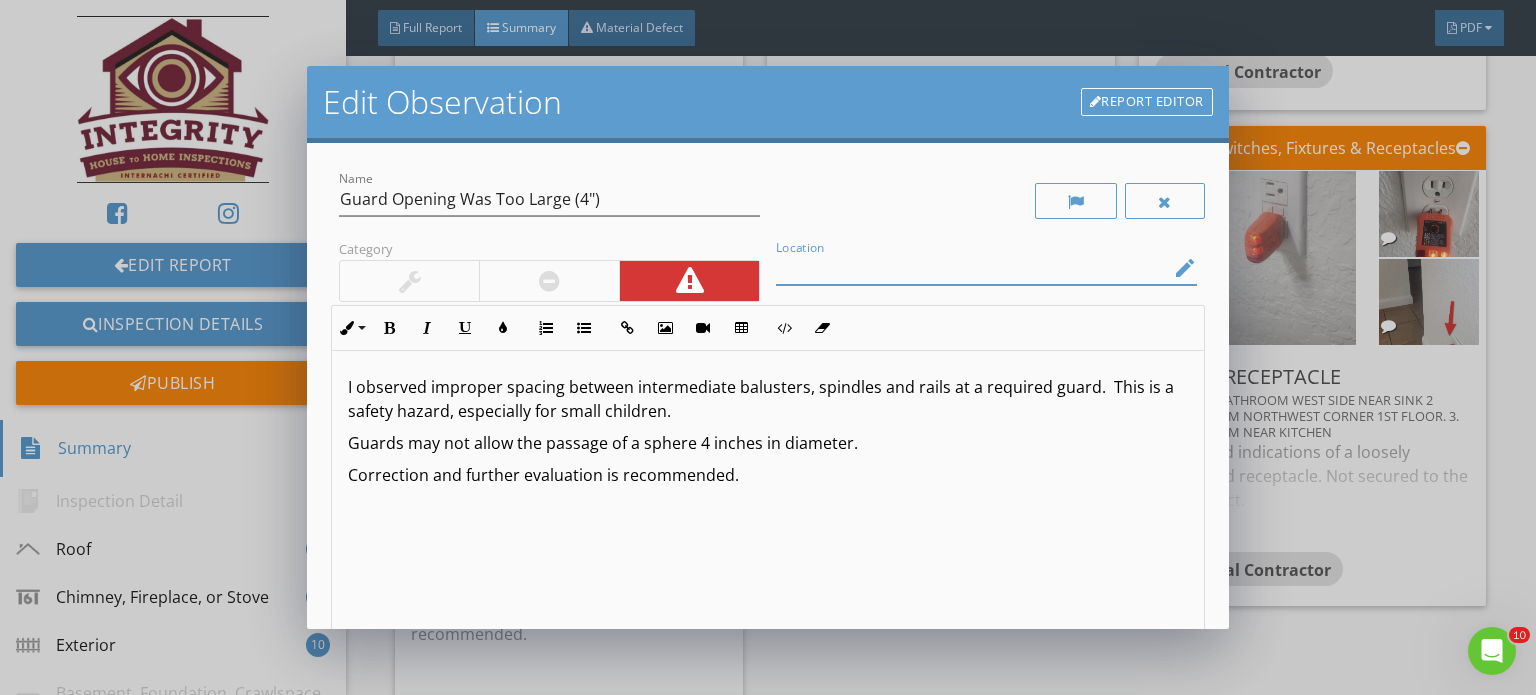 click on "edit" at bounding box center [1185, 268] 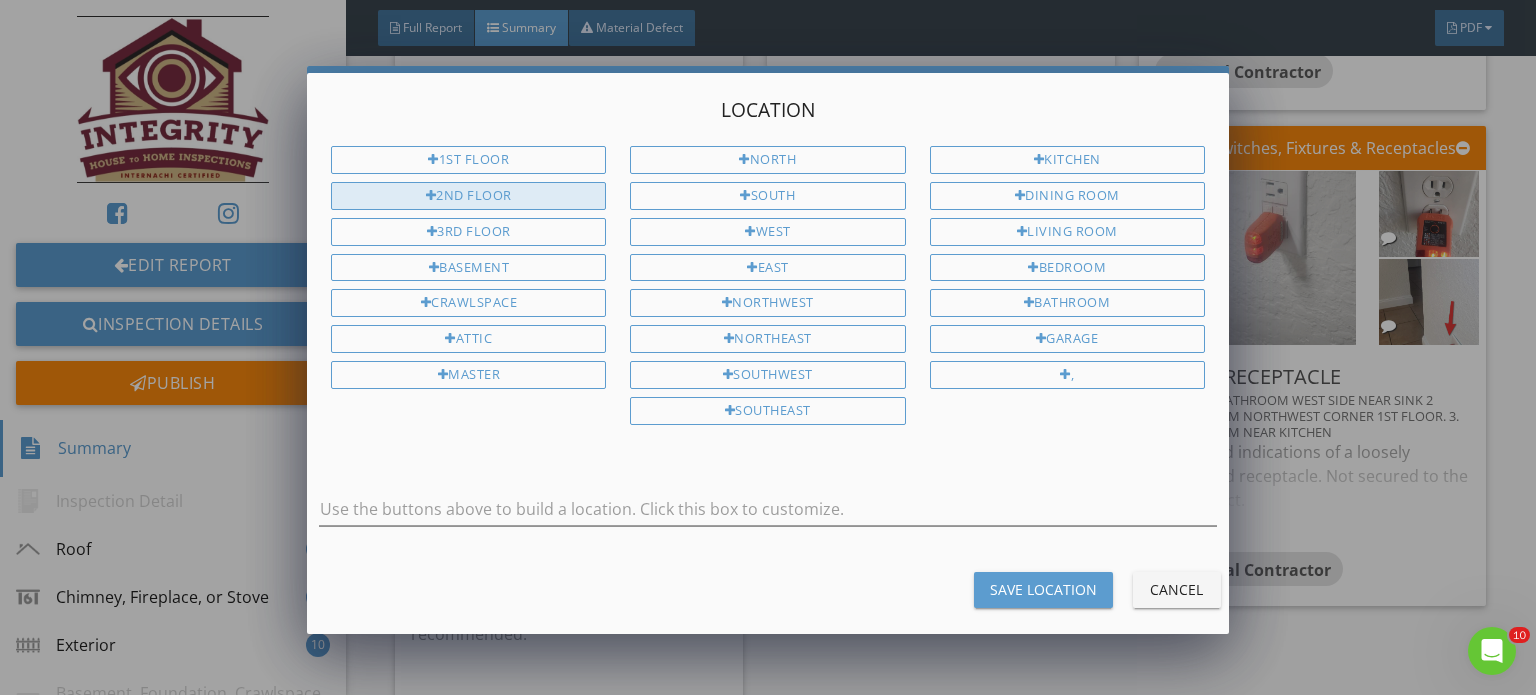 click on "2nd Floor" at bounding box center [468, 196] 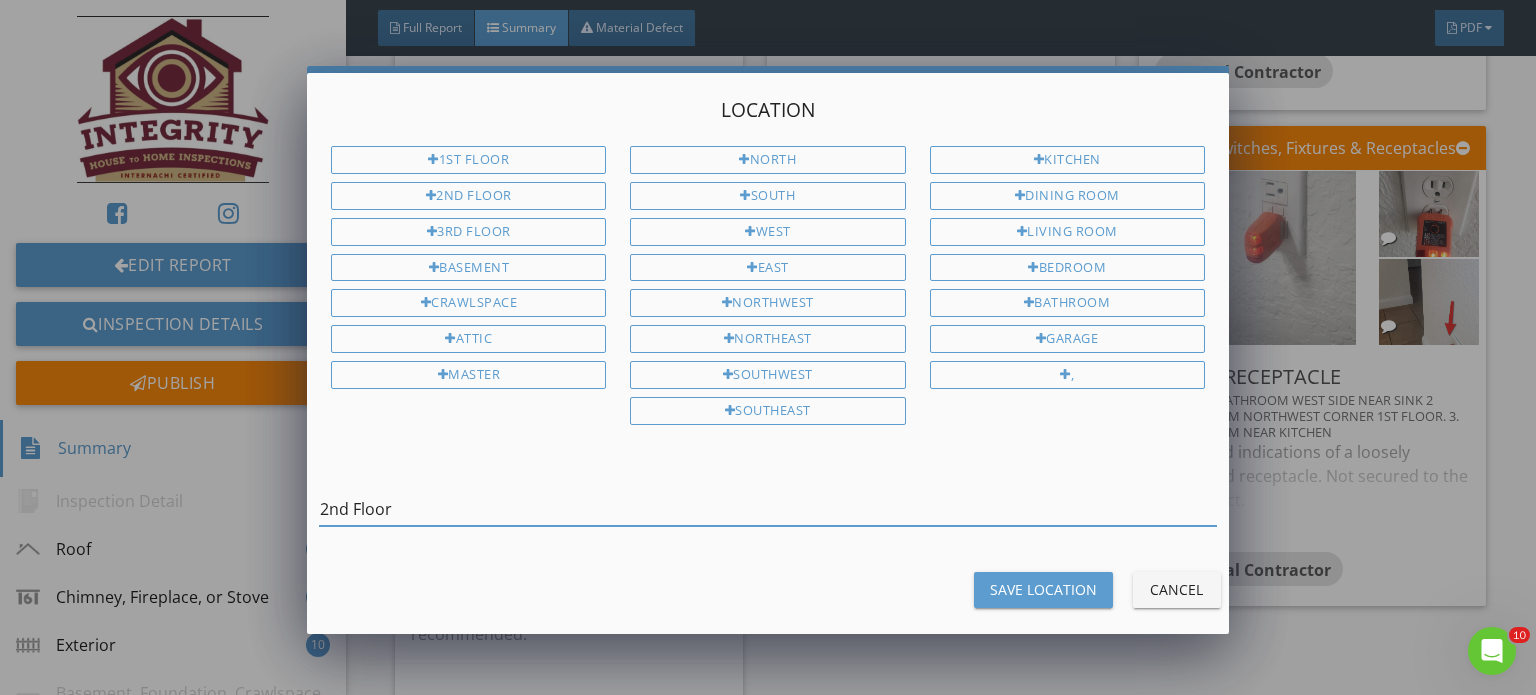 click on "2nd Floor" at bounding box center [768, 509] 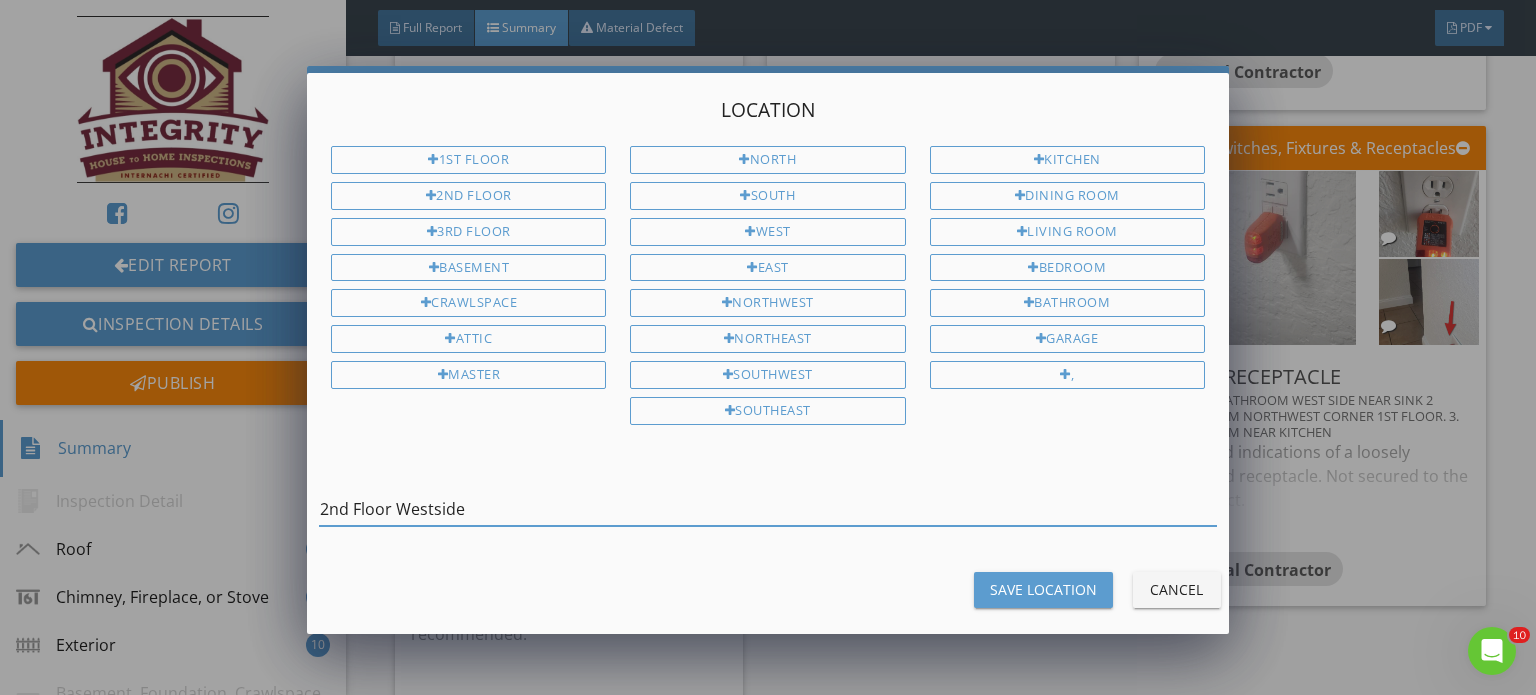 type on "2nd Floor Westside" 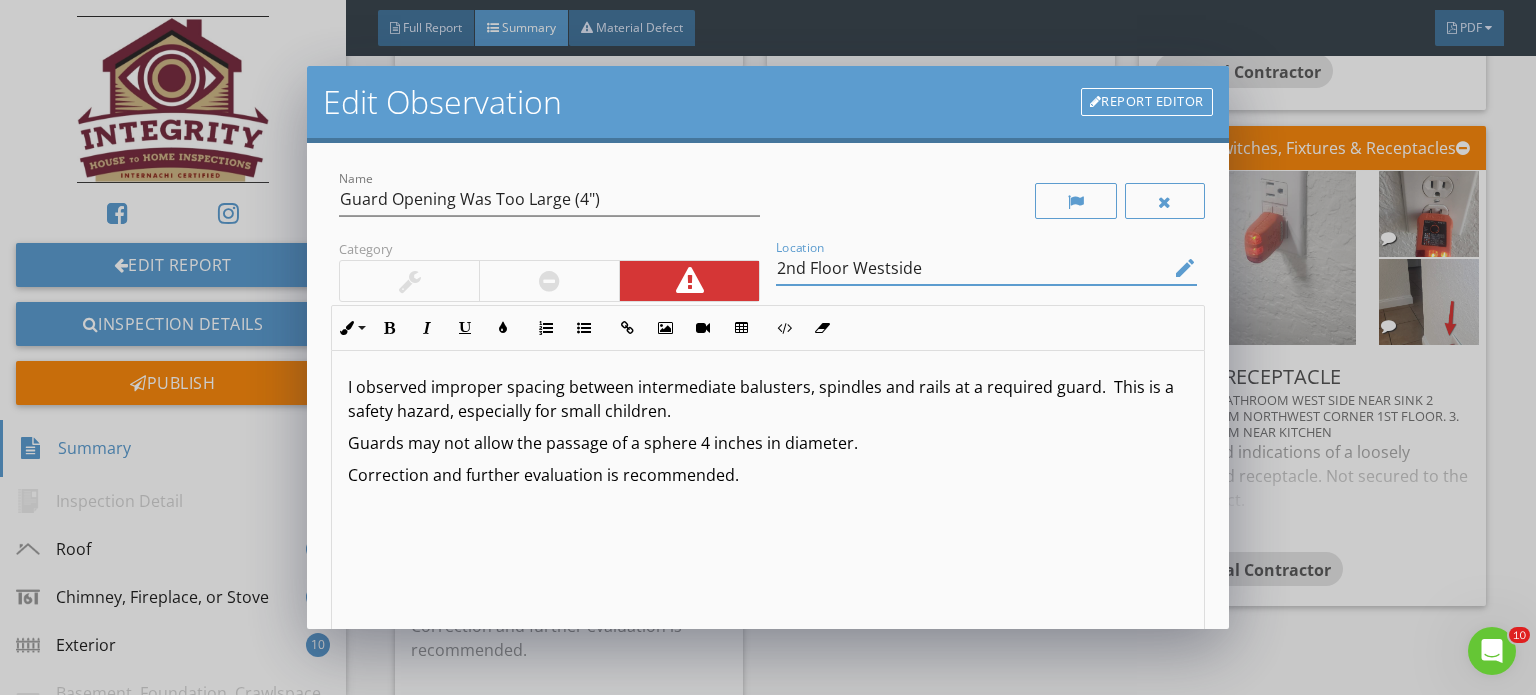click on "2nd Floor Westside" at bounding box center (972, 268) 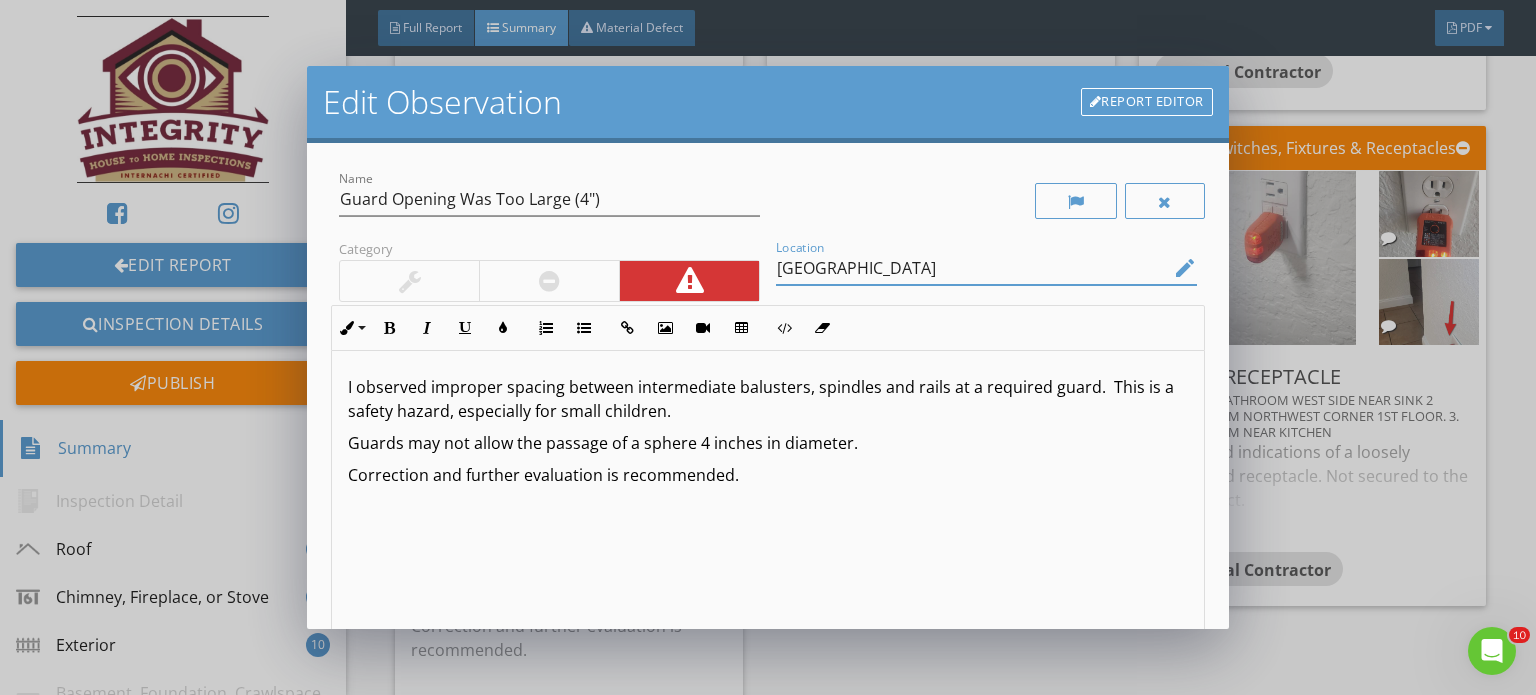 scroll, scrollTop: 100, scrollLeft: 0, axis: vertical 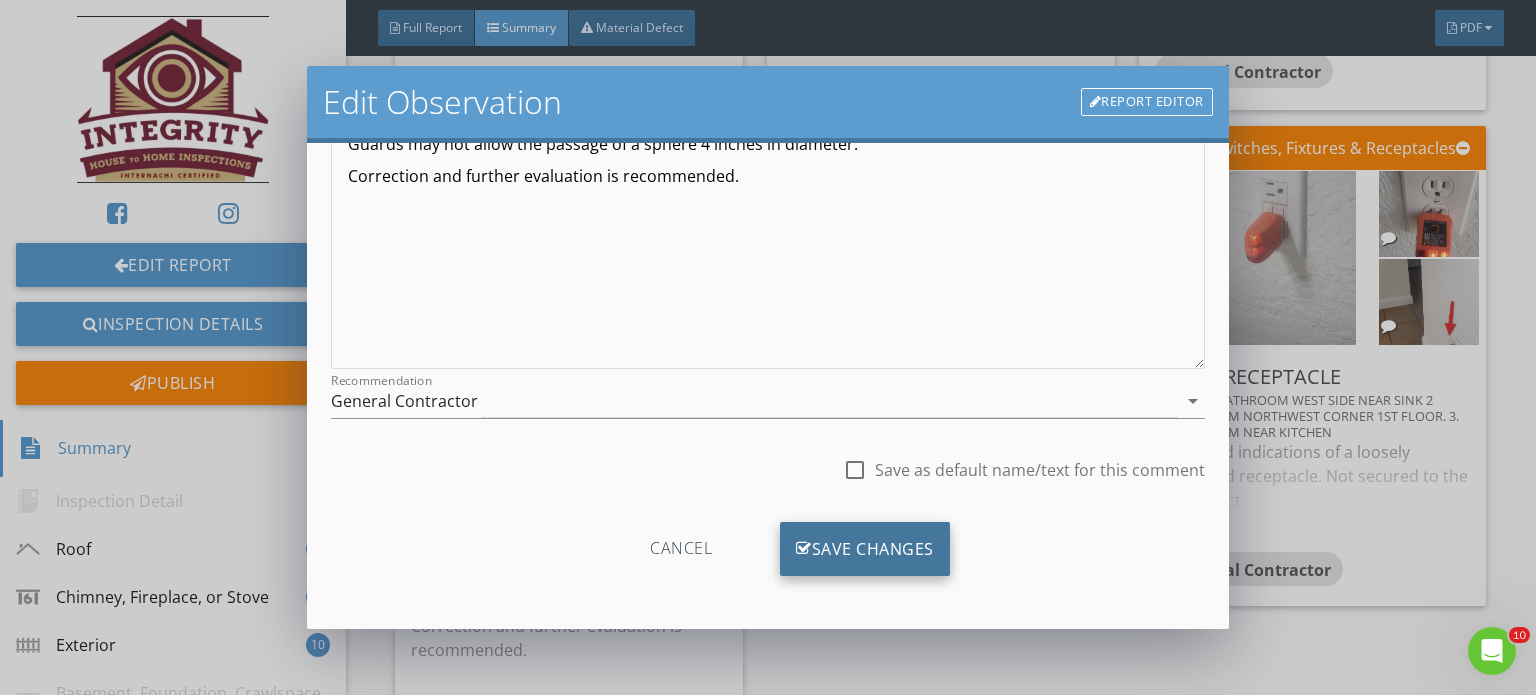 type on "2nd Floor Westside and Stairwell" 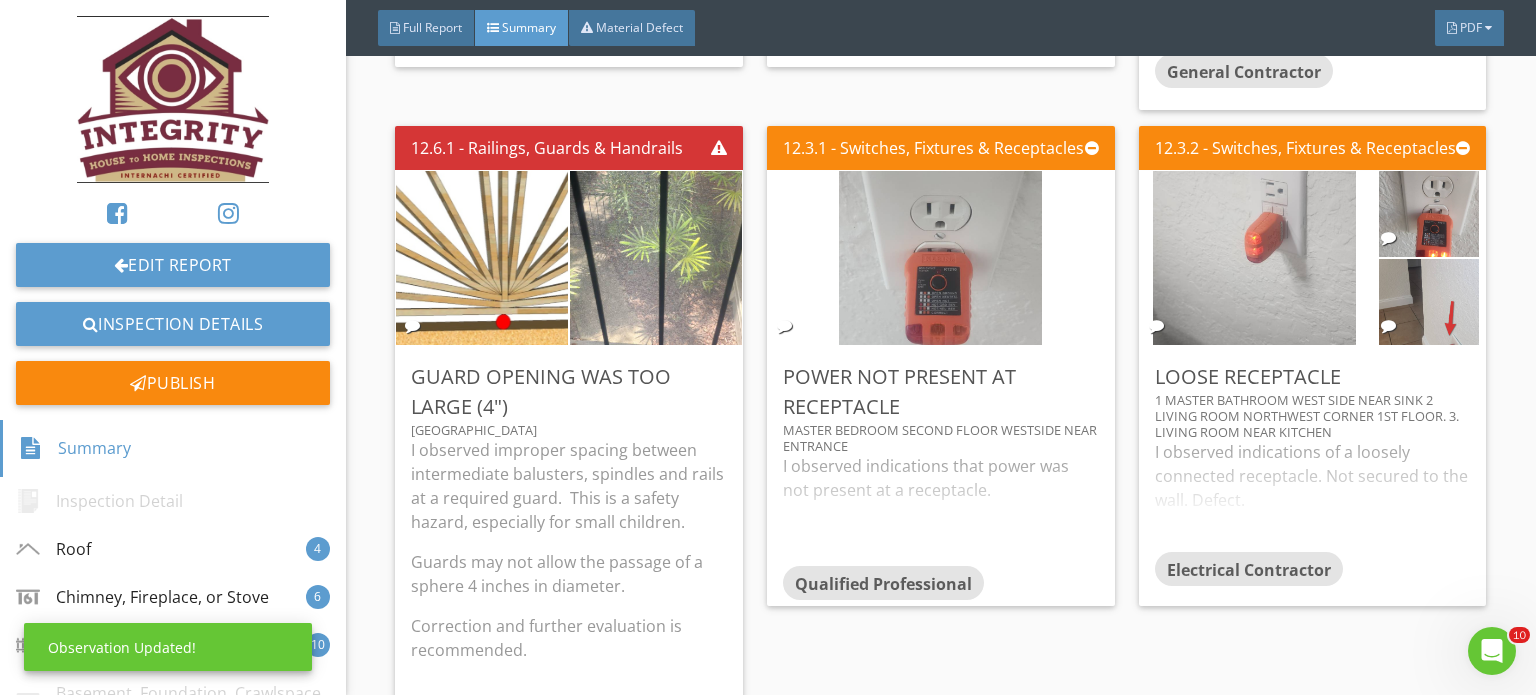 scroll, scrollTop: 63, scrollLeft: 0, axis: vertical 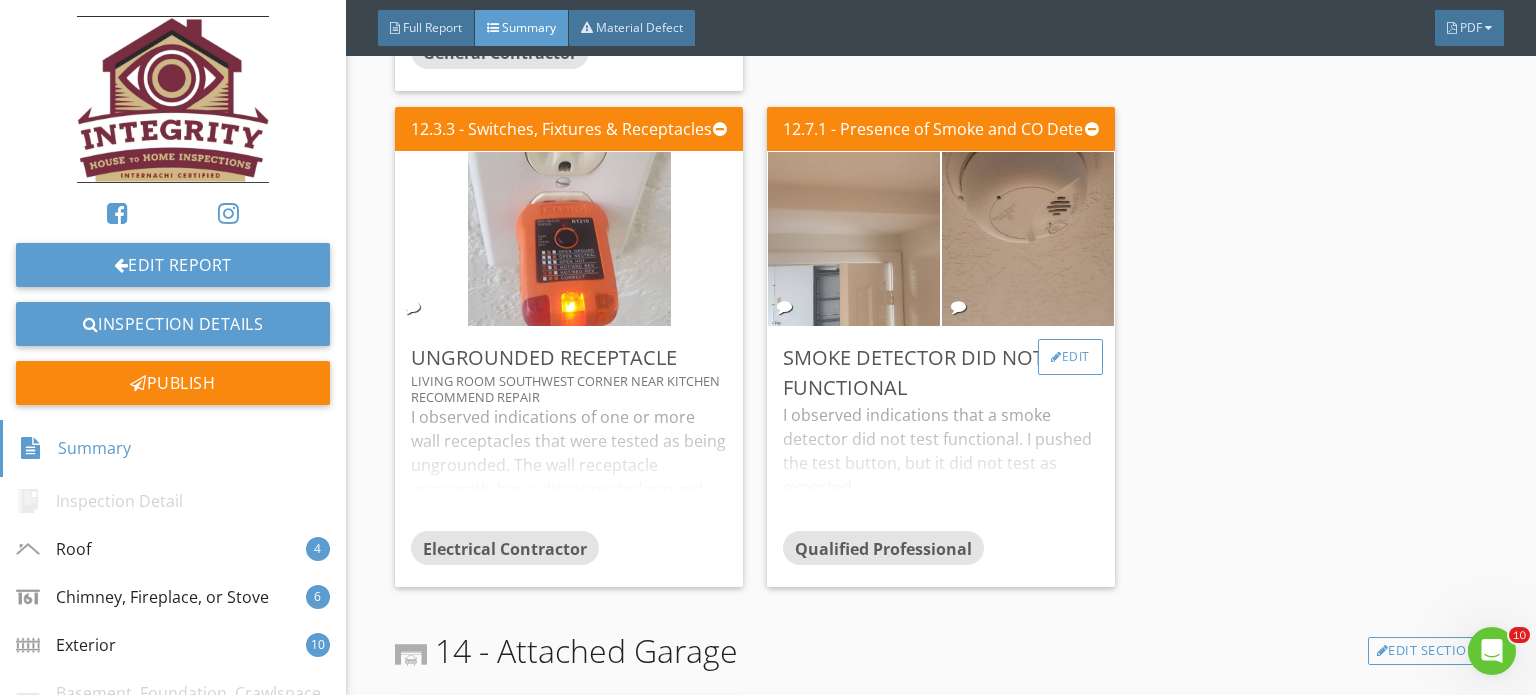 click on "Edit" at bounding box center (1070, 357) 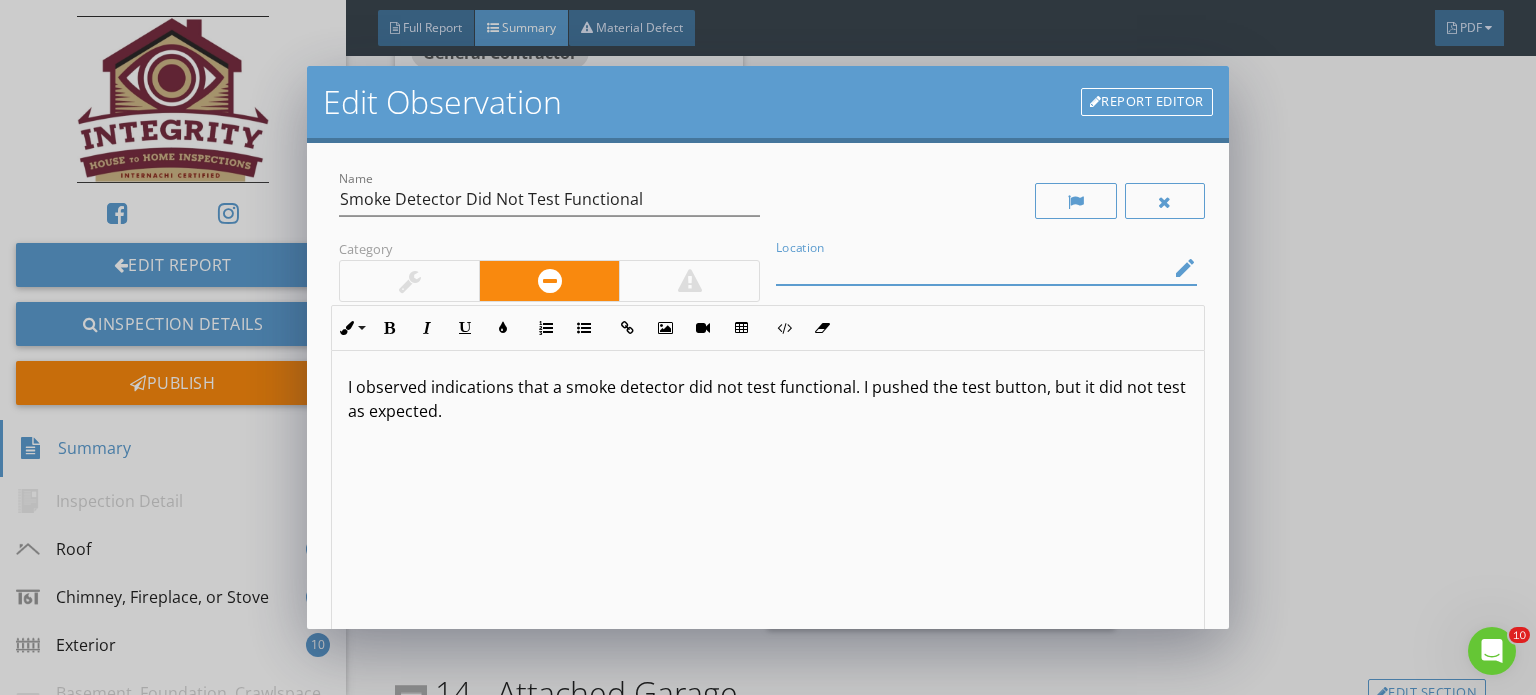 click at bounding box center (972, 268) 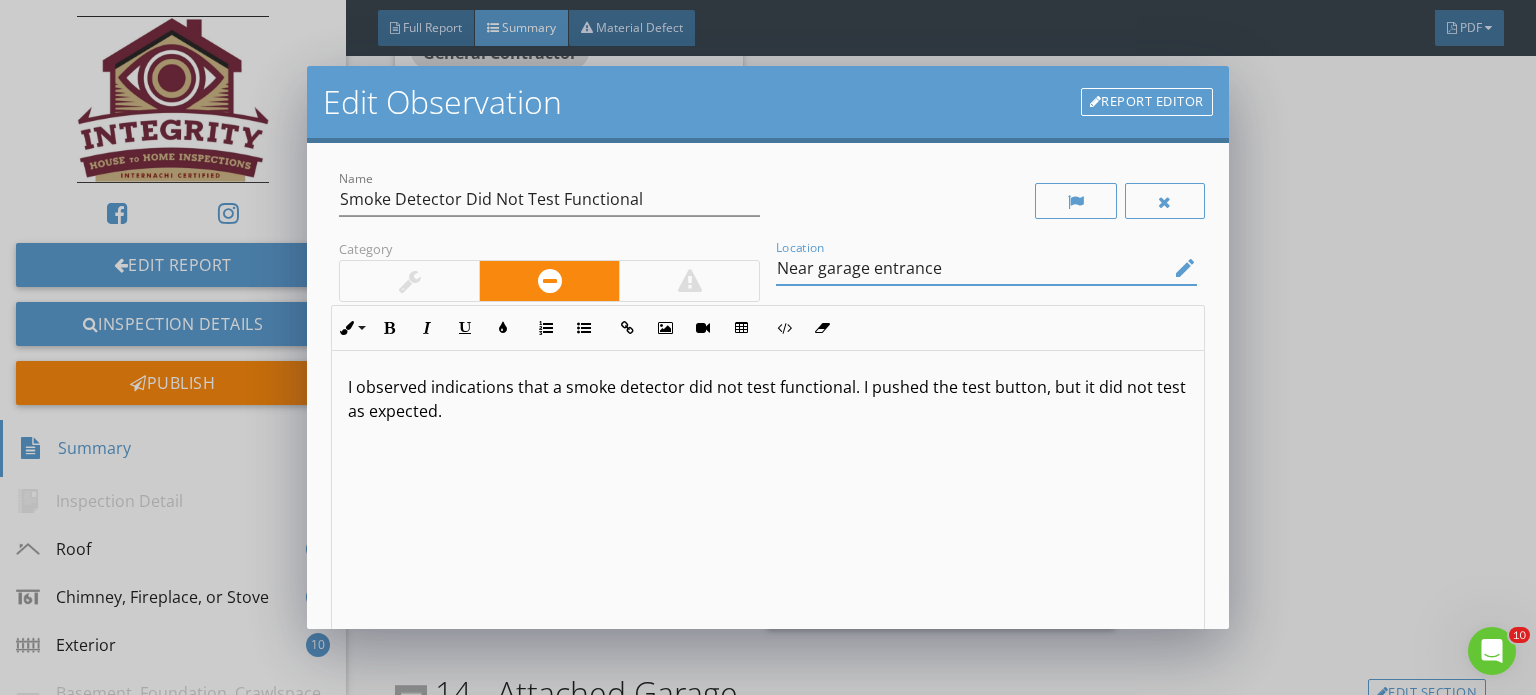 scroll, scrollTop: 0, scrollLeft: 0, axis: both 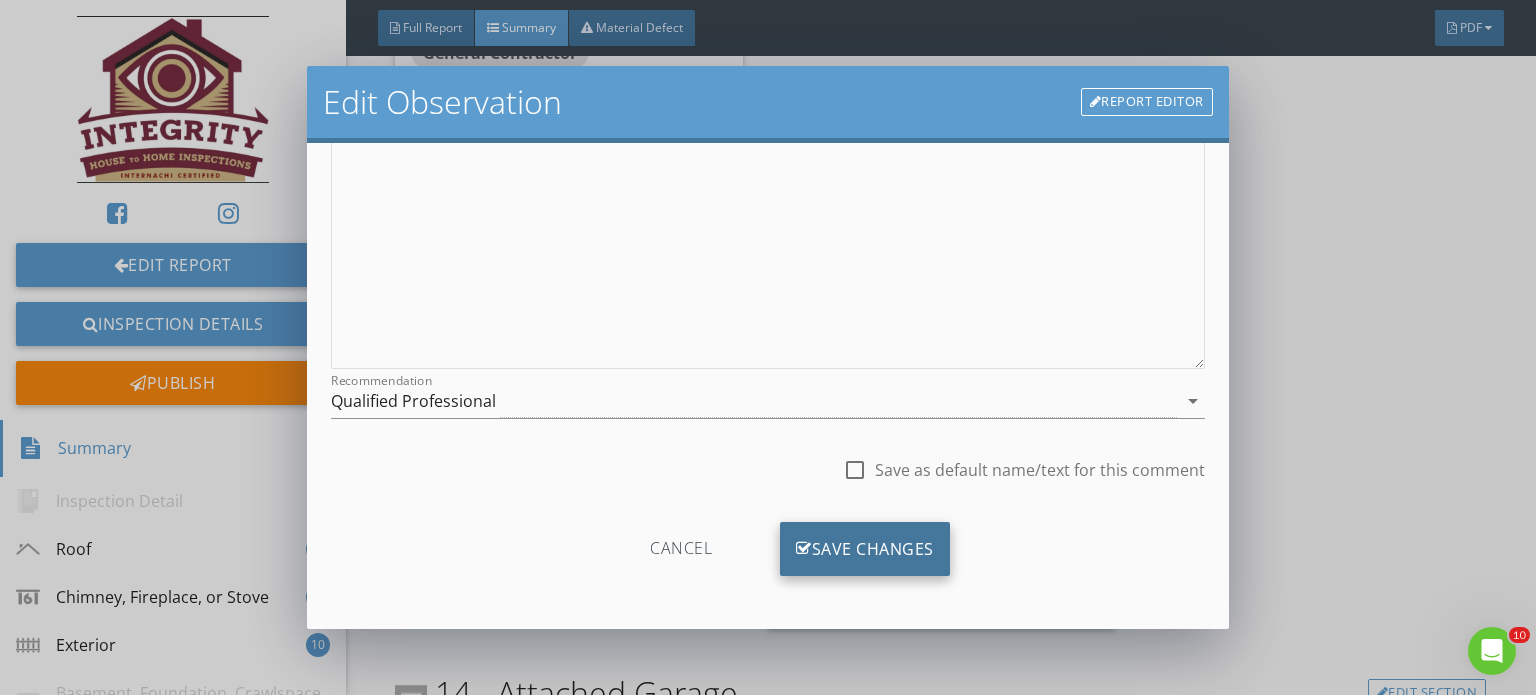 type on "Near garage entrance" 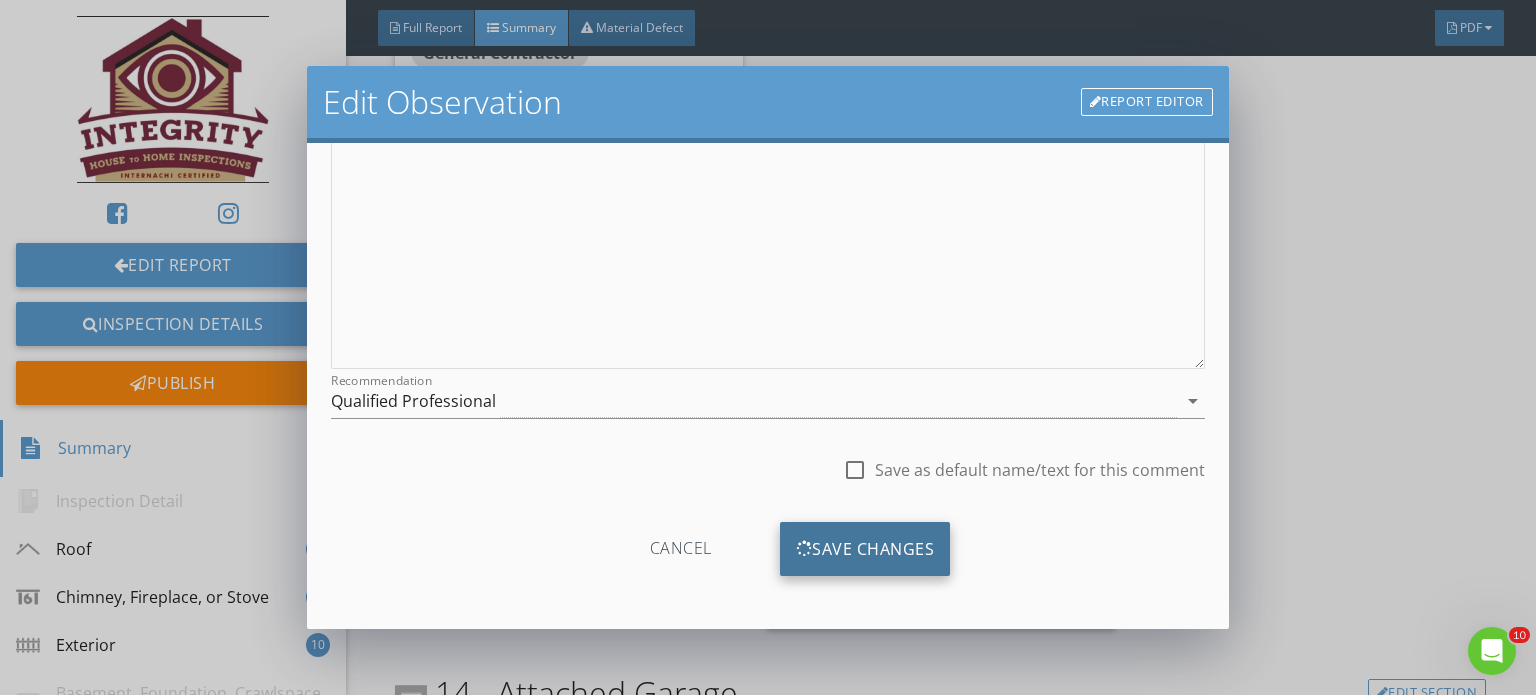 scroll, scrollTop: 63, scrollLeft: 0, axis: vertical 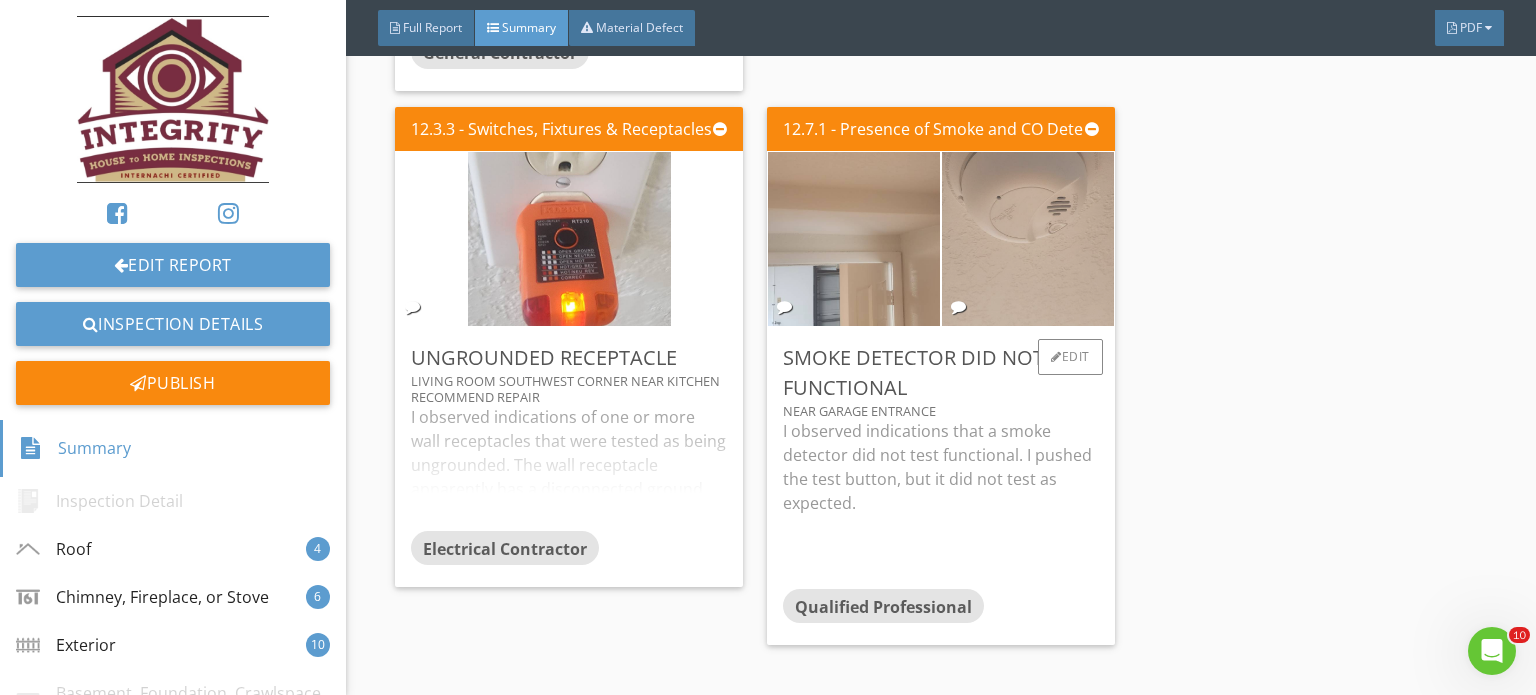click at bounding box center (1027, 239) 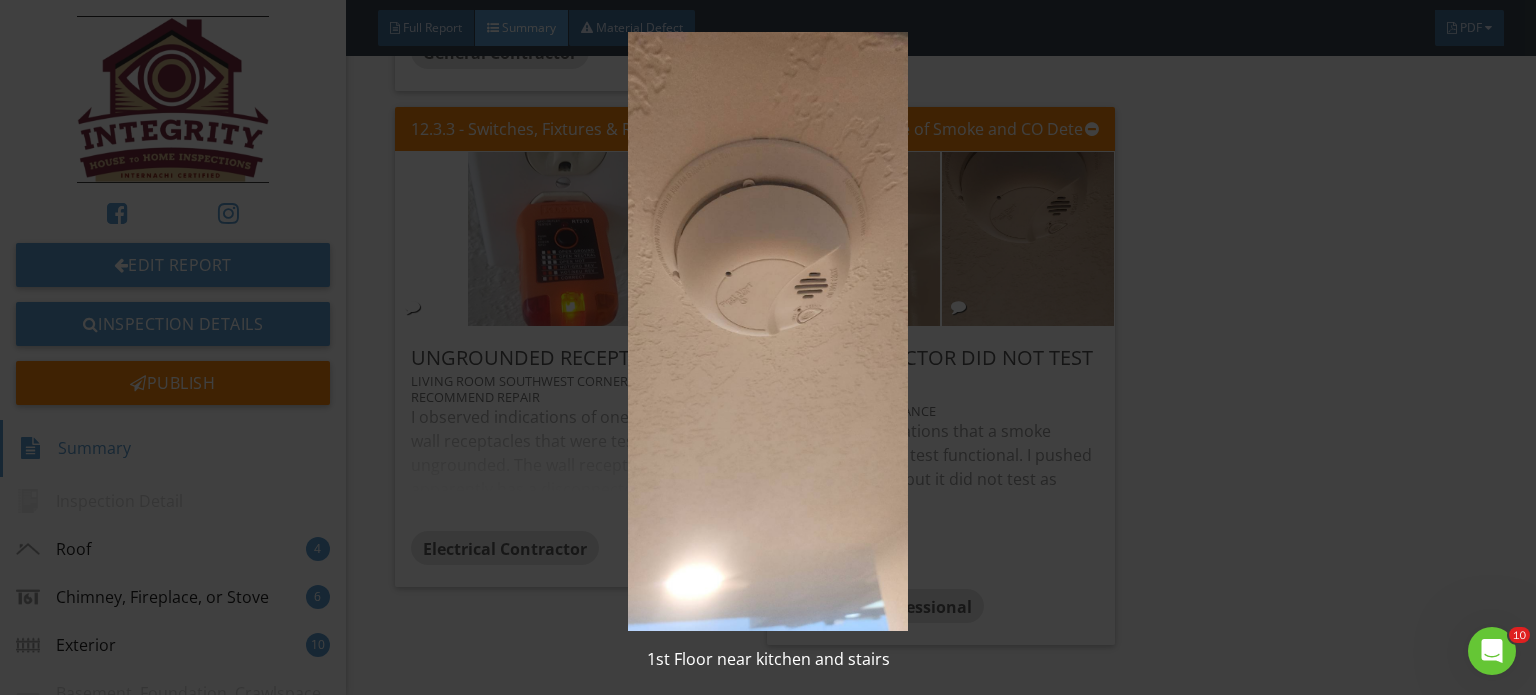 click at bounding box center (768, 331) 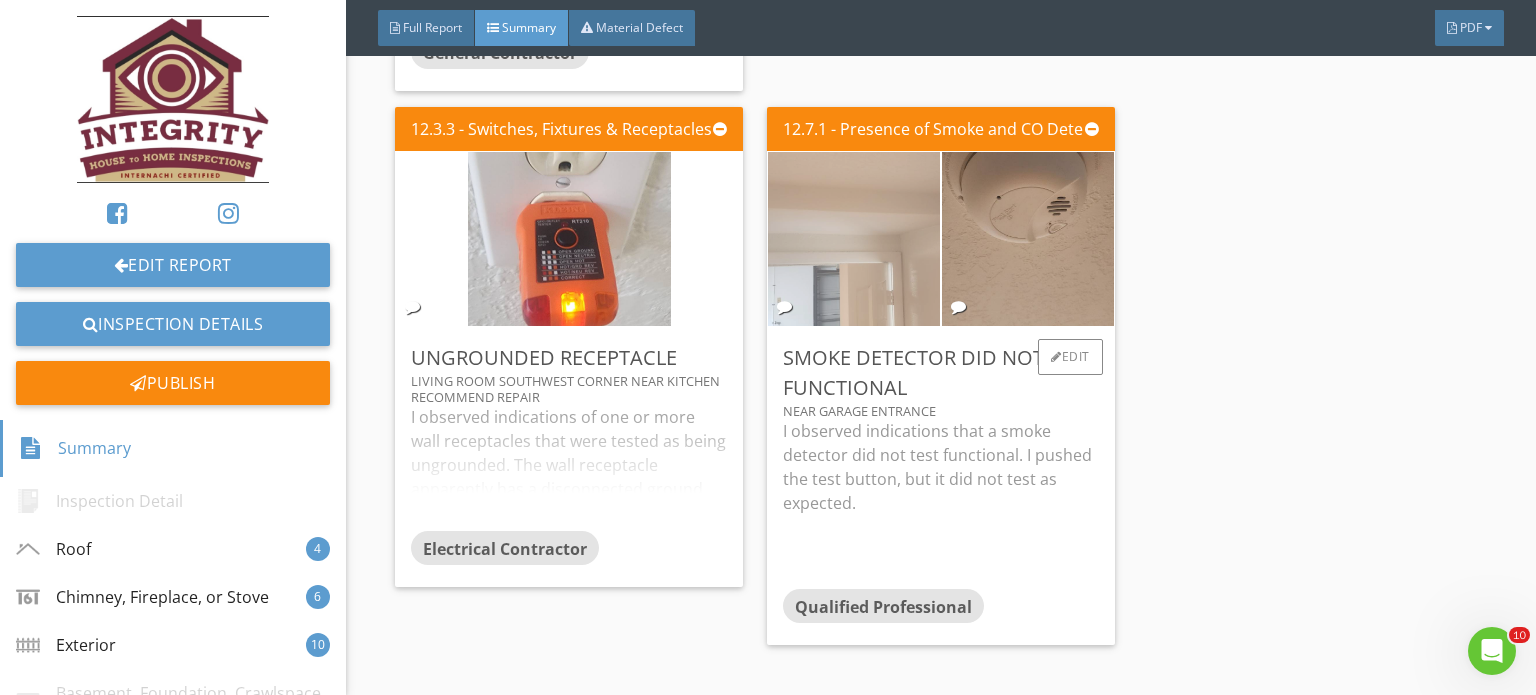 click at bounding box center (853, 239) 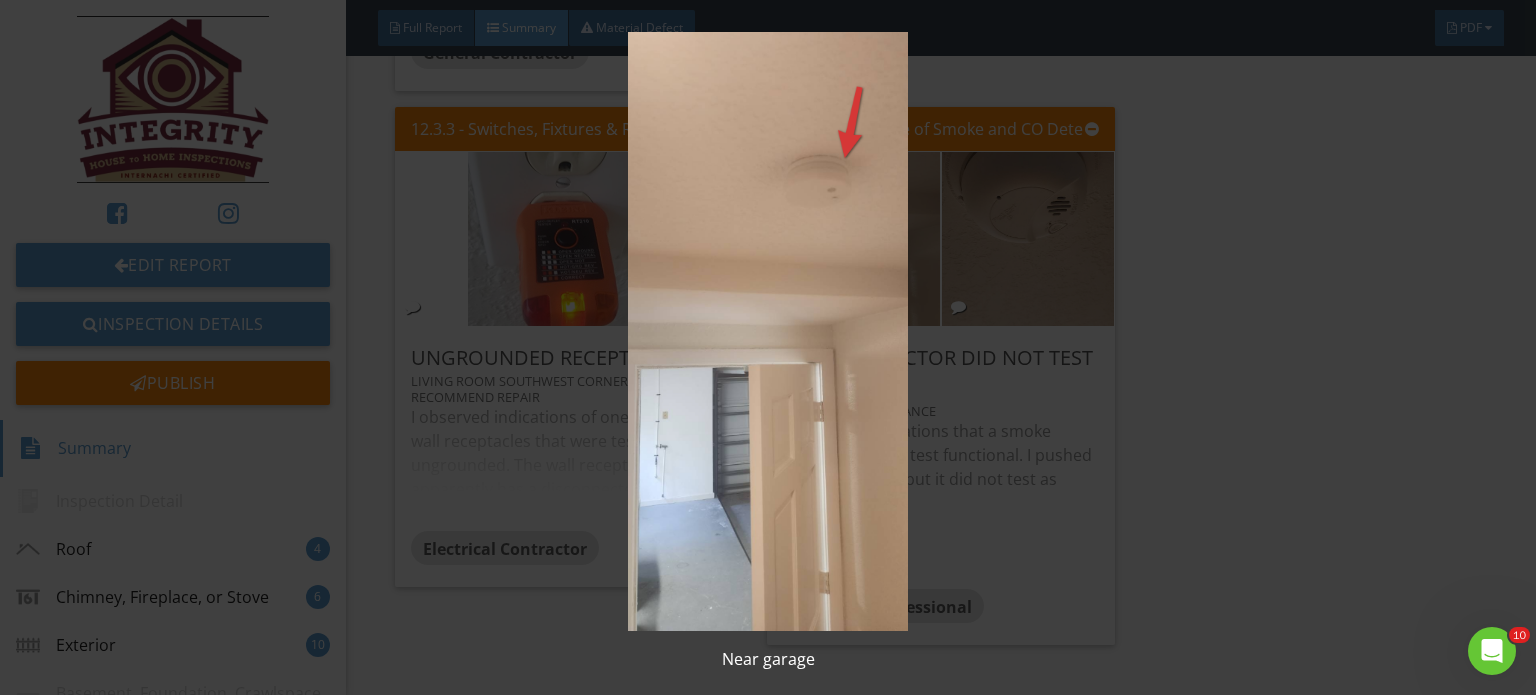 click at bounding box center [768, 331] 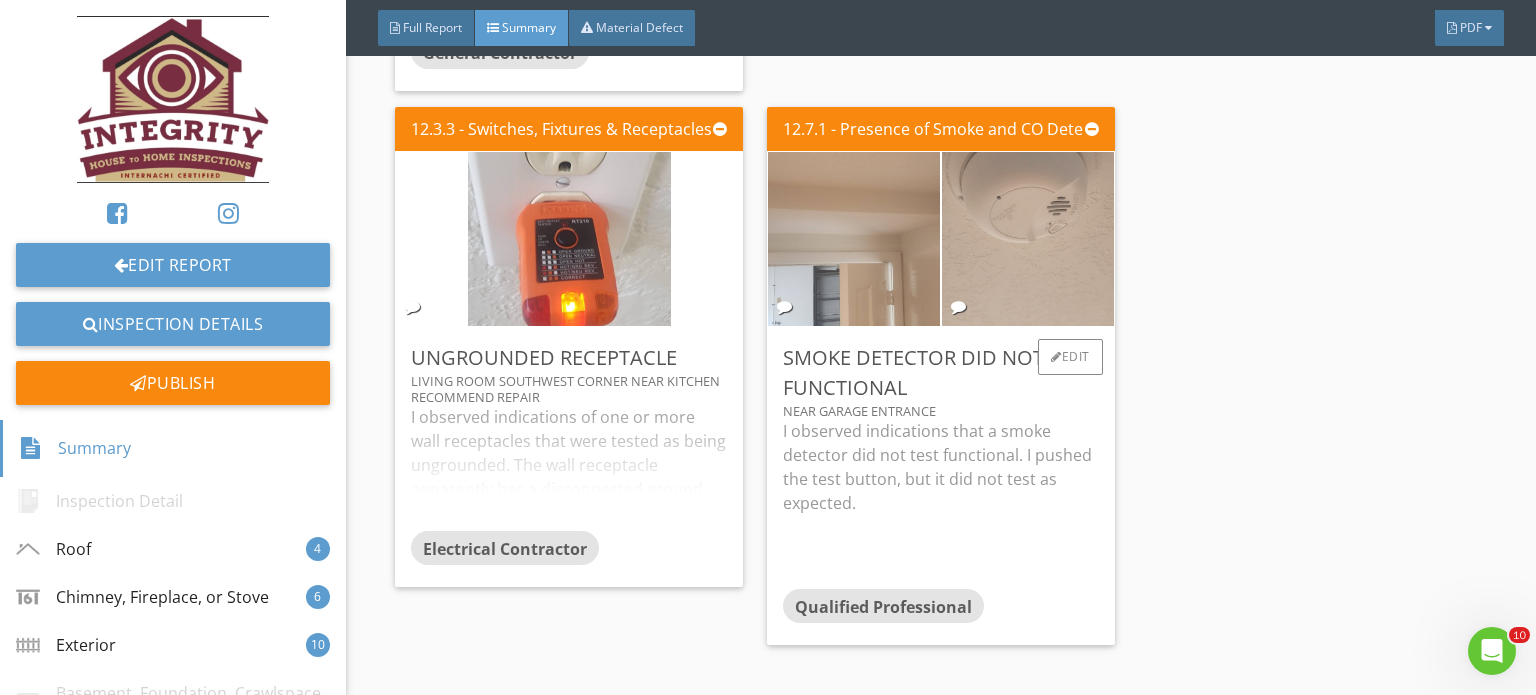 click at bounding box center (1027, 239) 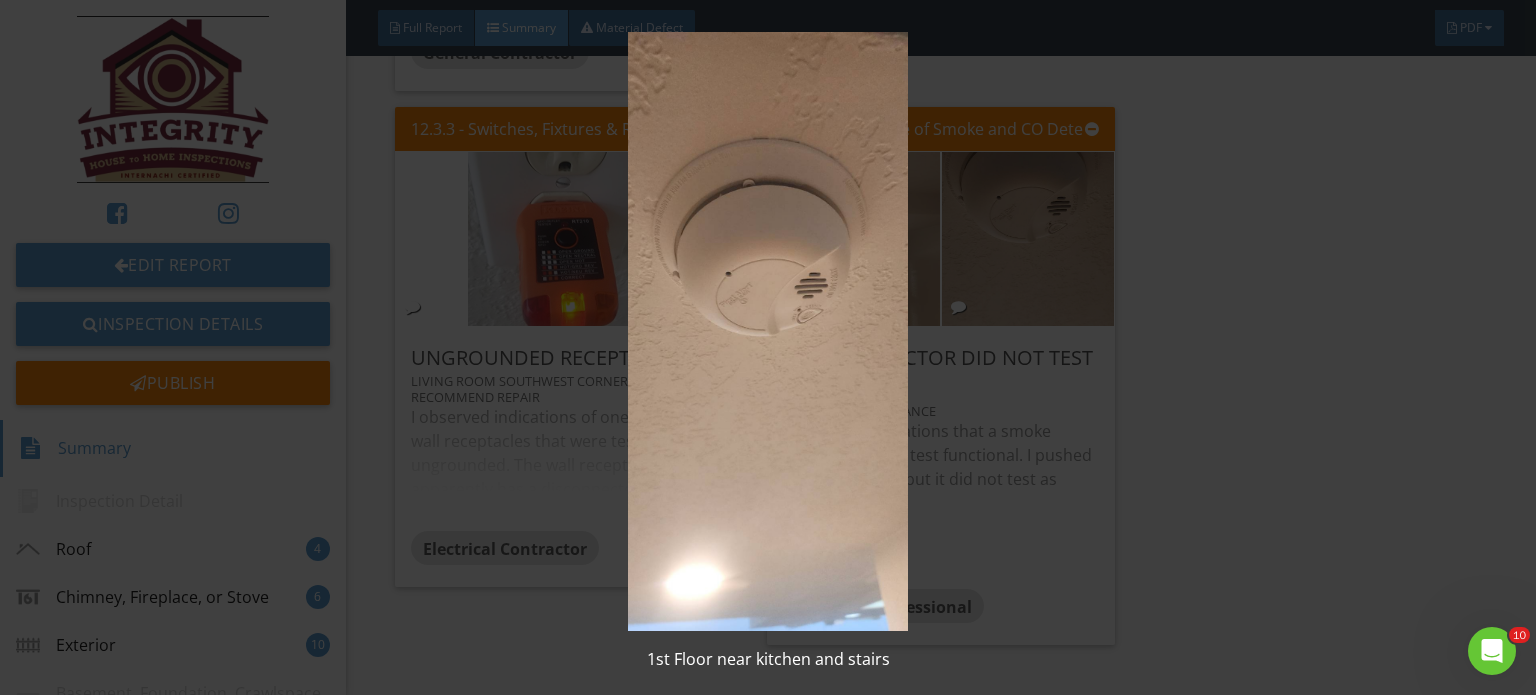 click at bounding box center [768, 331] 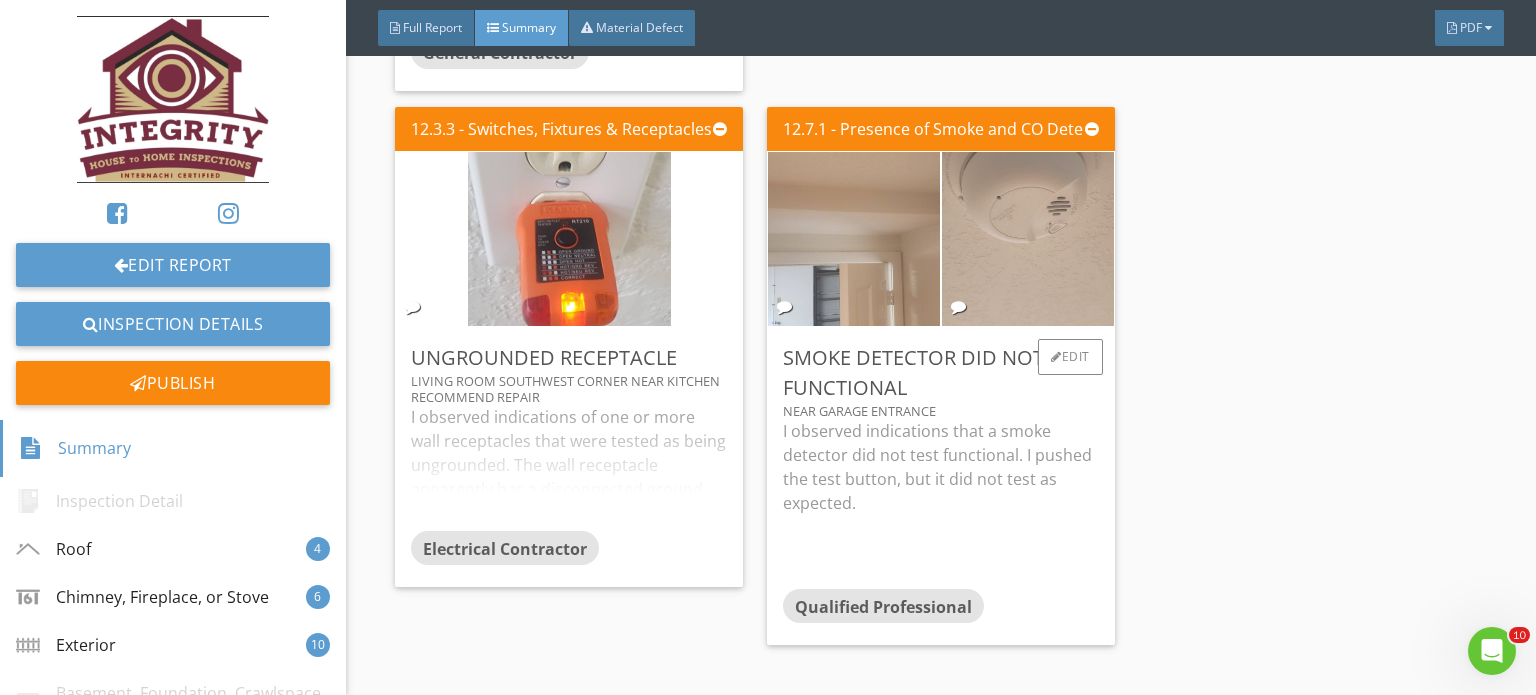 click at bounding box center [1027, 239] 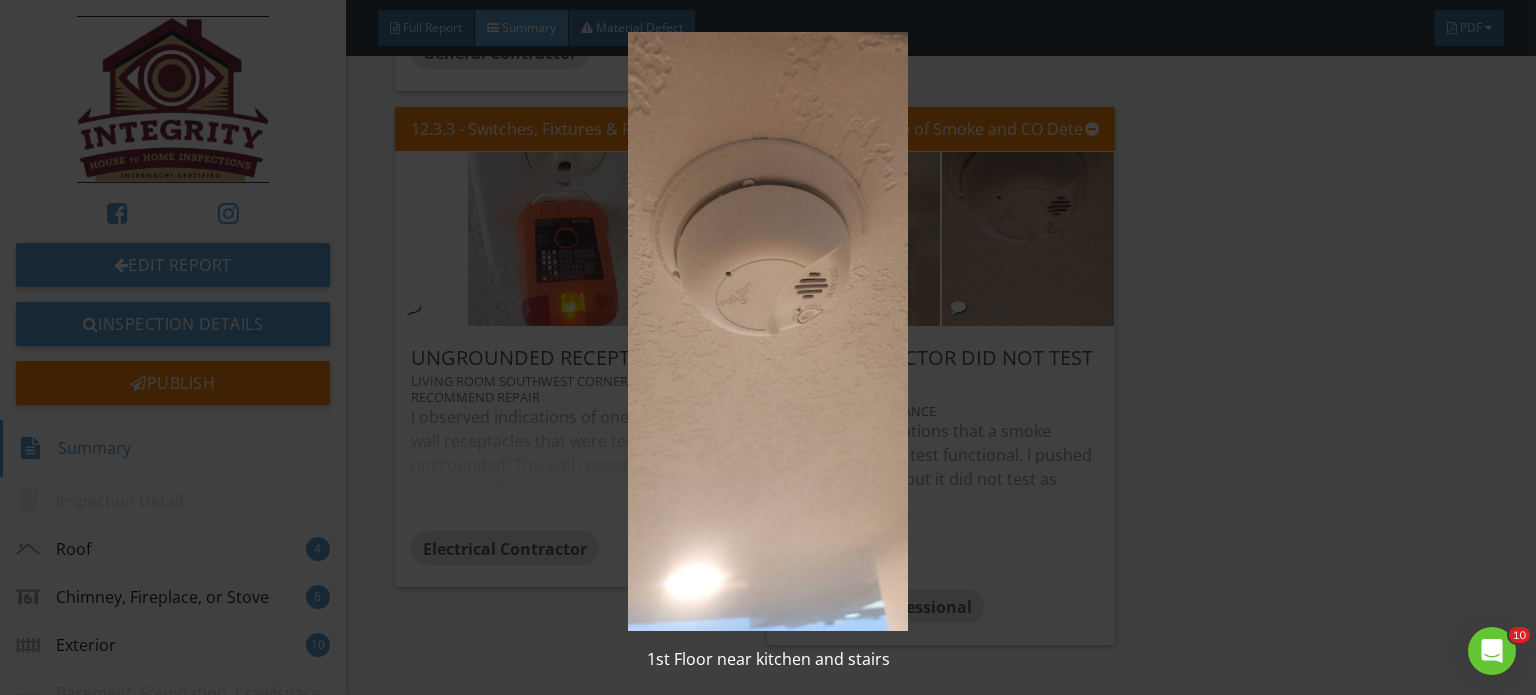 click at bounding box center [768, 331] 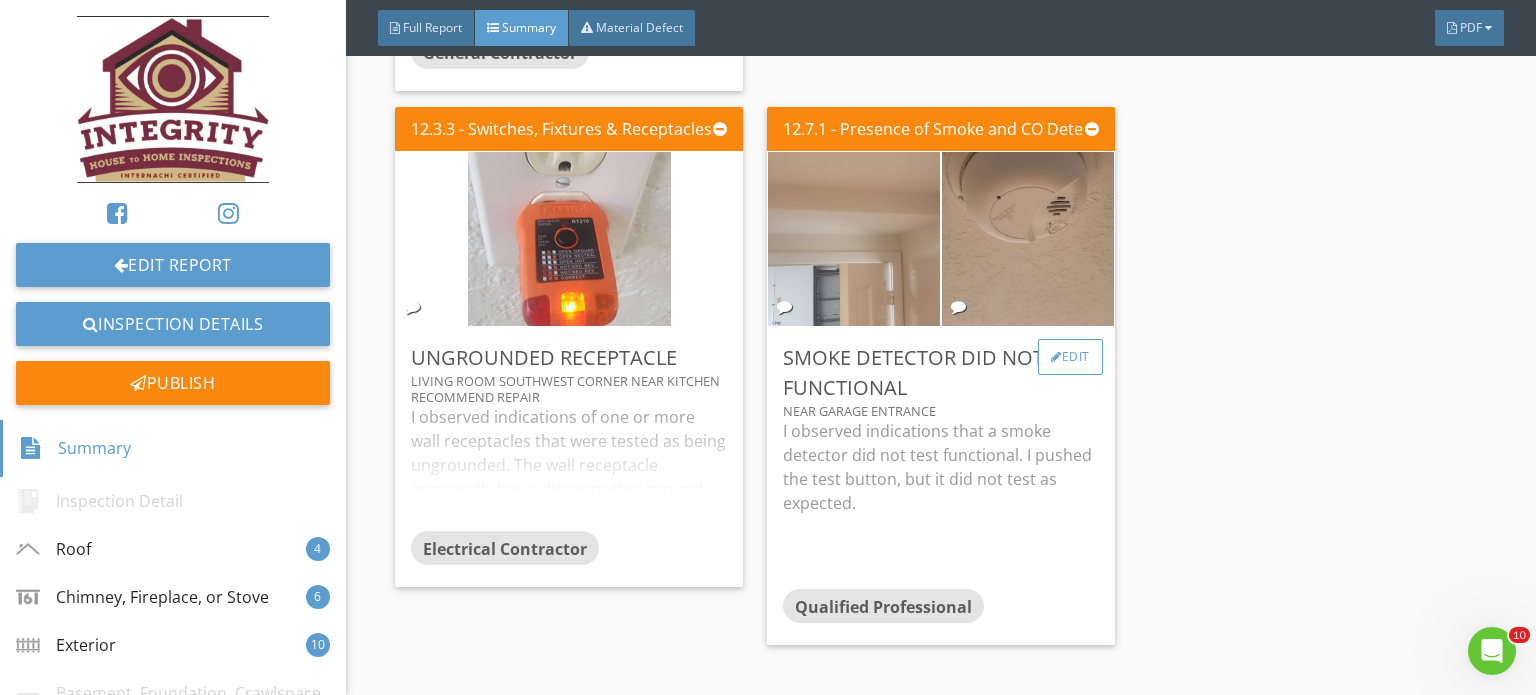 click on "Edit" at bounding box center [1070, 357] 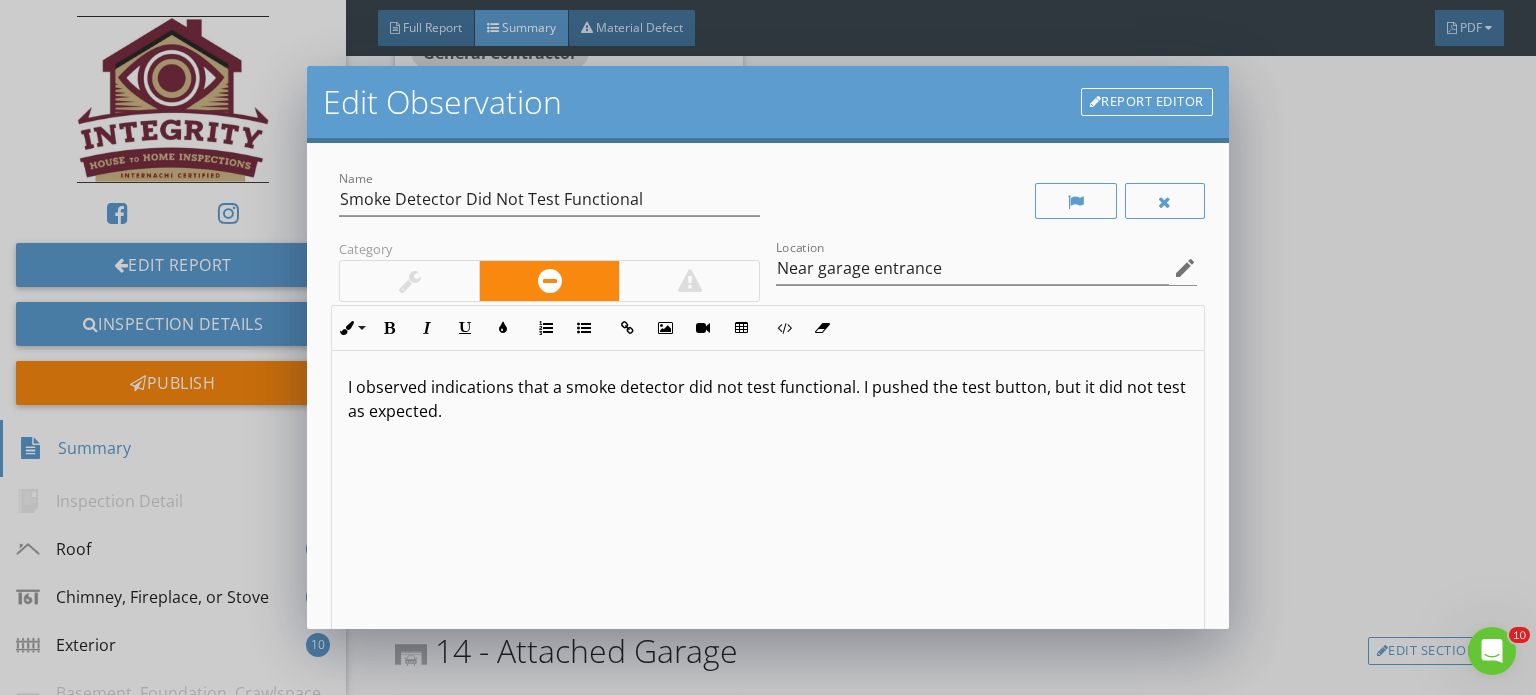 scroll, scrollTop: 0, scrollLeft: 0, axis: both 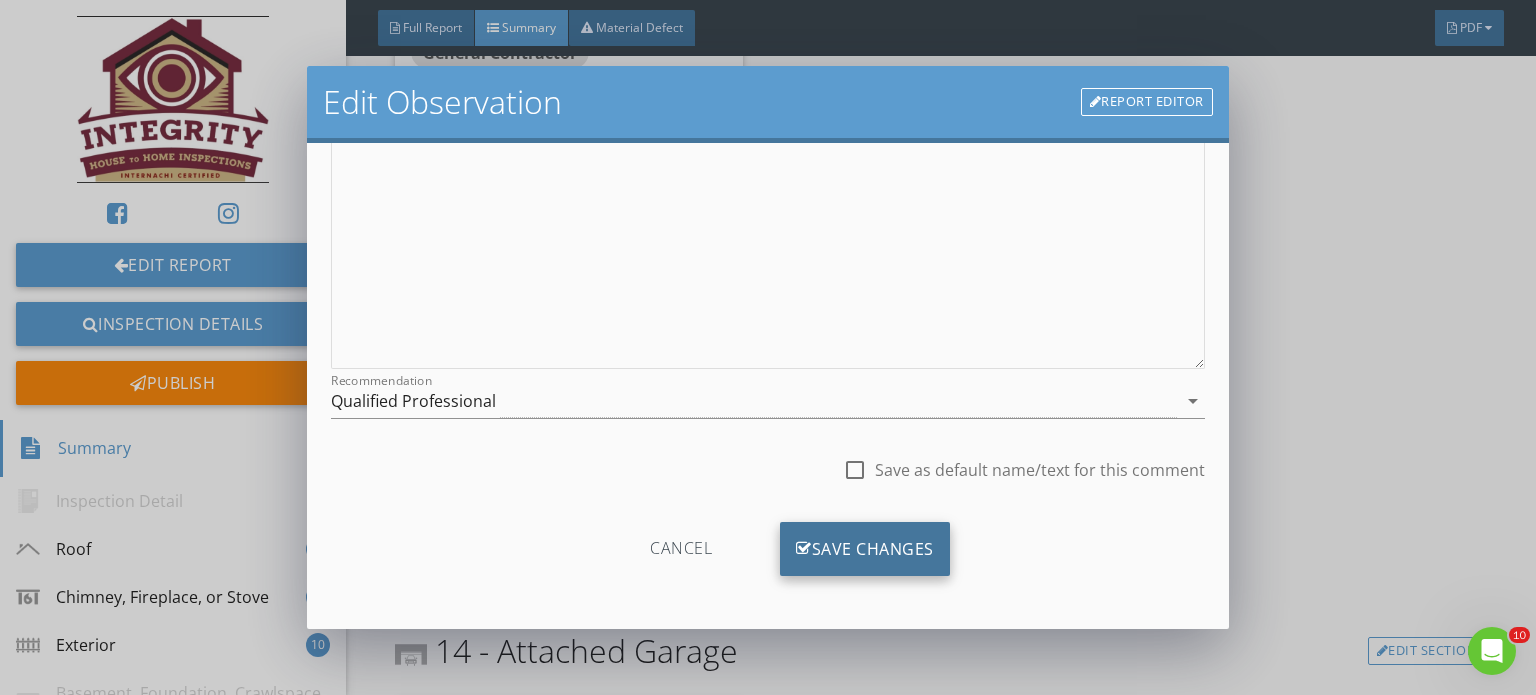 click on "Save Changes" at bounding box center (865, 549) 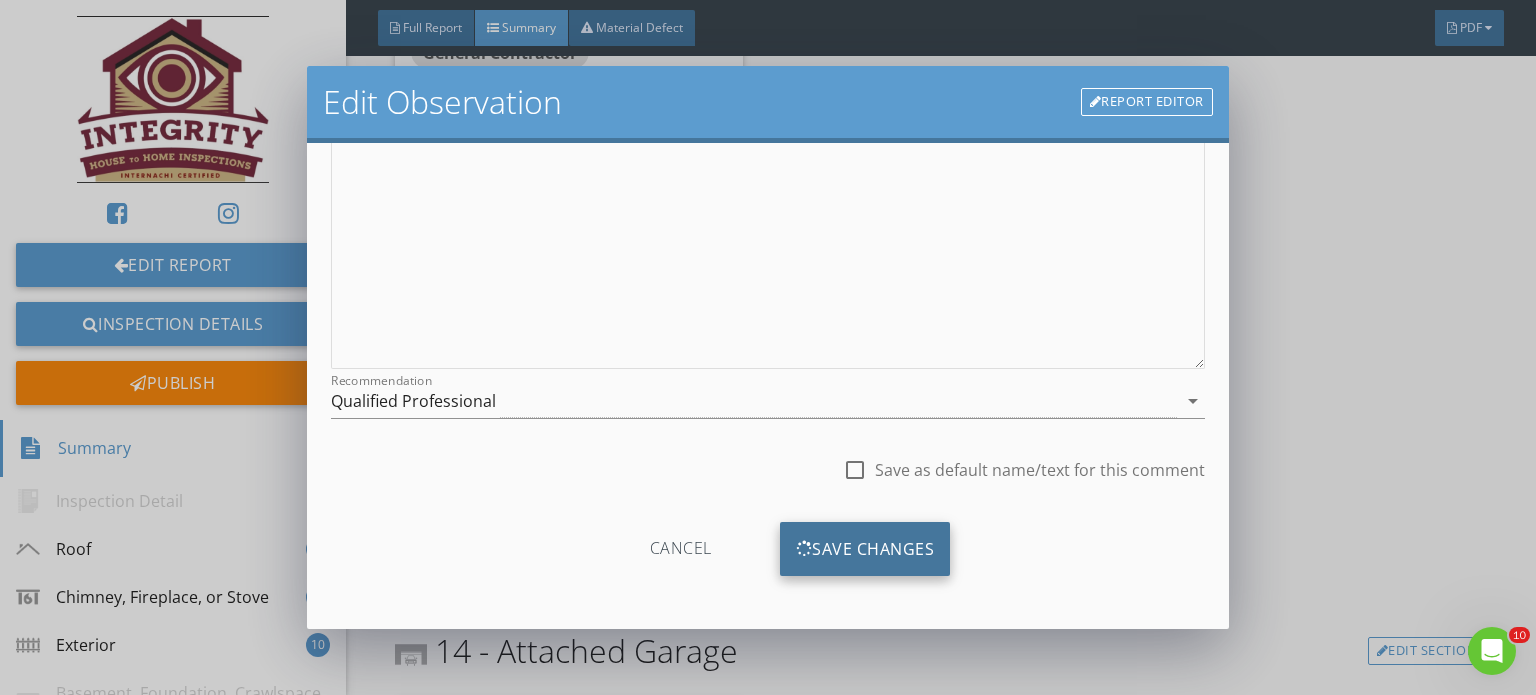 scroll, scrollTop: 63, scrollLeft: 0, axis: vertical 